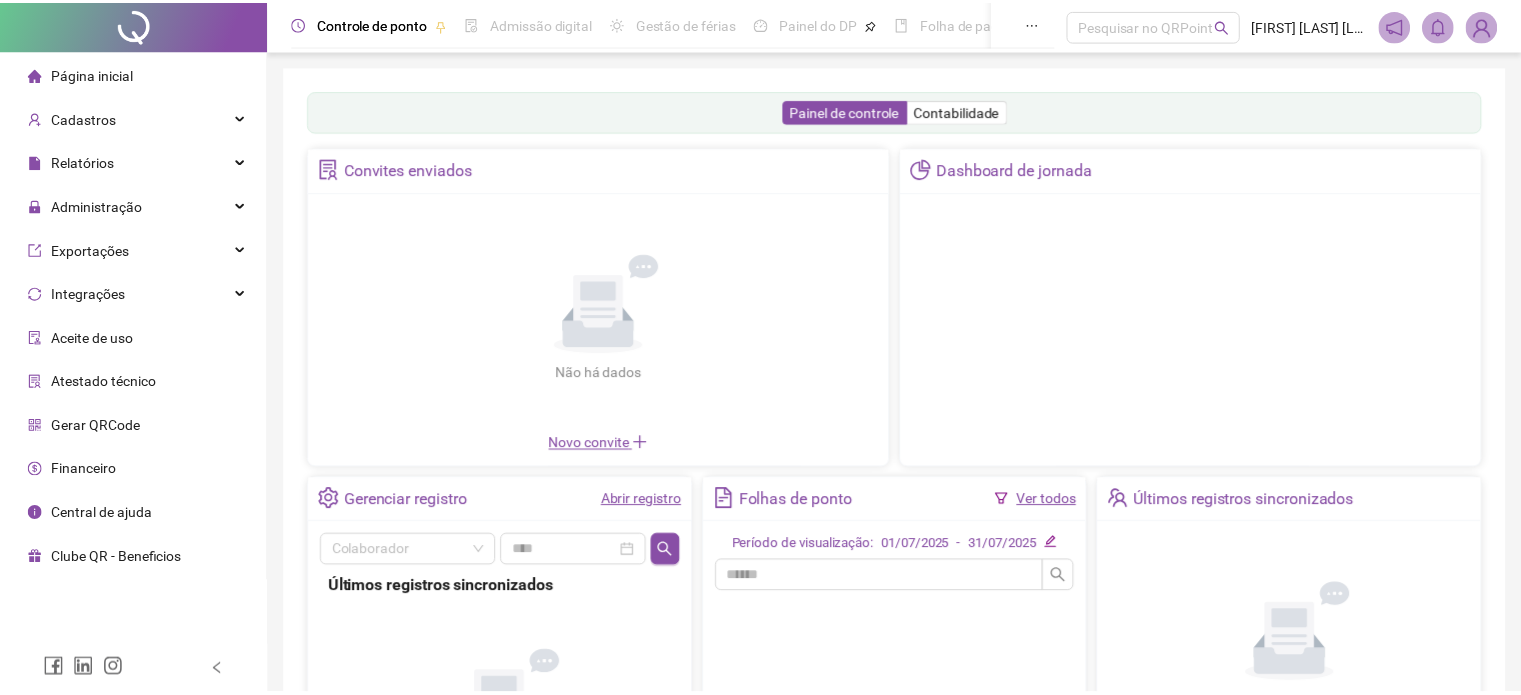 scroll, scrollTop: 0, scrollLeft: 0, axis: both 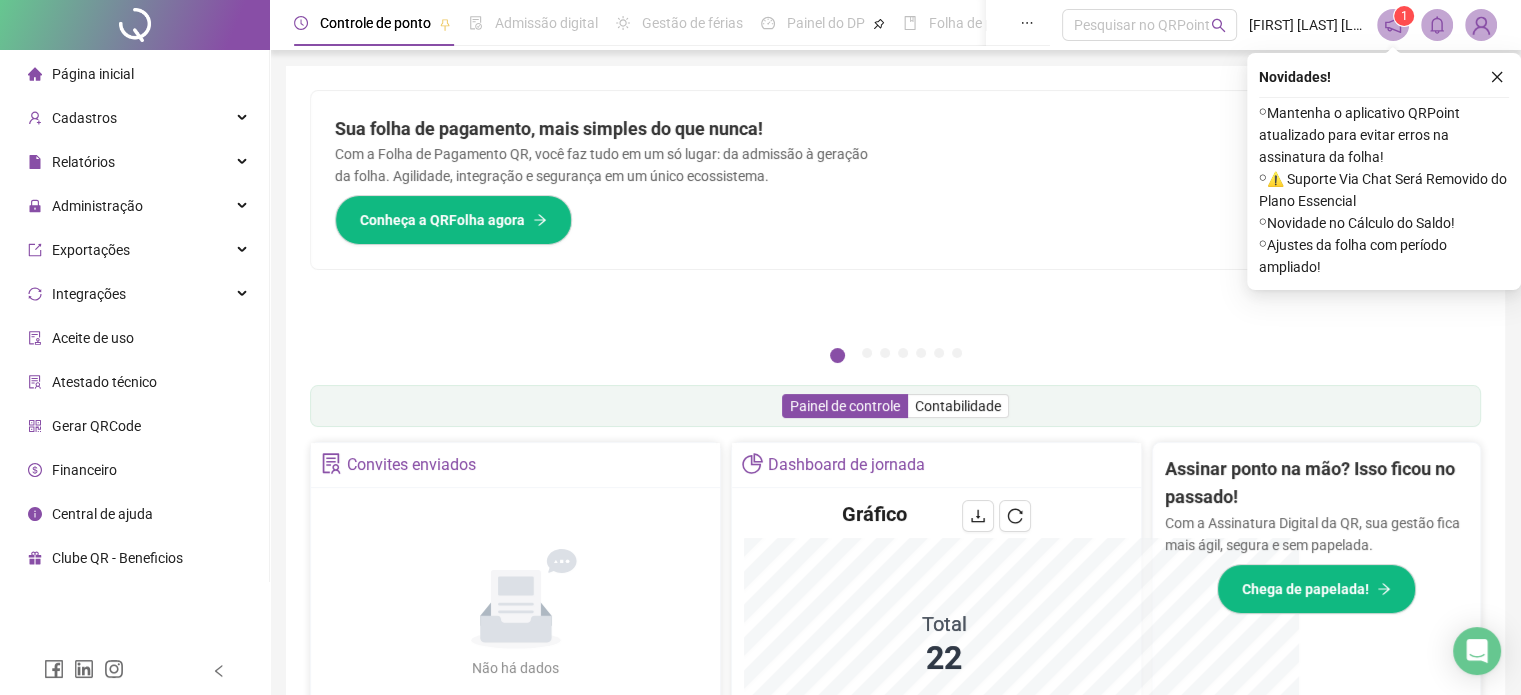 click at bounding box center (1497, 77) 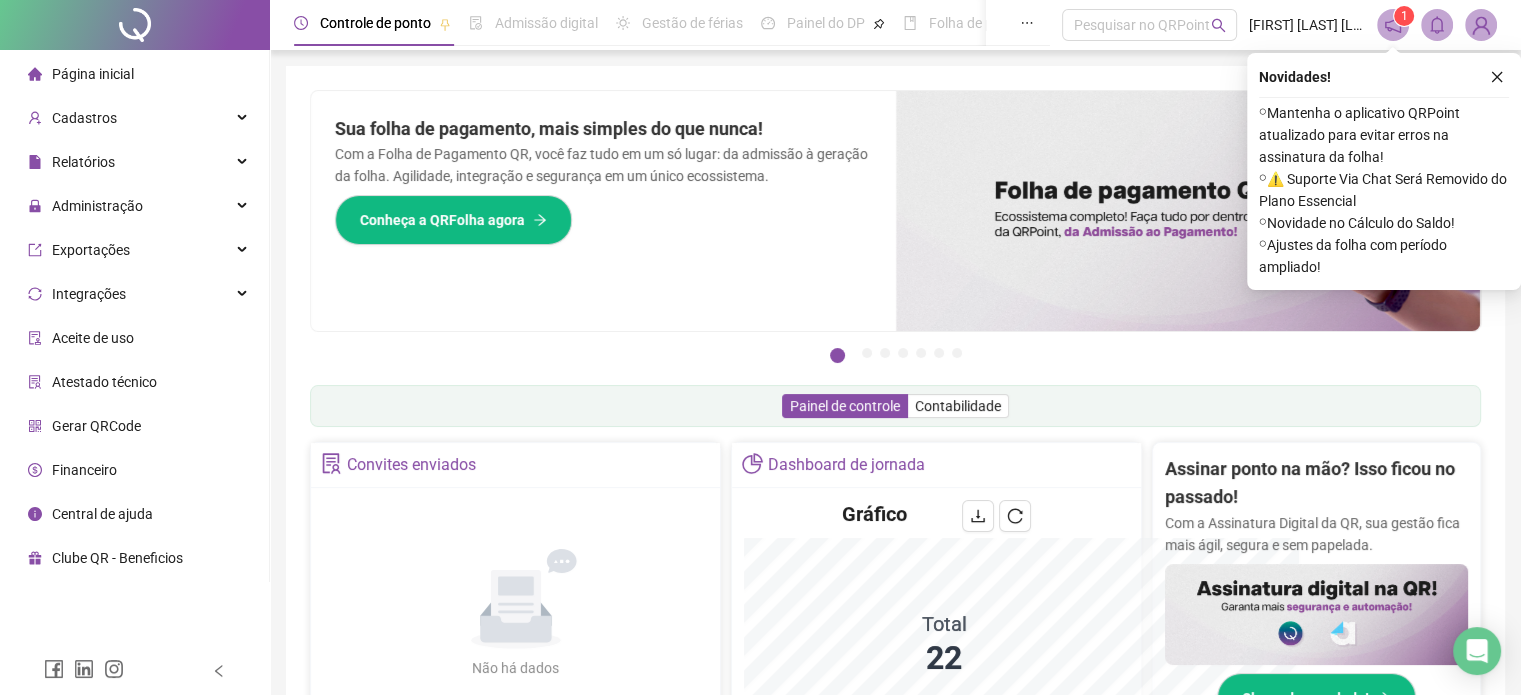 click on "Pague o QRPoint com Cartão de Crédito Sua assinatura: mais segurança, prática e sem preocupações com boletos! Saiba mais Sua folha de pagamento, mais simples do que nunca! Com a Folha de Pagamento QR, você faz tudo em um só lugar: da admissão à geração da folha. Agilidade, integração e segurança em um único ecossistema. Conheça a QRFolha agora 🔍 Precisa de Ajuda? Conte com o Suporte da QRPoint! Encontre respostas rápidas e eficientes em nosso Guia Prático de Suporte. Acesse agora e descubra todos os nossos canais de atendimento! 🚀 Saiba Mais Automatize seu DP e ganhe mais tempo! 🚀 Agende uma demonstração agora e veja como simplificamos admissão, ponto, férias e holerites em um só lugar! Agendar Demonstração Agora Apoie seus colaboradores sem custo! Dinheiro na conta sem complicação. Solicite Mais Informações Seus Colaboradores Precisam de Apoio Financeiro? Ofereça empréstimo consignado e antecipação salarial com o QRPoint Crédito. Saiba mais Saiba mais Saiba Mais 1" at bounding box center (895, 641) 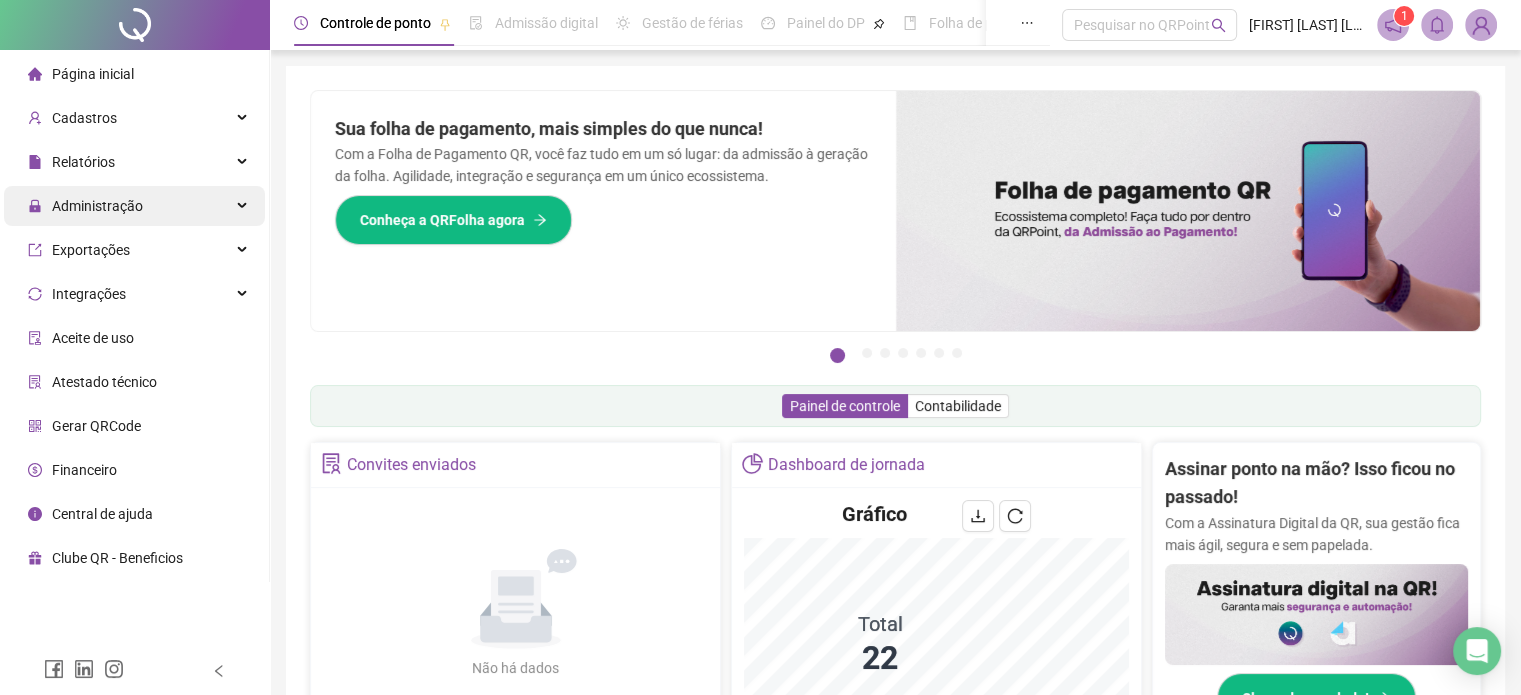 click on "Administração" at bounding box center (134, 206) 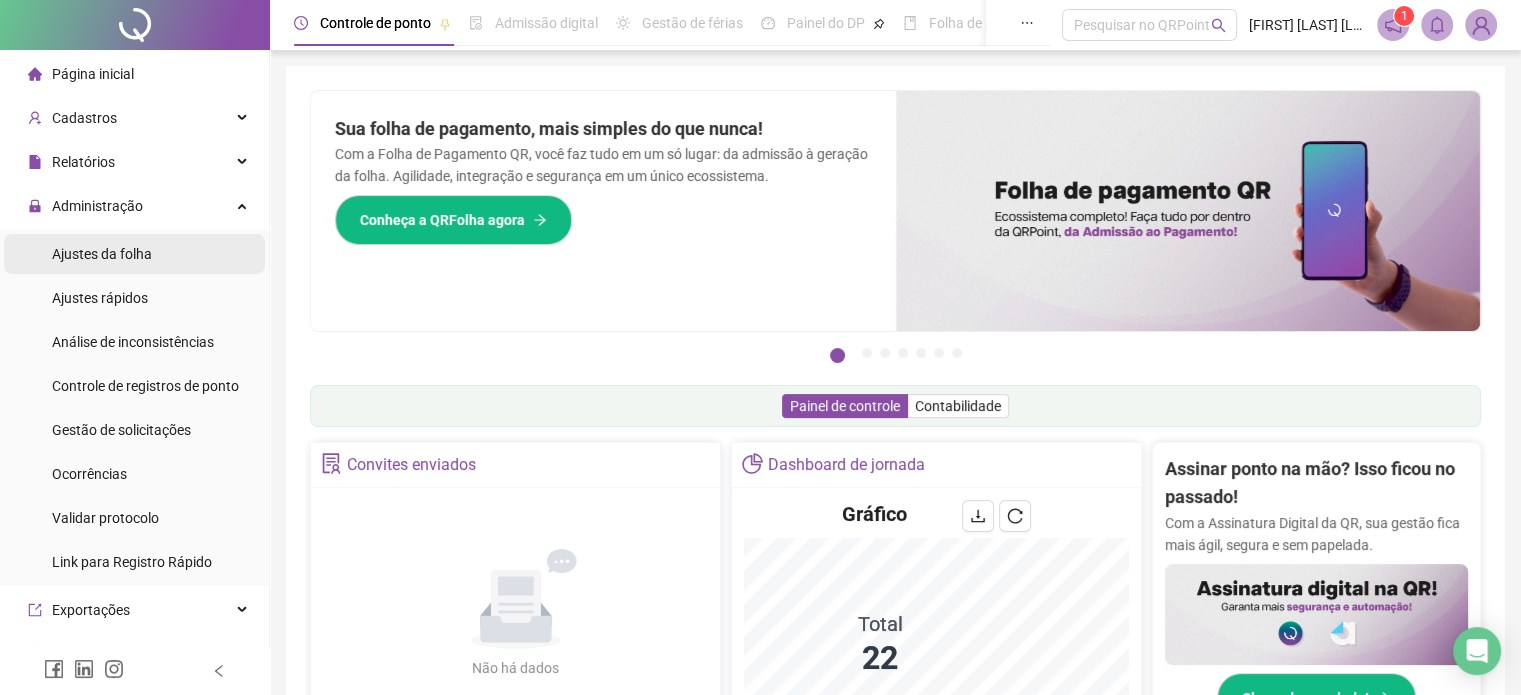 click on "Ajustes da folha" at bounding box center [102, 254] 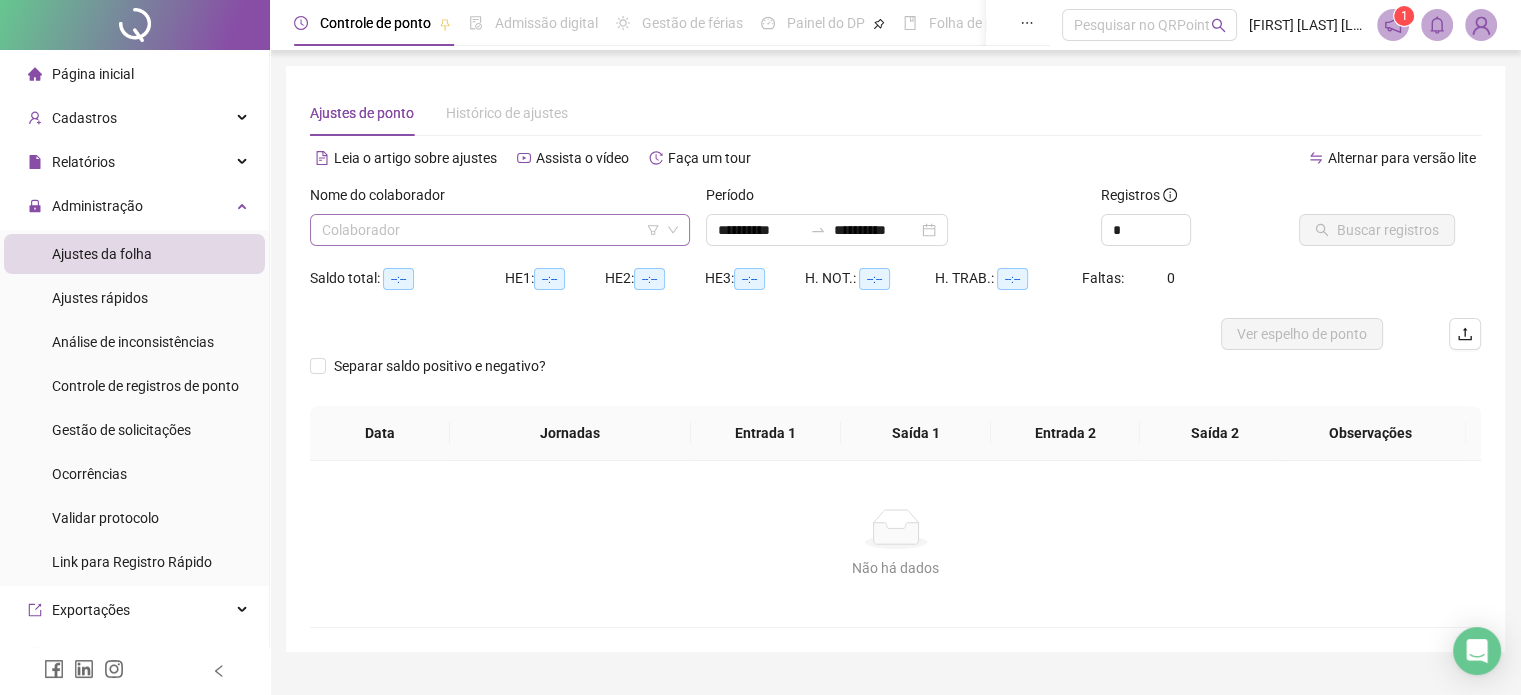 click at bounding box center [491, 230] 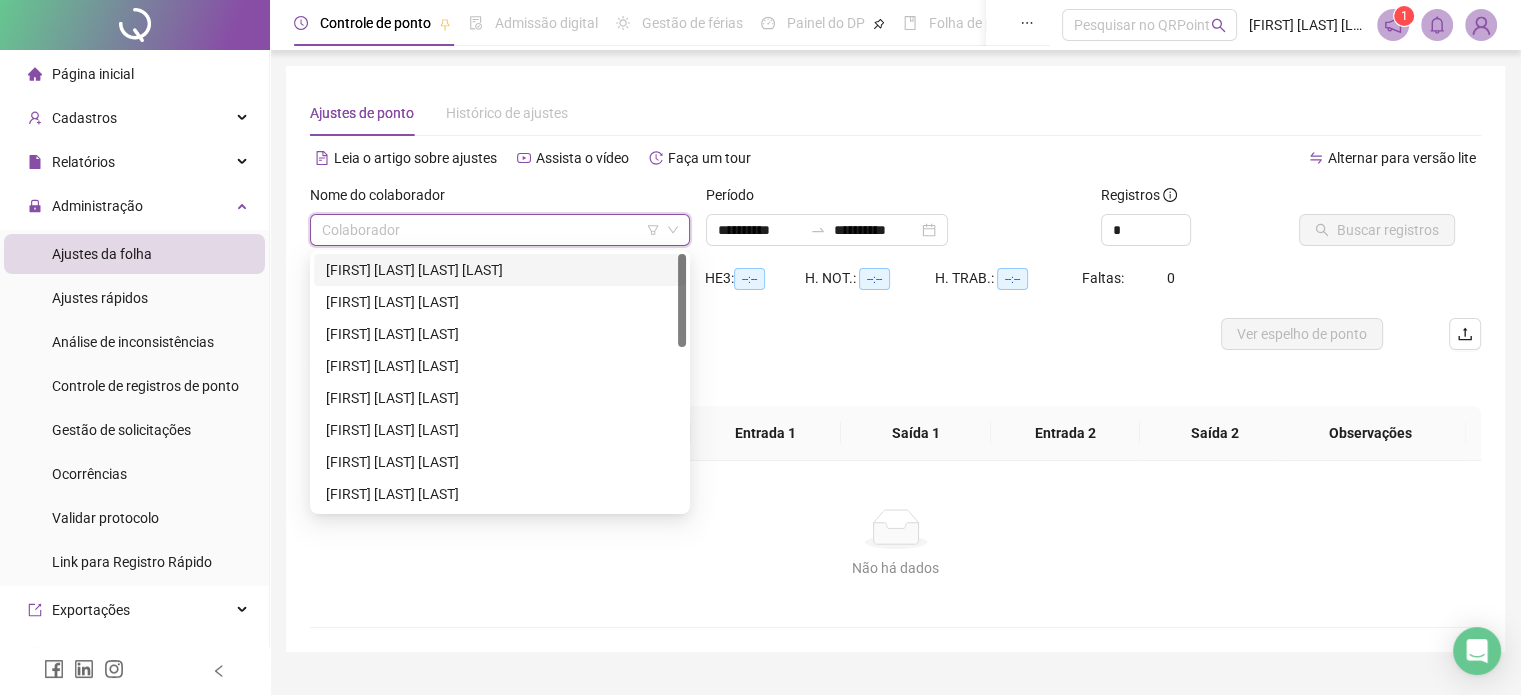 drag, startPoint x: 456, startPoint y: 268, endPoint x: 484, endPoint y: 264, distance: 28.284271 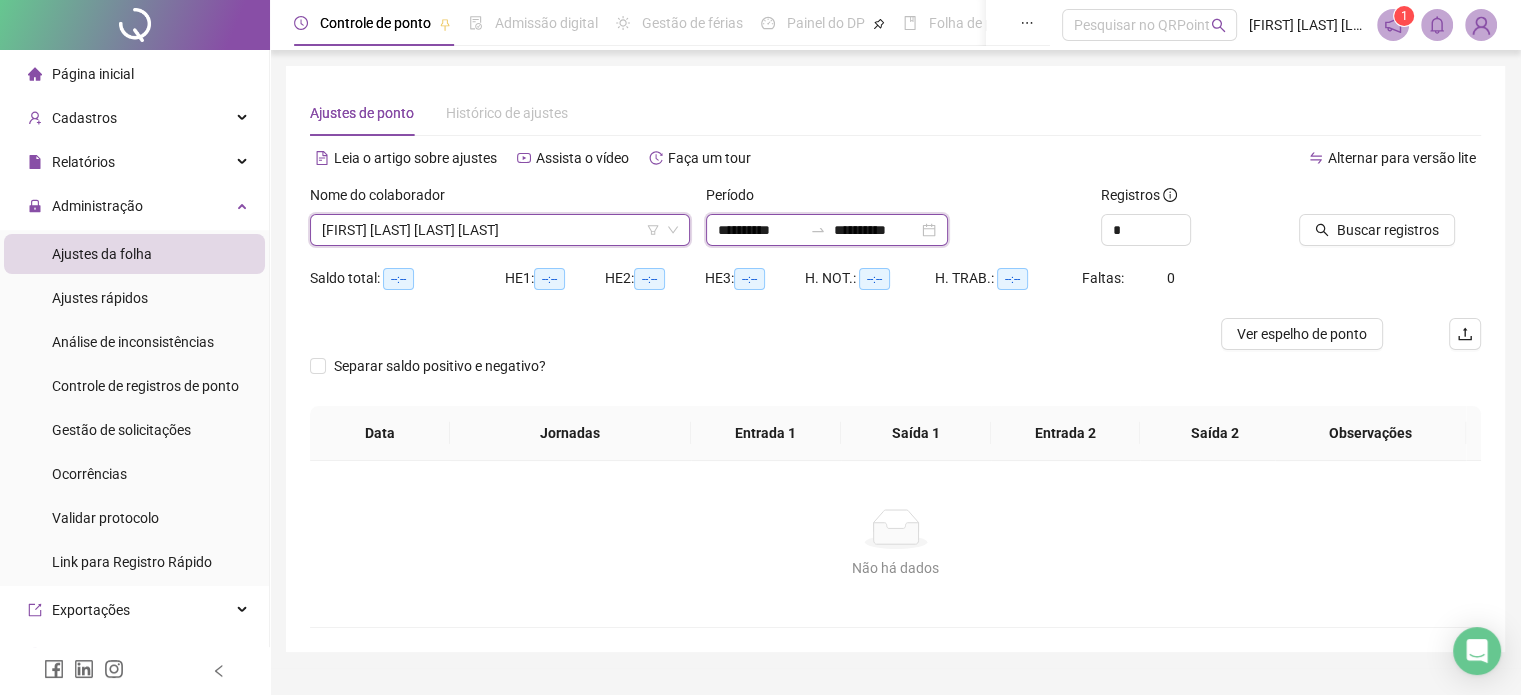 click on "**********" at bounding box center (760, 230) 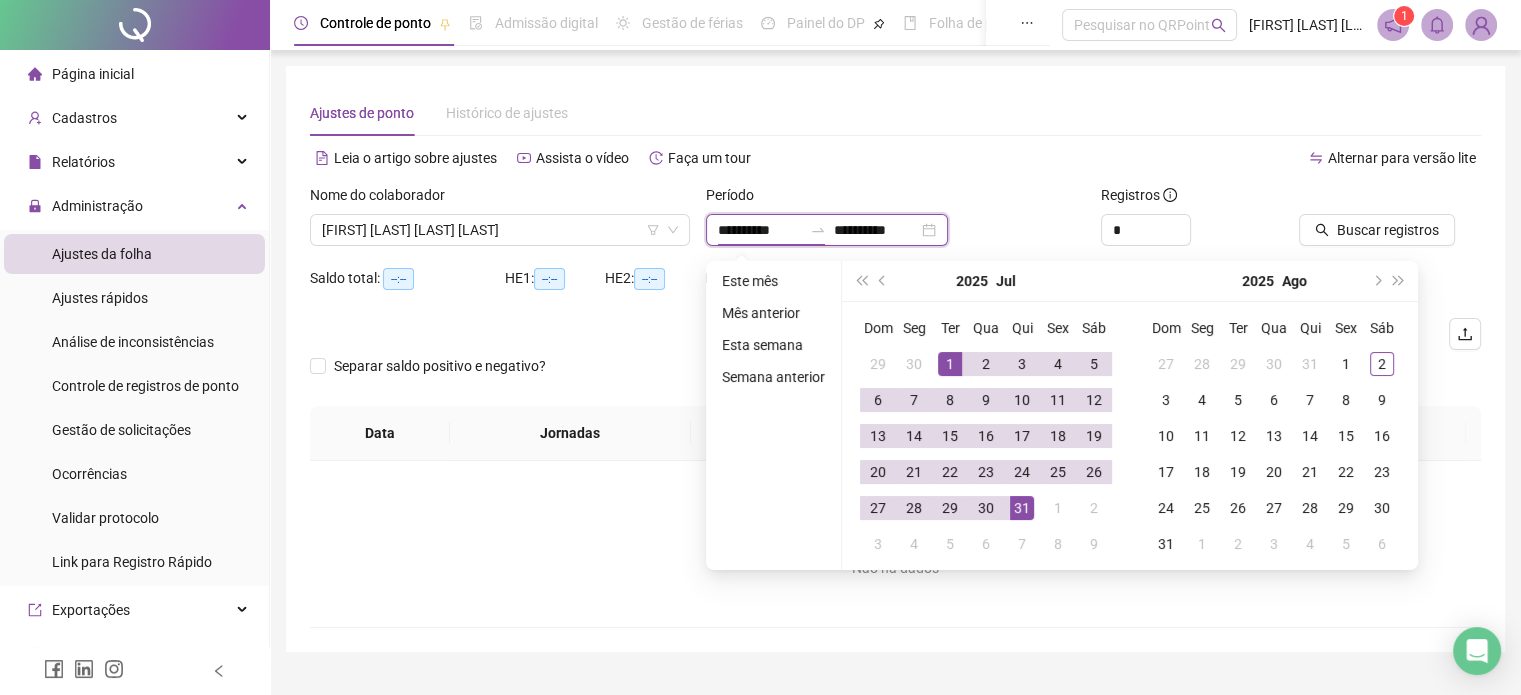 type on "**********" 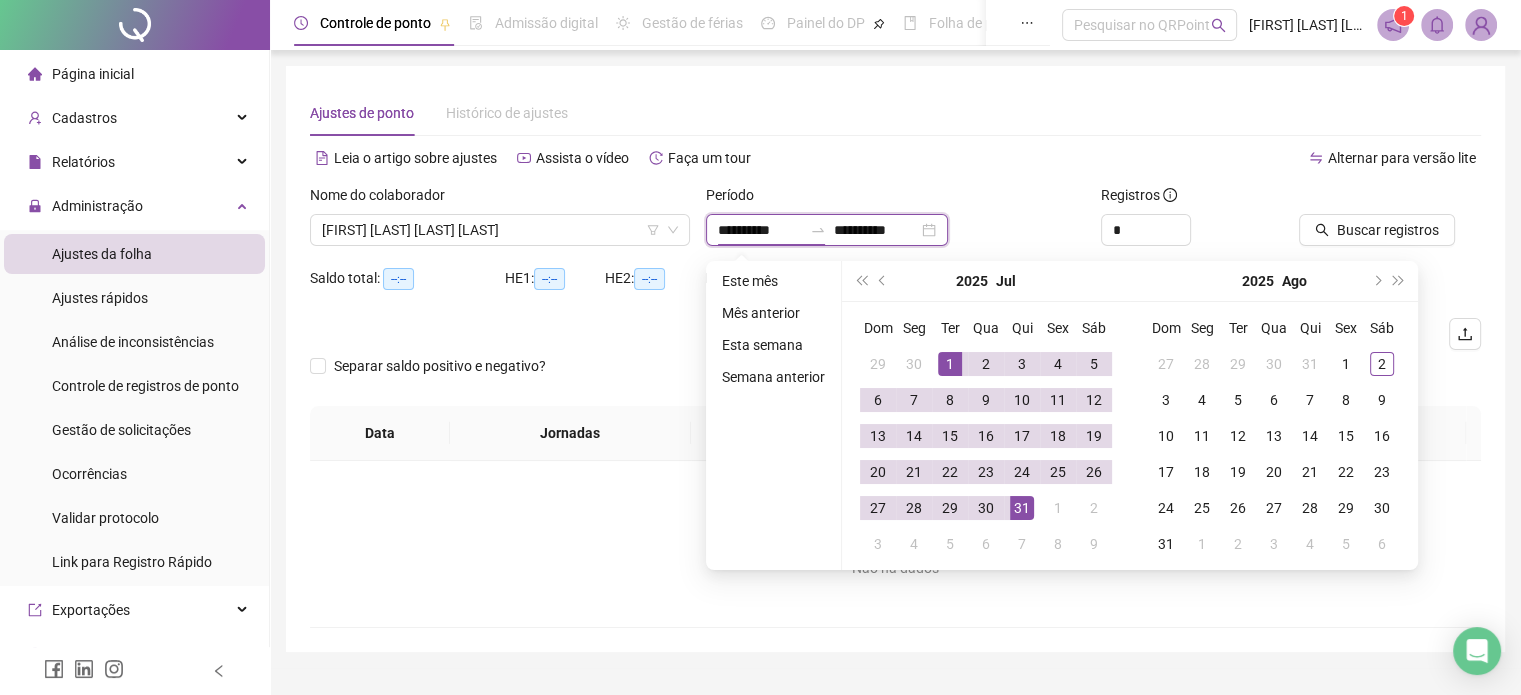type on "**********" 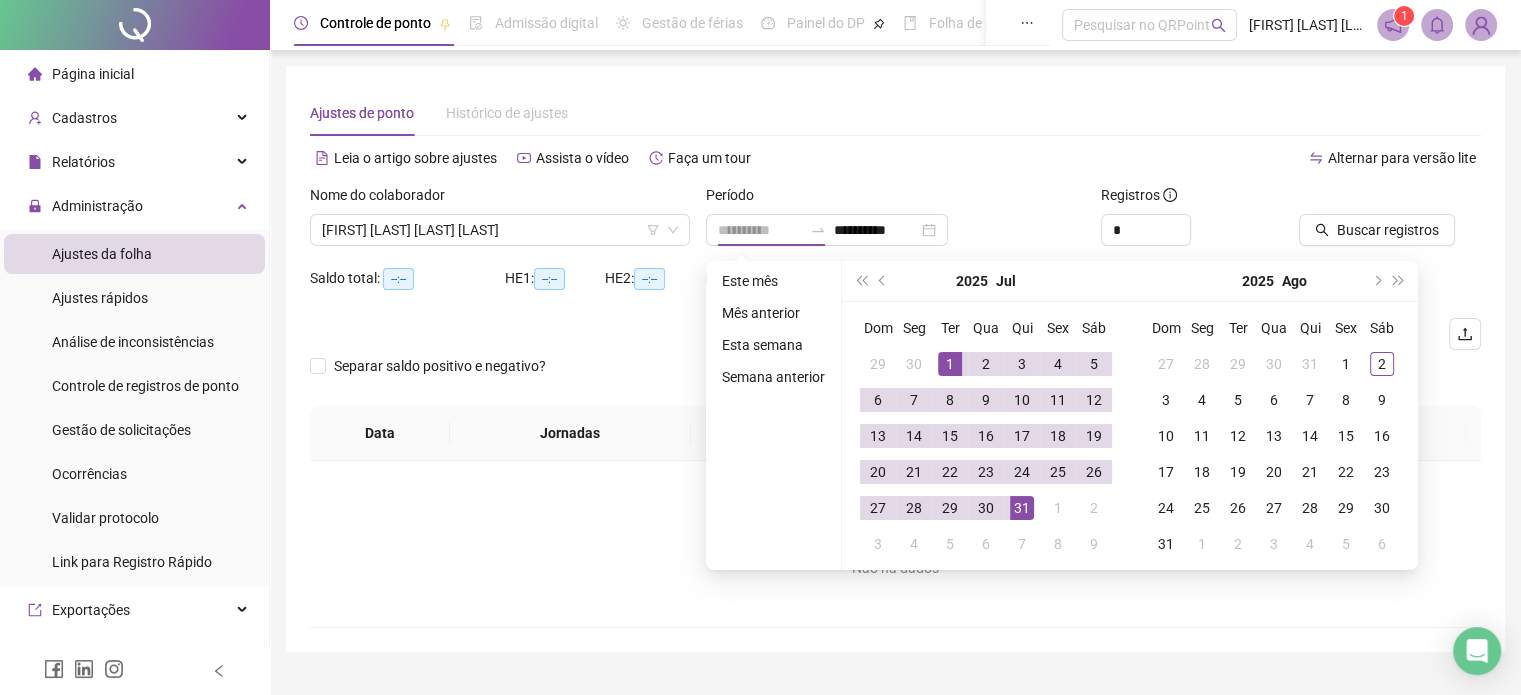 click on "1" at bounding box center [950, 364] 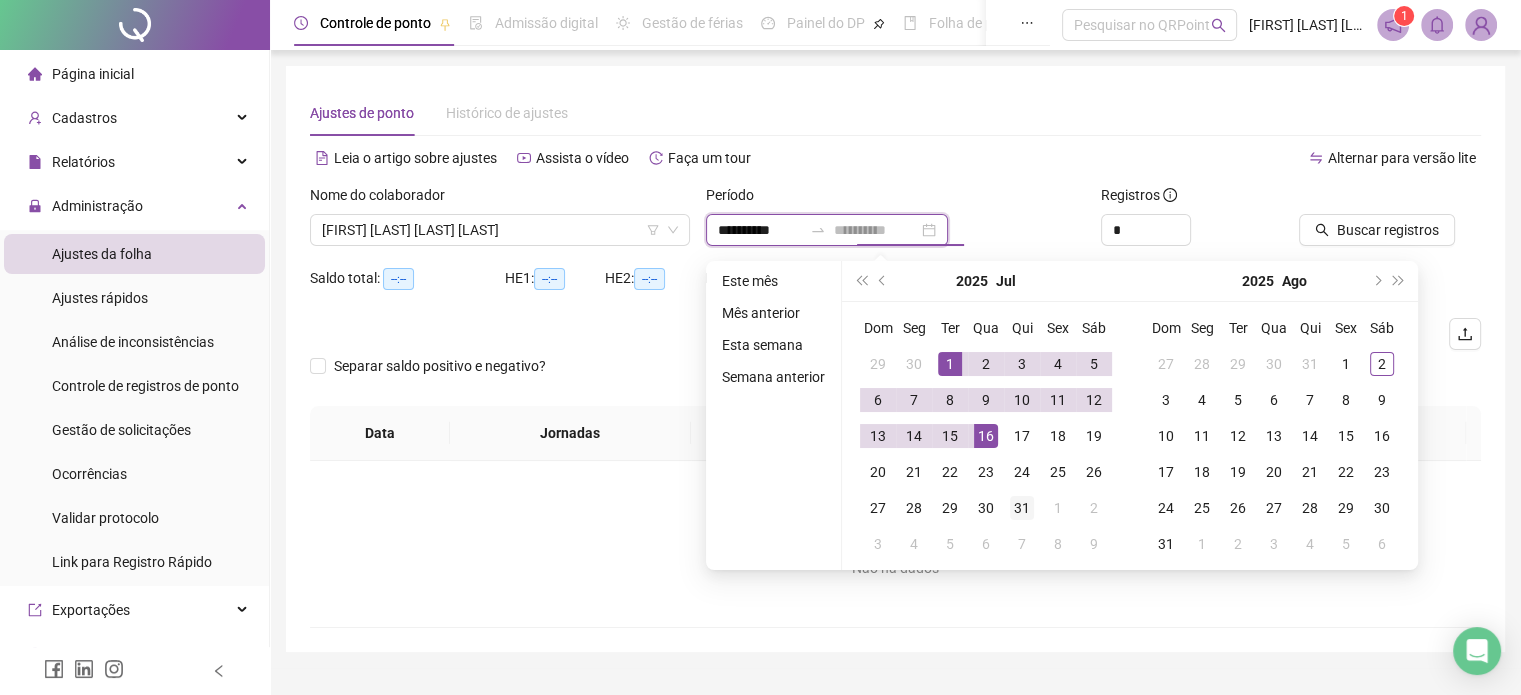 type on "**********" 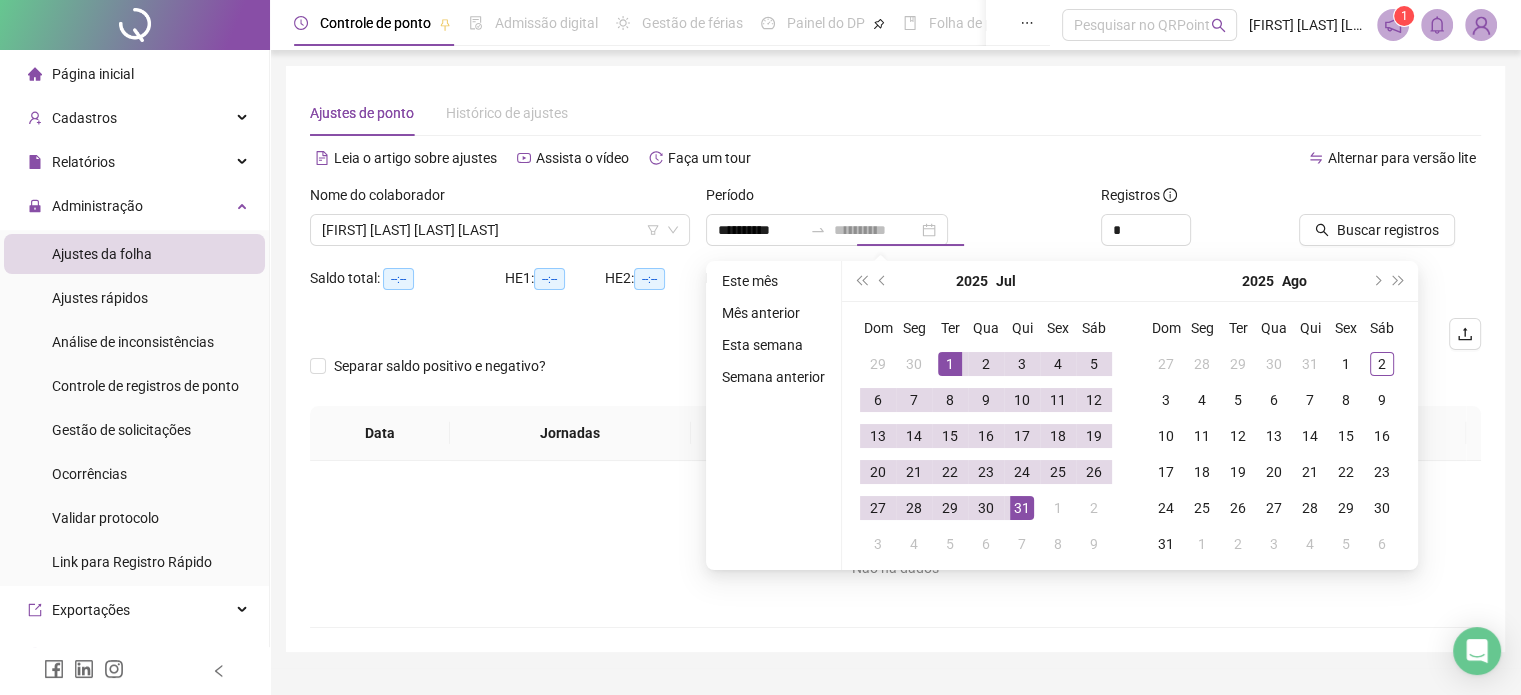 click on "31" at bounding box center (1022, 508) 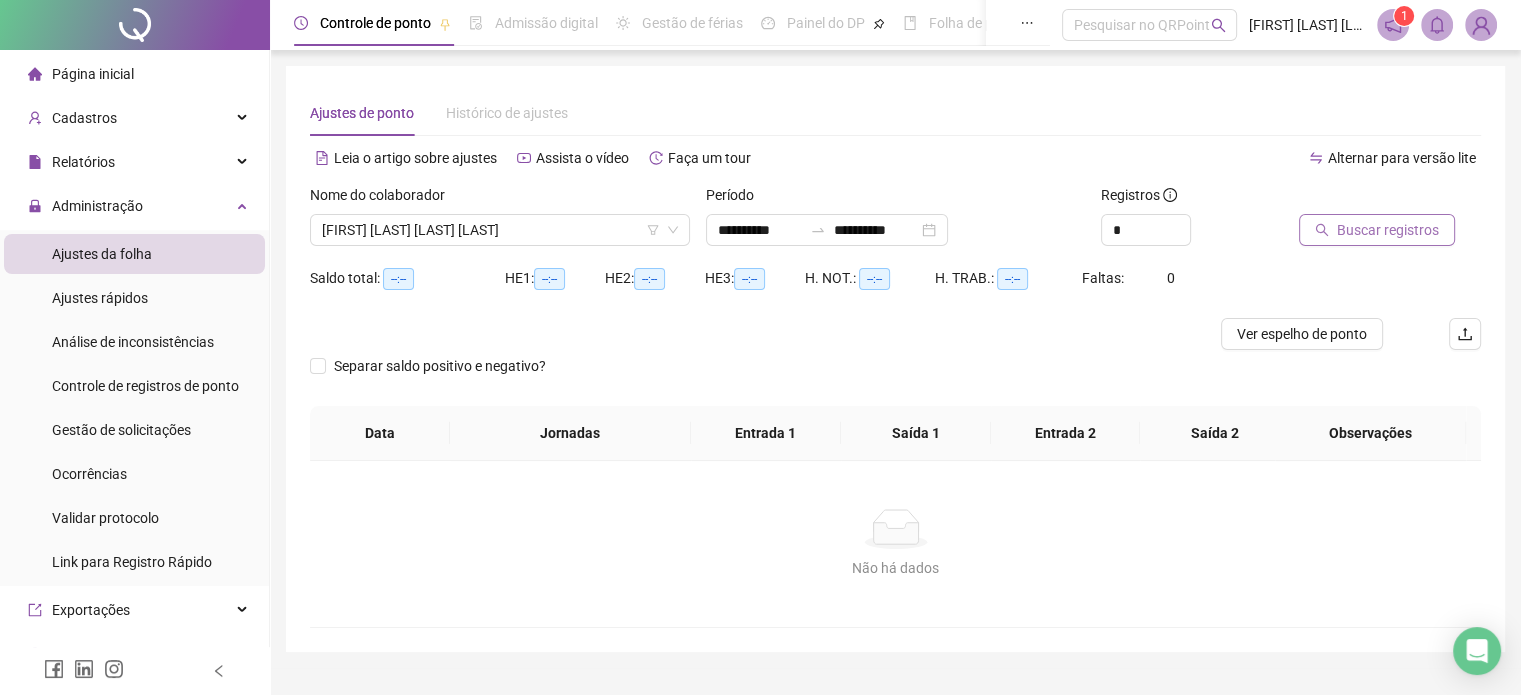 click on "Buscar registros" at bounding box center [1388, 230] 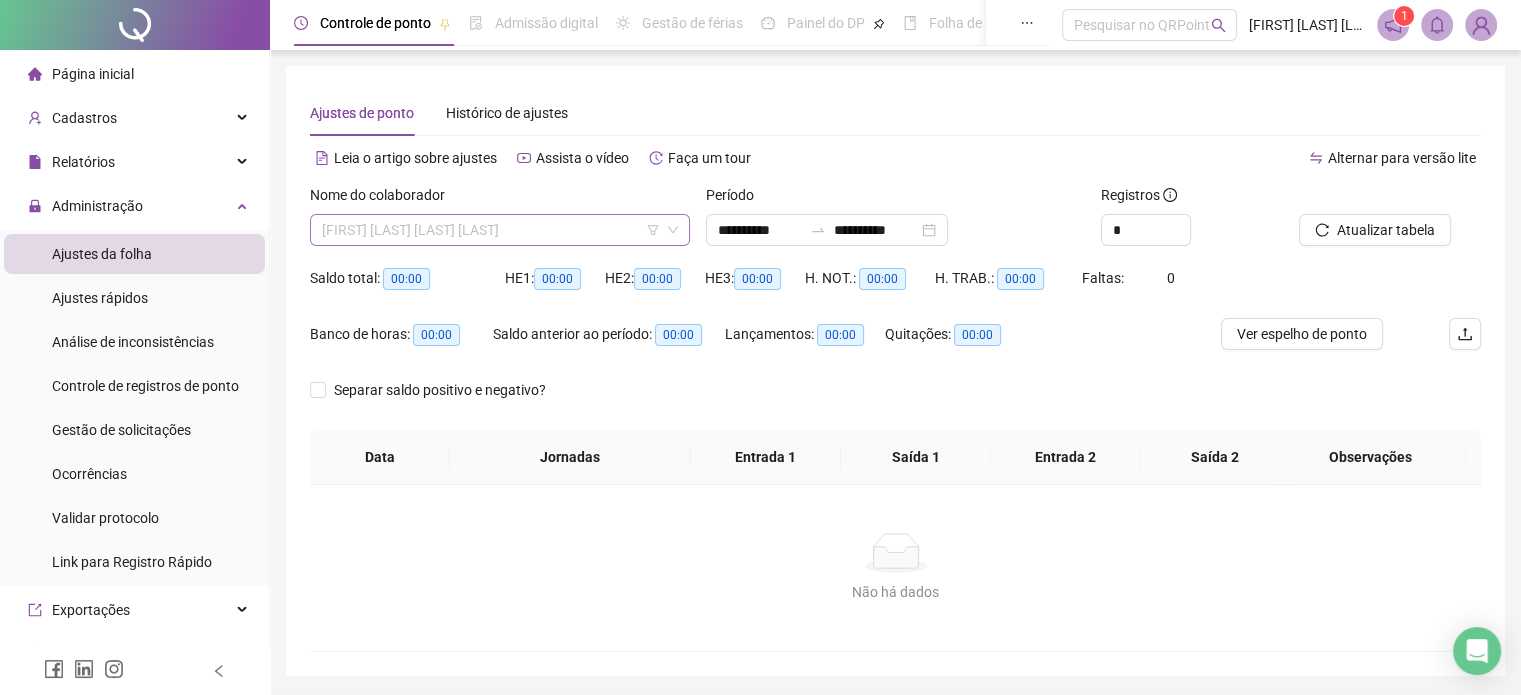 click on "[FIRST] [LAST] [LAST] [LAST]" at bounding box center (500, 230) 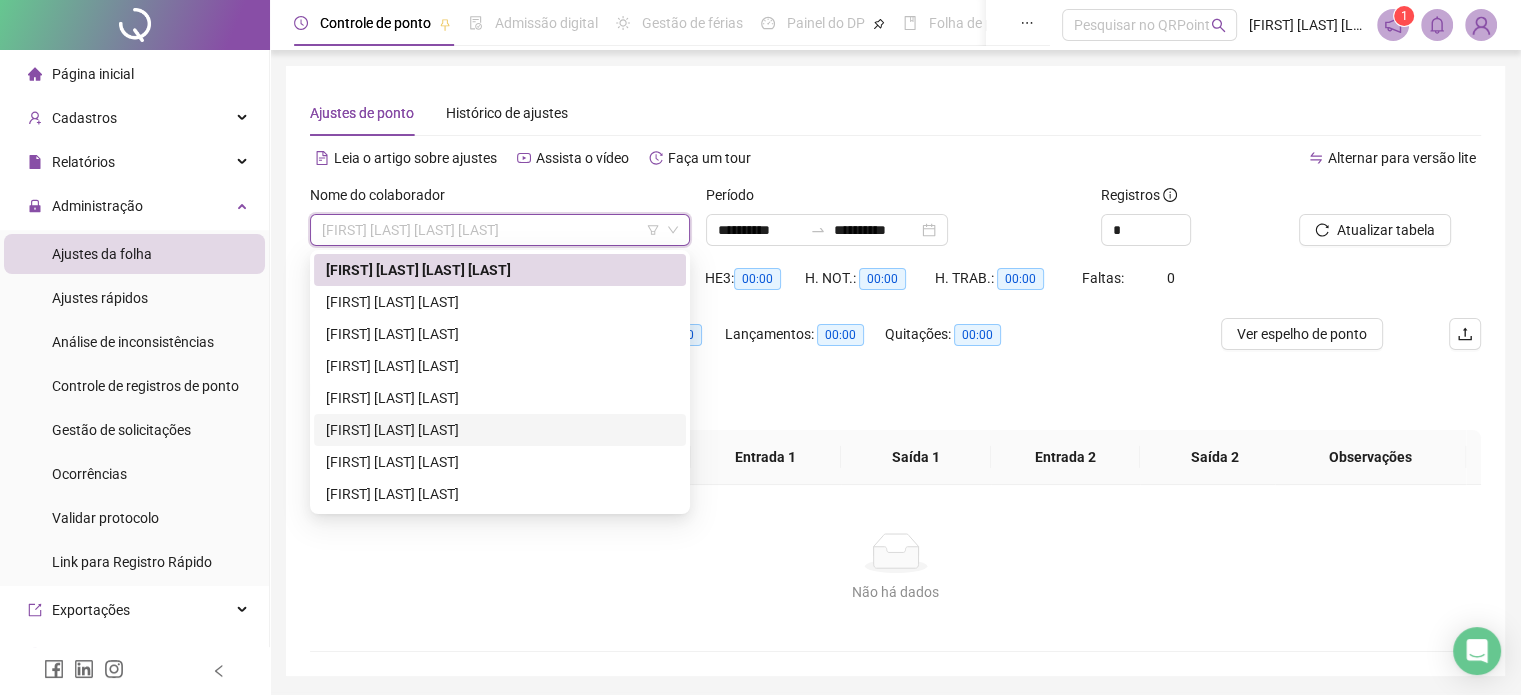 drag, startPoint x: 448, startPoint y: 425, endPoint x: 467, endPoint y: 418, distance: 20.248457 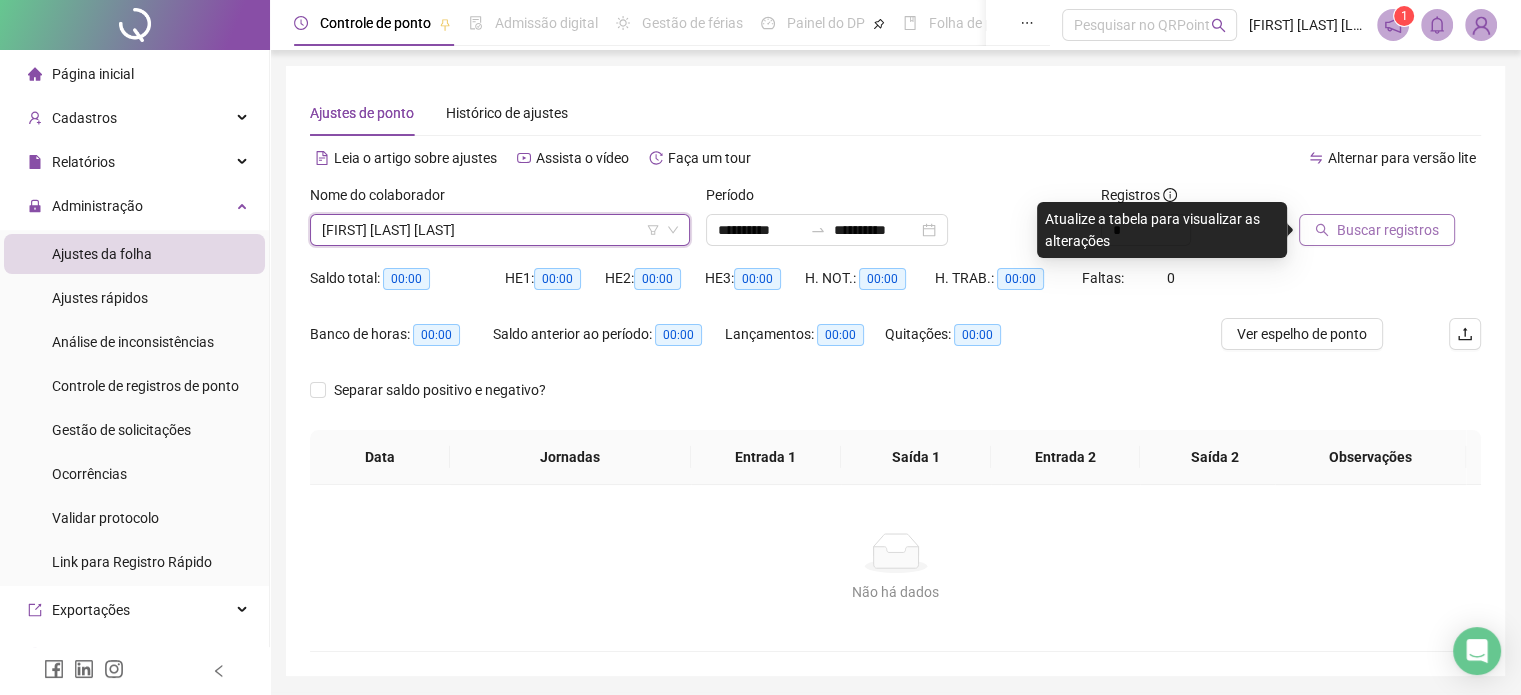 click on "Buscar registros" at bounding box center (1388, 230) 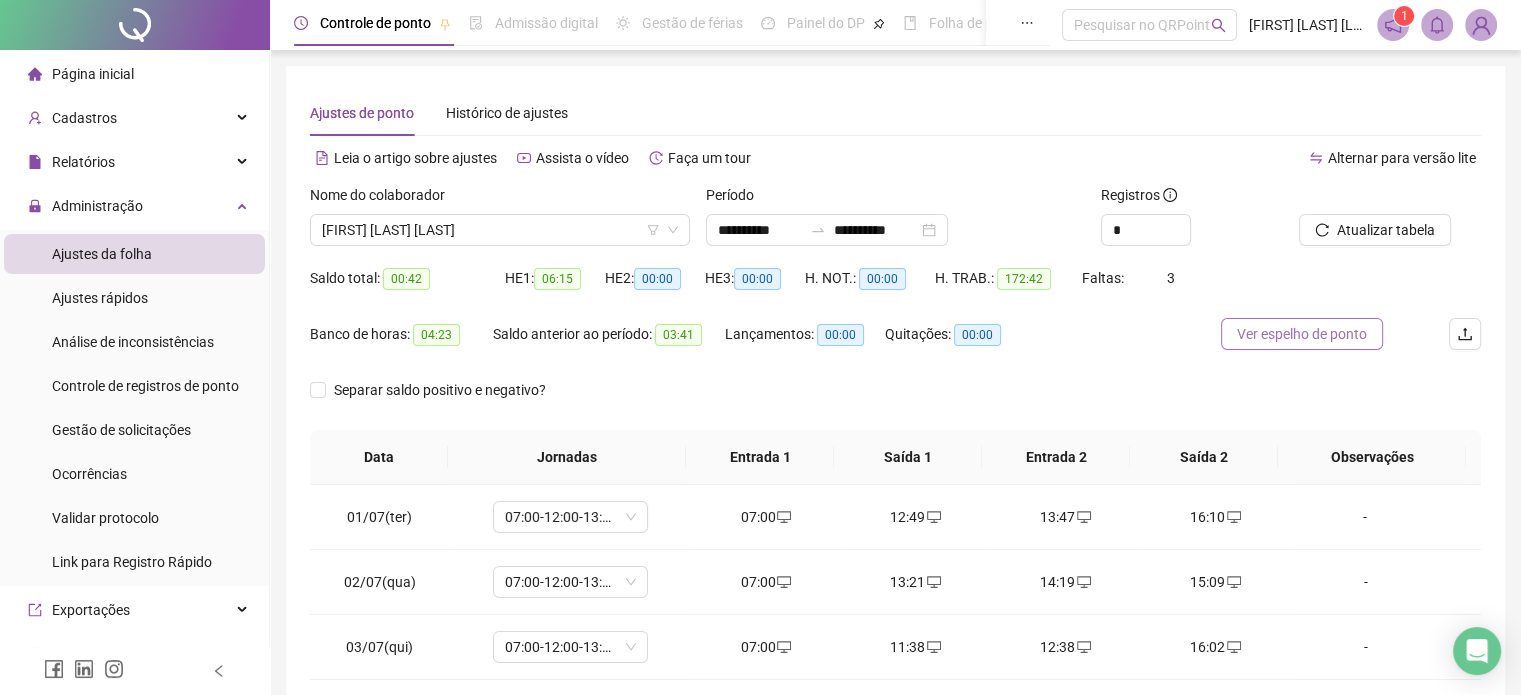 click on "Ver espelho de ponto" at bounding box center (1302, 334) 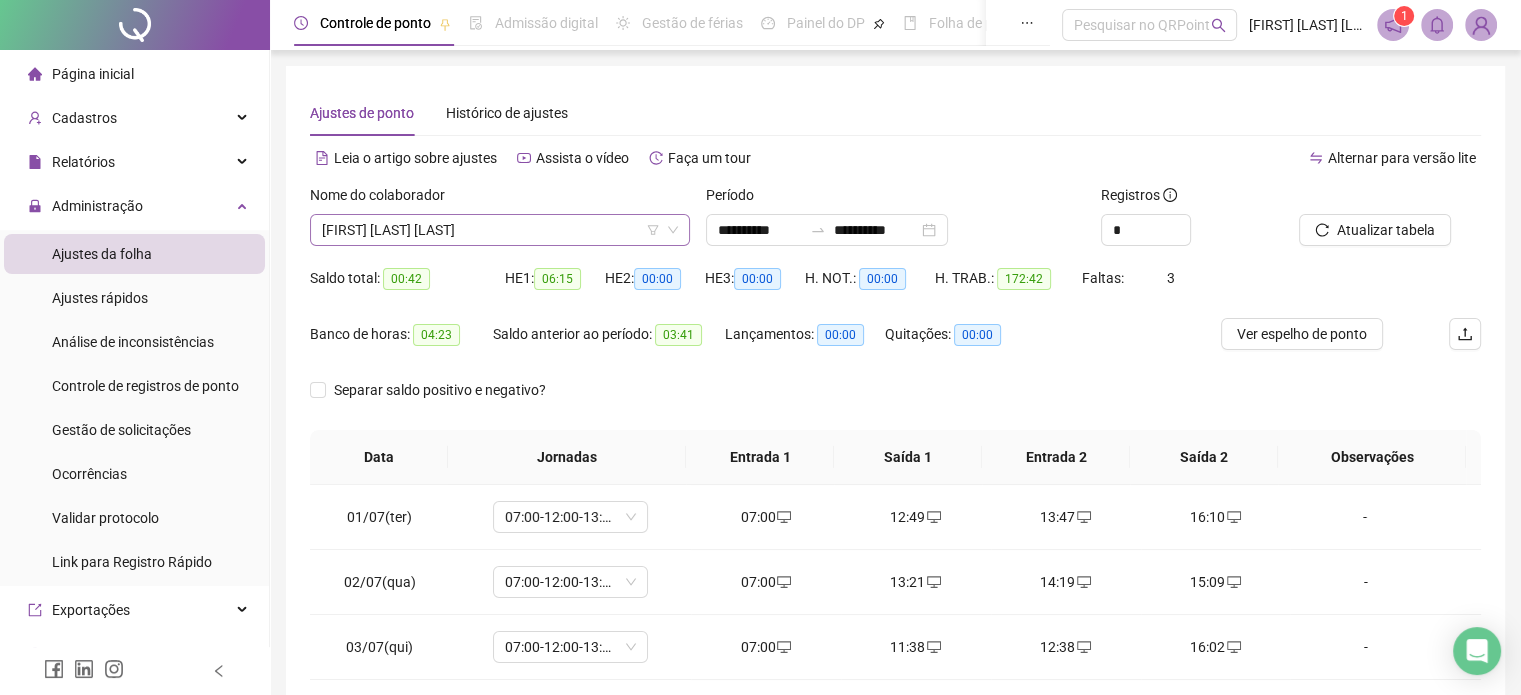 click on "[FIRST] [LAST] [LAST]" at bounding box center [500, 230] 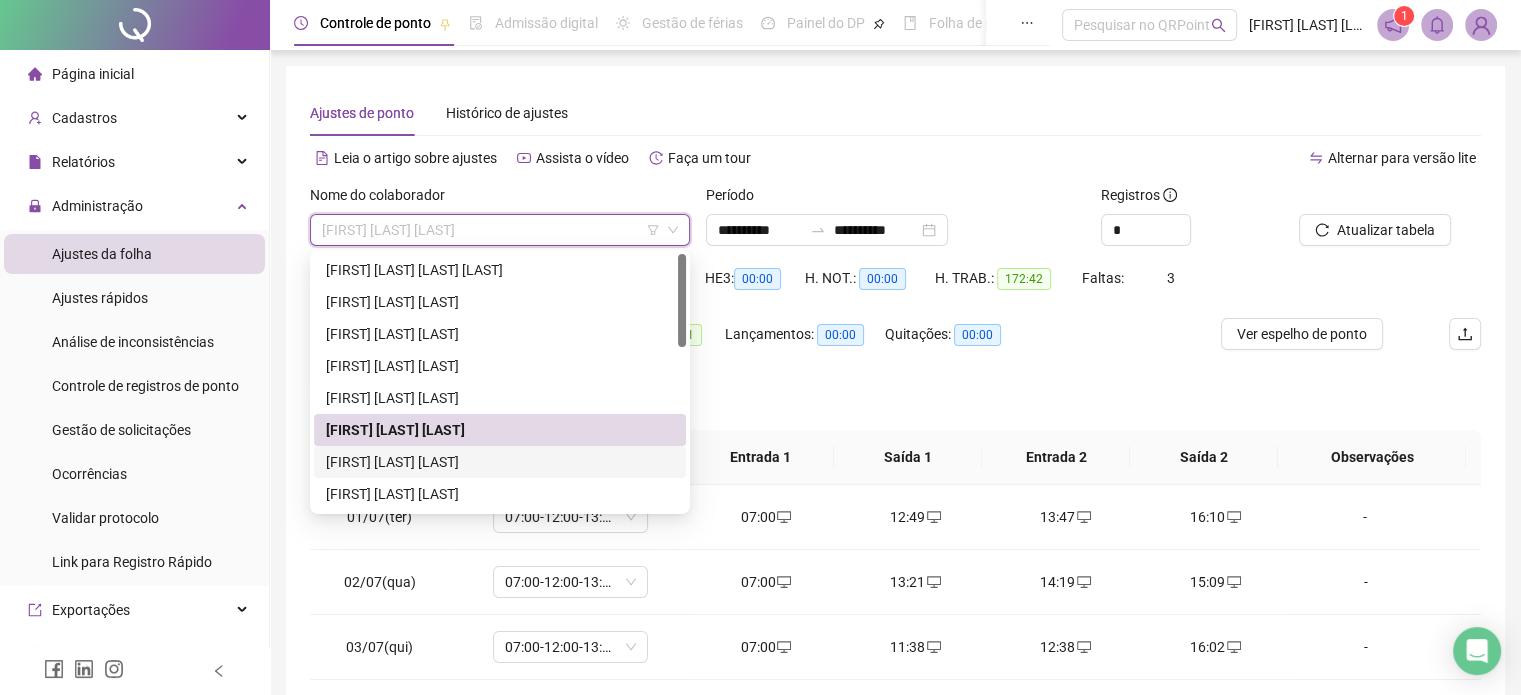 click on "[FIRST] [LAST] [LAST]" at bounding box center (500, 462) 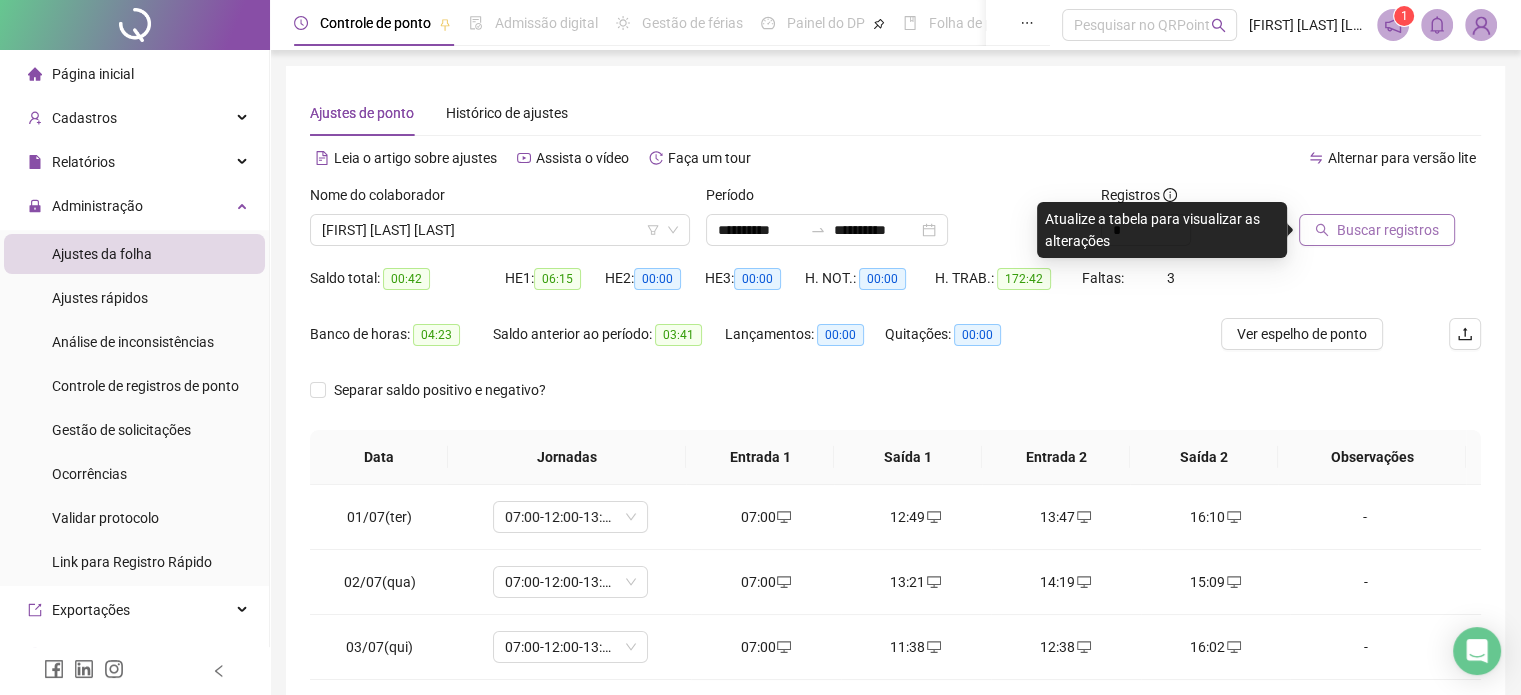 click on "Buscar registros" at bounding box center (1388, 230) 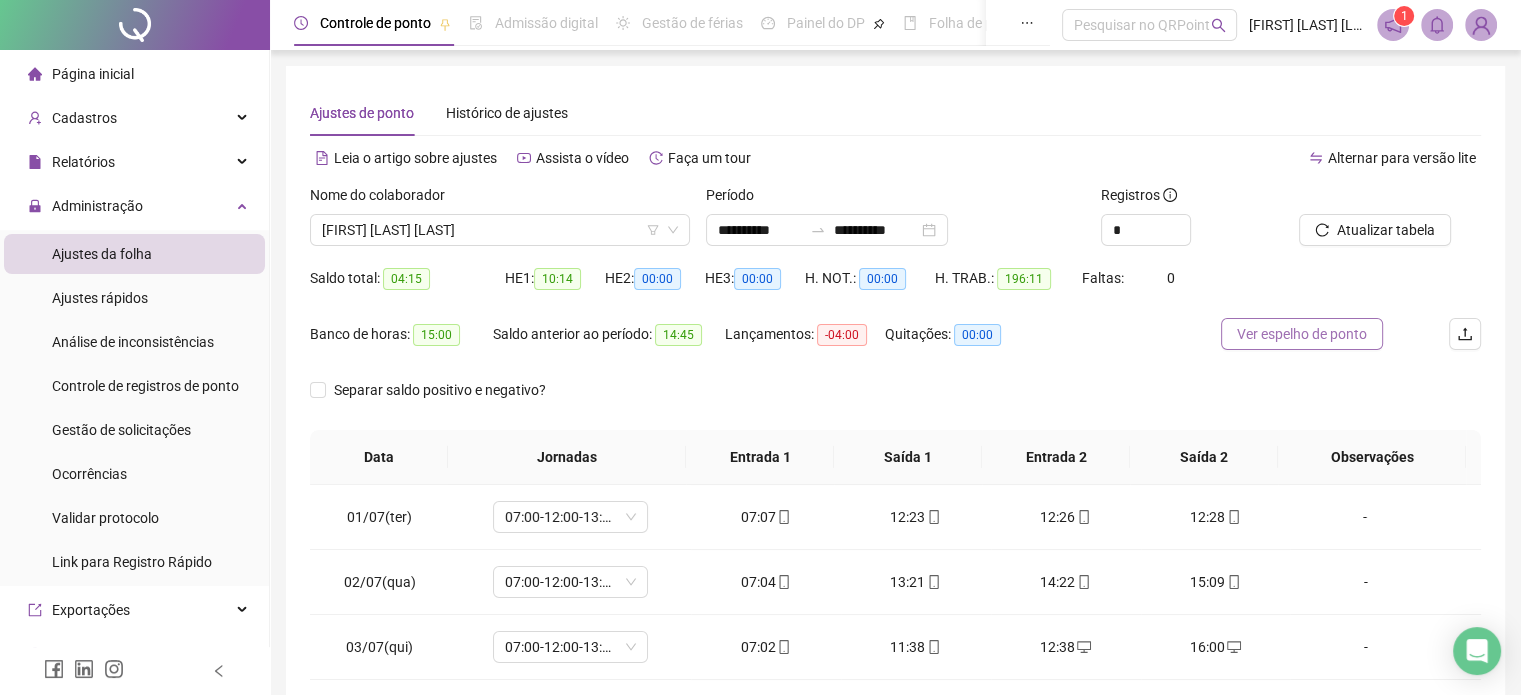 click on "Ver espelho de ponto" at bounding box center [1302, 334] 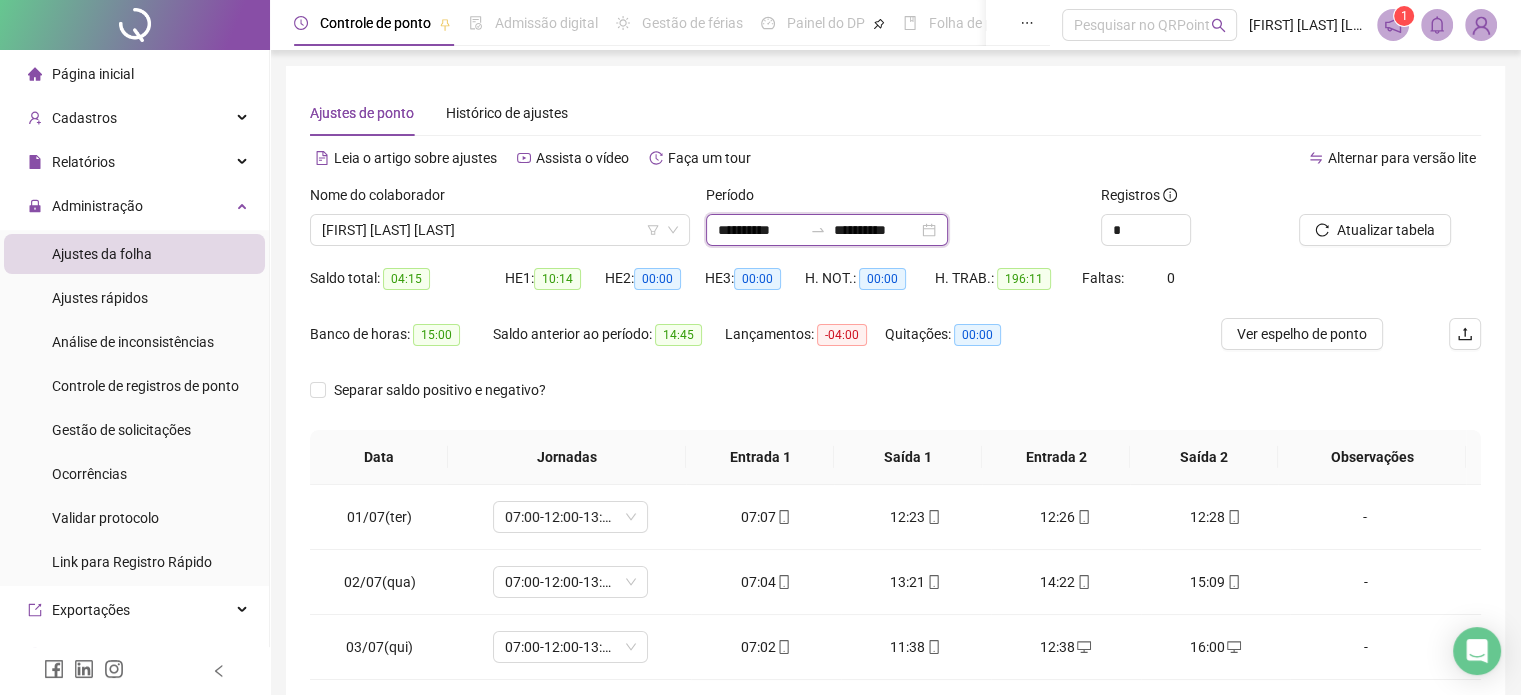 click on "**********" at bounding box center (760, 230) 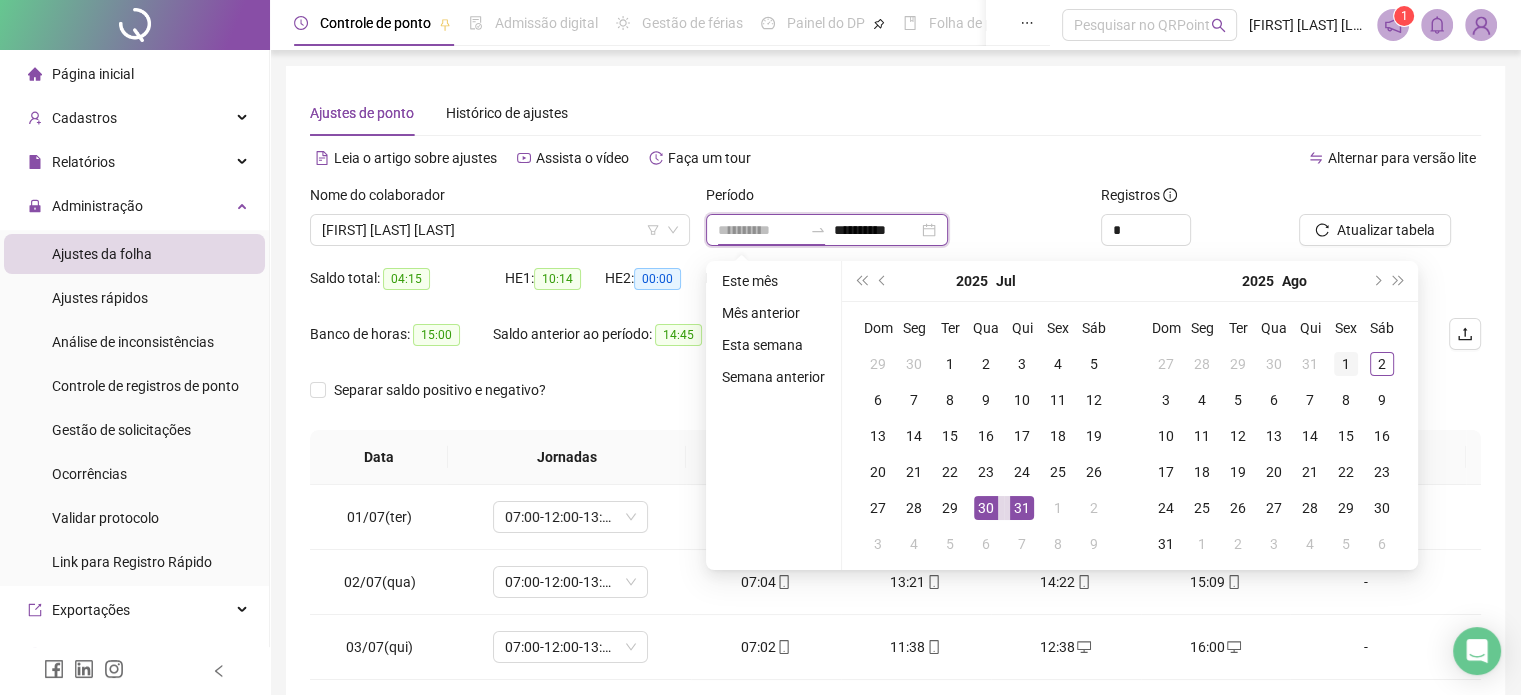 type on "**********" 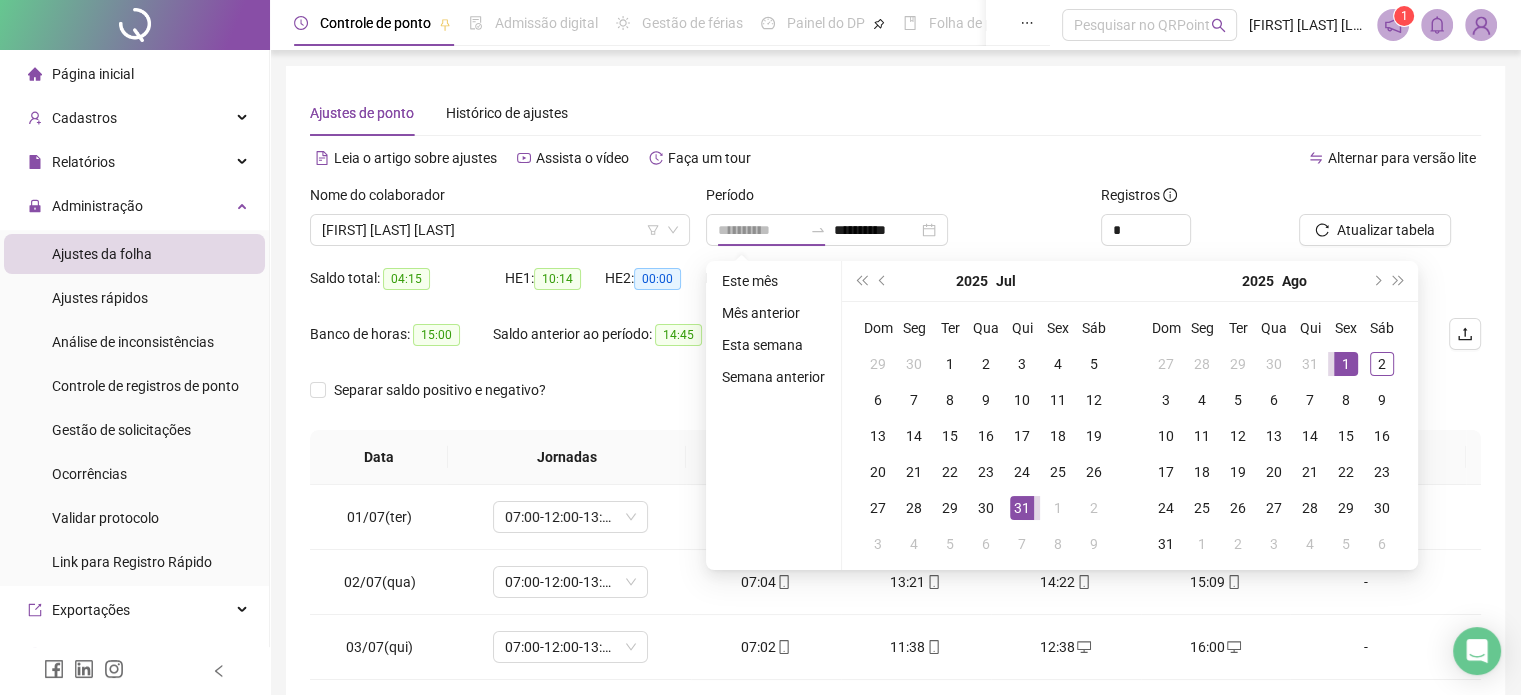 click on "1" at bounding box center (1346, 364) 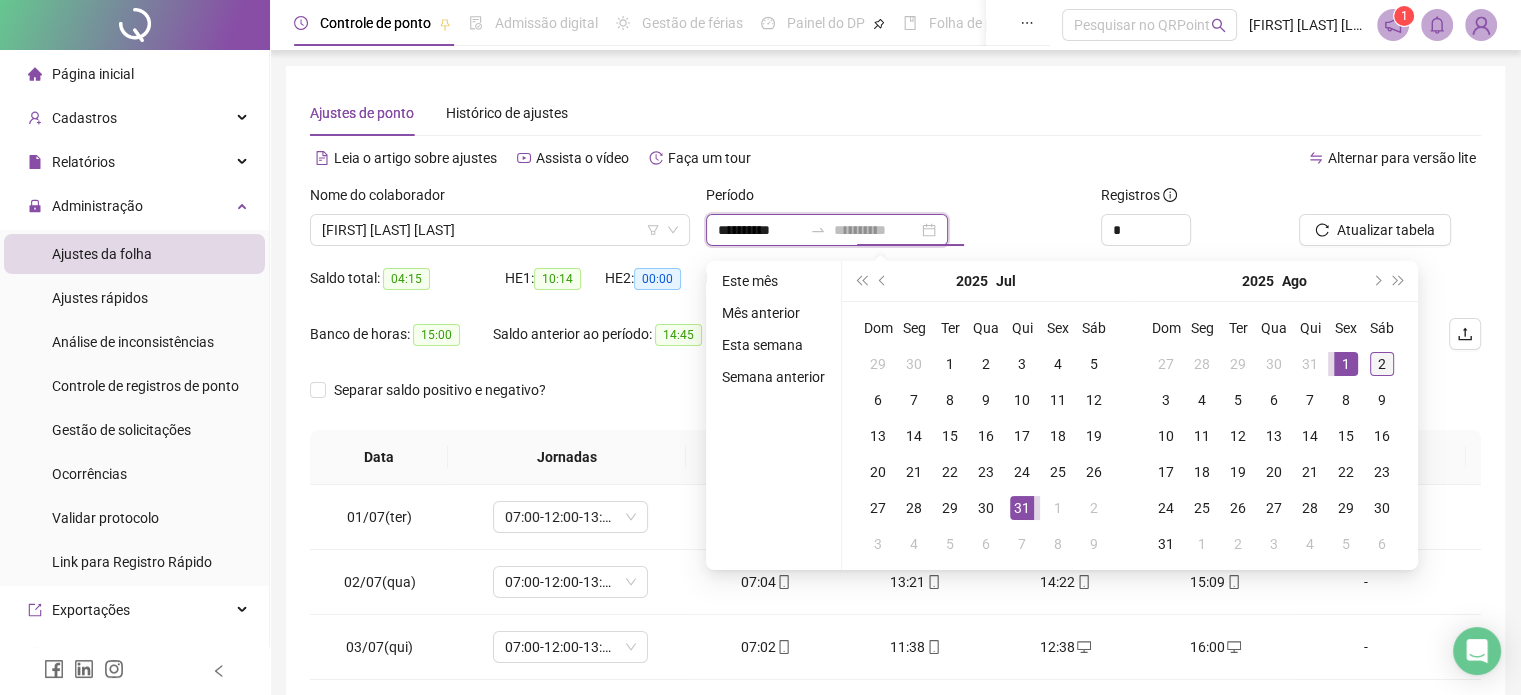 type on "**********" 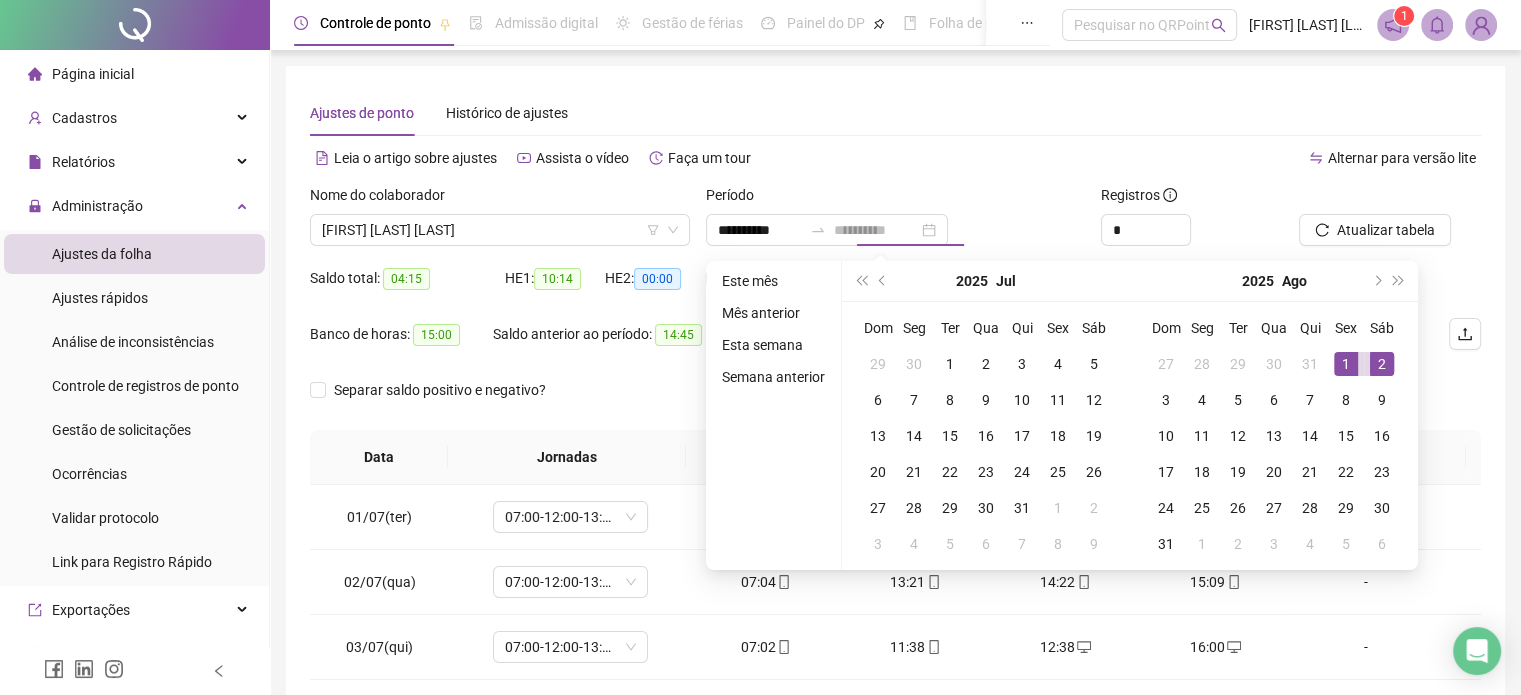 click on "2" at bounding box center (1382, 364) 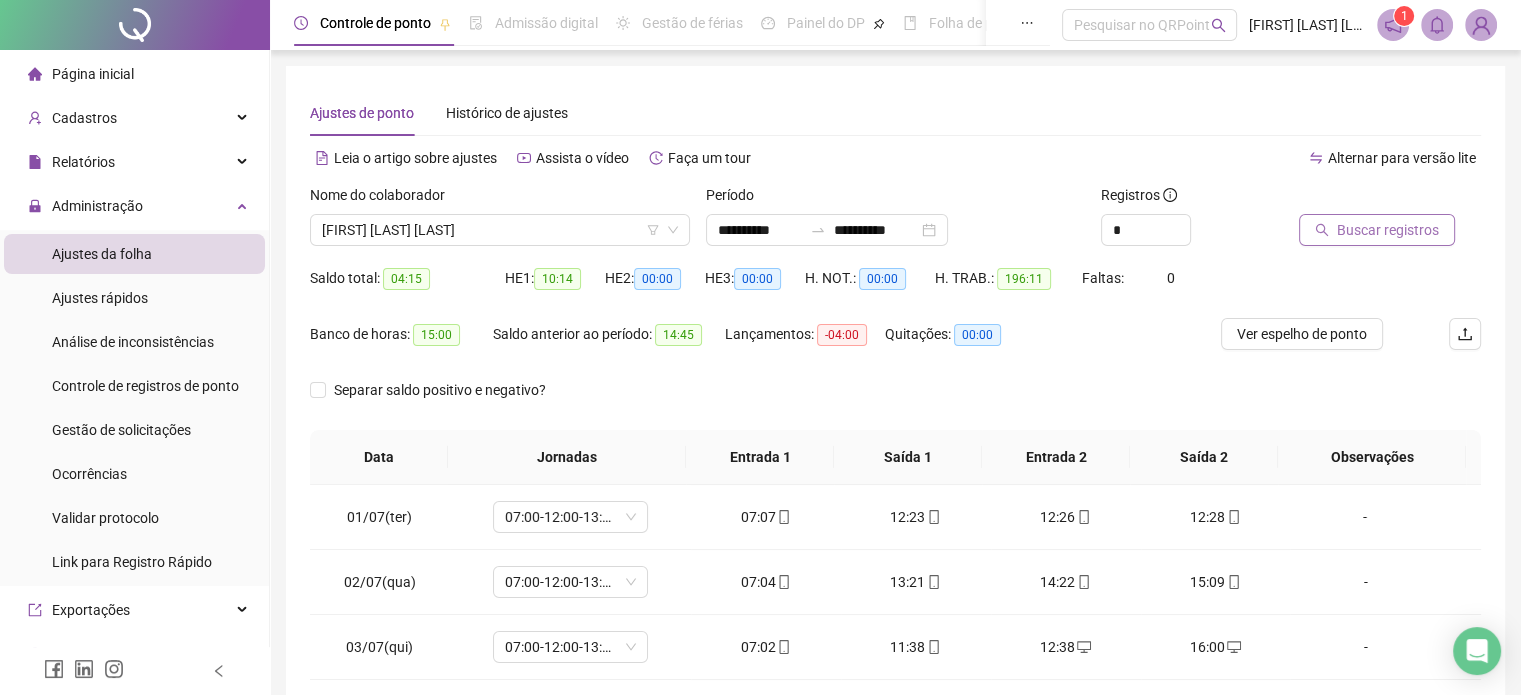 click on "Buscar registros" at bounding box center [1388, 230] 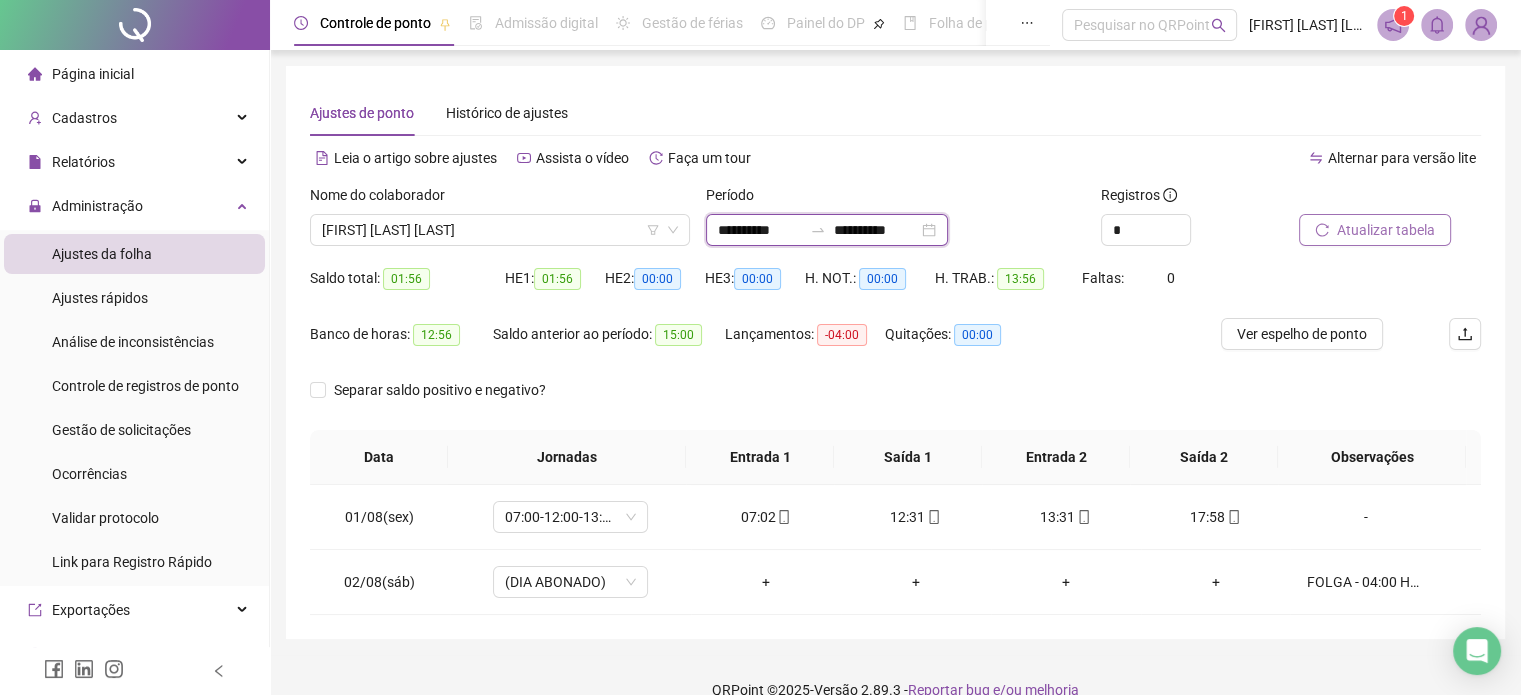 click on "**********" at bounding box center [760, 230] 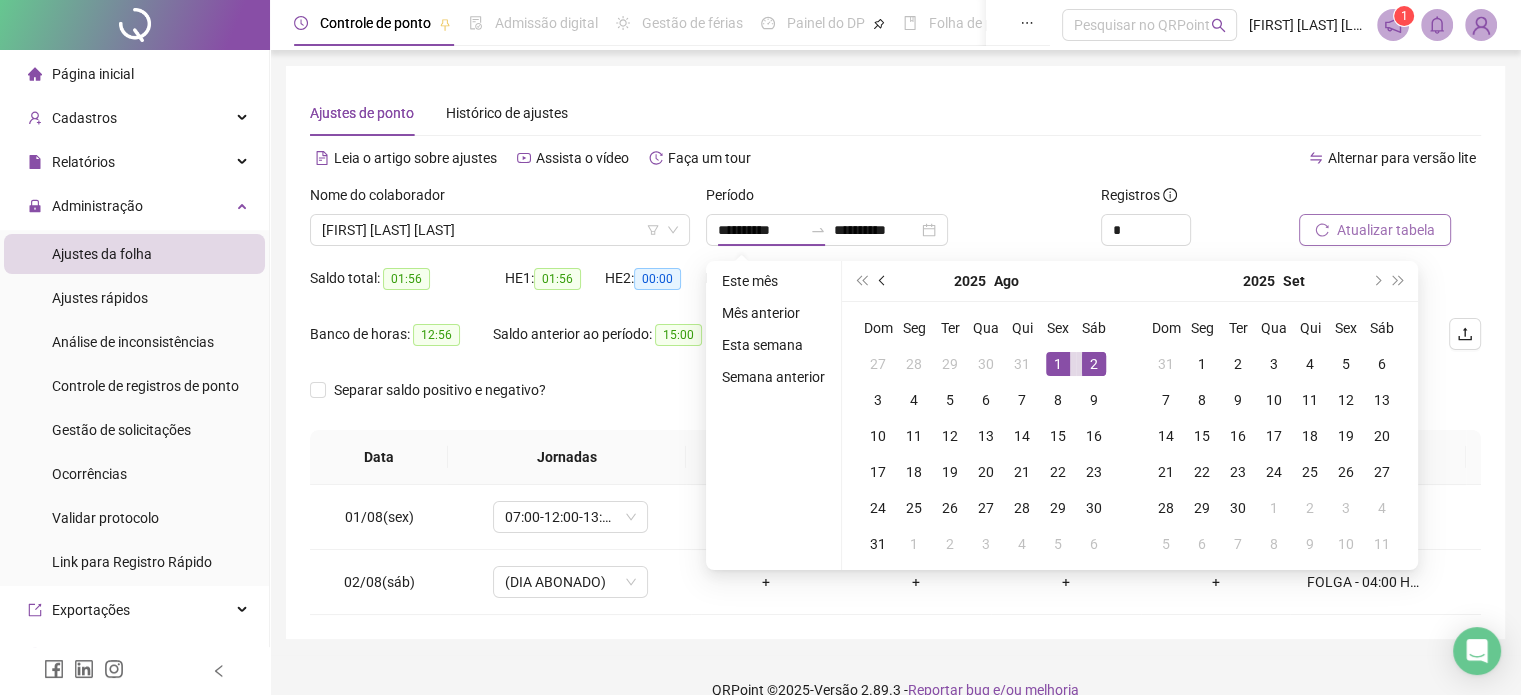 click at bounding box center (883, 281) 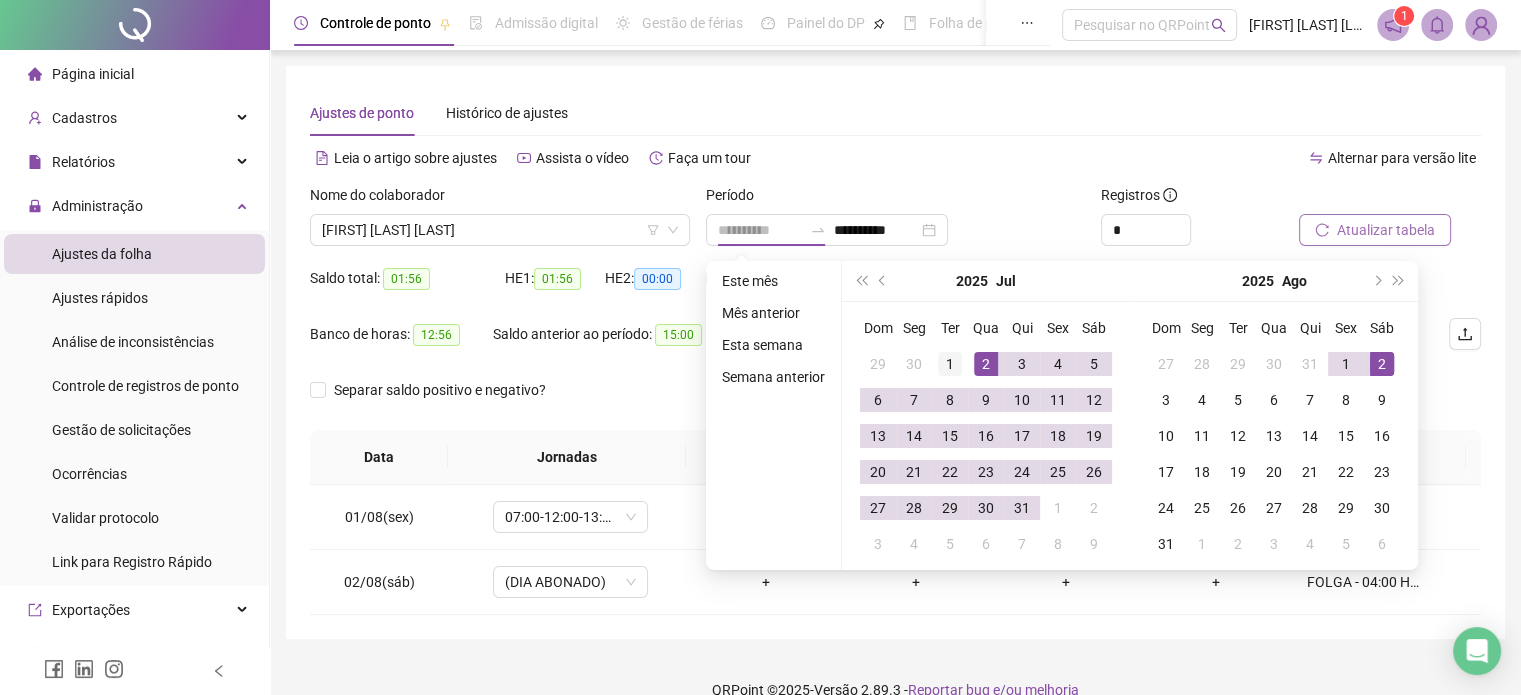 type on "**********" 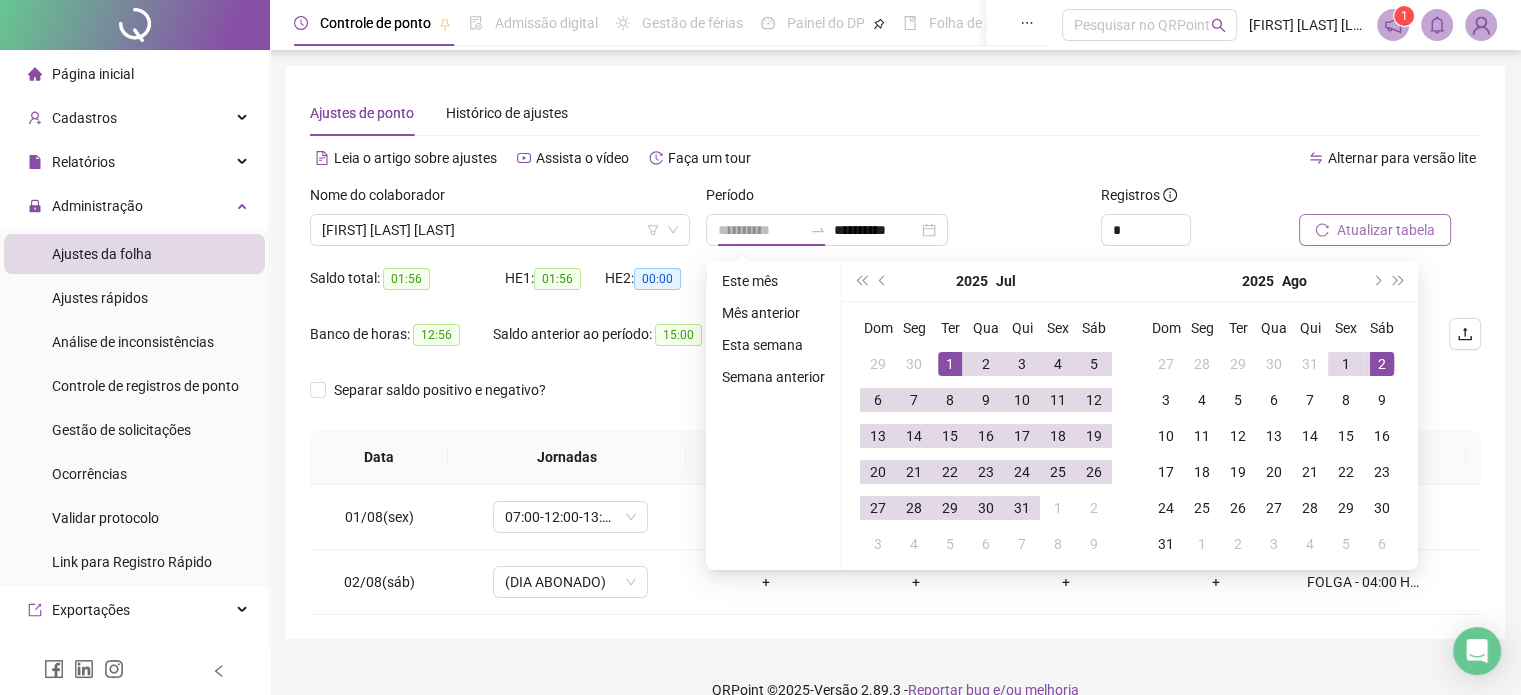 click on "1" at bounding box center (950, 364) 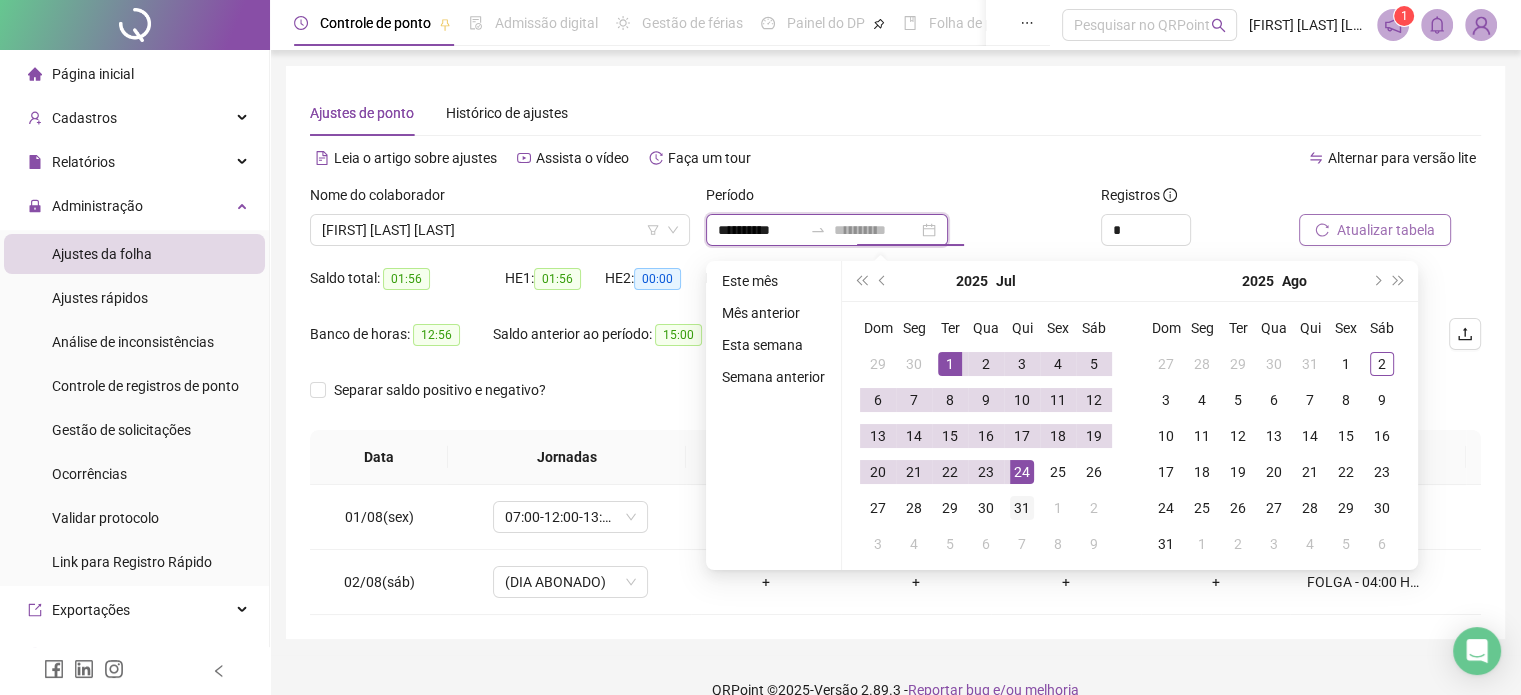 type on "**********" 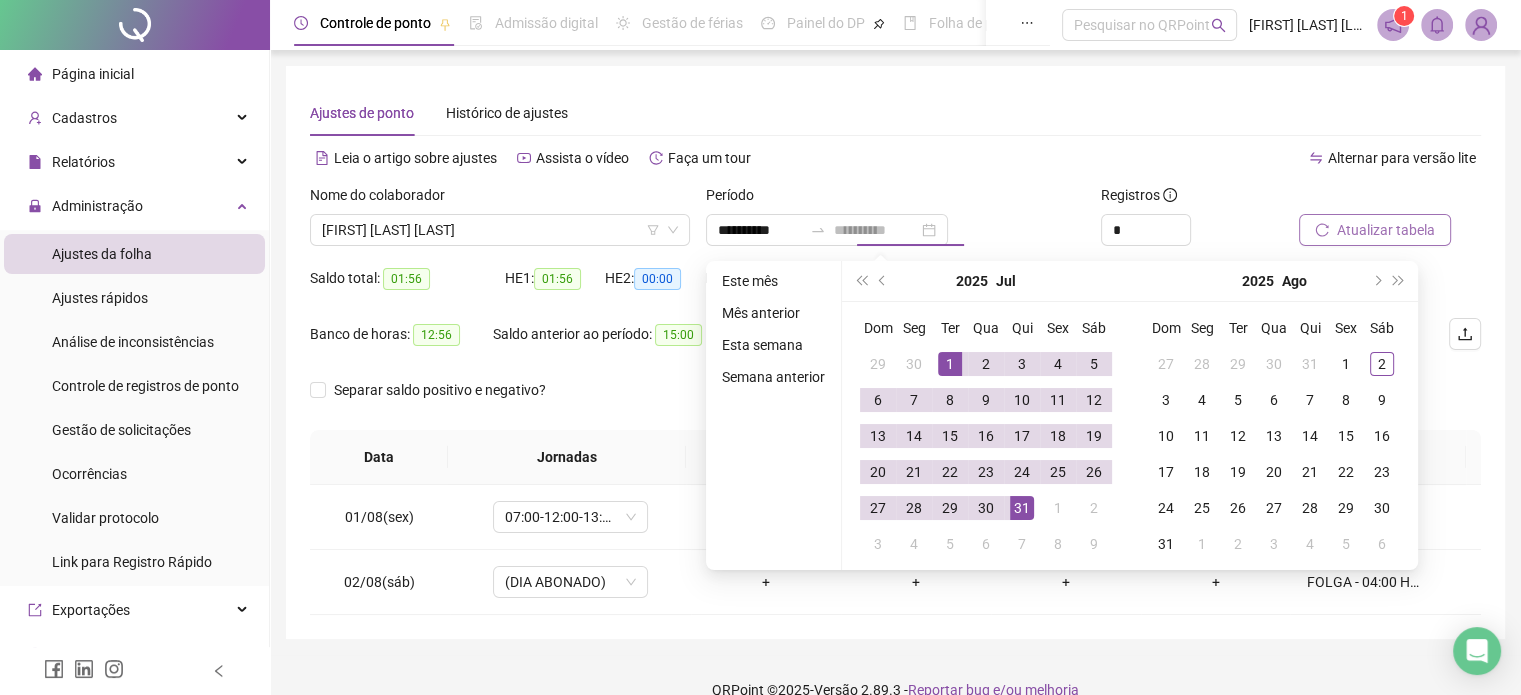 click on "31" at bounding box center [1022, 508] 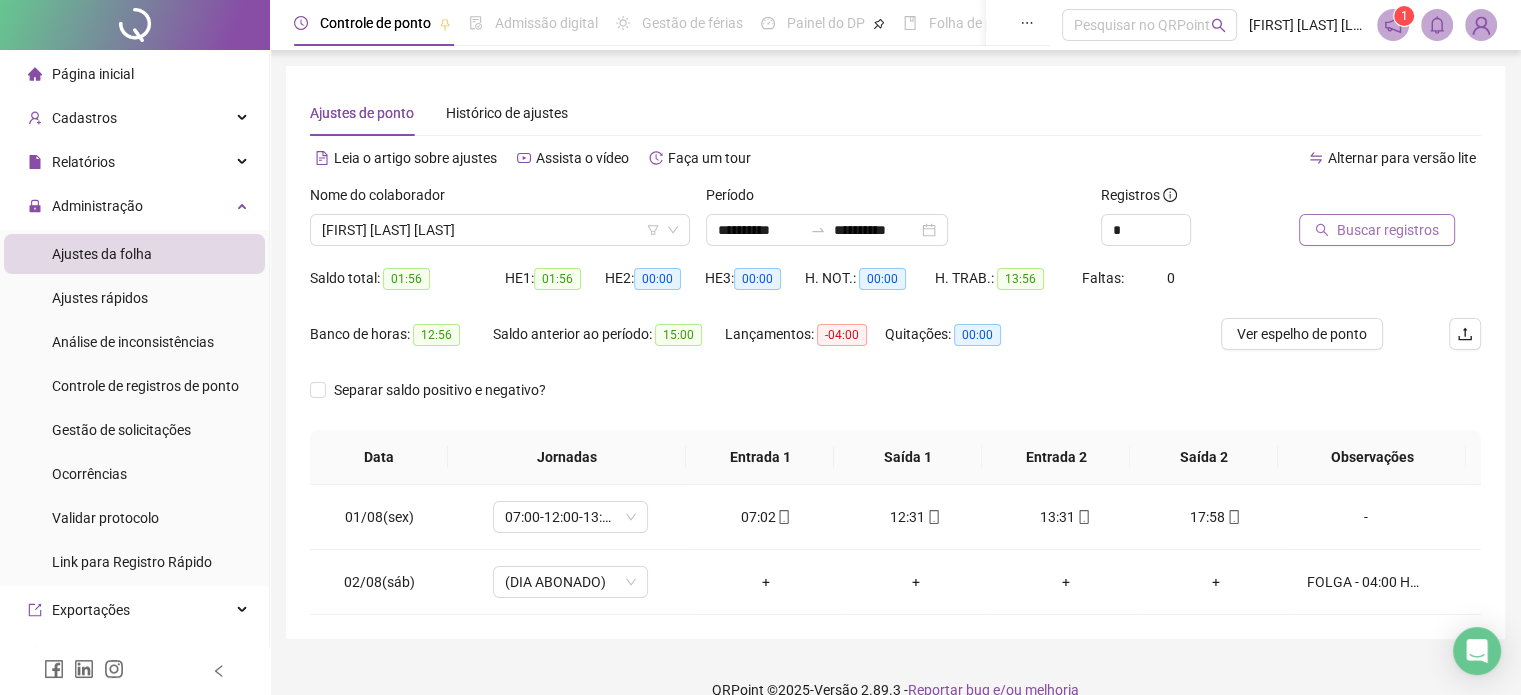 click on "Buscar registros" at bounding box center (1388, 230) 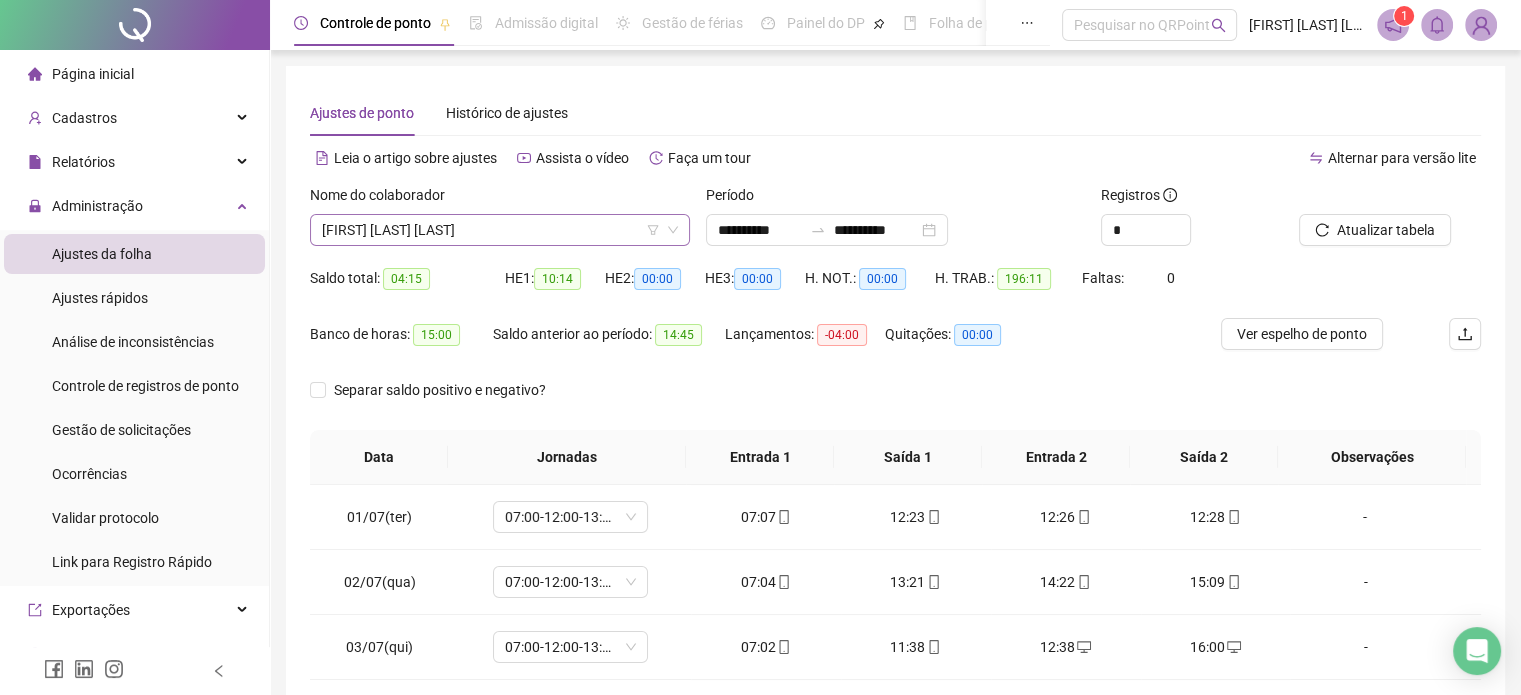 click on "[FIRST] [LAST] [LAST]" at bounding box center [500, 230] 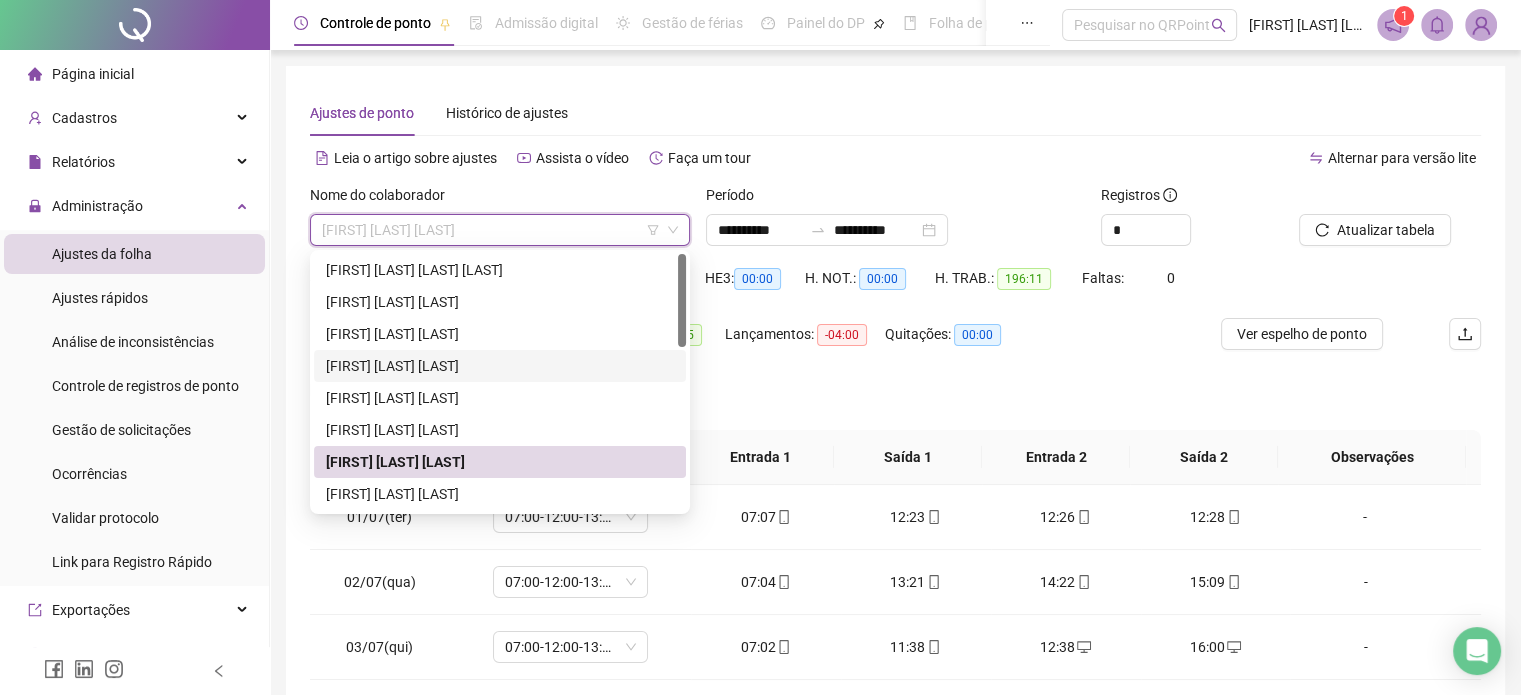scroll, scrollTop: 100, scrollLeft: 0, axis: vertical 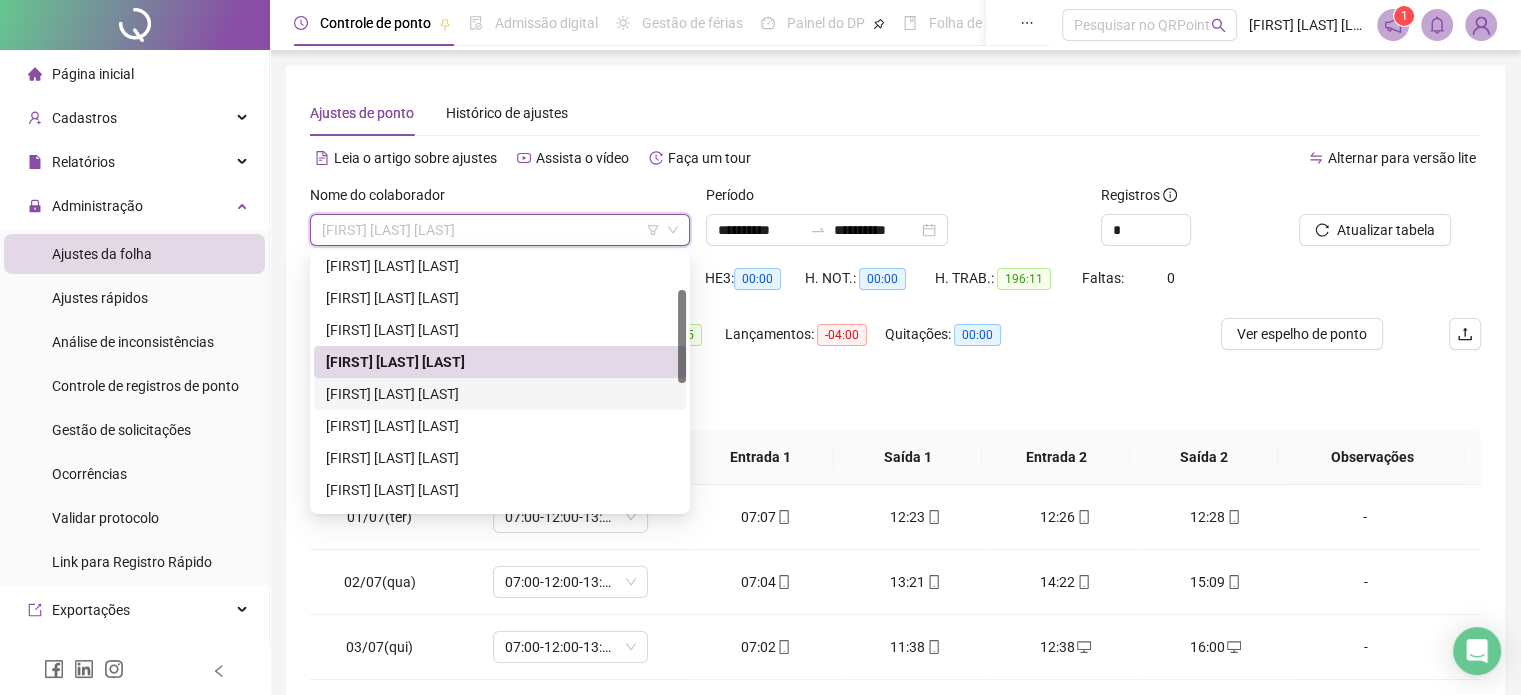 drag, startPoint x: 486, startPoint y: 390, endPoint x: 595, endPoint y: 366, distance: 111.61093 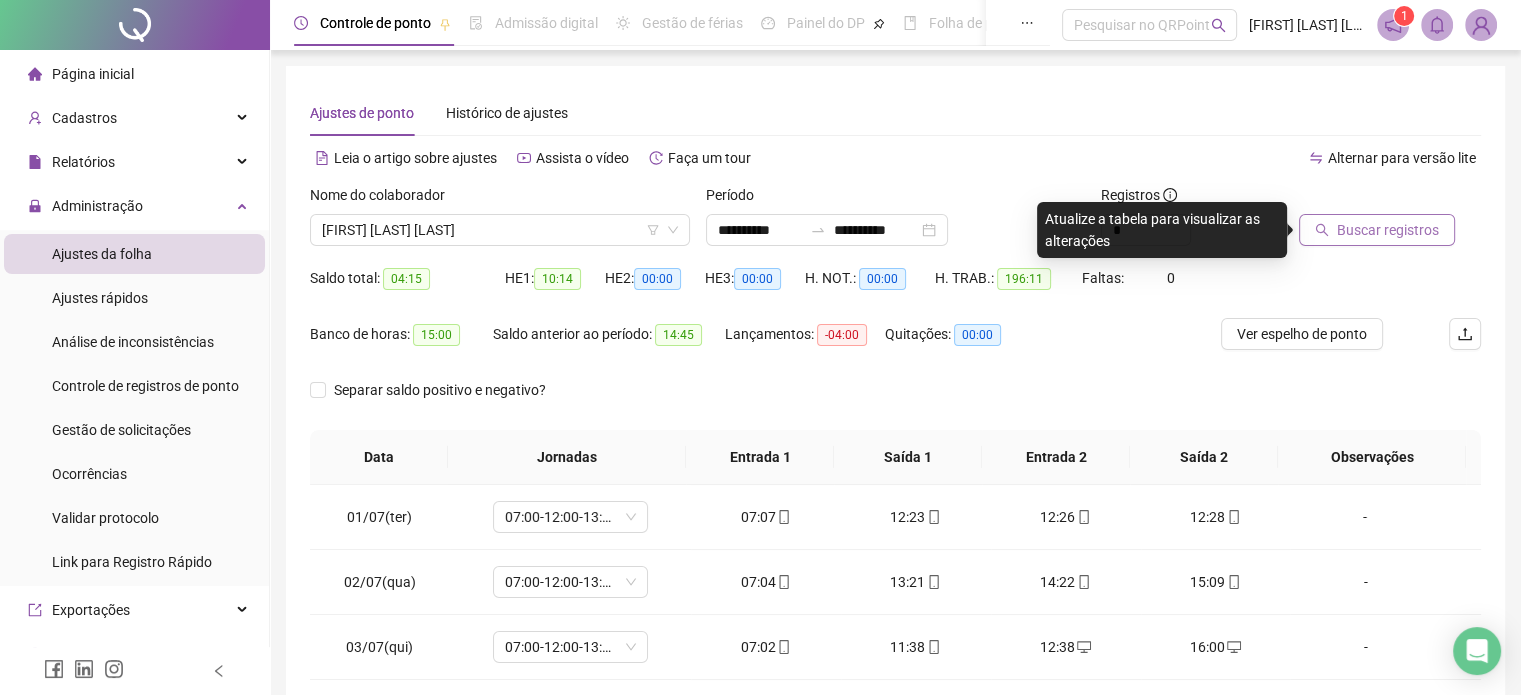 click on "Buscar registros" at bounding box center (1388, 230) 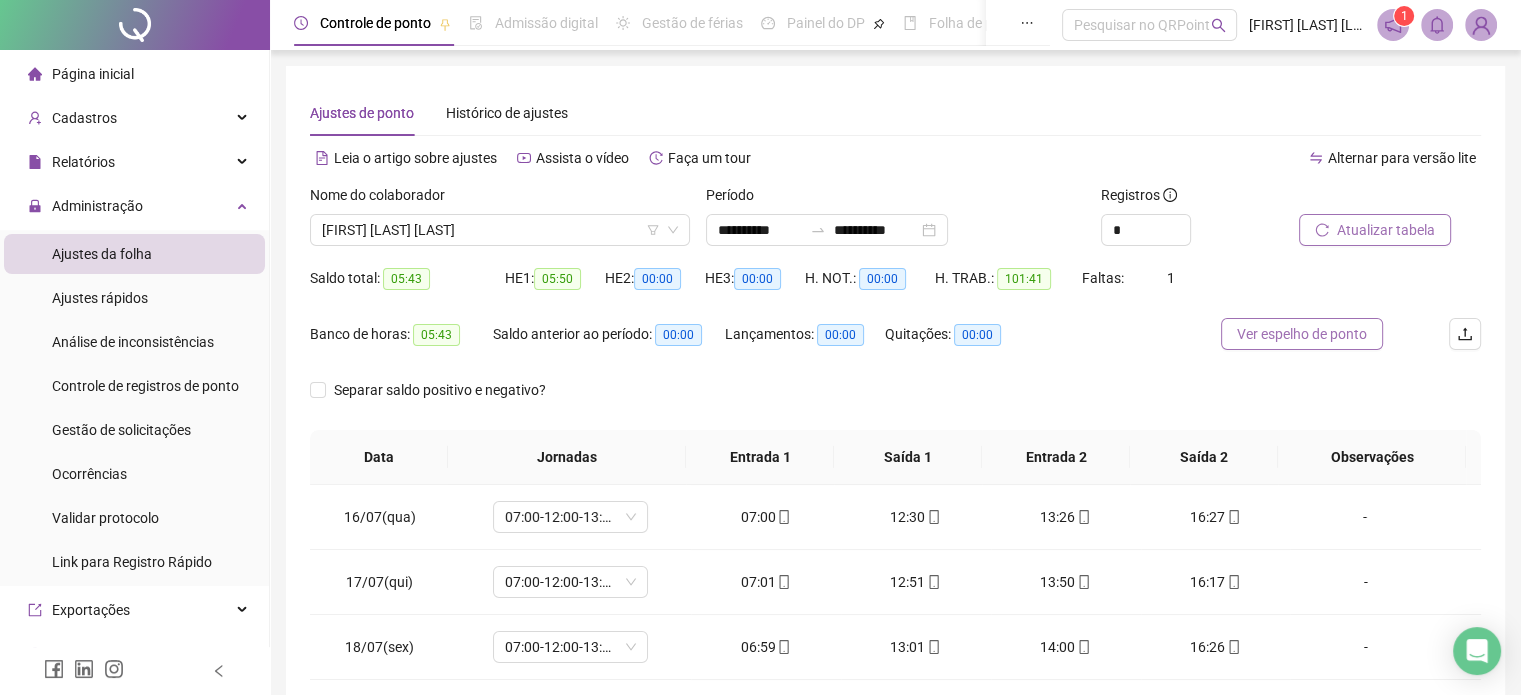 click on "Ver espelho de ponto" at bounding box center (1302, 334) 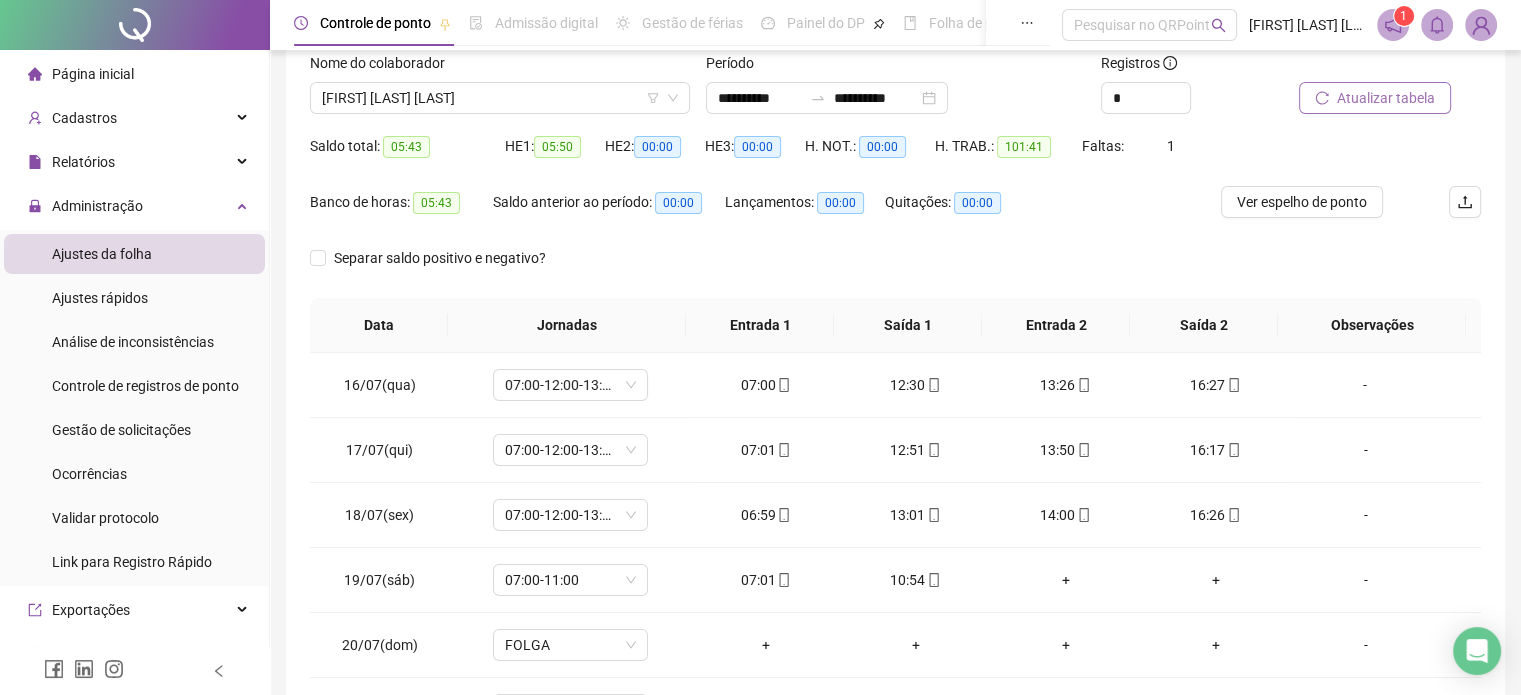 scroll, scrollTop: 326, scrollLeft: 0, axis: vertical 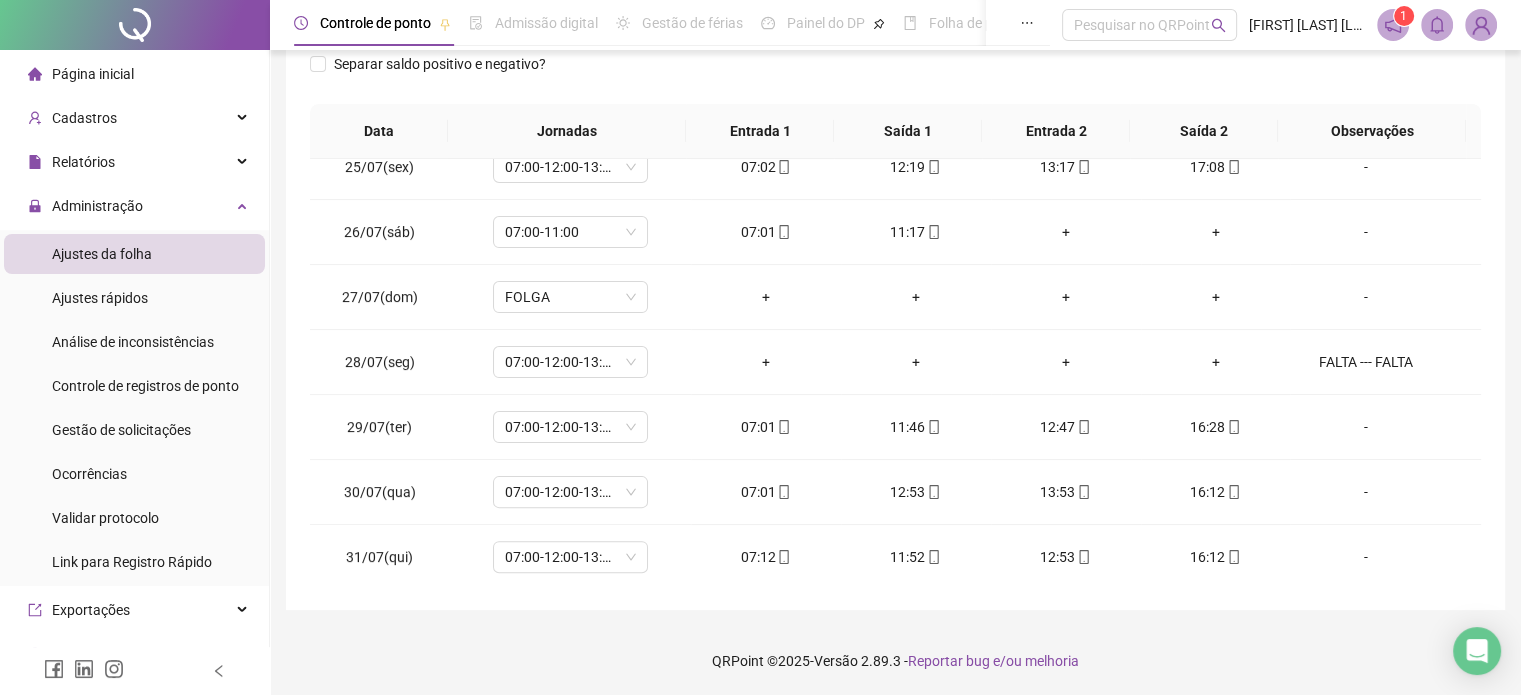 click on "QRPoint © 2025  -  Versão   2.89.3   -  Reportar bug e/ou melhoria" at bounding box center (895, 661) 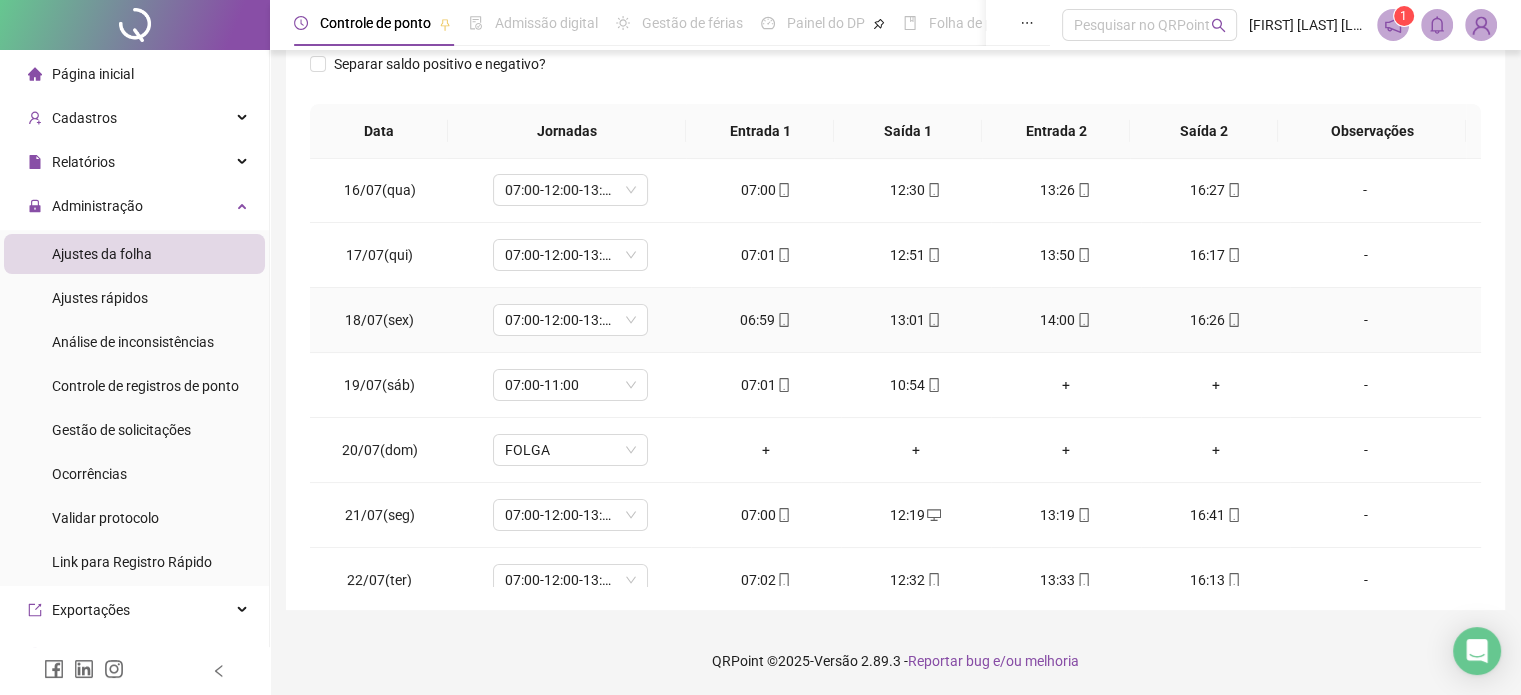 scroll, scrollTop: 0, scrollLeft: 0, axis: both 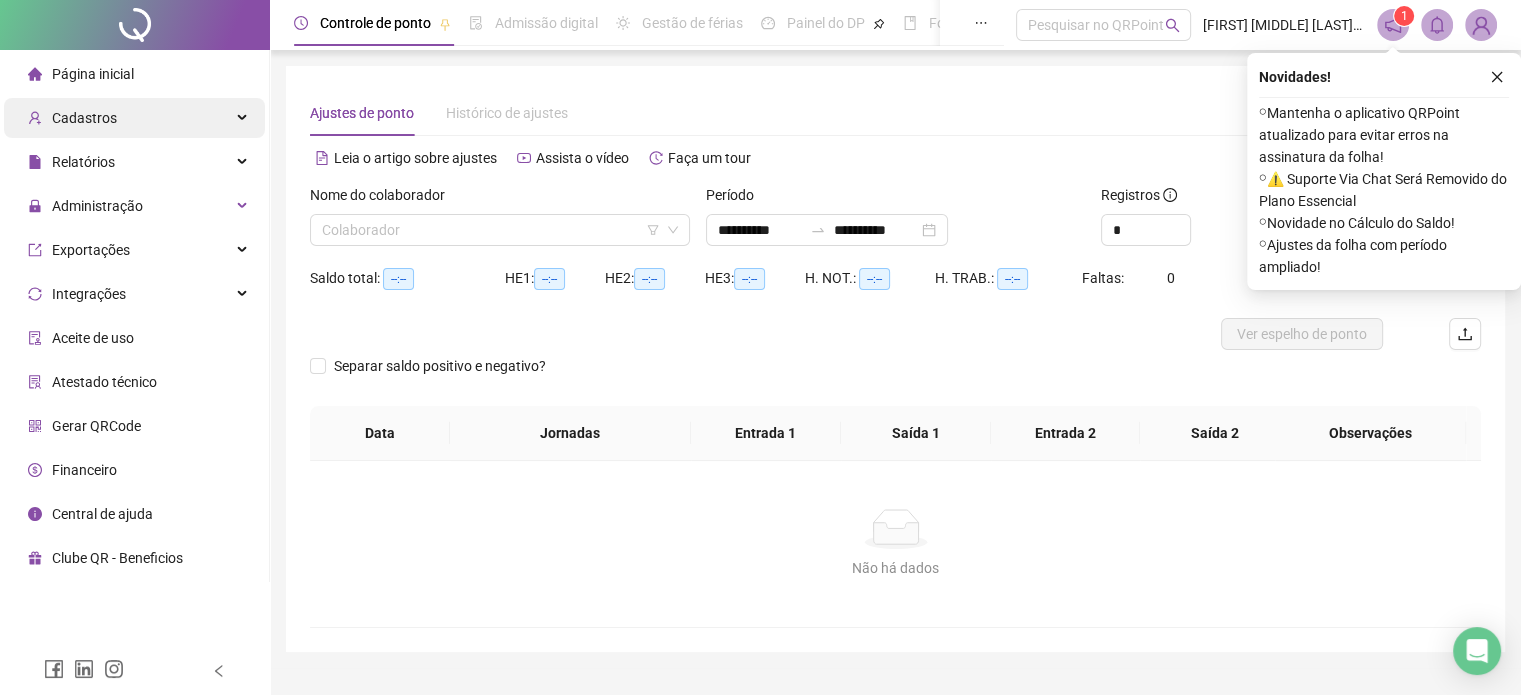 click on "Cadastros" at bounding box center (134, 118) 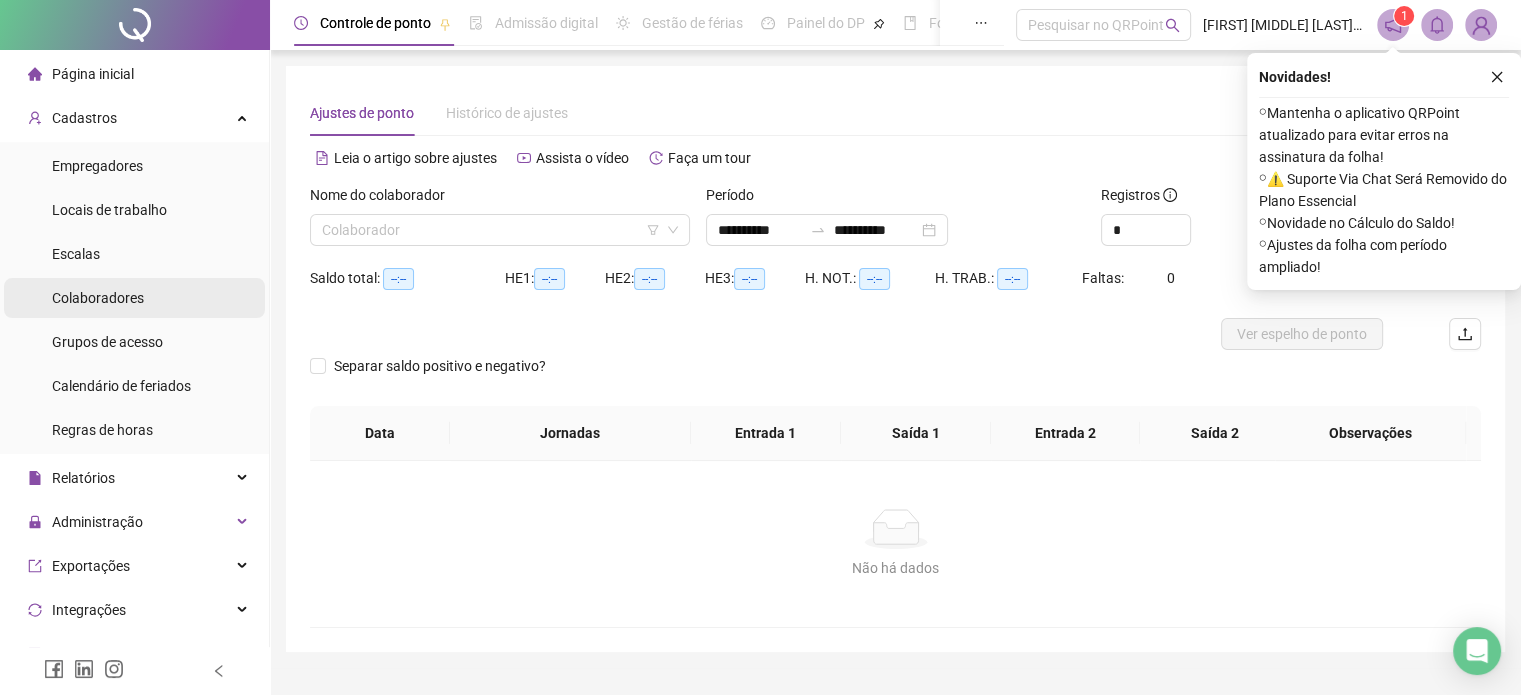 click on "Colaboradores" at bounding box center (134, 298) 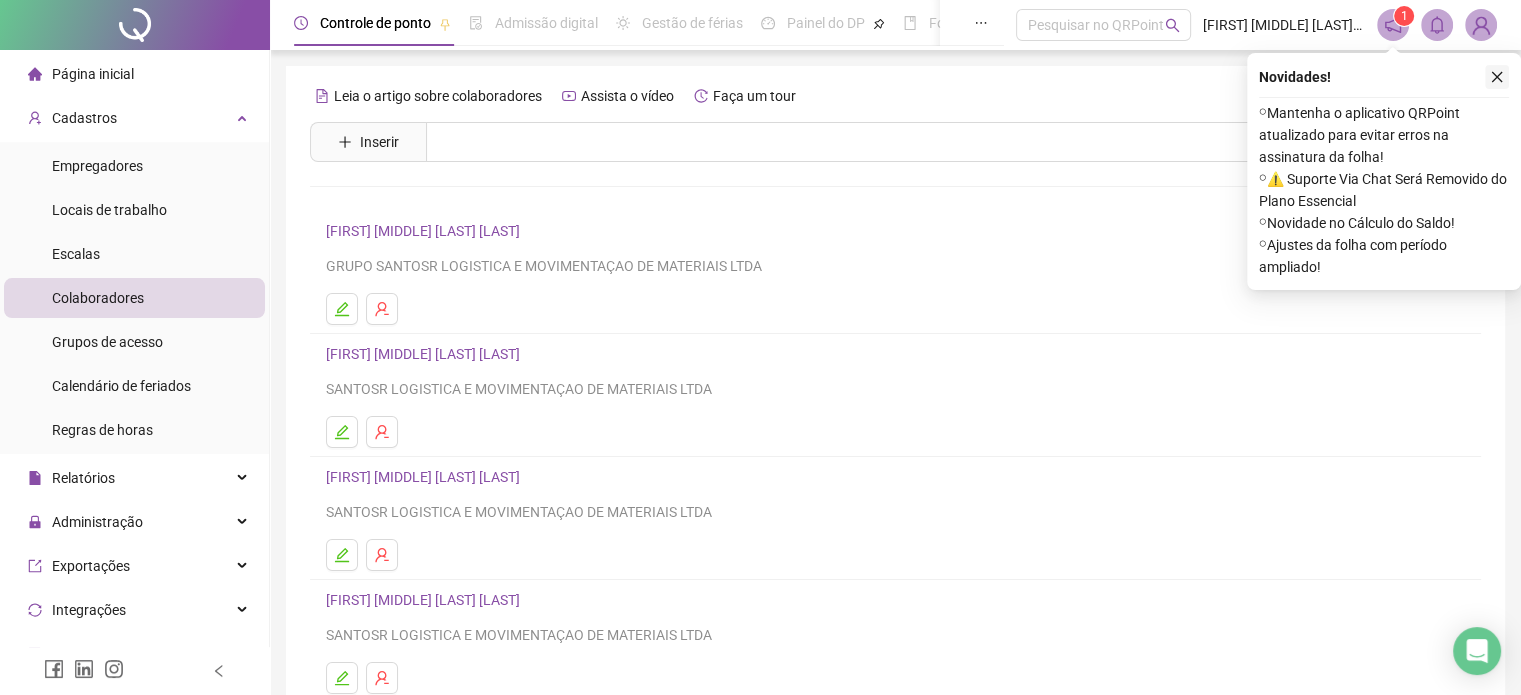 click at bounding box center [1497, 77] 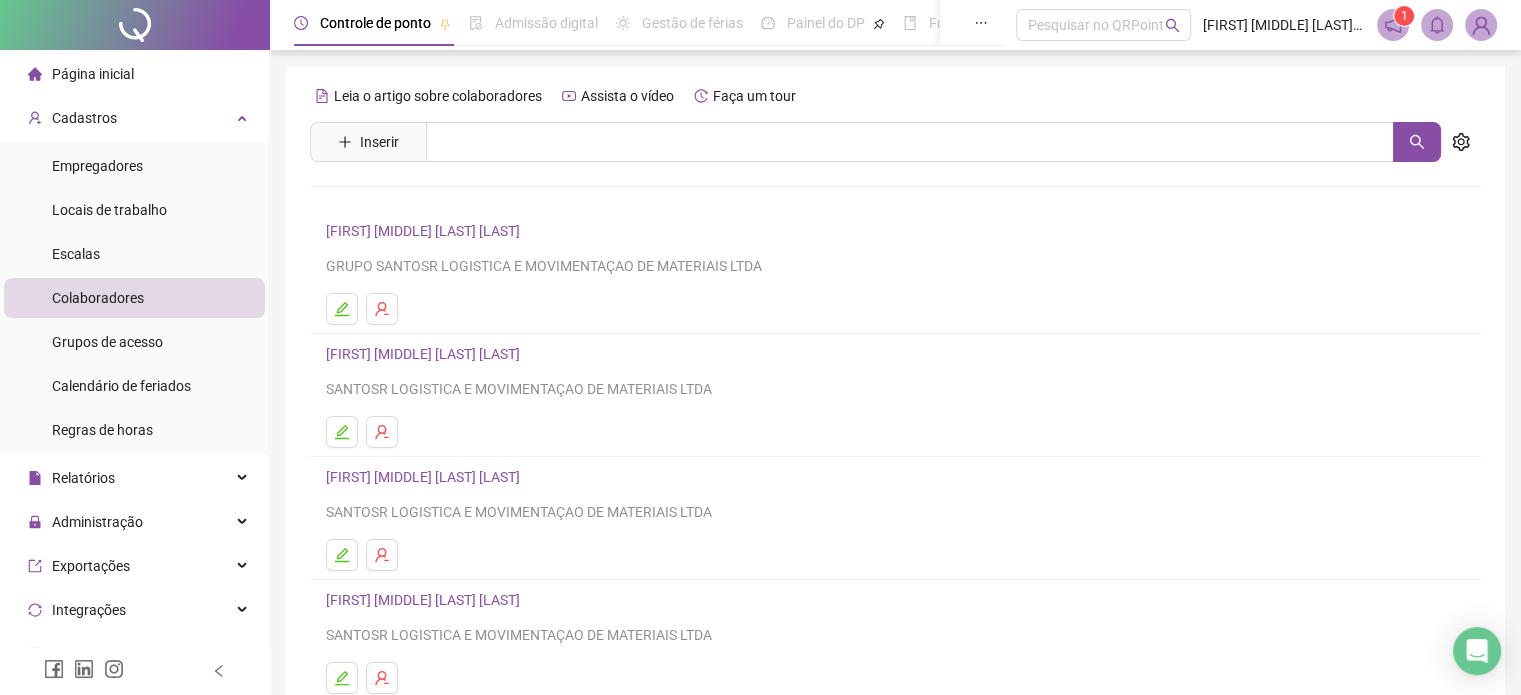 click on "Cadastros" at bounding box center (134, 118) 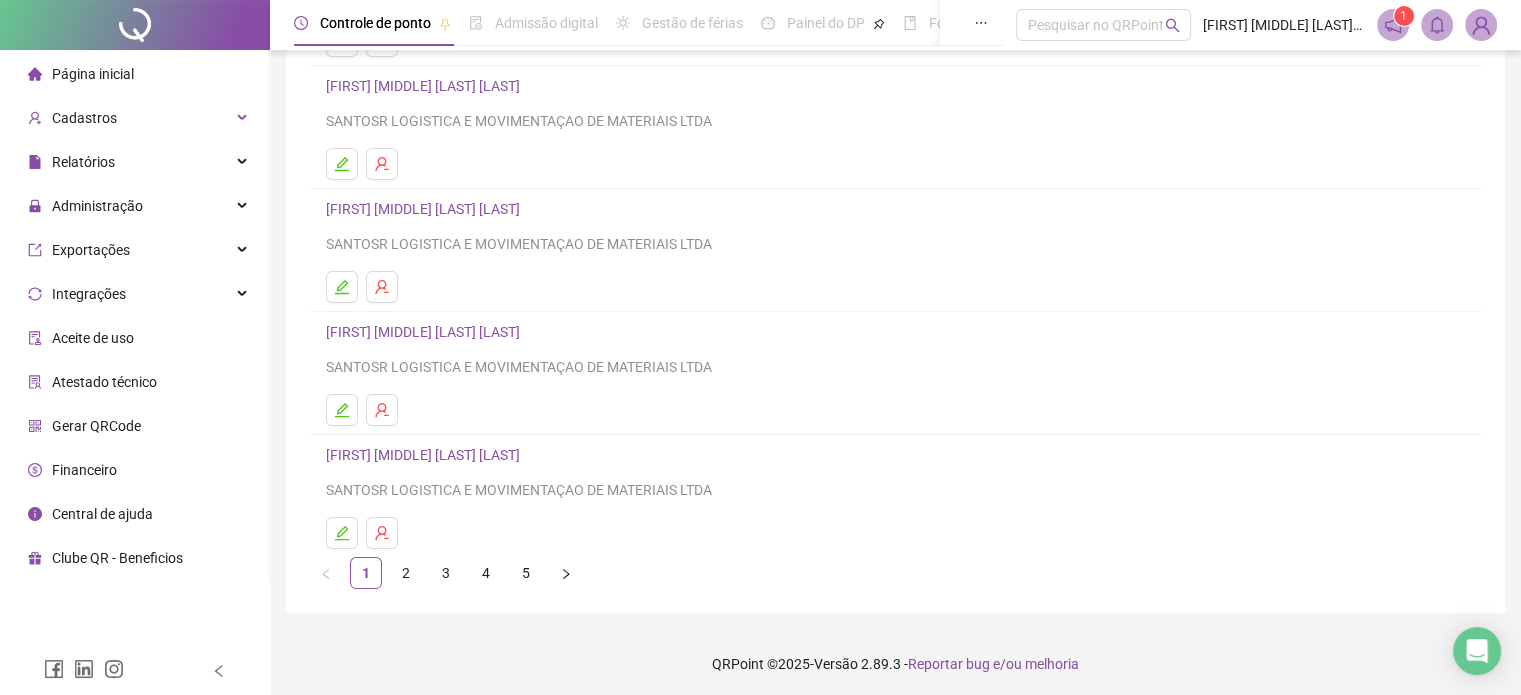 scroll, scrollTop: 271, scrollLeft: 0, axis: vertical 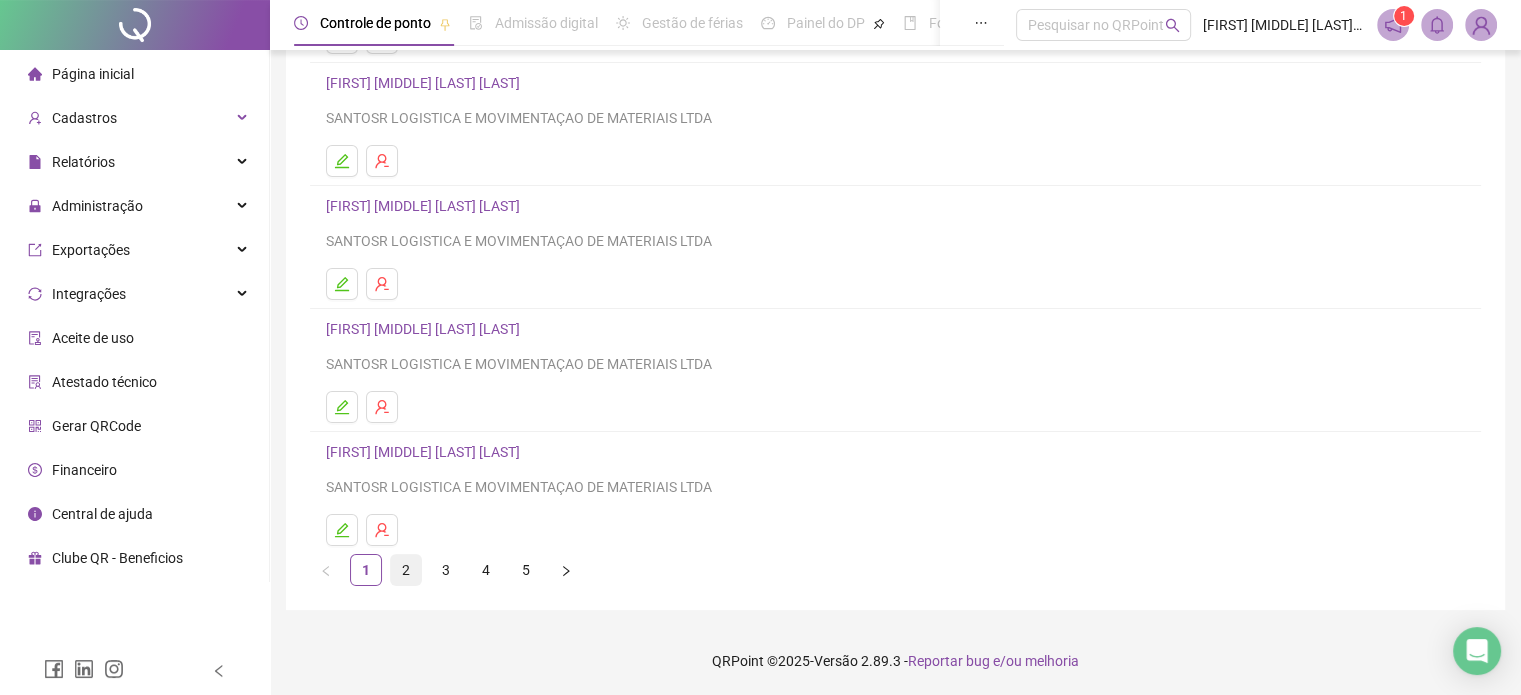 click on "2" at bounding box center [406, 570] 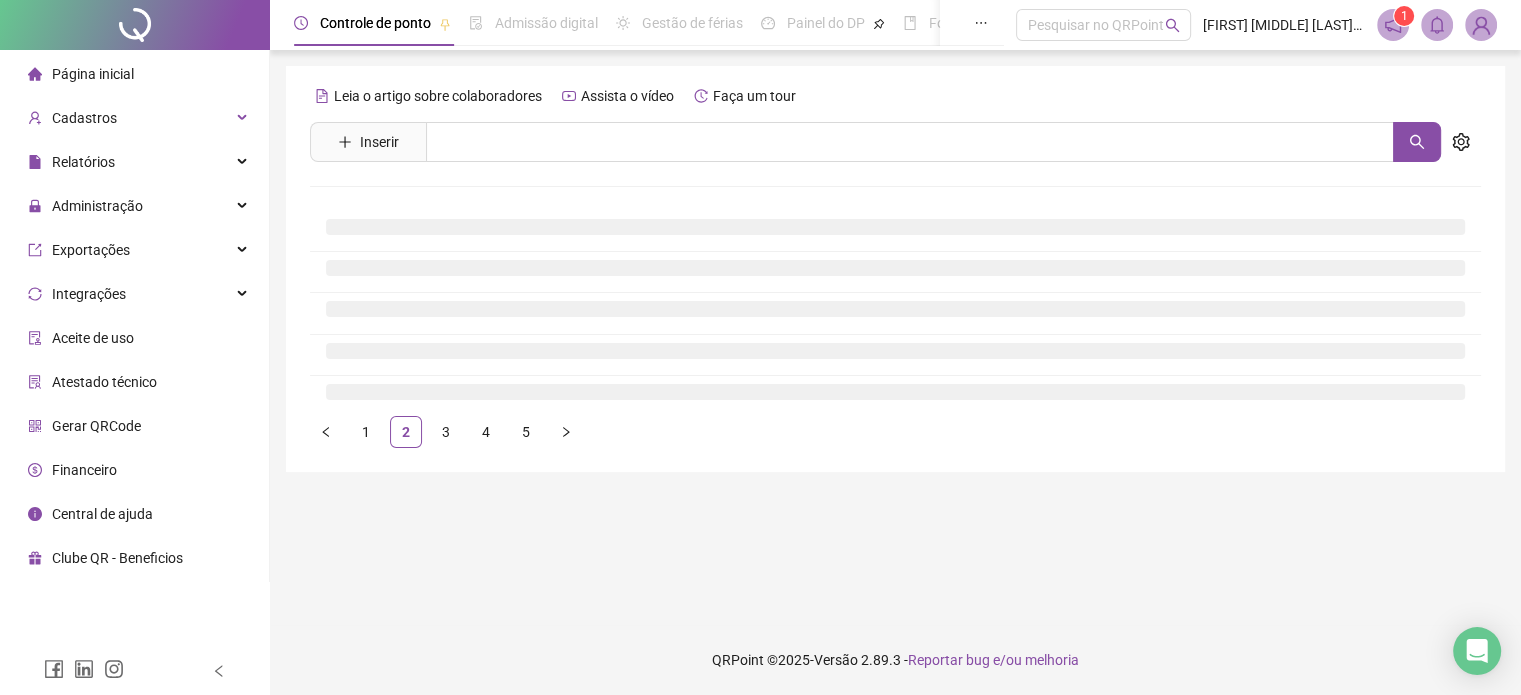 scroll, scrollTop: 0, scrollLeft: 0, axis: both 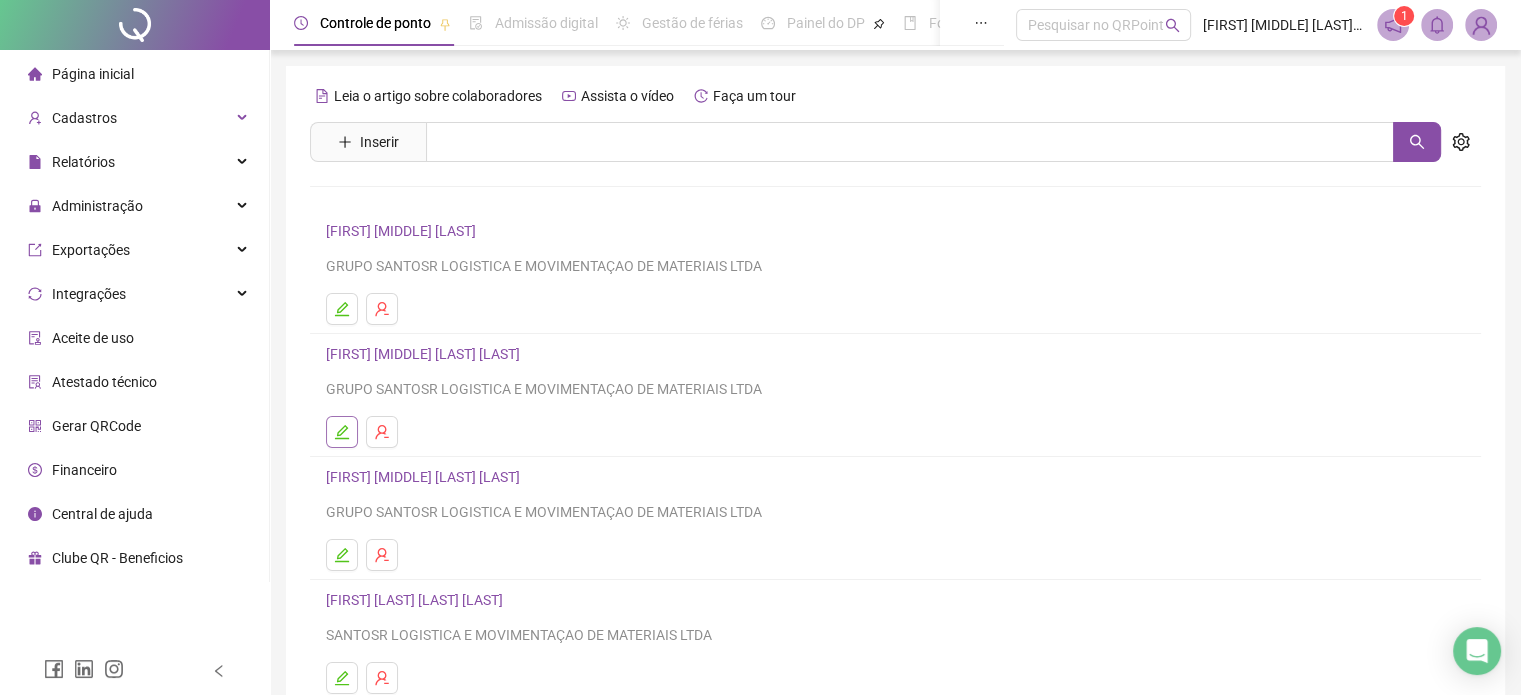 click at bounding box center (342, 432) 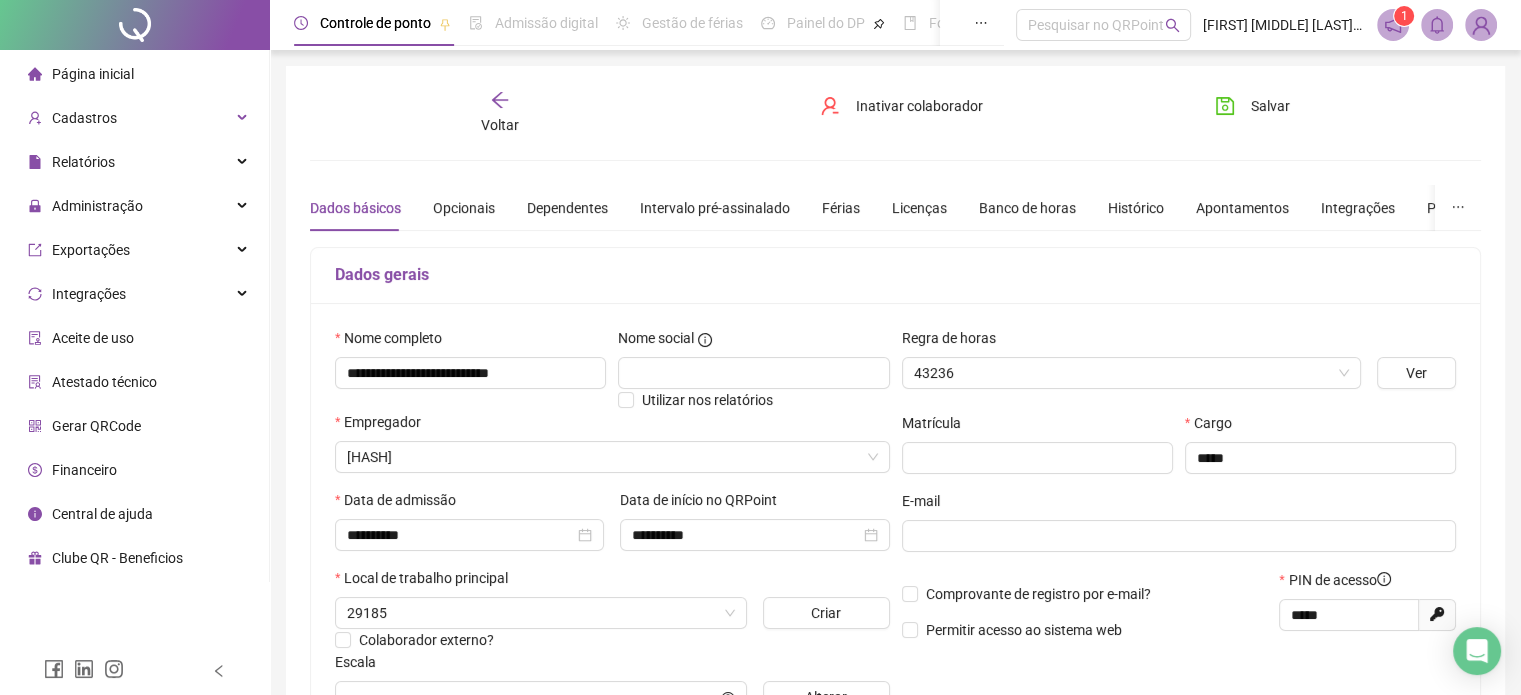 type on "**********" 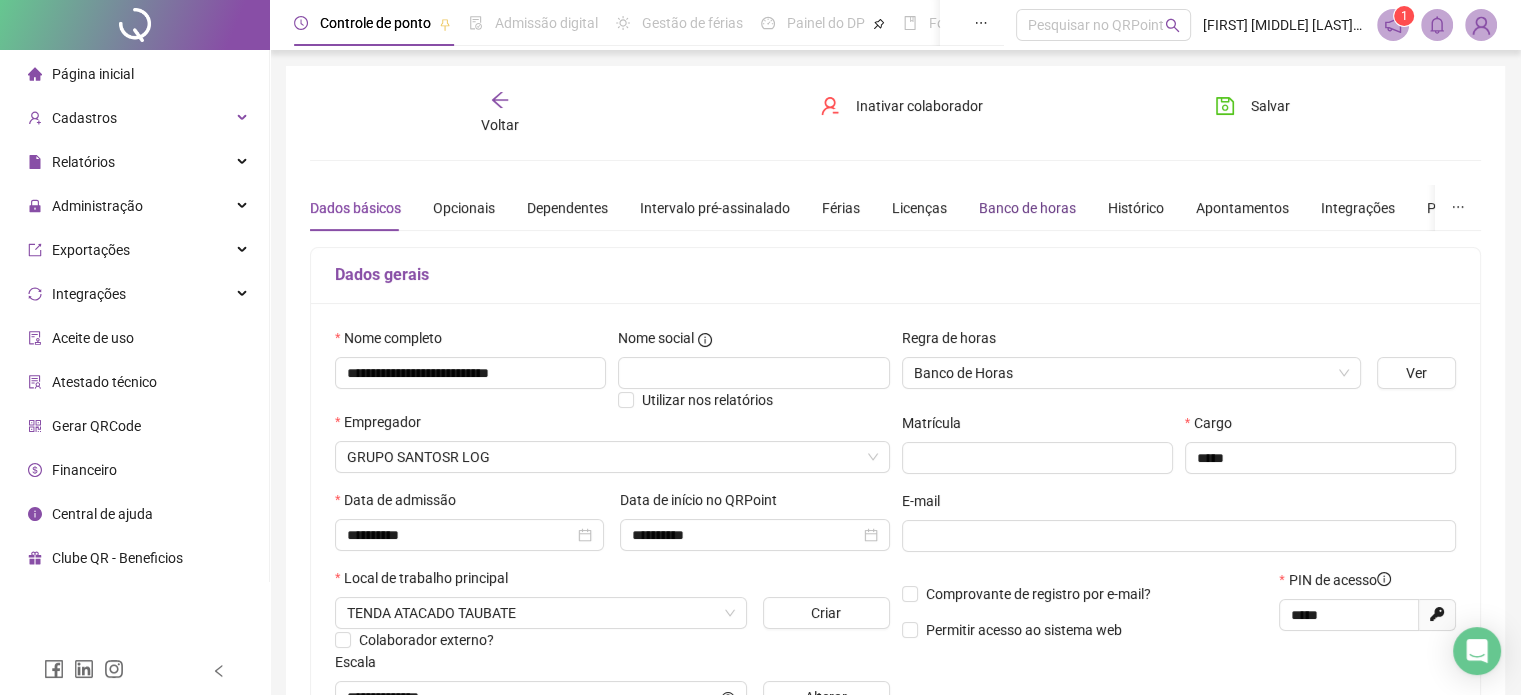 click on "Banco de horas" at bounding box center (1027, 208) 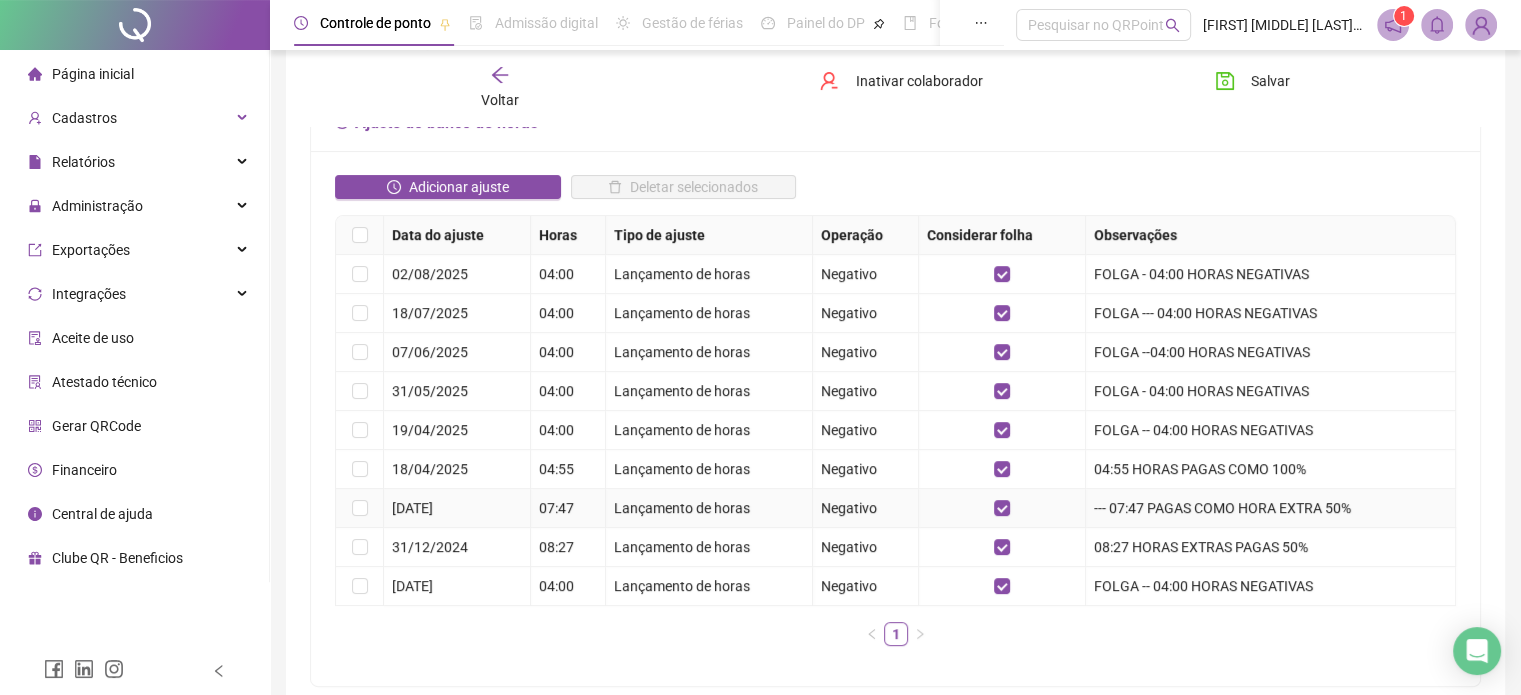 scroll, scrollTop: 400, scrollLeft: 0, axis: vertical 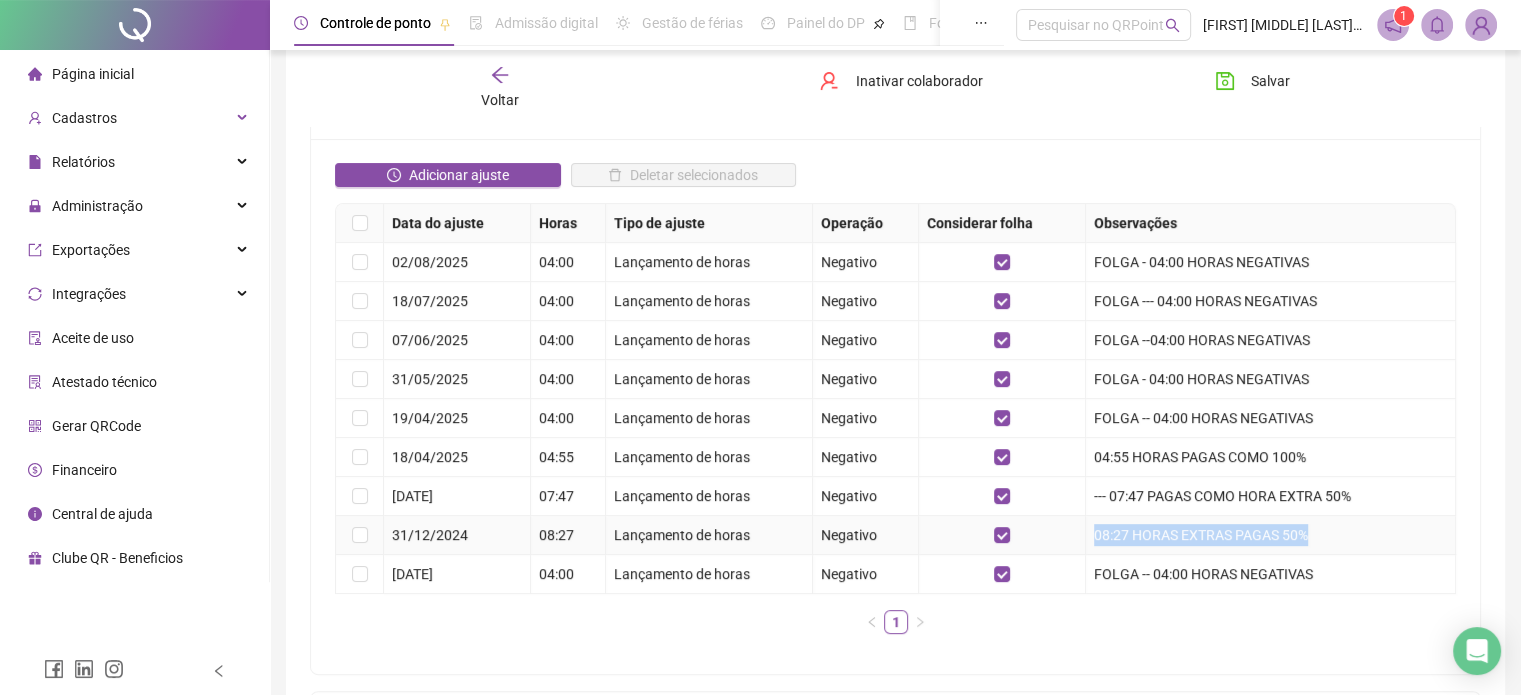 drag, startPoint x: 1300, startPoint y: 529, endPoint x: 1082, endPoint y: 533, distance: 218.0367 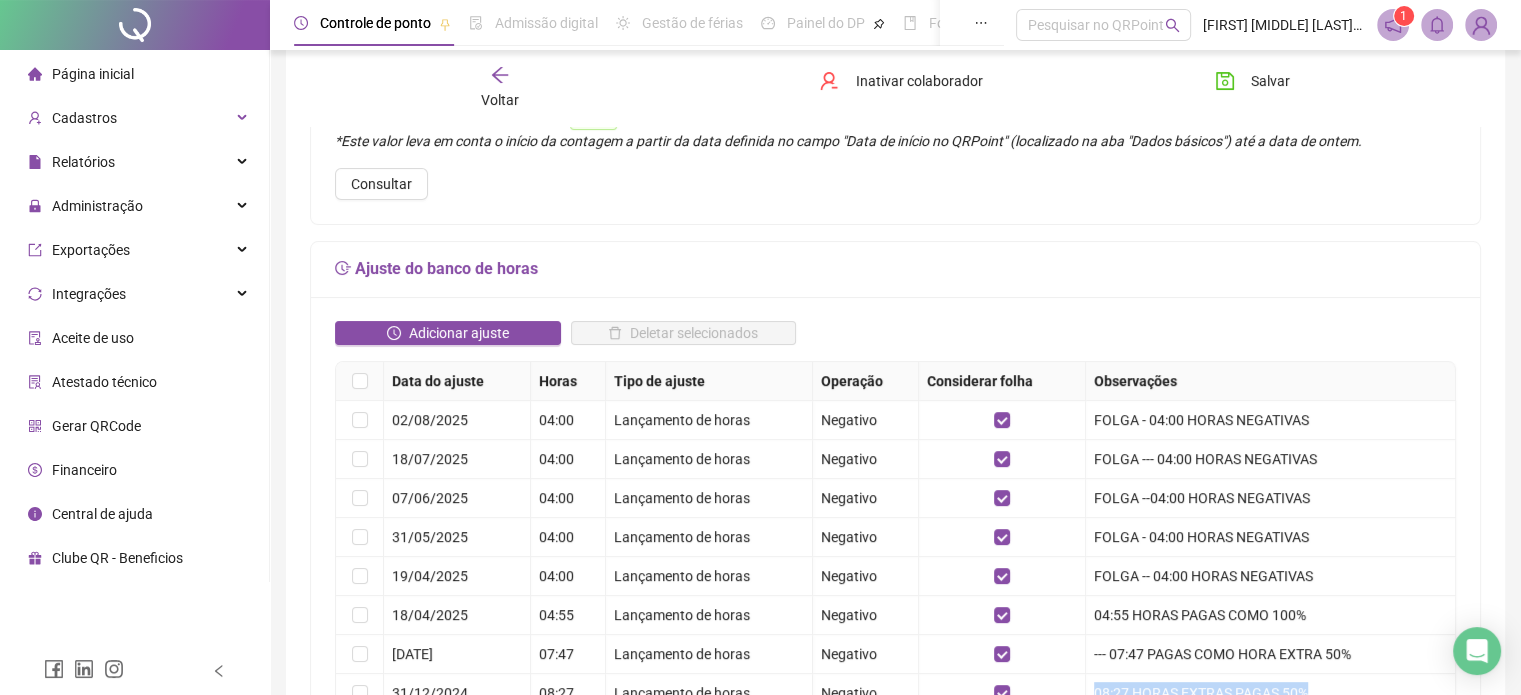 scroll, scrollTop: 100, scrollLeft: 0, axis: vertical 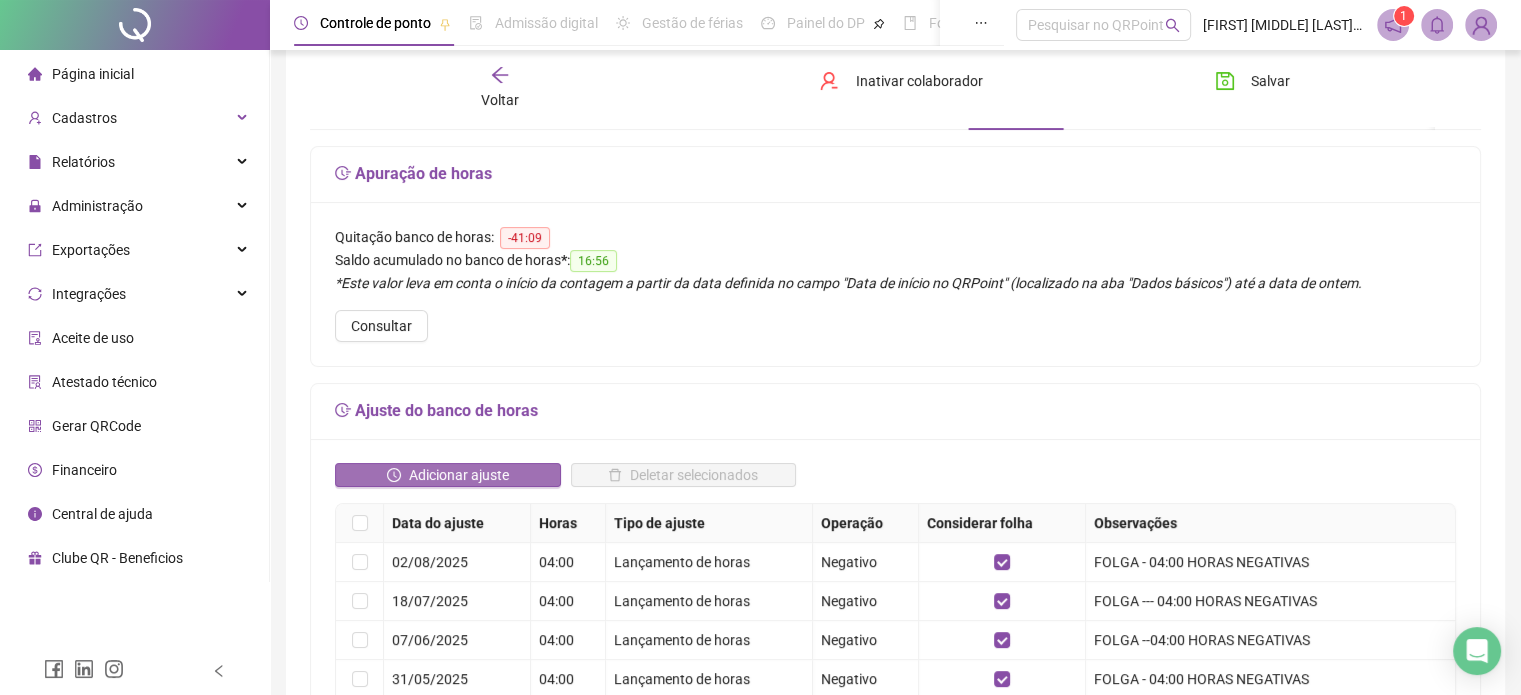 click on "Adicionar ajuste" at bounding box center (459, 475) 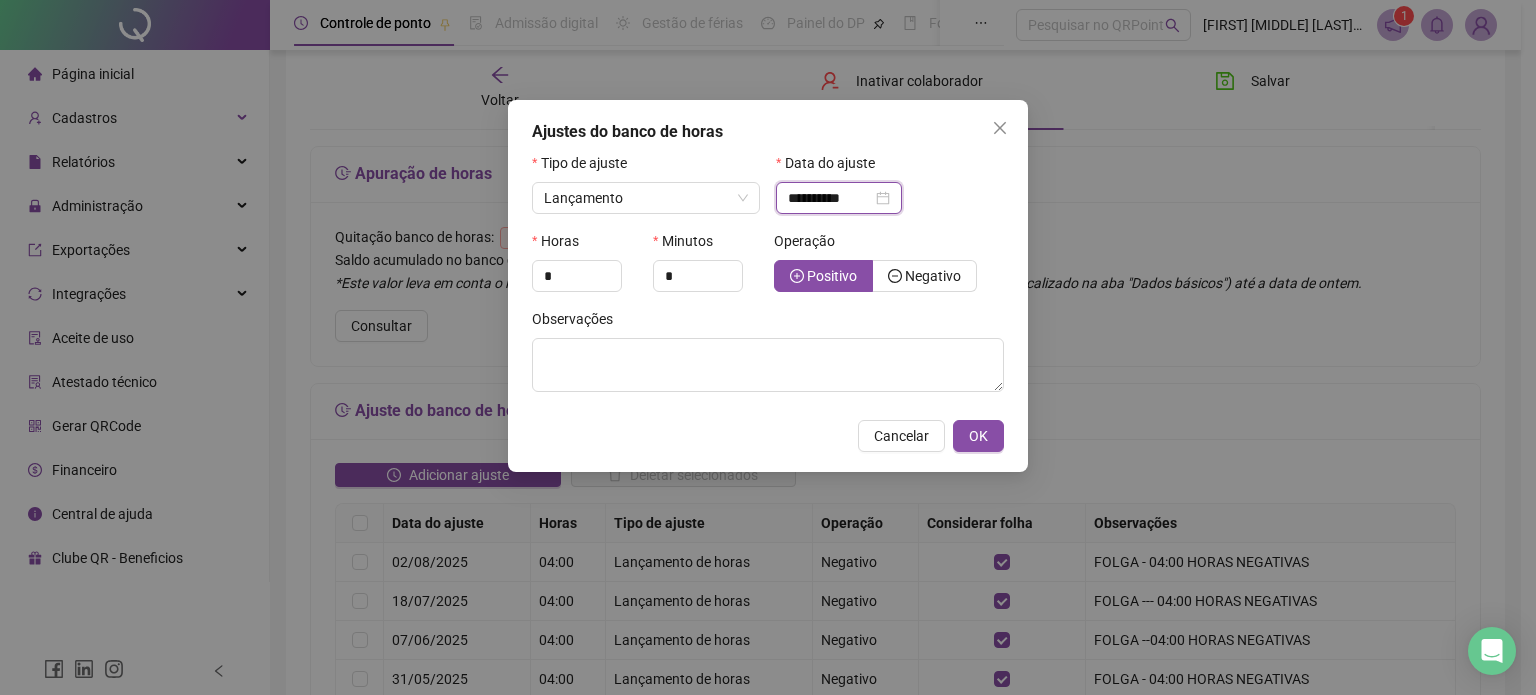 click on "**********" at bounding box center (830, 198) 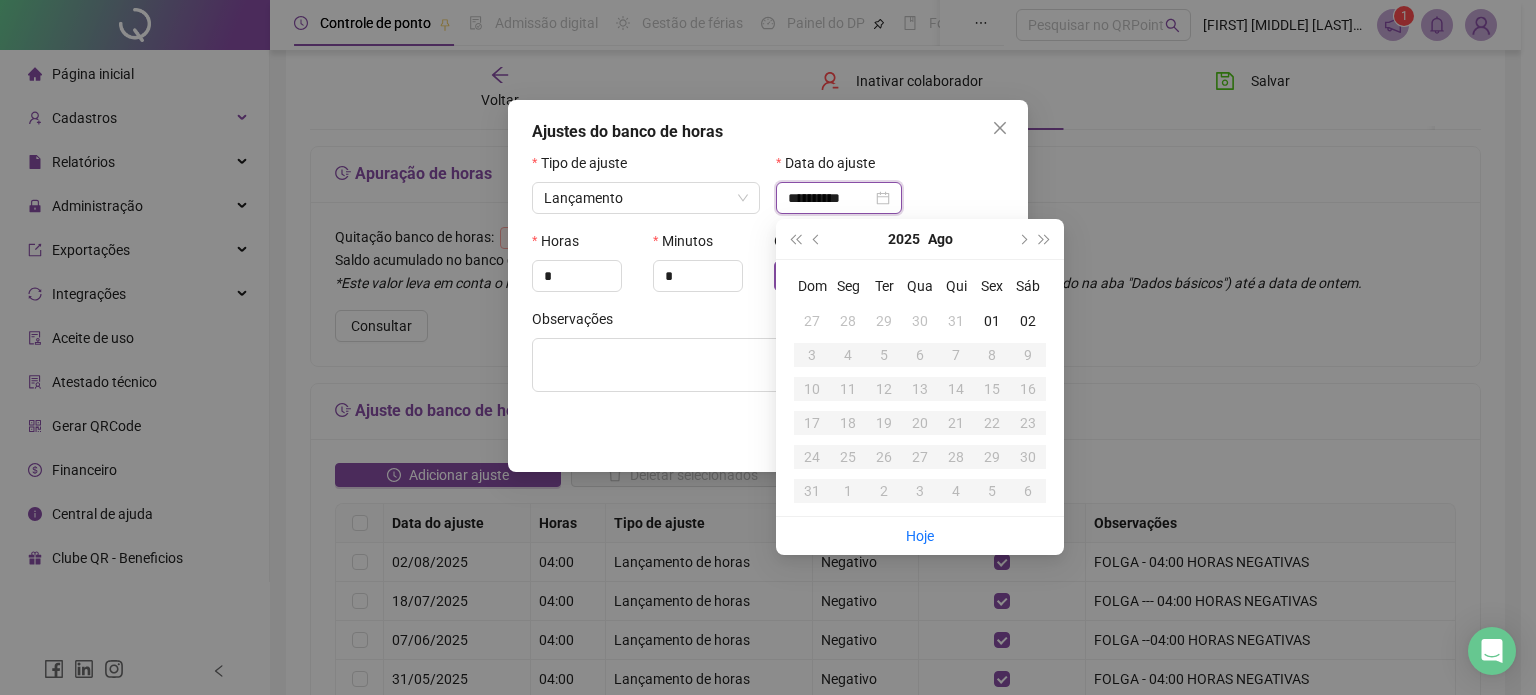 type on "**********" 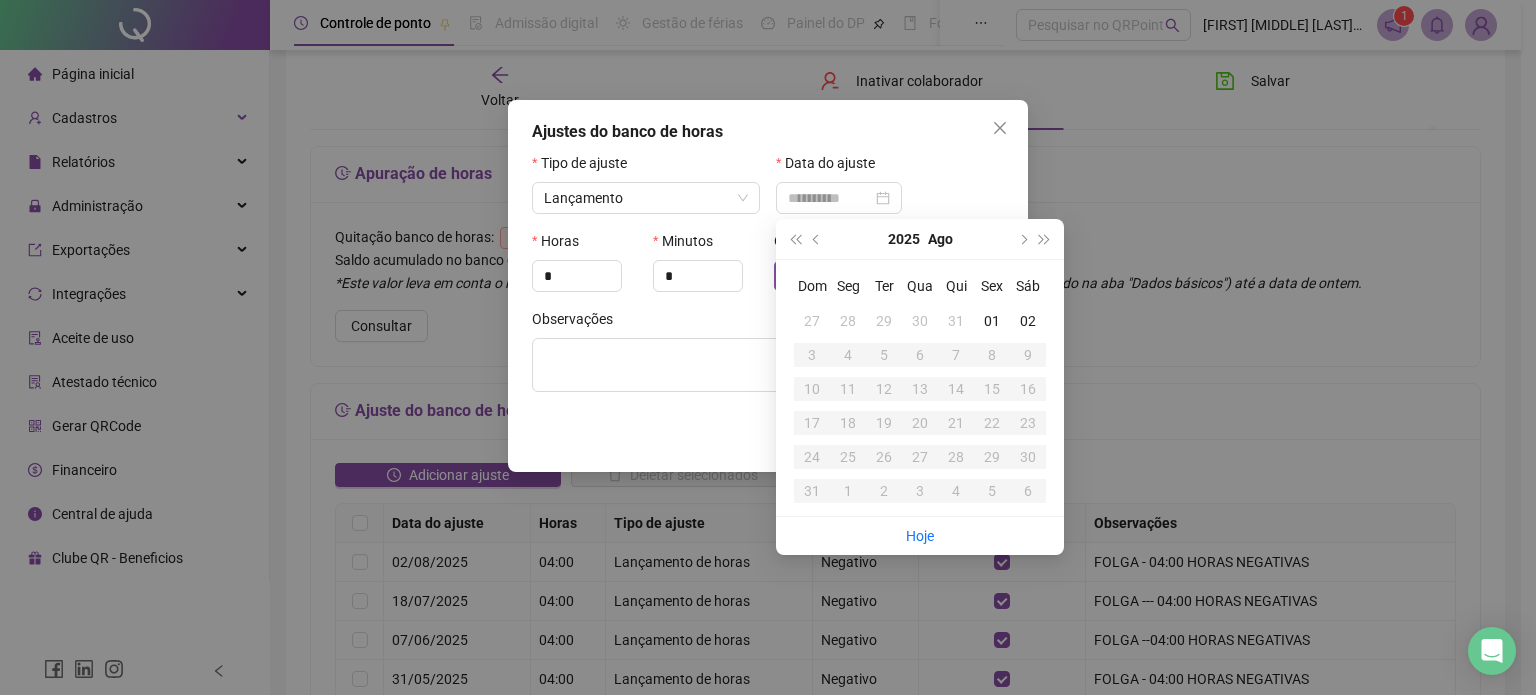 click on "31" at bounding box center (956, 321) 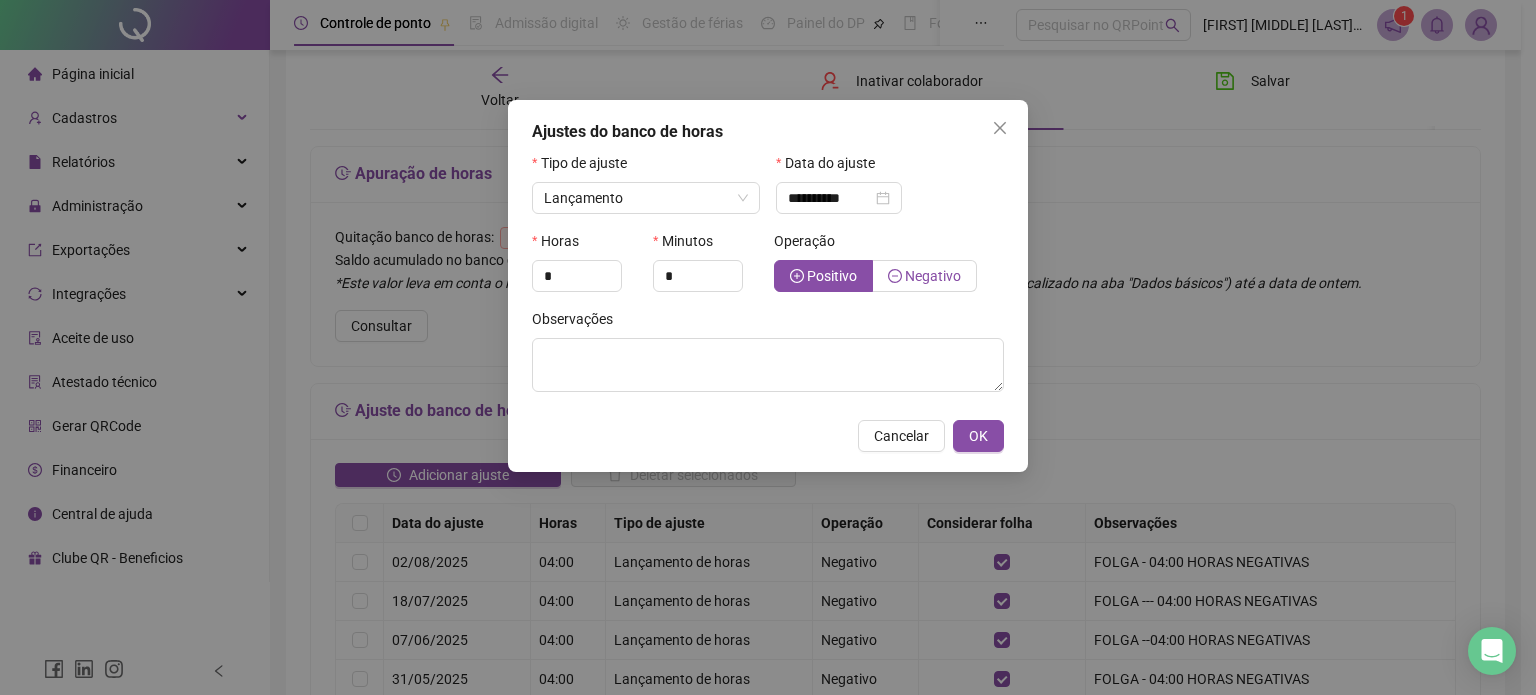 click on "Negativo" at bounding box center [933, 276] 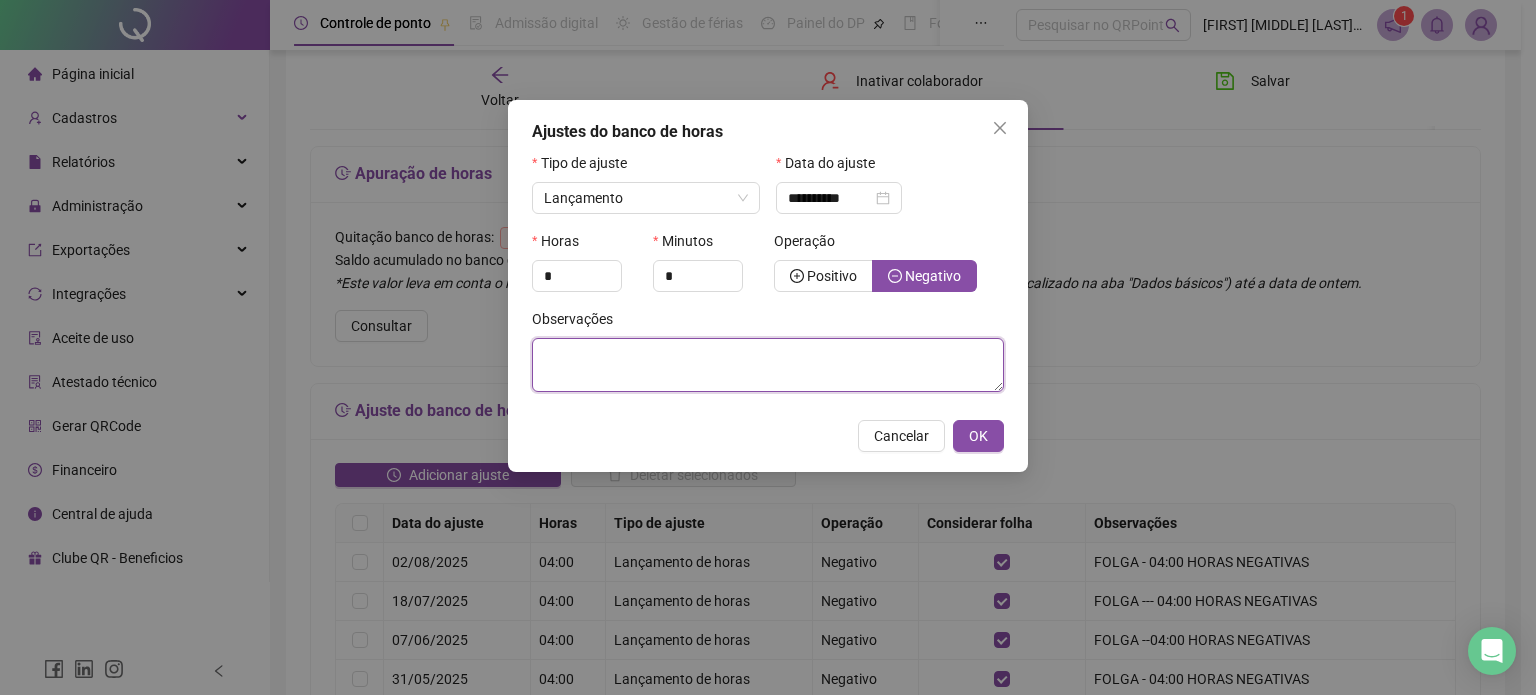 click at bounding box center (768, 365) 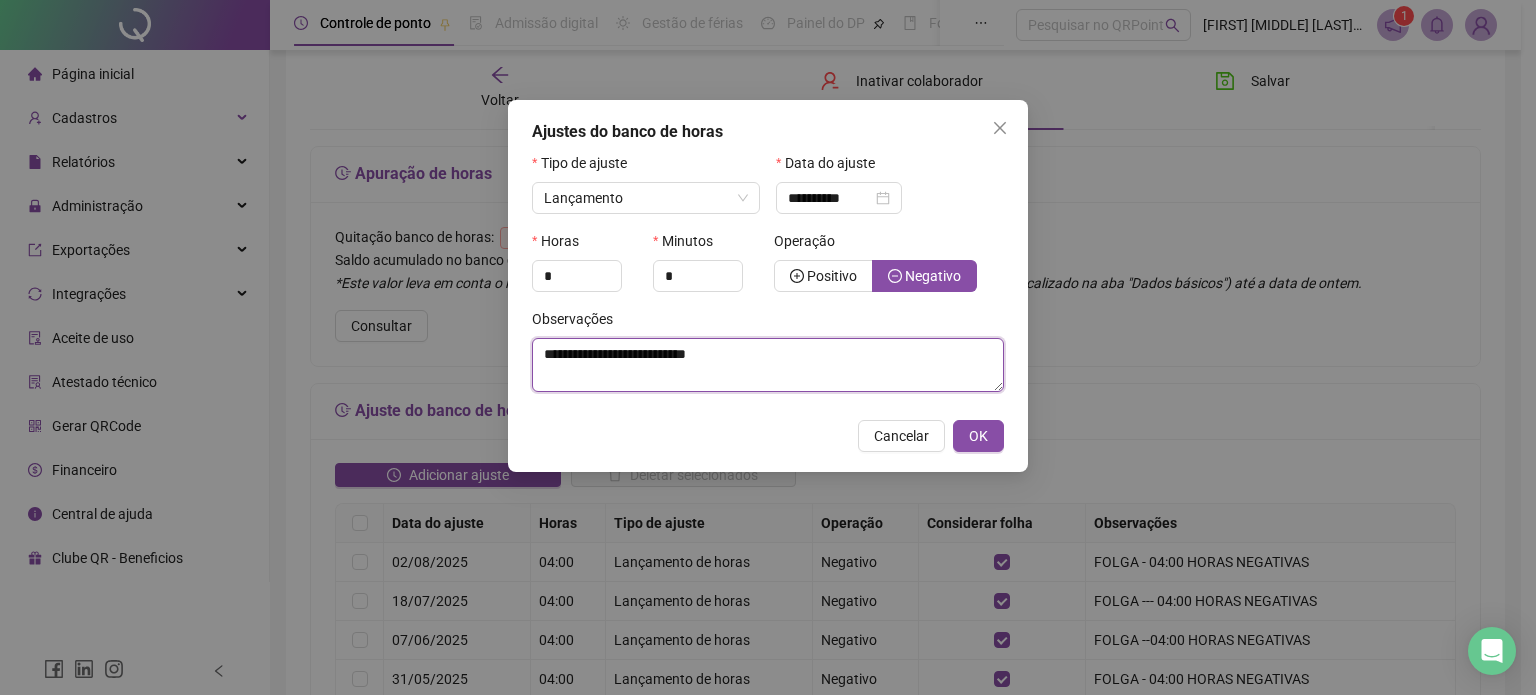 drag, startPoint x: 577, startPoint y: 355, endPoint x: 540, endPoint y: 356, distance: 37.01351 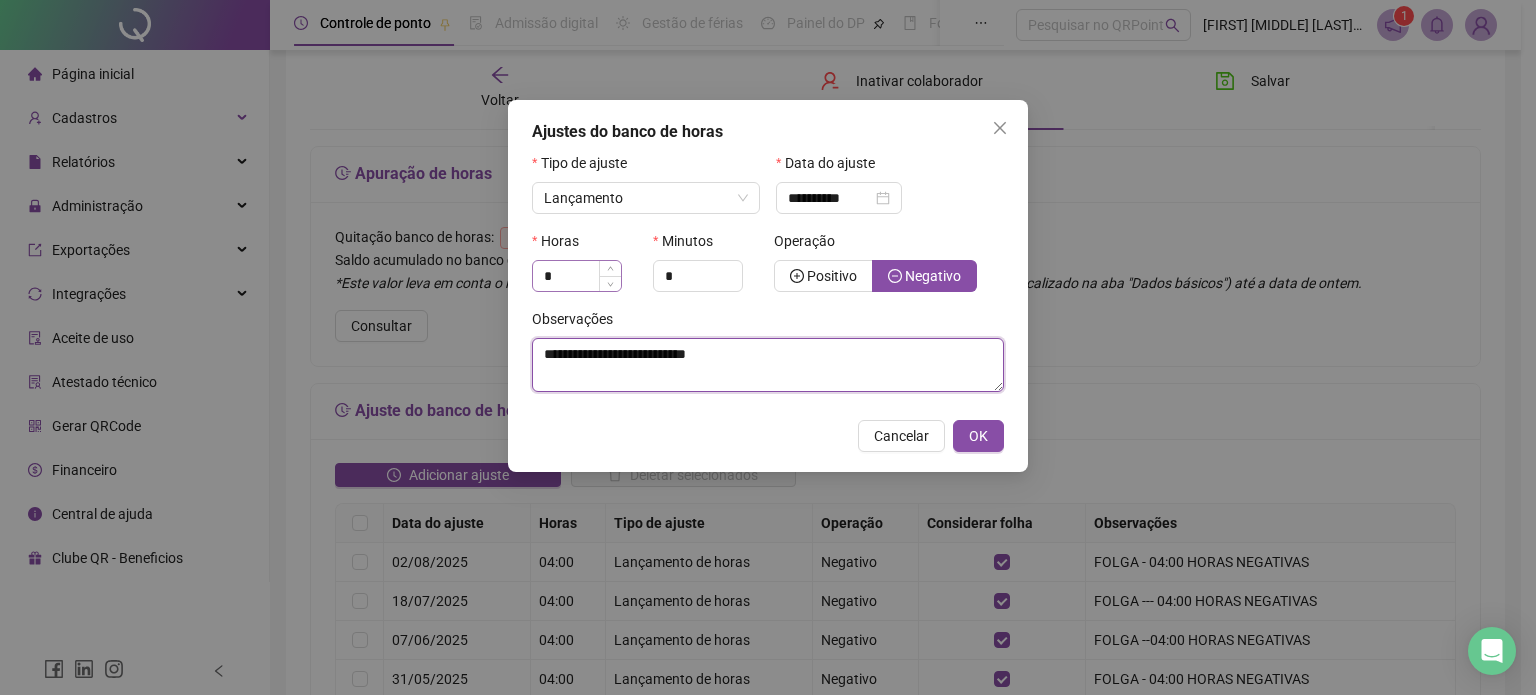 type on "**********" 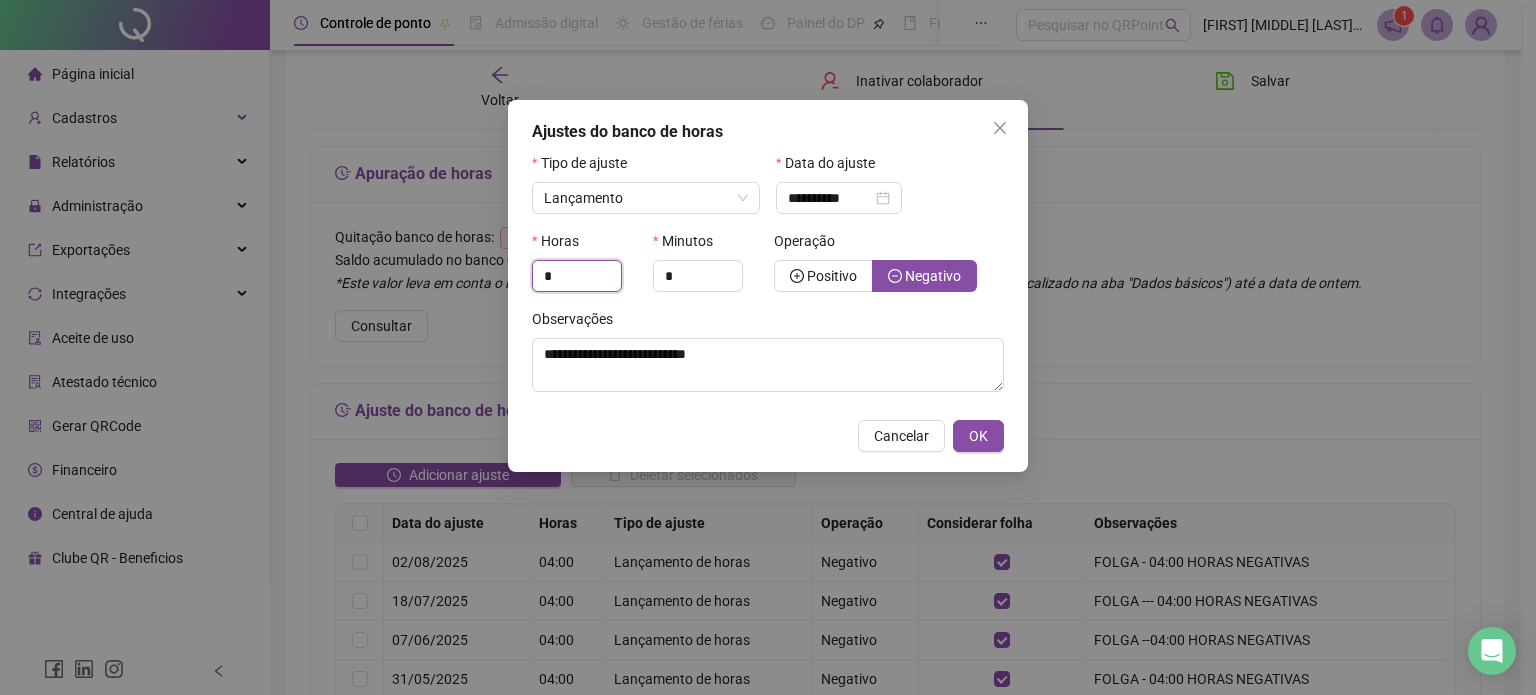 drag, startPoint x: 584, startPoint y: 273, endPoint x: 524, endPoint y: 281, distance: 60.530983 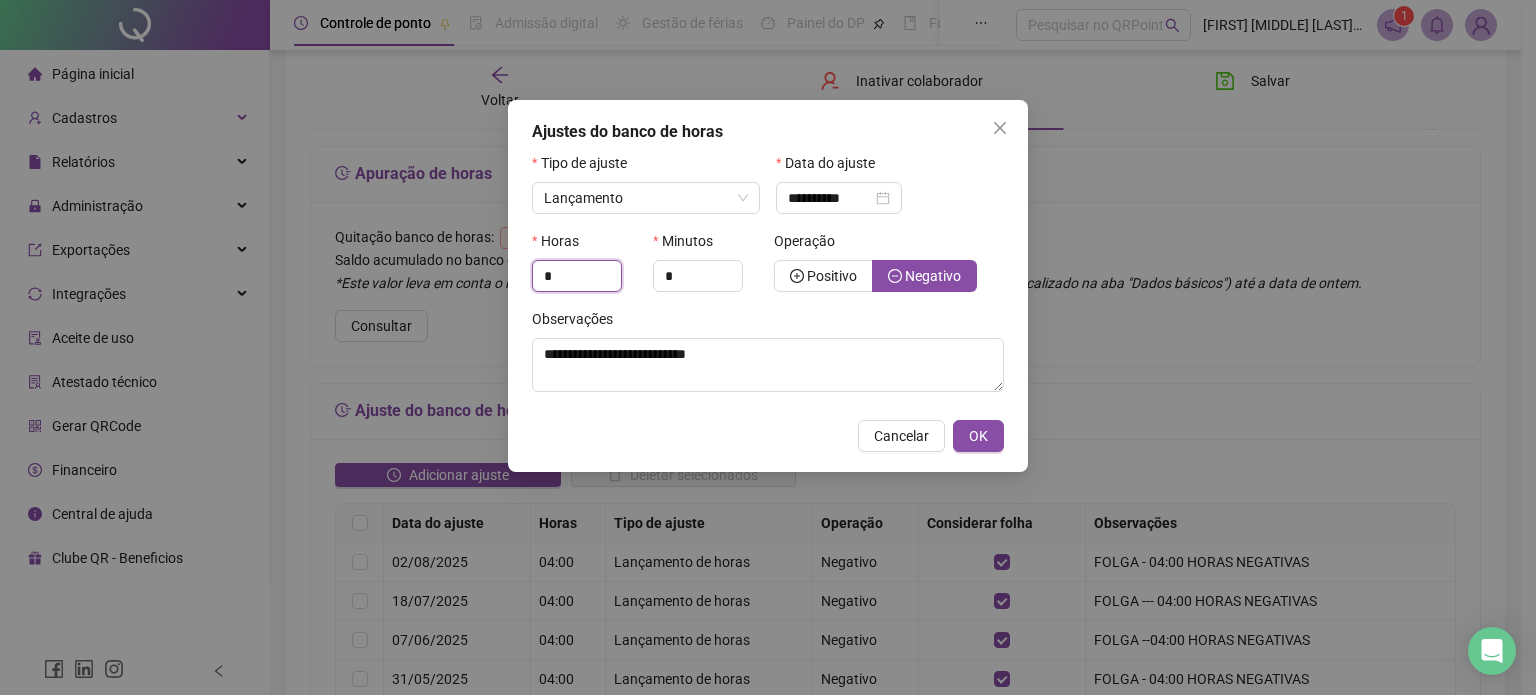 click on "**********" at bounding box center [768, 286] 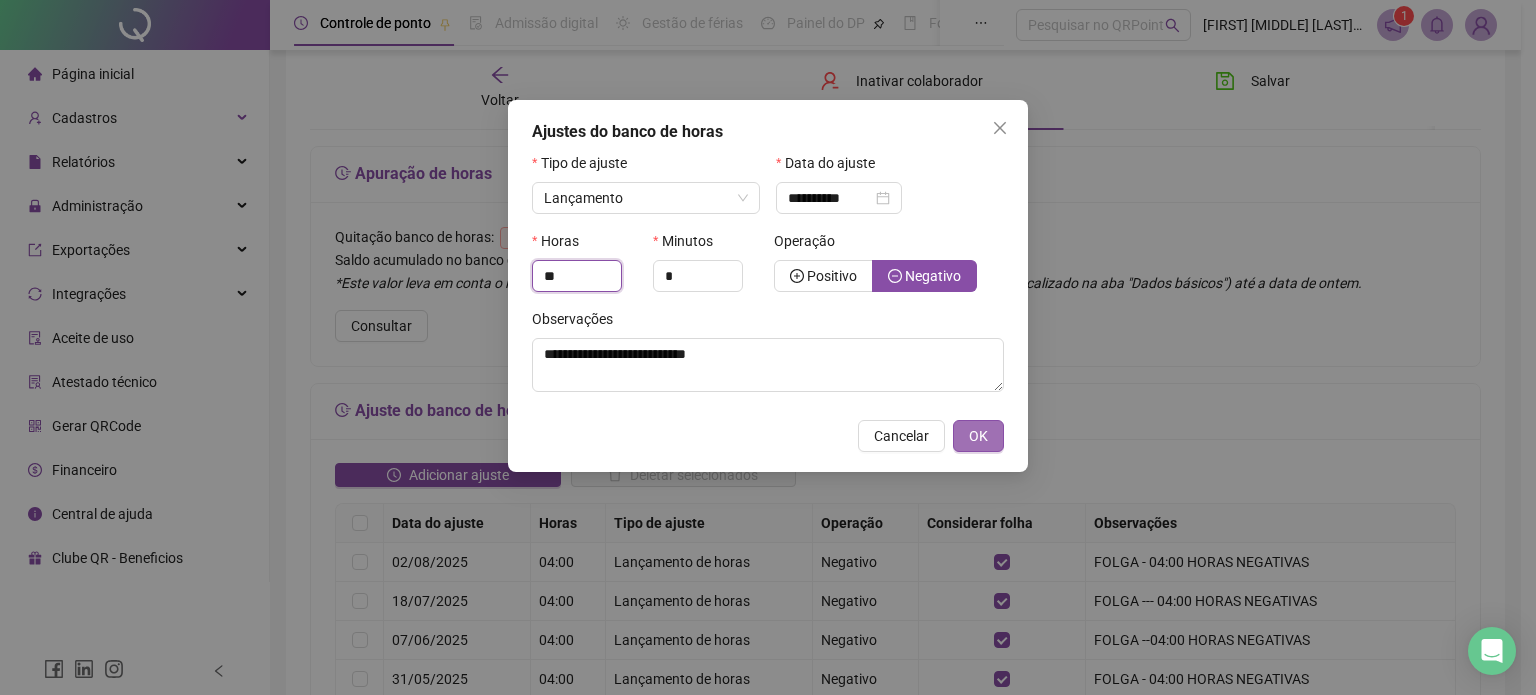 type on "**" 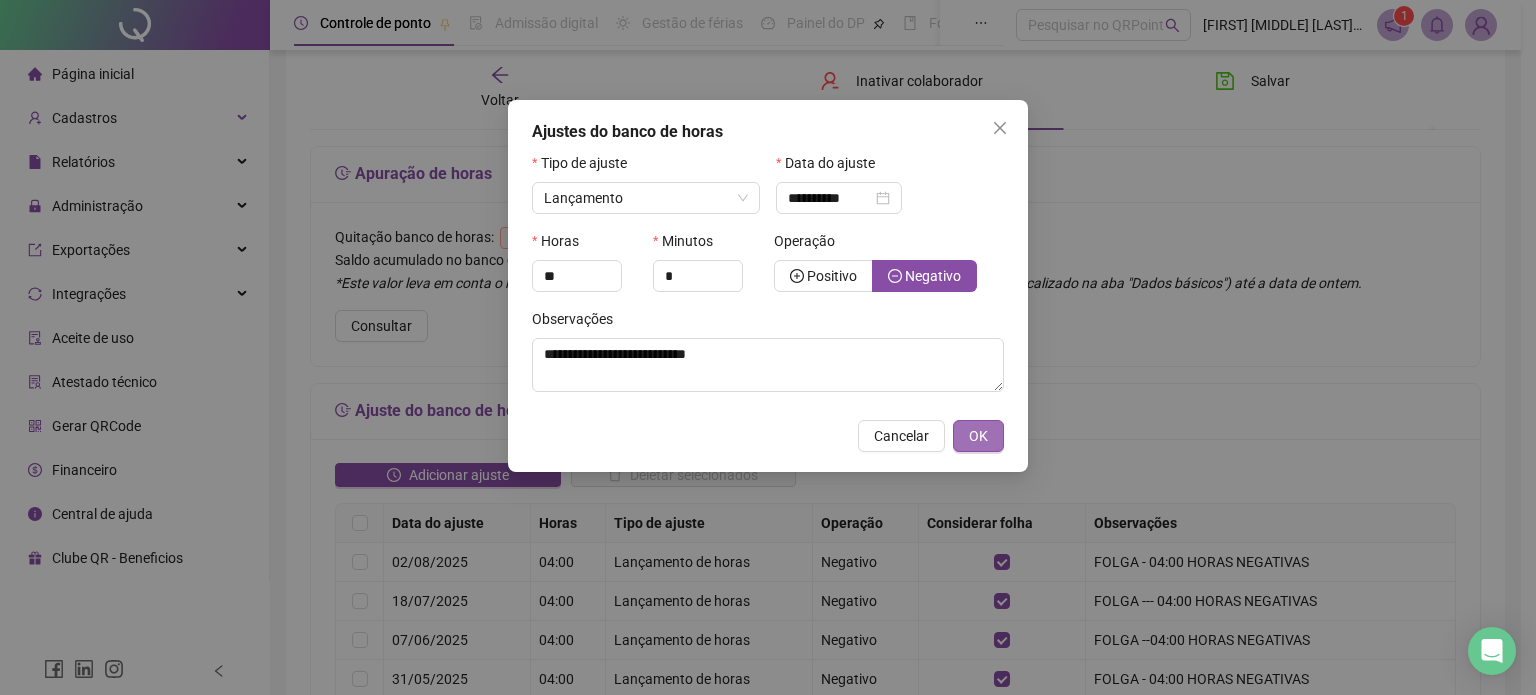 click on "OK" at bounding box center [978, 436] 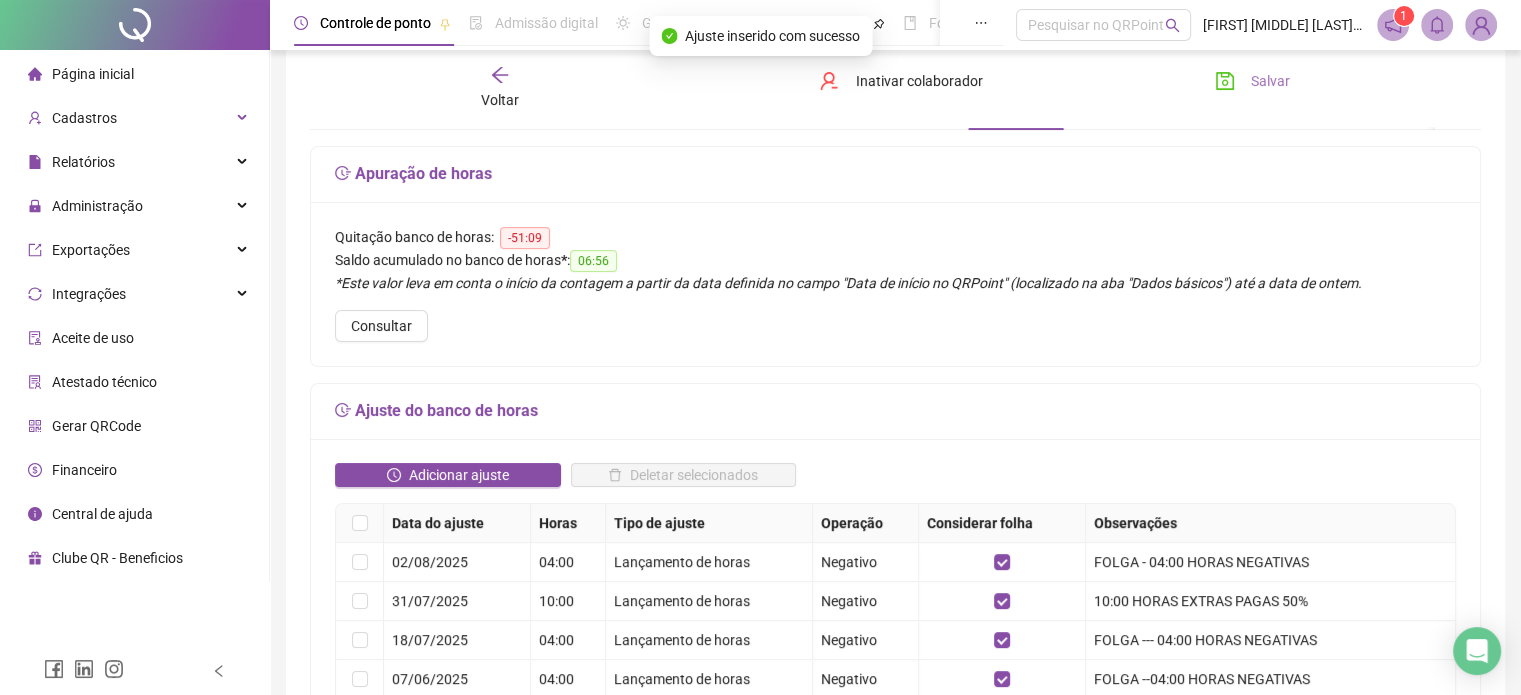 click 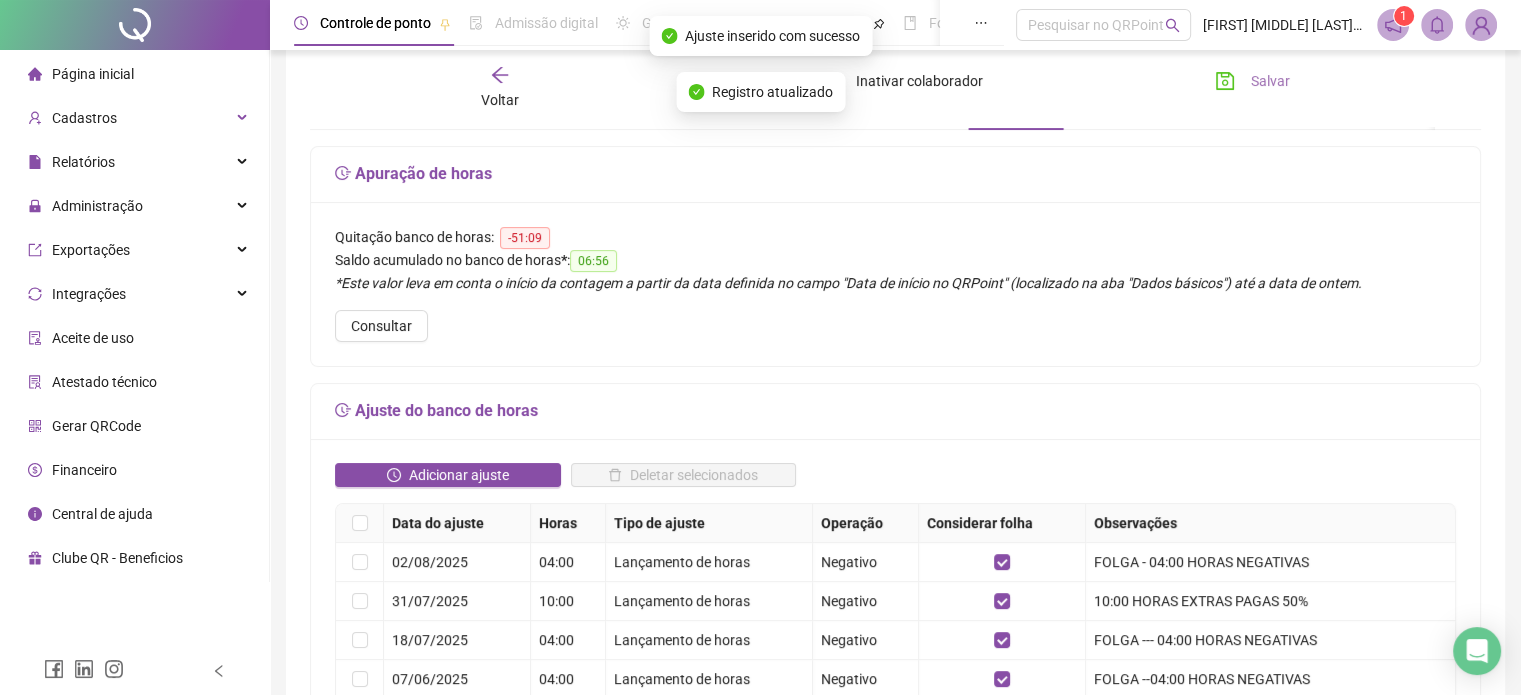 click on "Voltar" at bounding box center [500, 88] 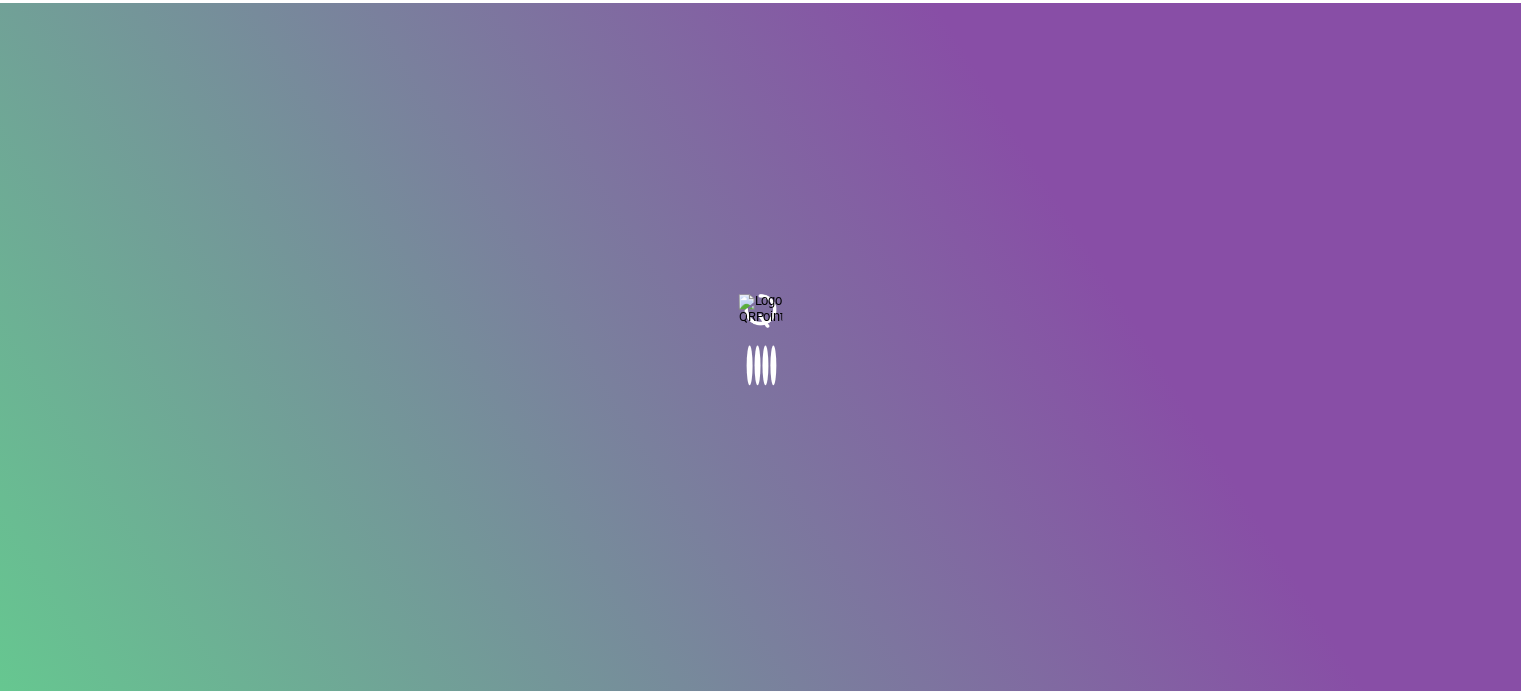 scroll, scrollTop: 0, scrollLeft: 0, axis: both 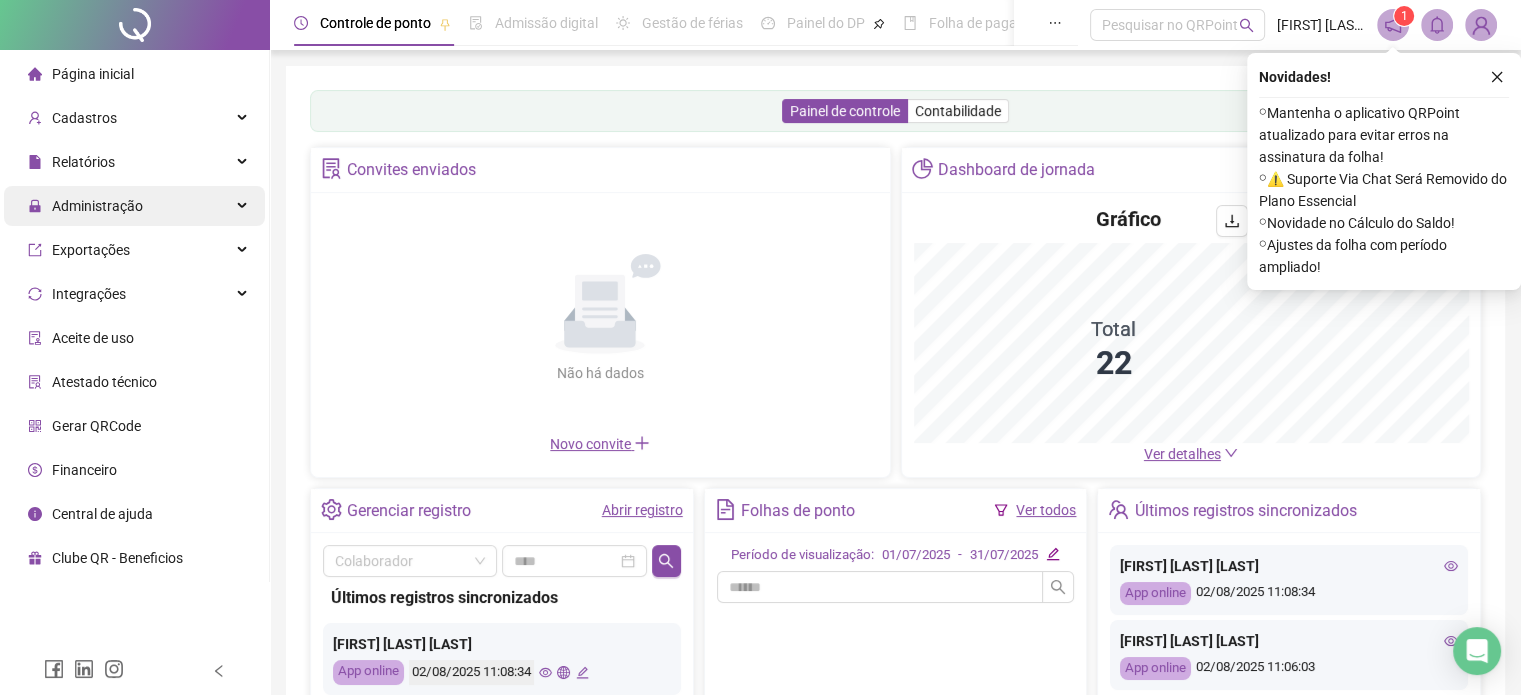 click on "Administração" at bounding box center (134, 206) 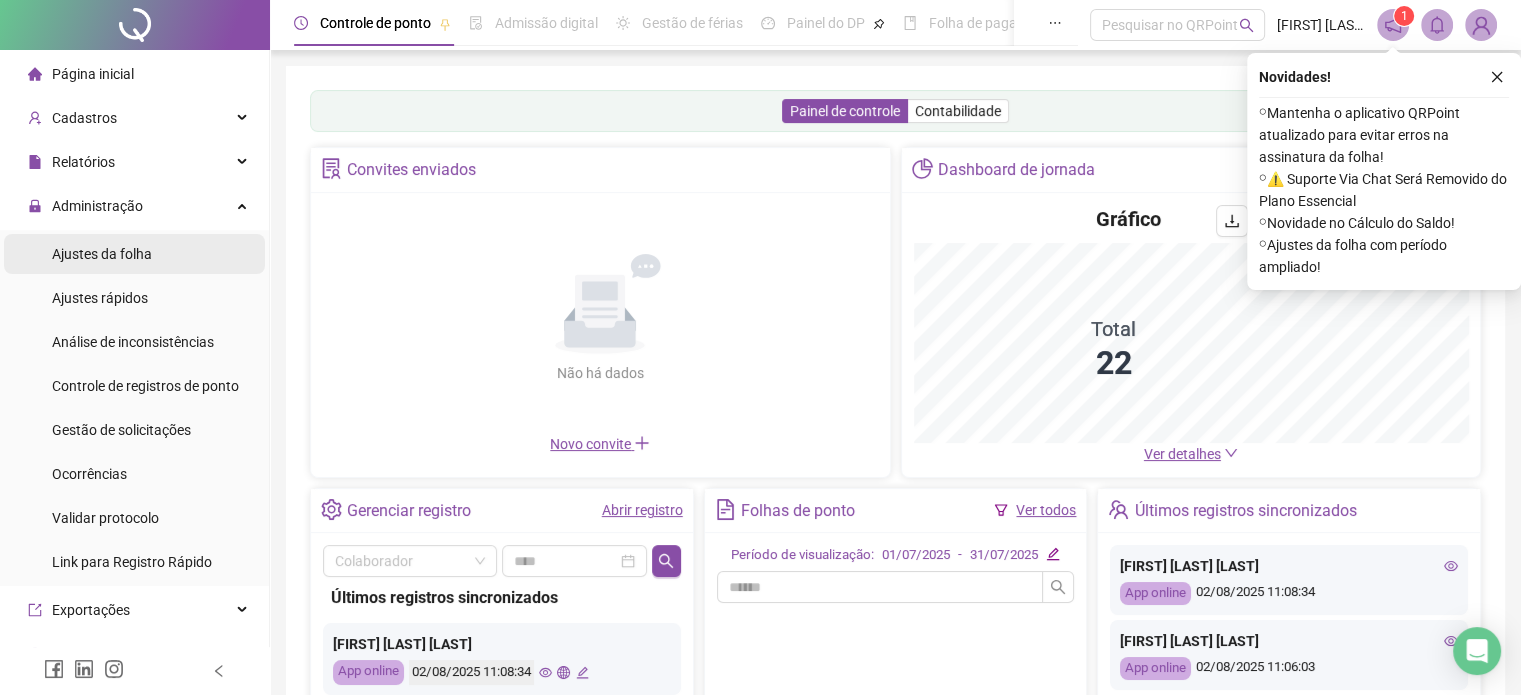 click on "Ajustes da folha" at bounding box center (102, 254) 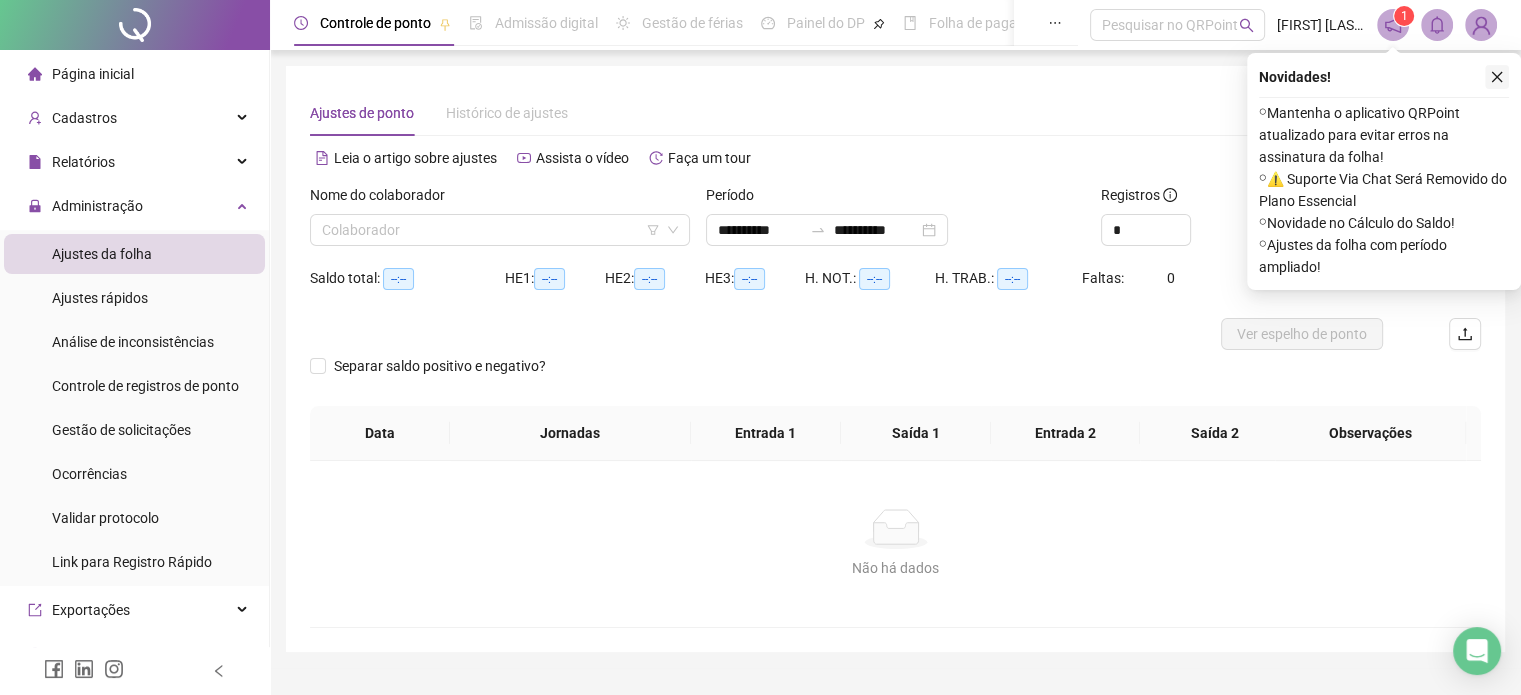 click 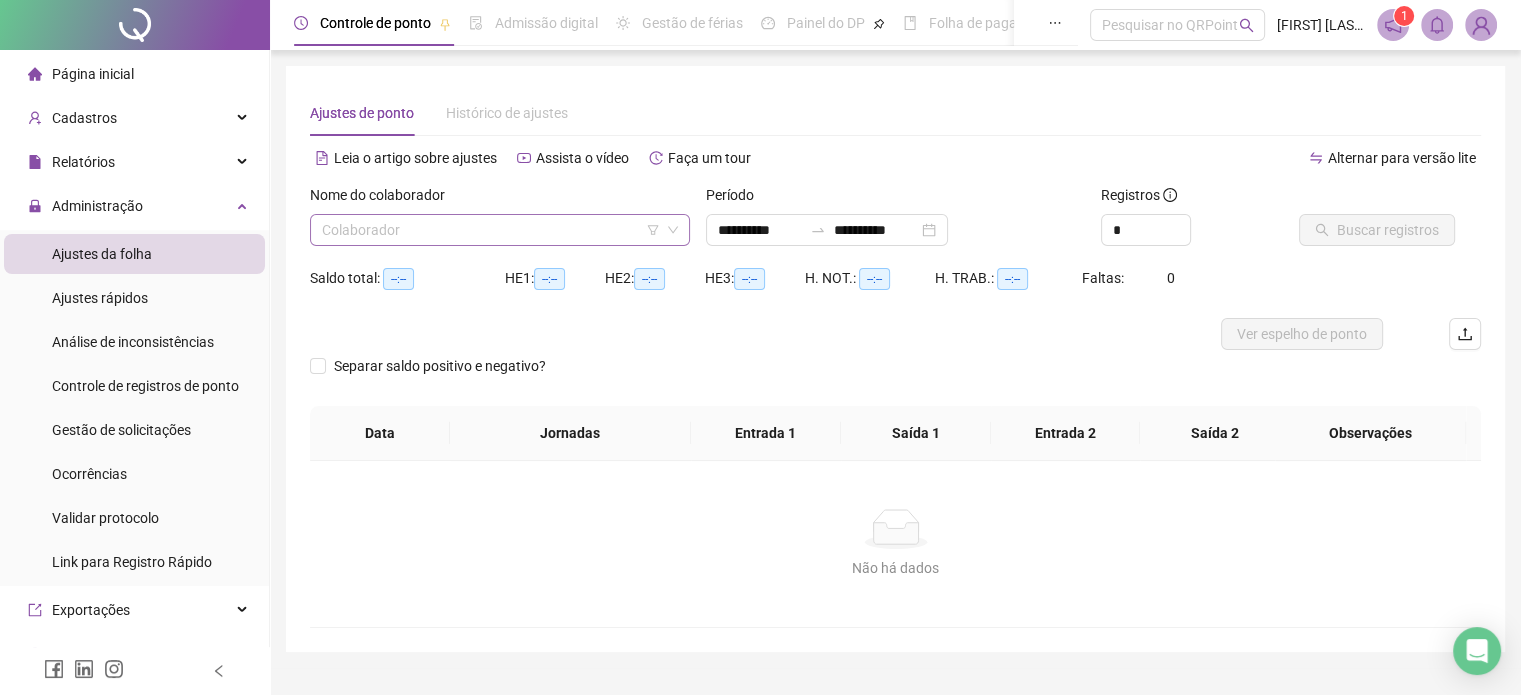 click at bounding box center [491, 230] 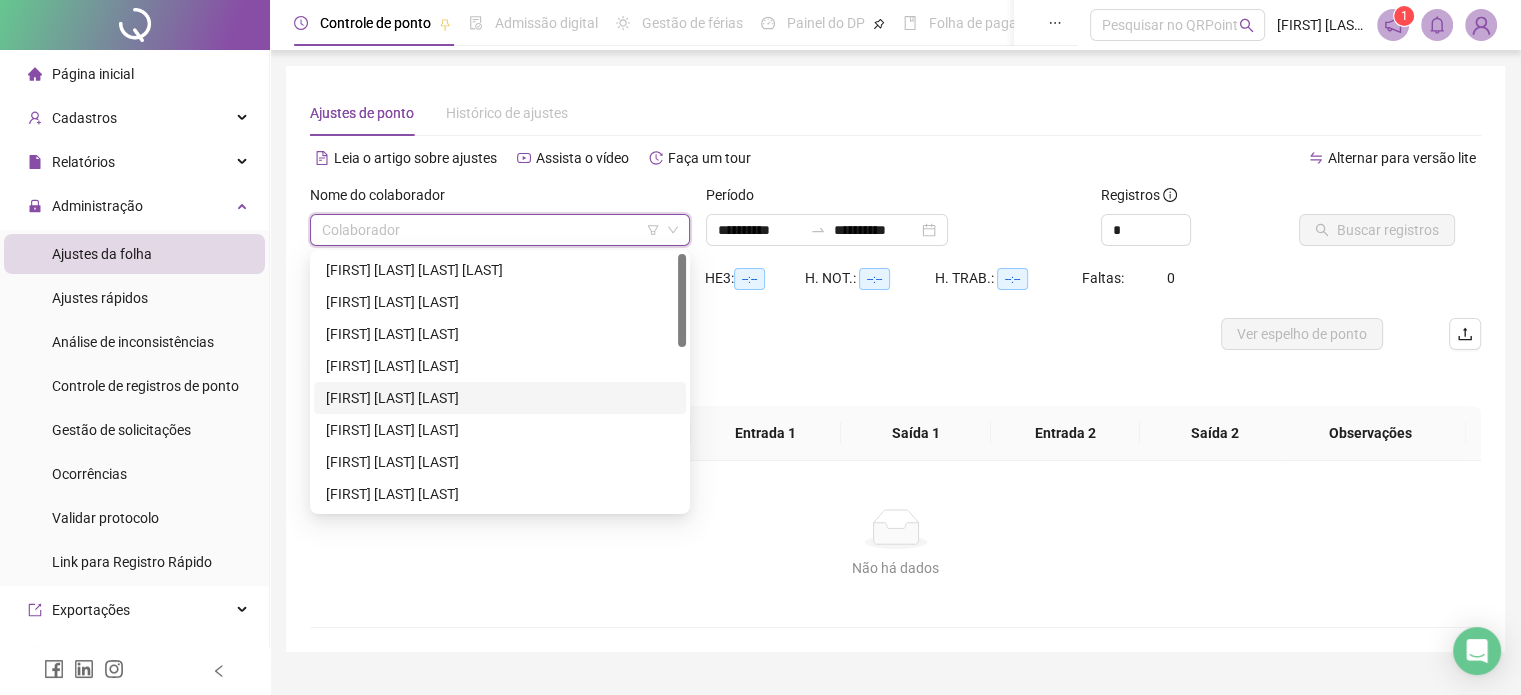 click on "[FIRST] [LAST] [LAST]" at bounding box center [500, 430] 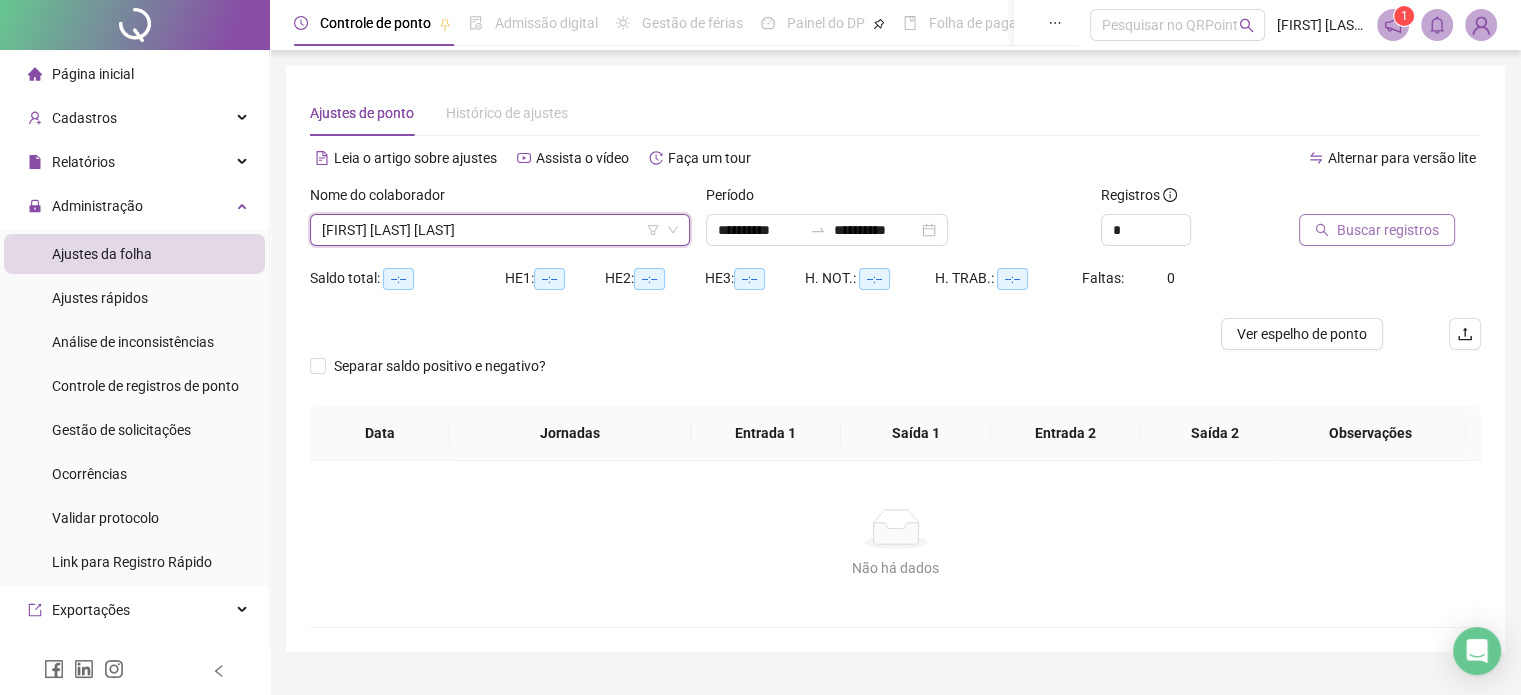 click on "Buscar registros" at bounding box center (1377, 230) 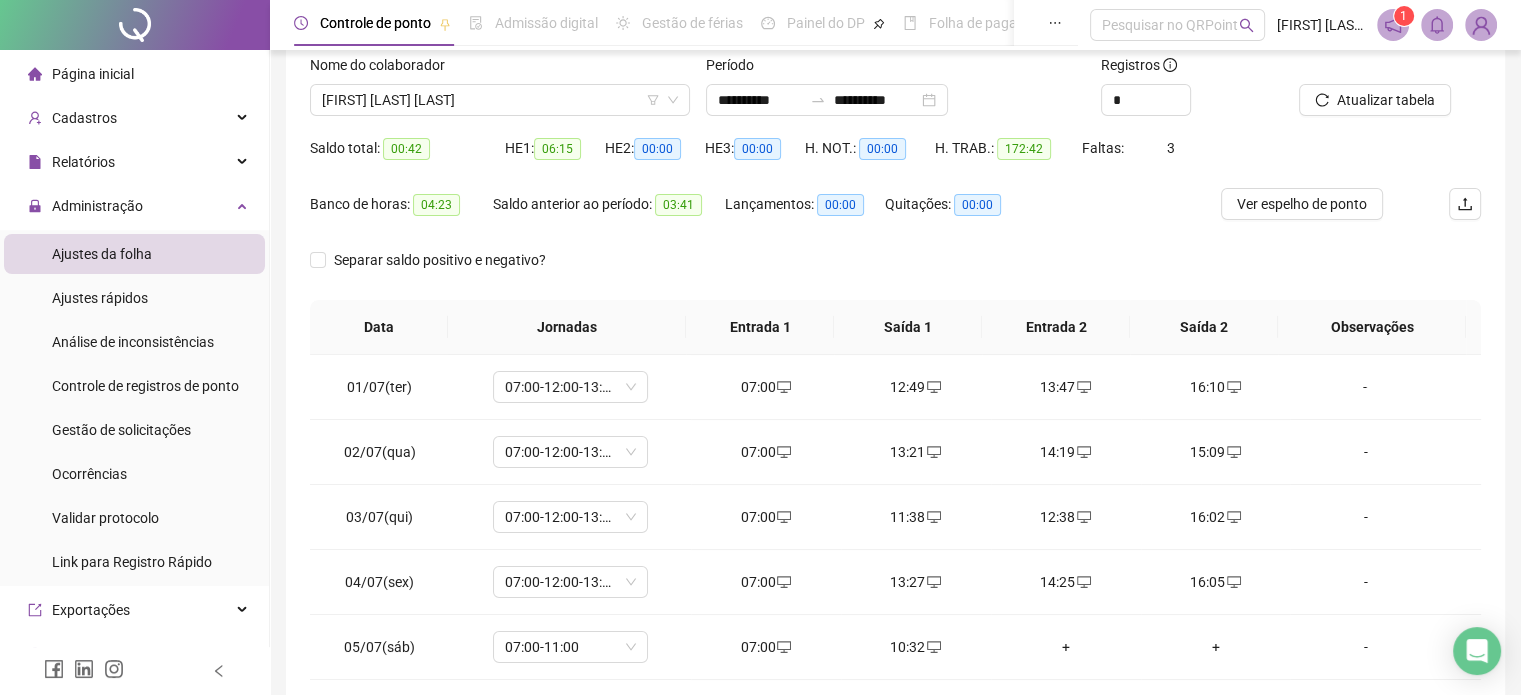 scroll, scrollTop: 300, scrollLeft: 0, axis: vertical 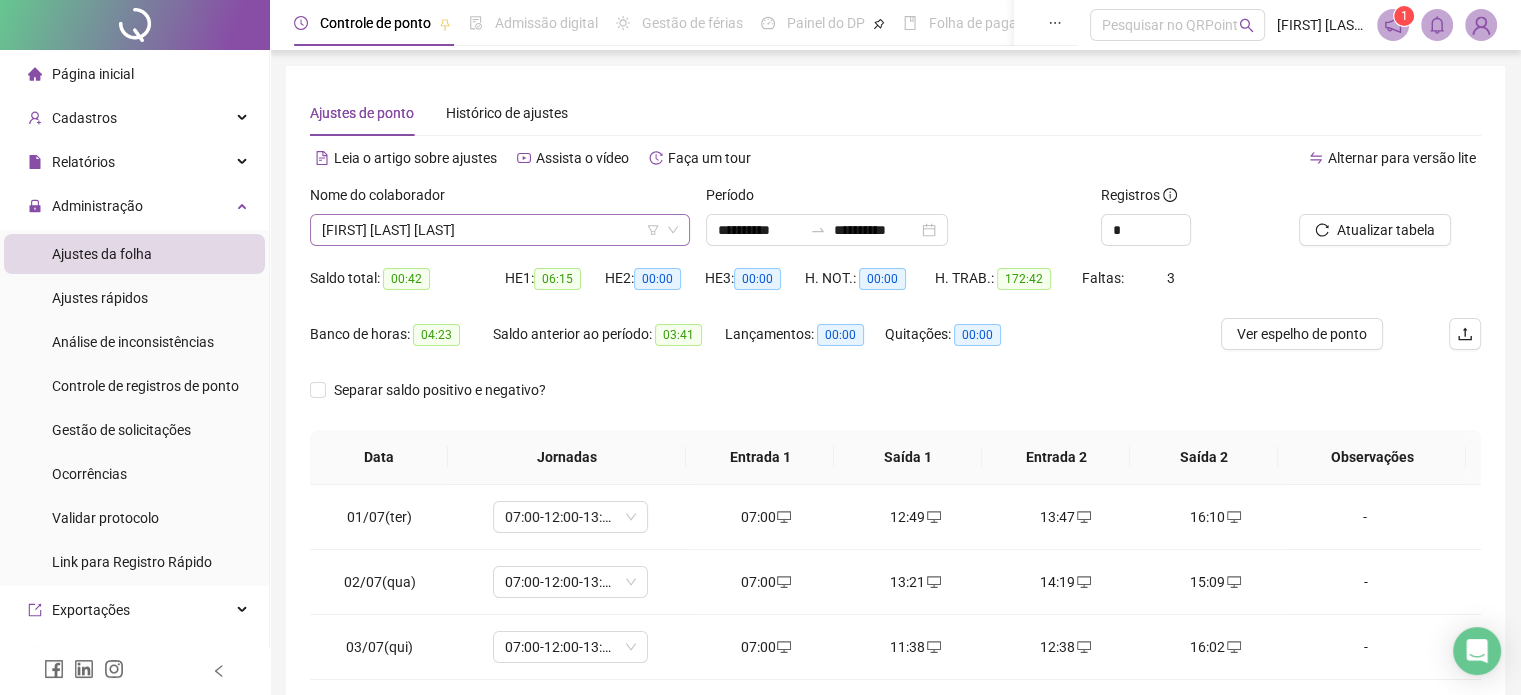 click on "[FIRST] [LAST] [LAST]" at bounding box center (500, 230) 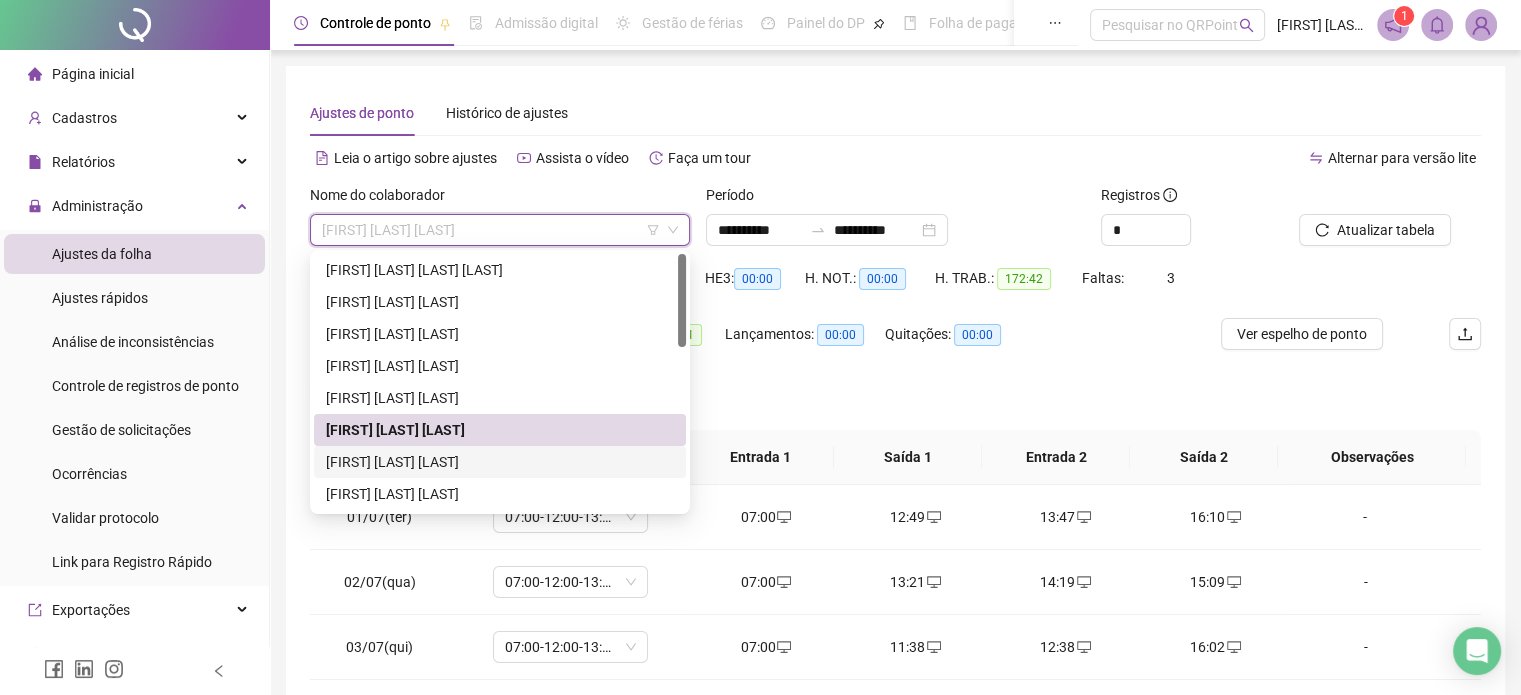click on "[FIRST] [LAST] [LAST]" at bounding box center (500, 462) 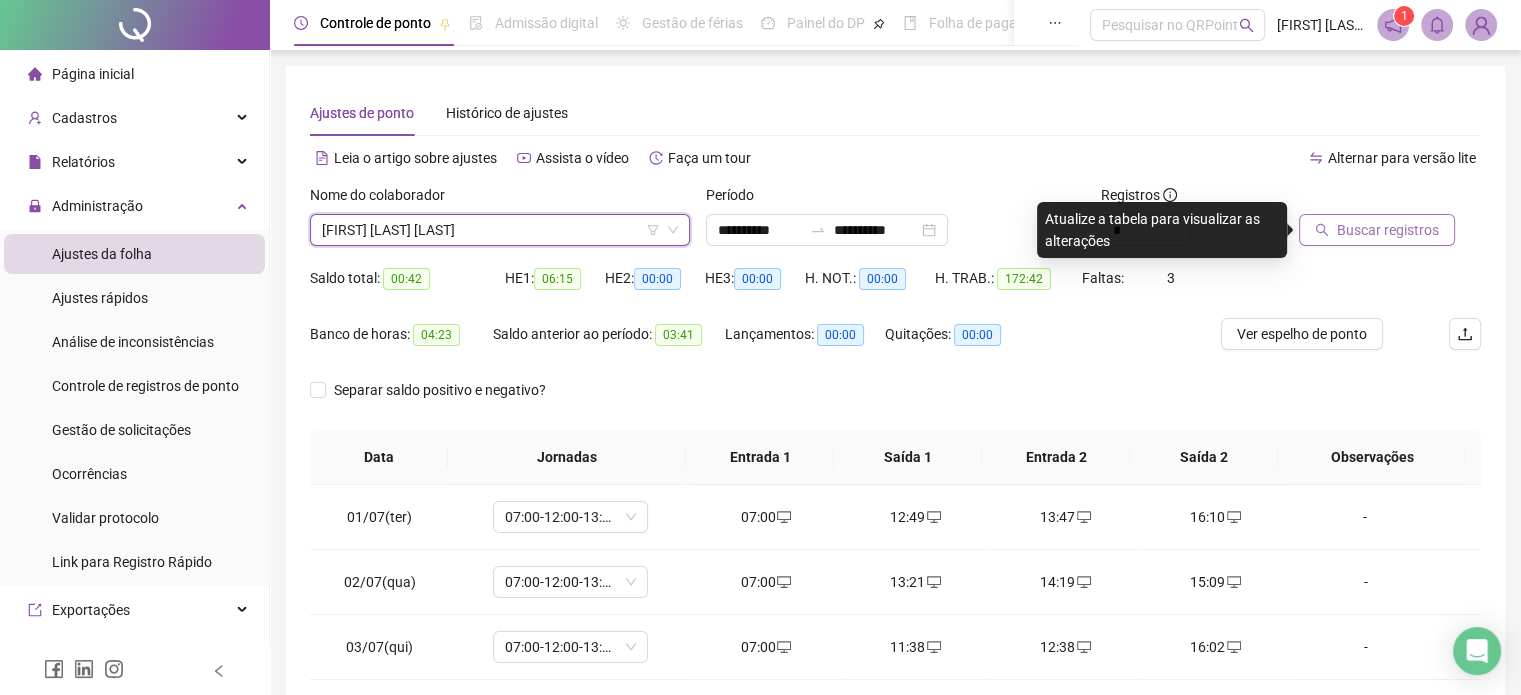 click on "Buscar registros" at bounding box center [1388, 230] 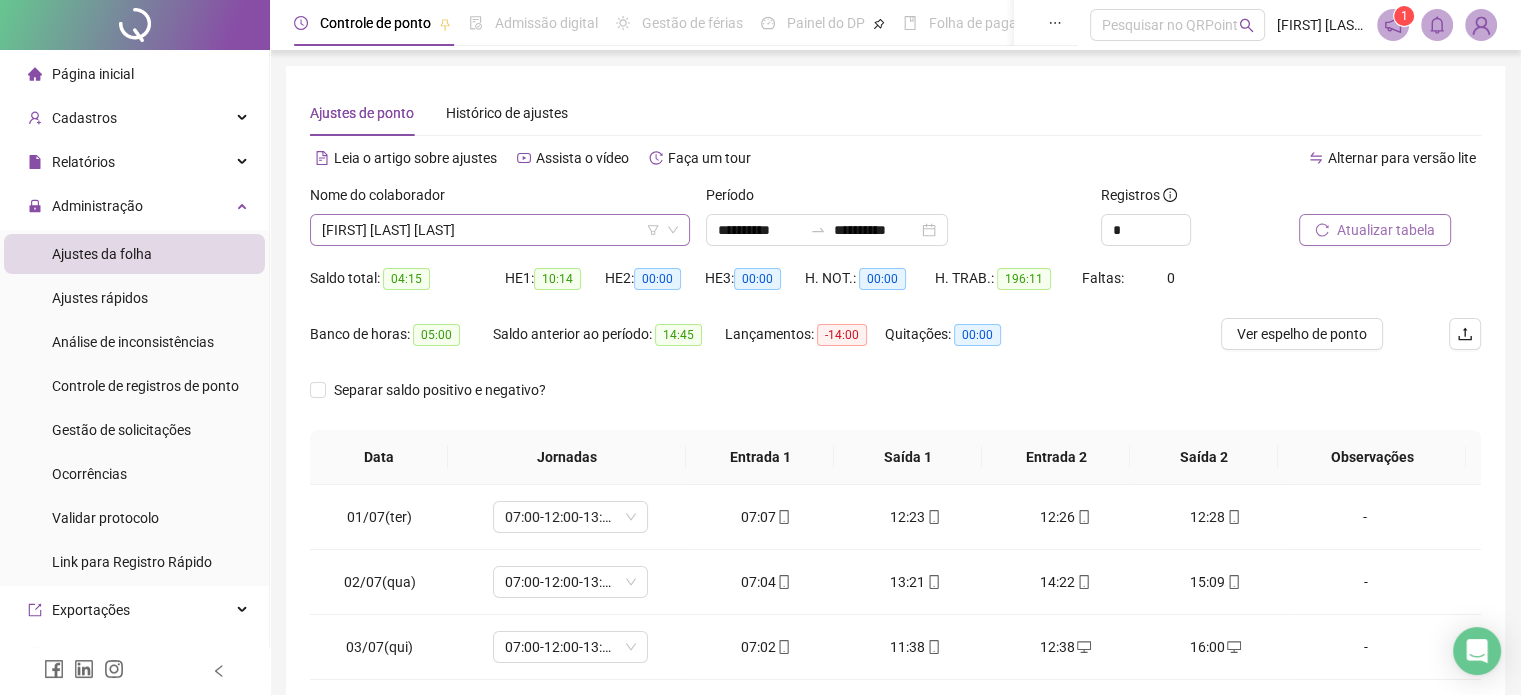 click on "[FIRST] [LAST] [LAST]" at bounding box center (500, 230) 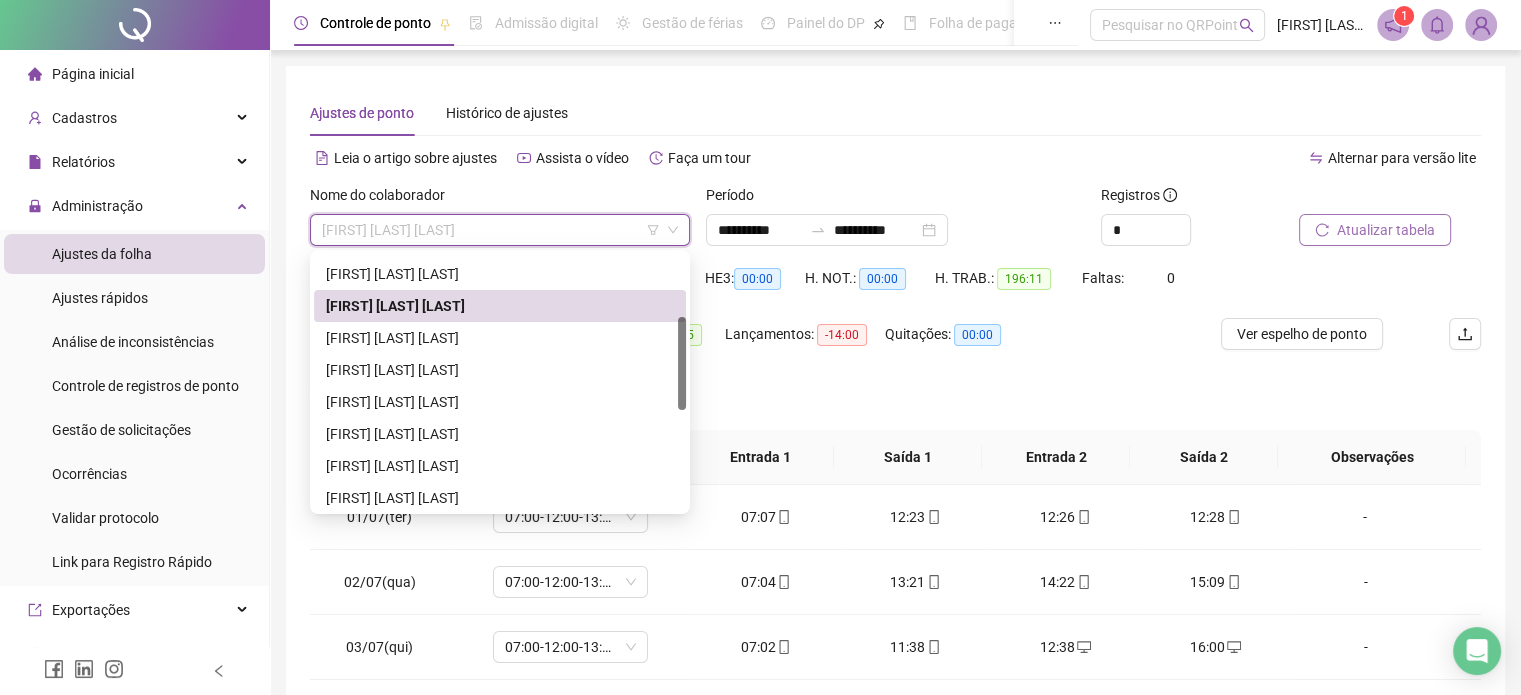 scroll, scrollTop: 190, scrollLeft: 0, axis: vertical 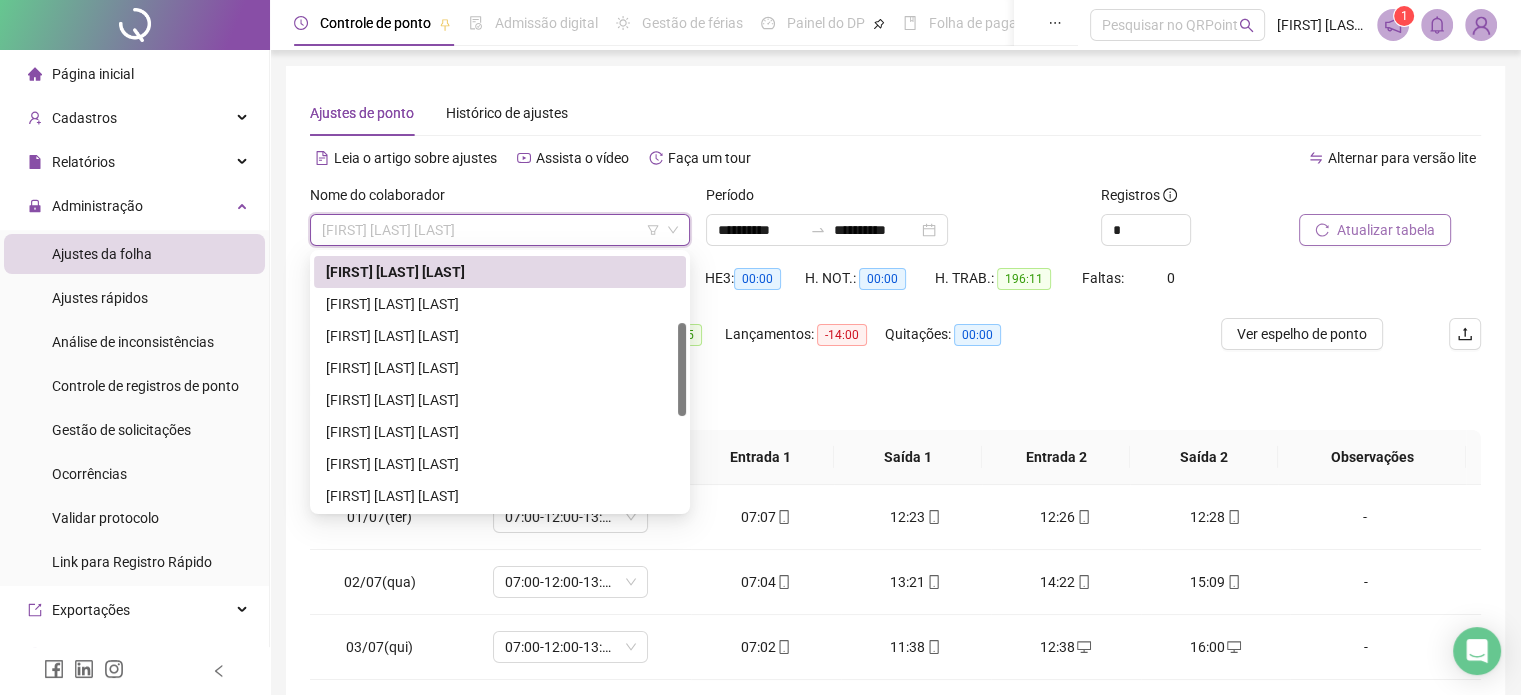 drag, startPoint x: 679, startPoint y: 302, endPoint x: 681, endPoint y: 371, distance: 69.02898 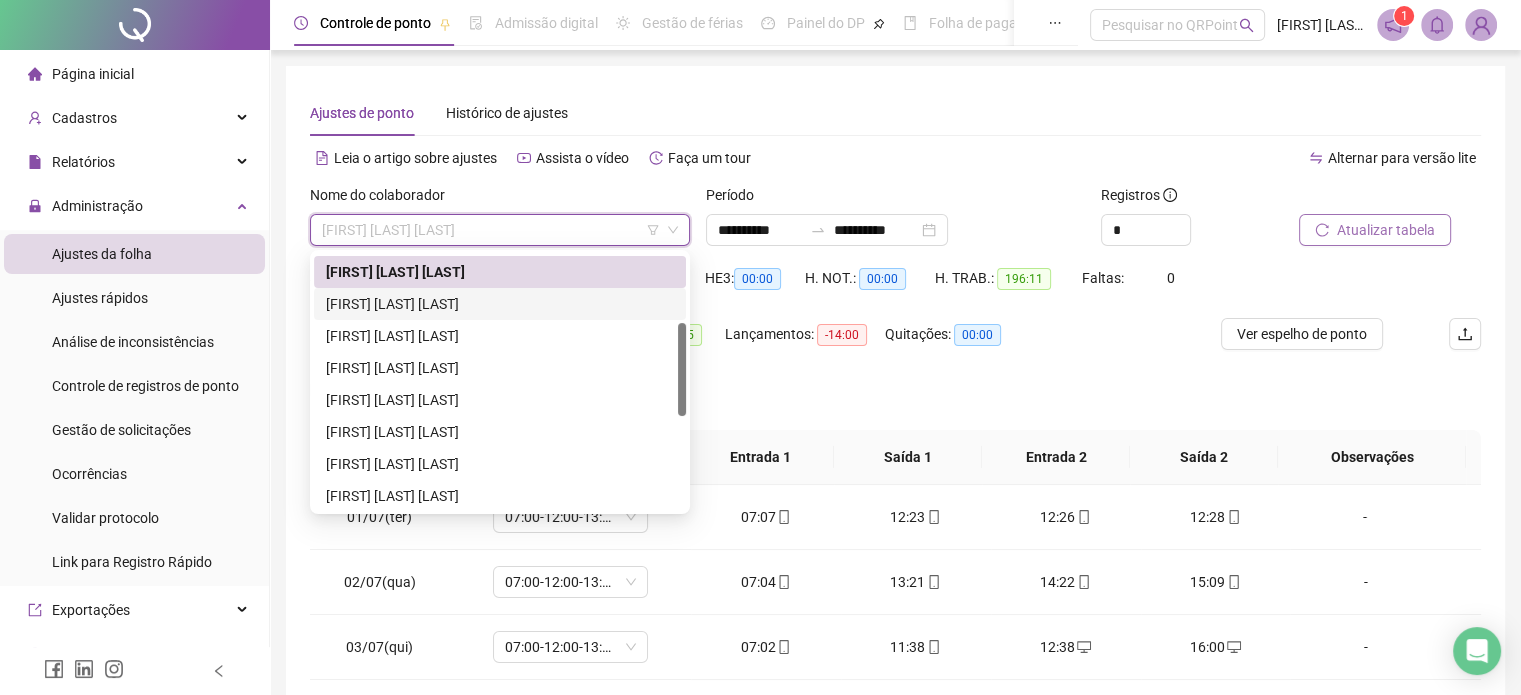 click on "[FIRST] [LAST] [LAST]" at bounding box center [500, 304] 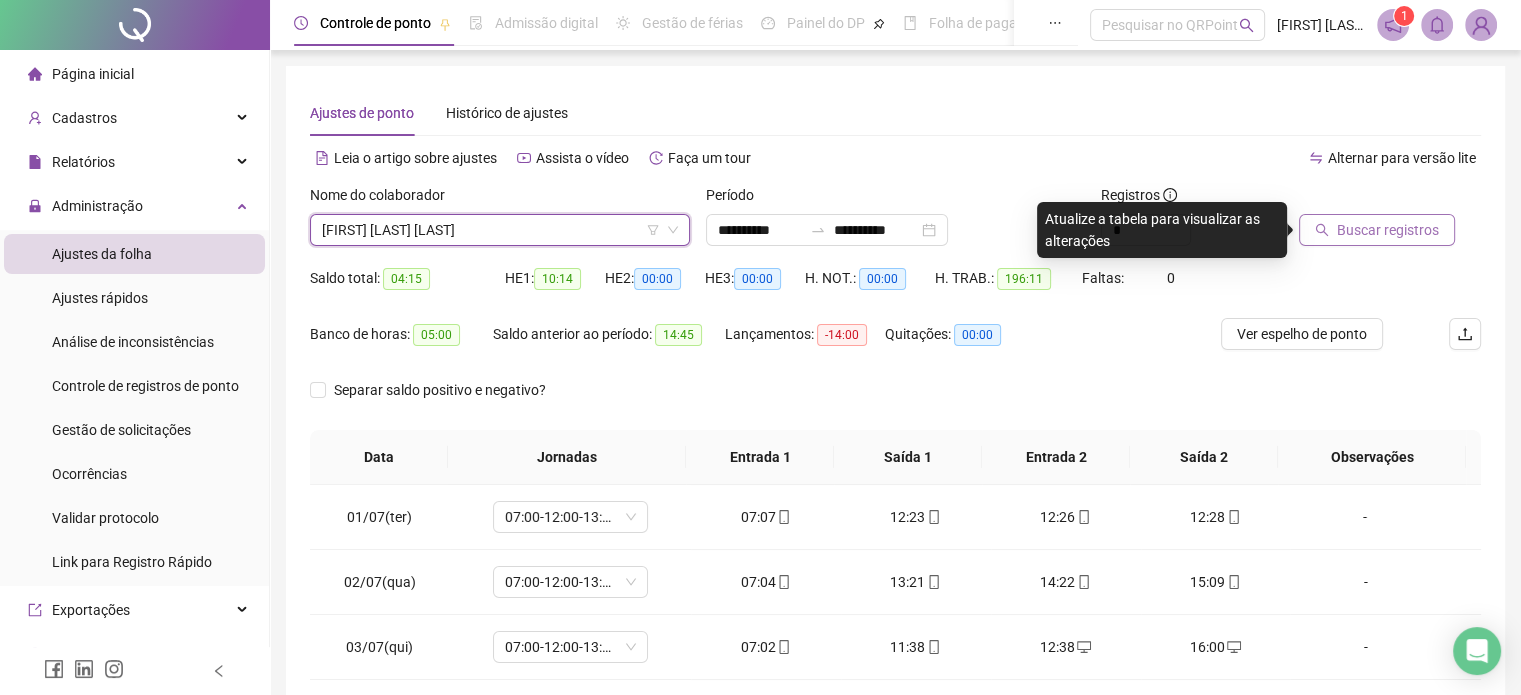 click on "Buscar registros" at bounding box center (1377, 230) 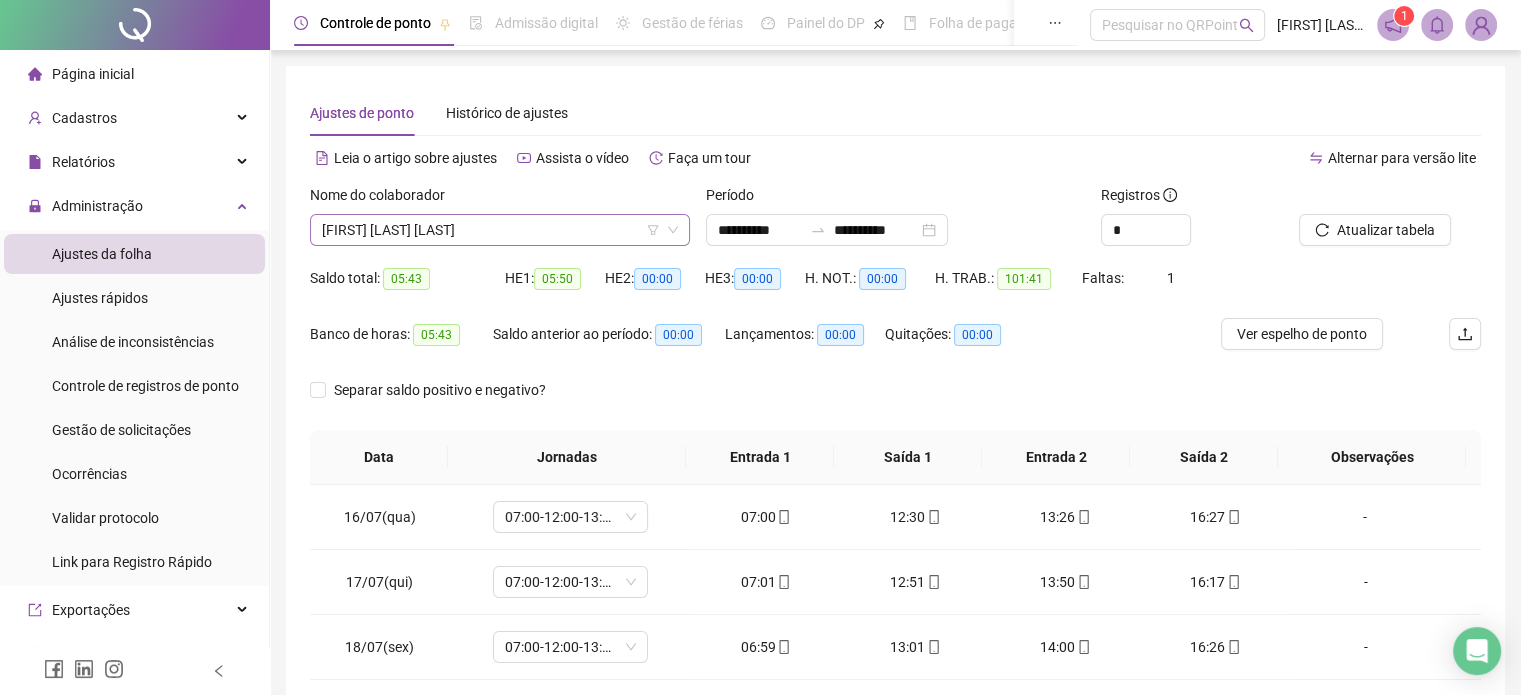 click on "[FIRST] [LAST] [LAST]" at bounding box center (500, 230) 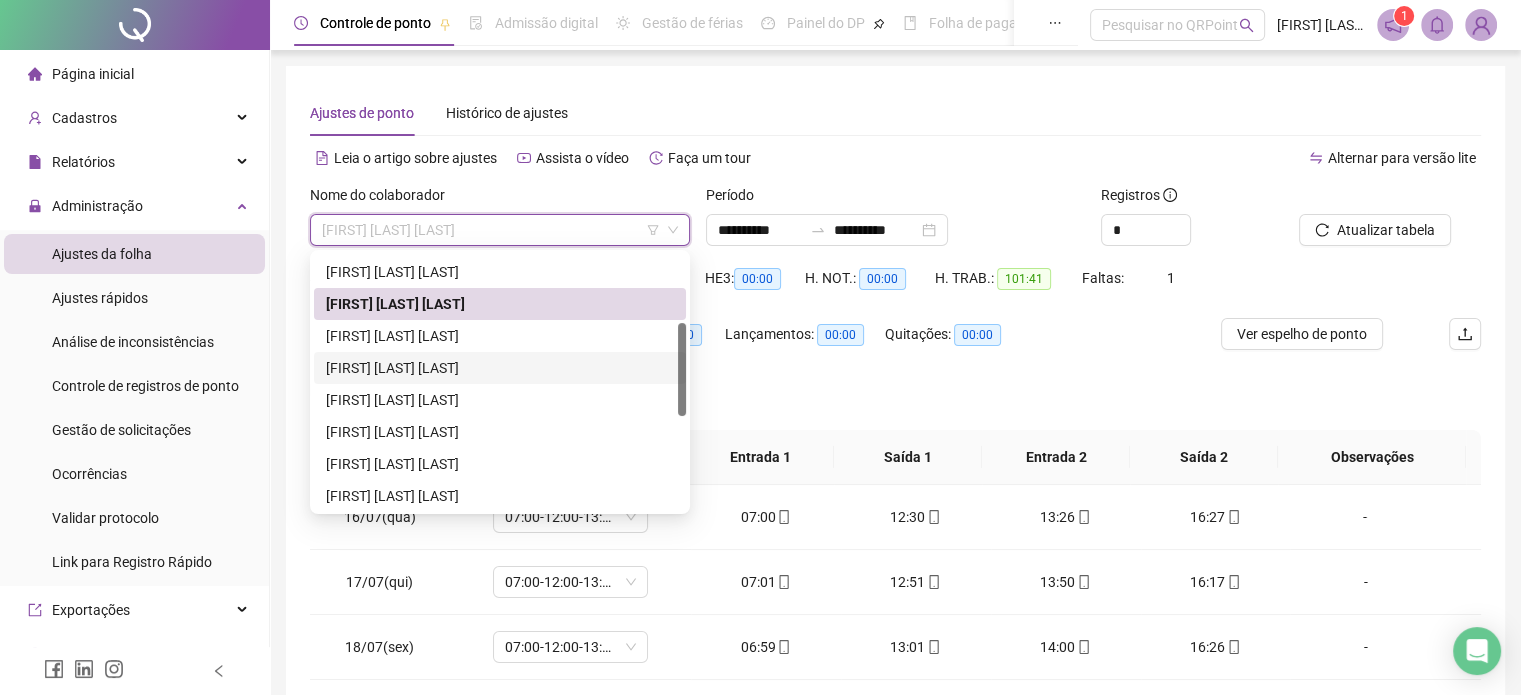 click on "[FIRST] [LAST] [LAST]" at bounding box center (500, 368) 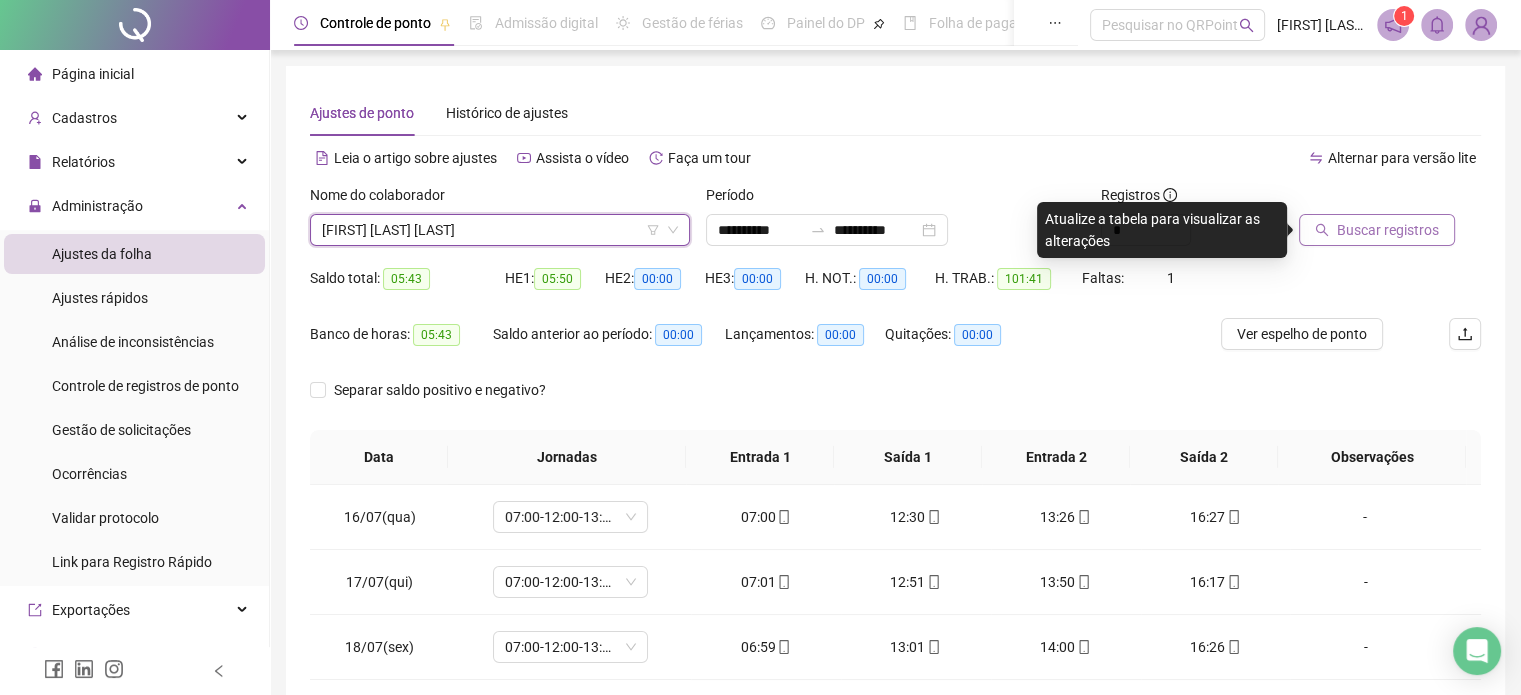 click on "Buscar registros" at bounding box center (1377, 230) 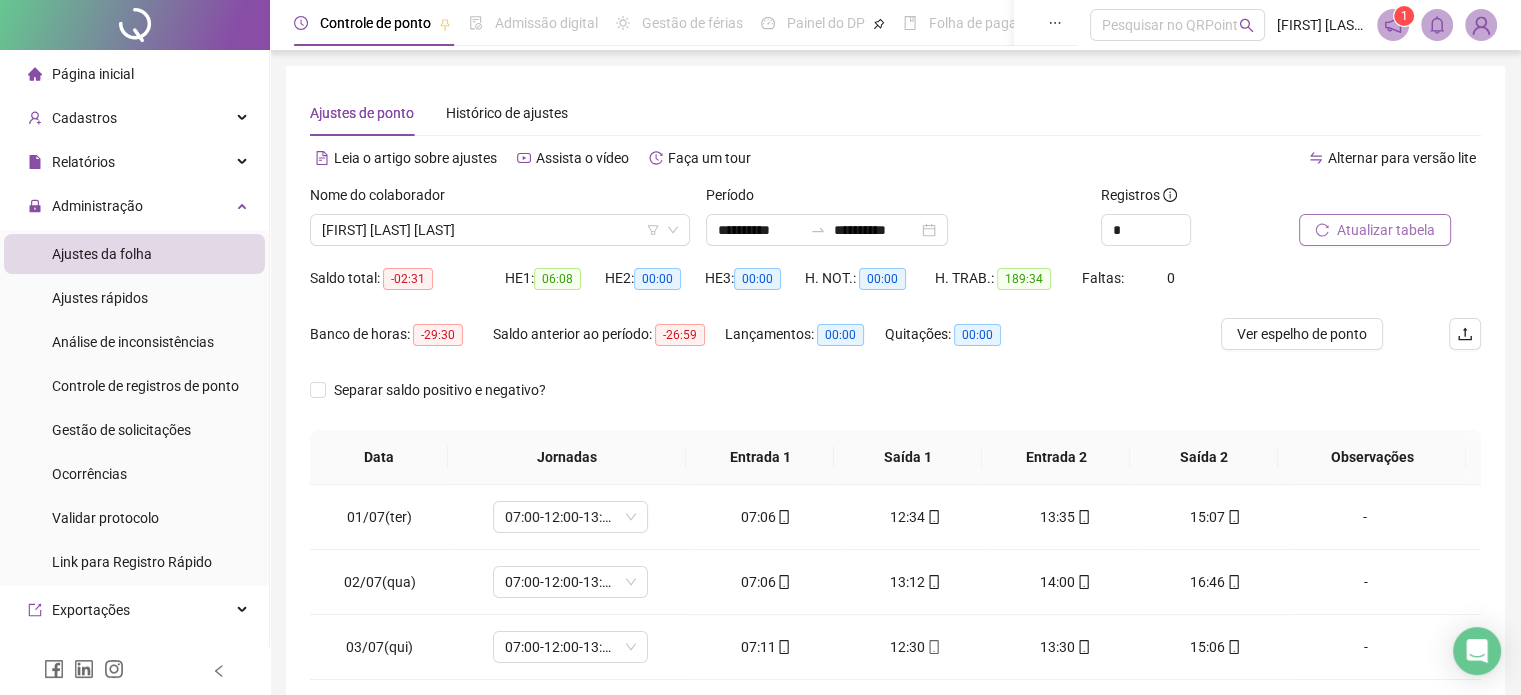 click on "Atualizar tabela" at bounding box center [1386, 230] 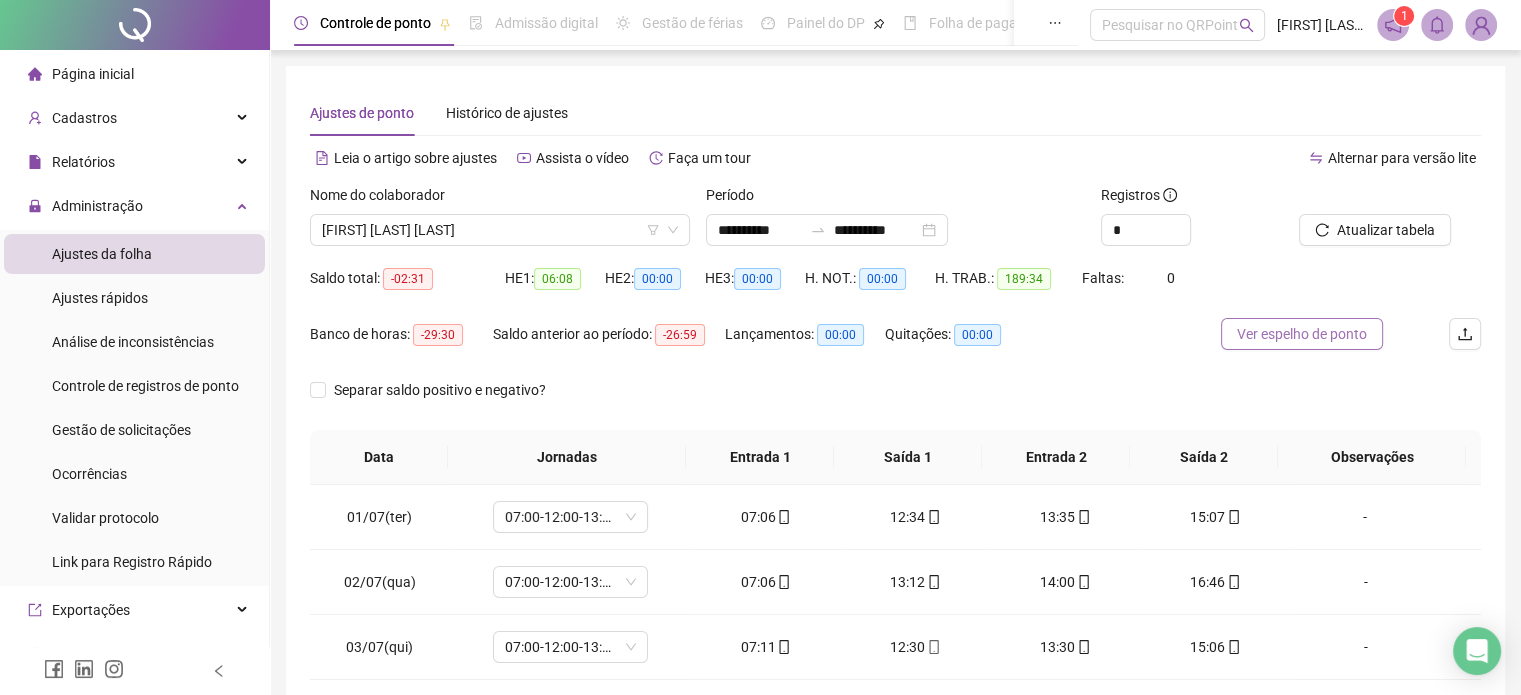 click on "Ver espelho de ponto" at bounding box center [1302, 334] 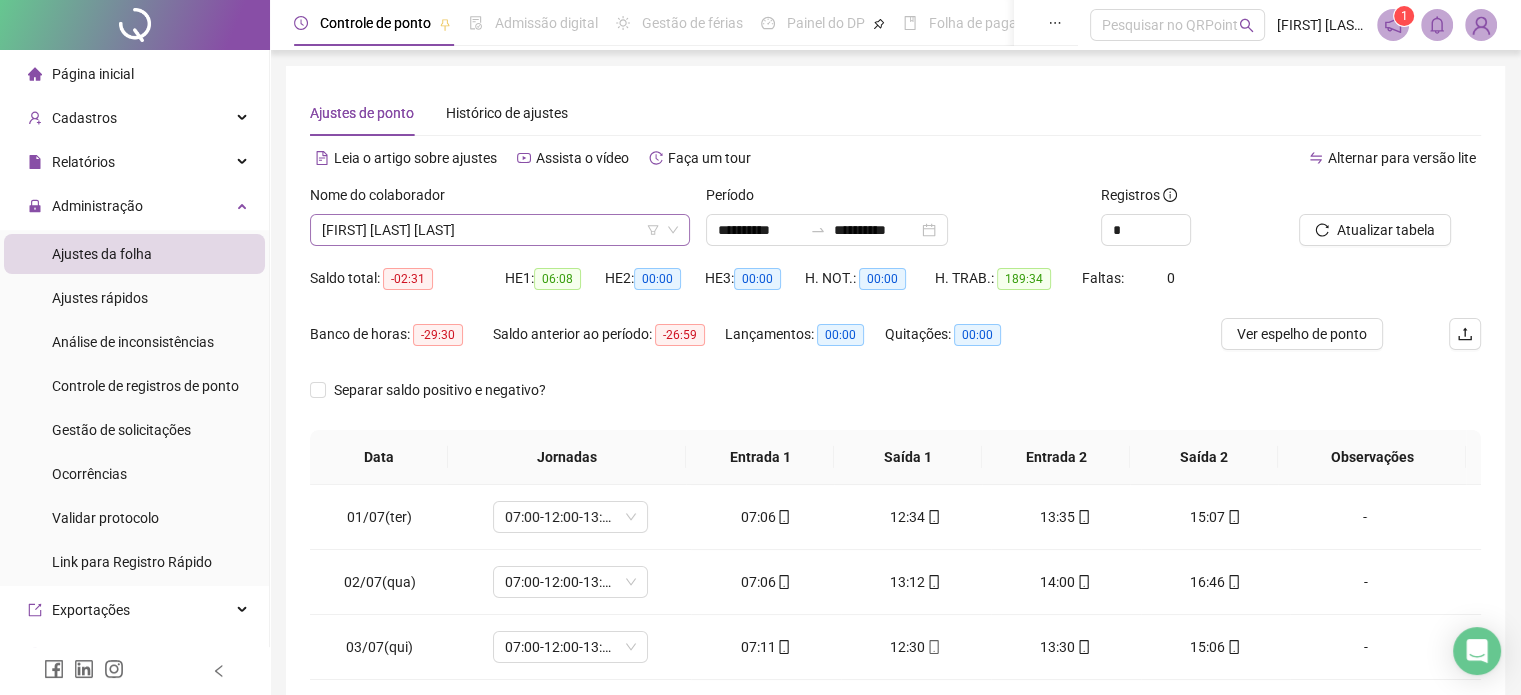 click on "[FIRST] [LAST] [LAST]" at bounding box center (500, 230) 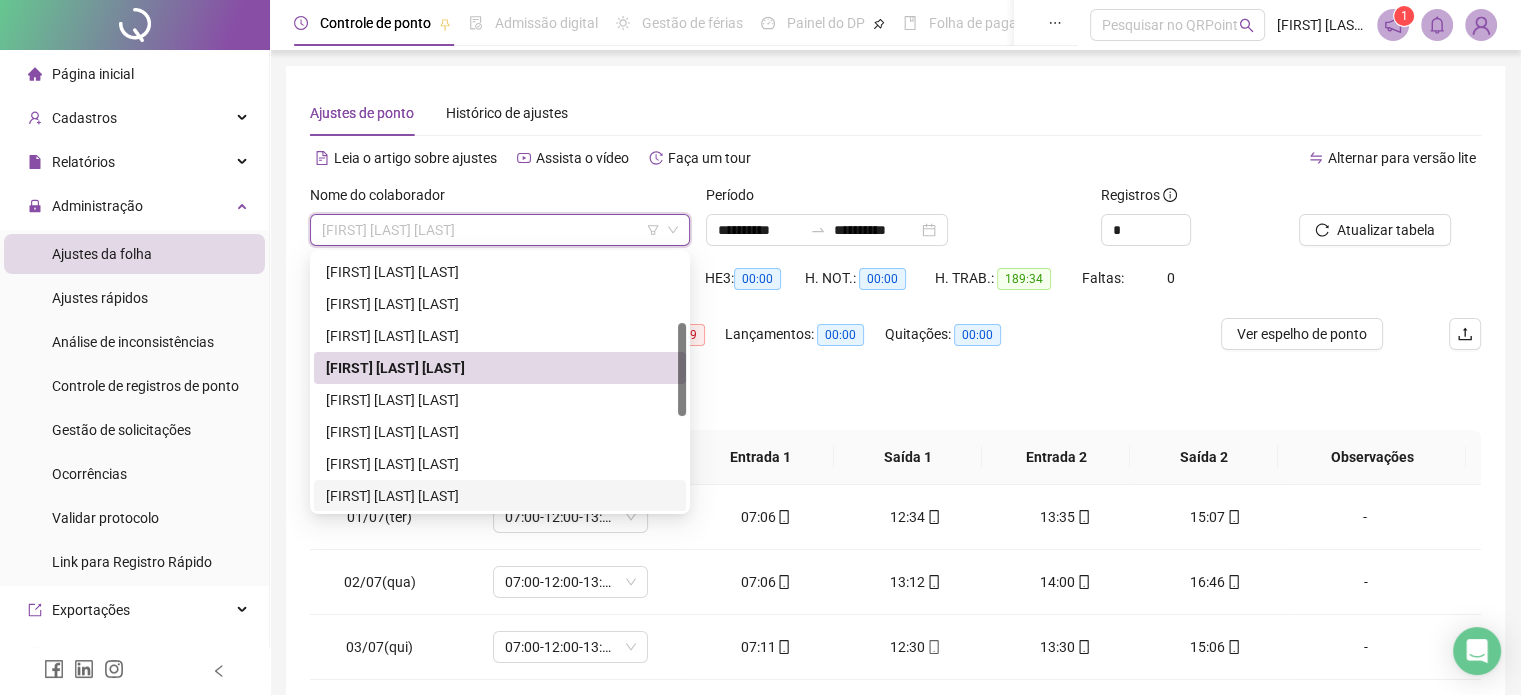 click on "[FIRST] [LAST] [LAST]" at bounding box center [500, 496] 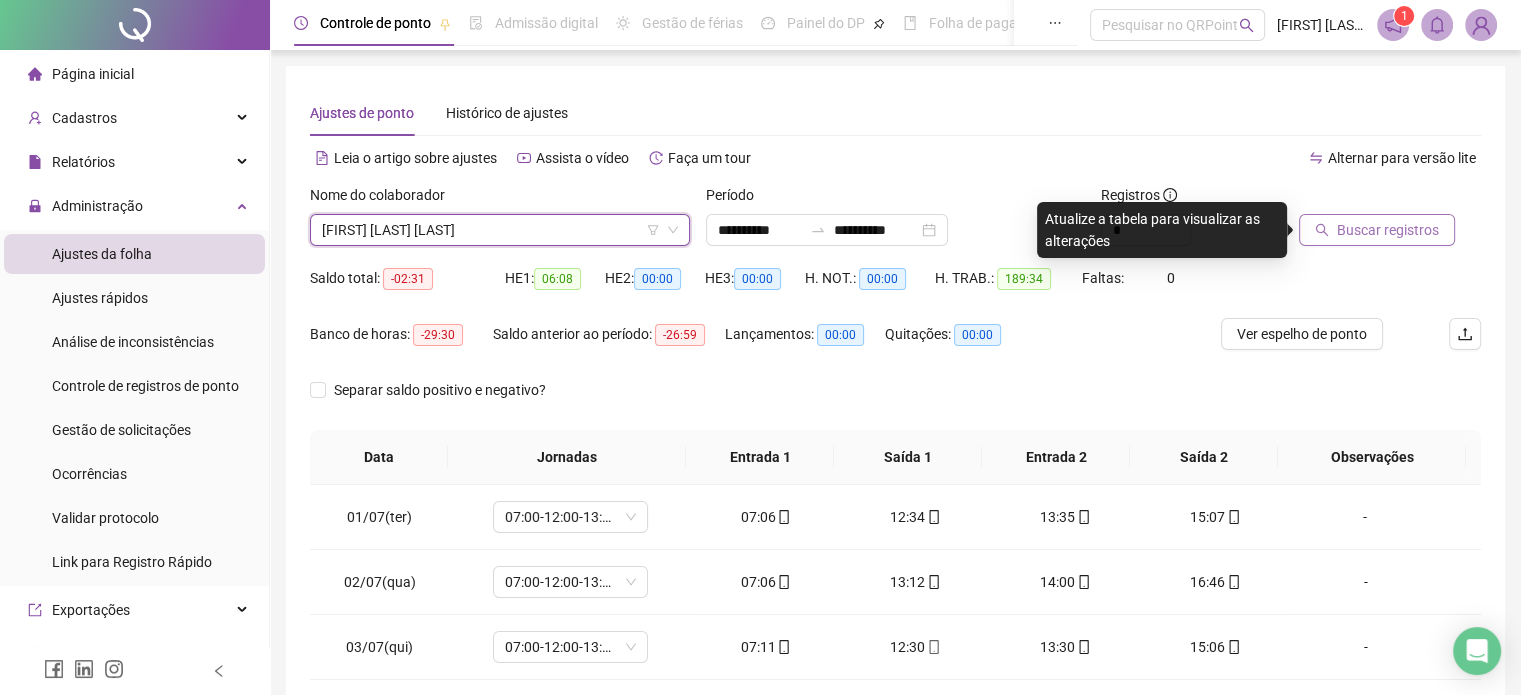 click on "Buscar registros" at bounding box center [1388, 230] 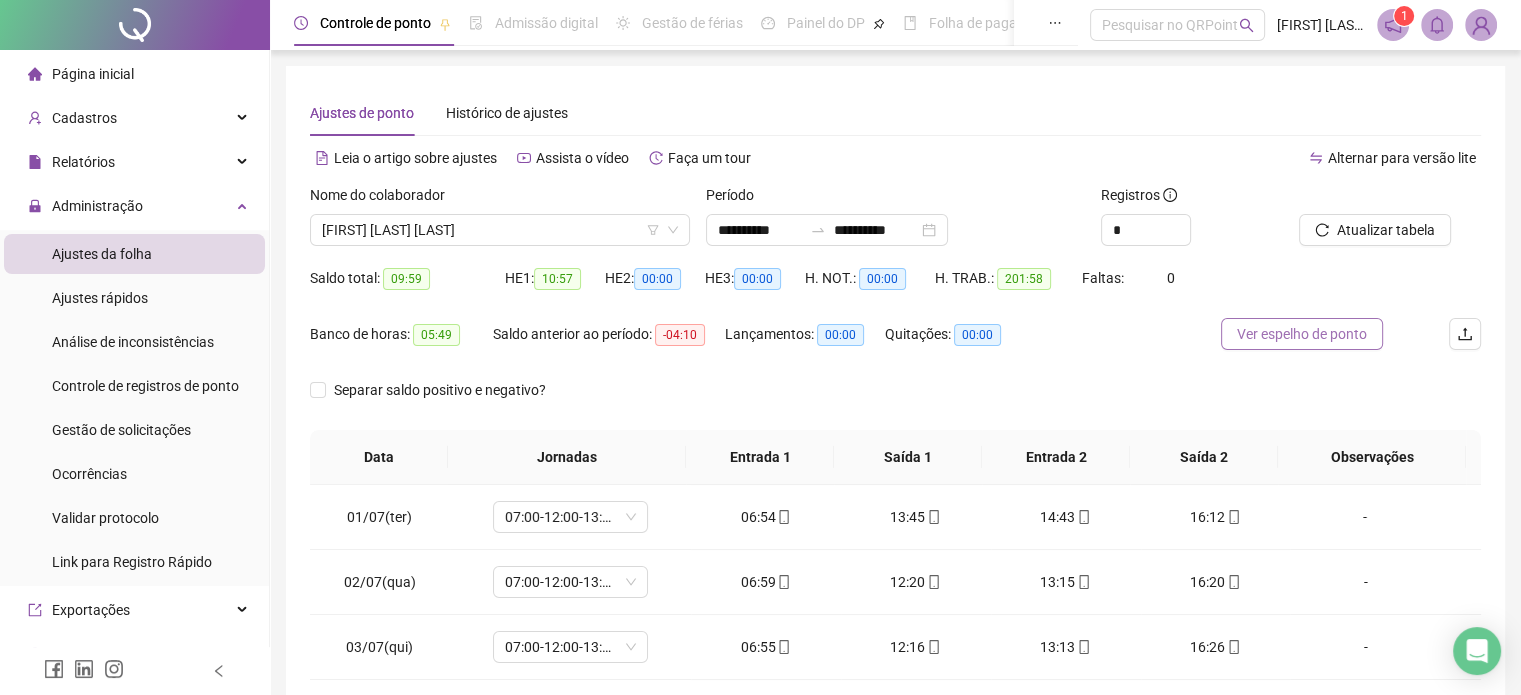 click on "Ver espelho de ponto" at bounding box center [1302, 334] 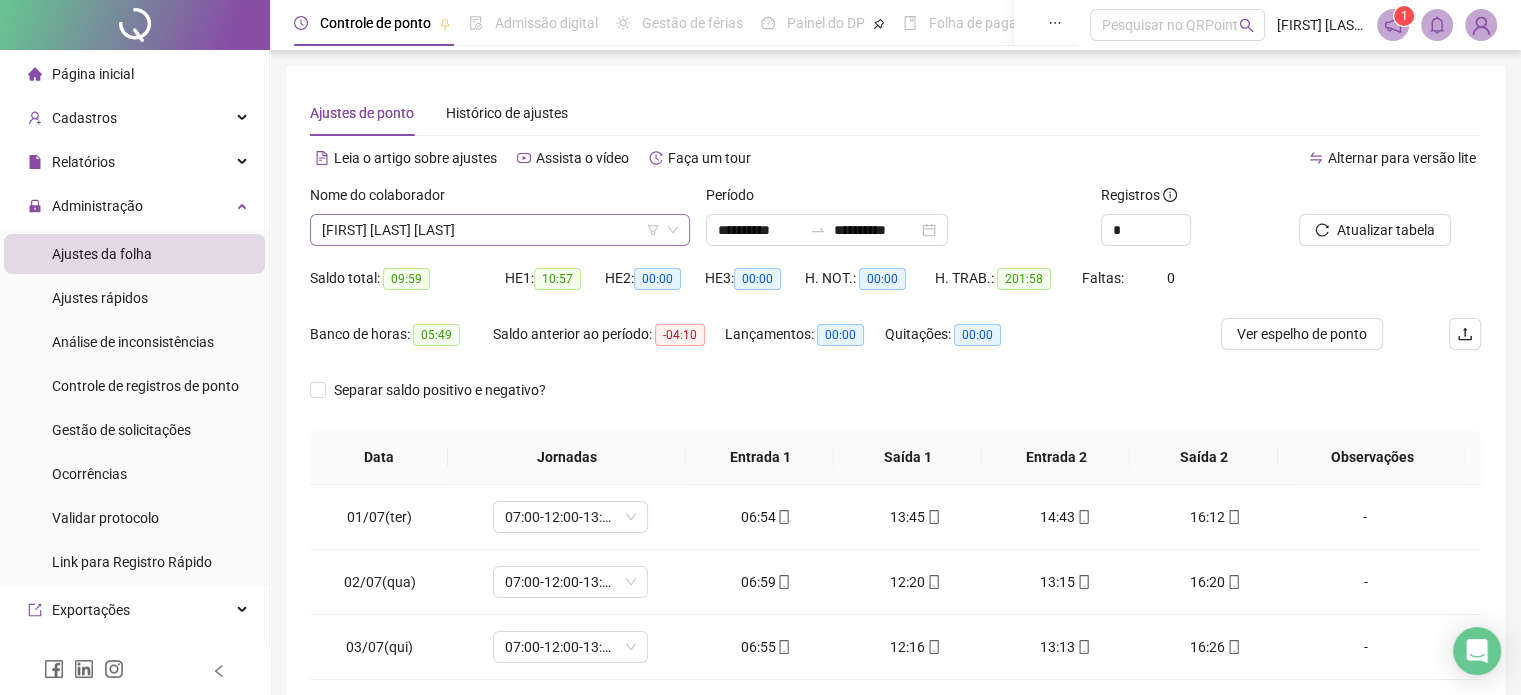 click on "[FIRST] [LAST] [LAST]" at bounding box center (500, 230) 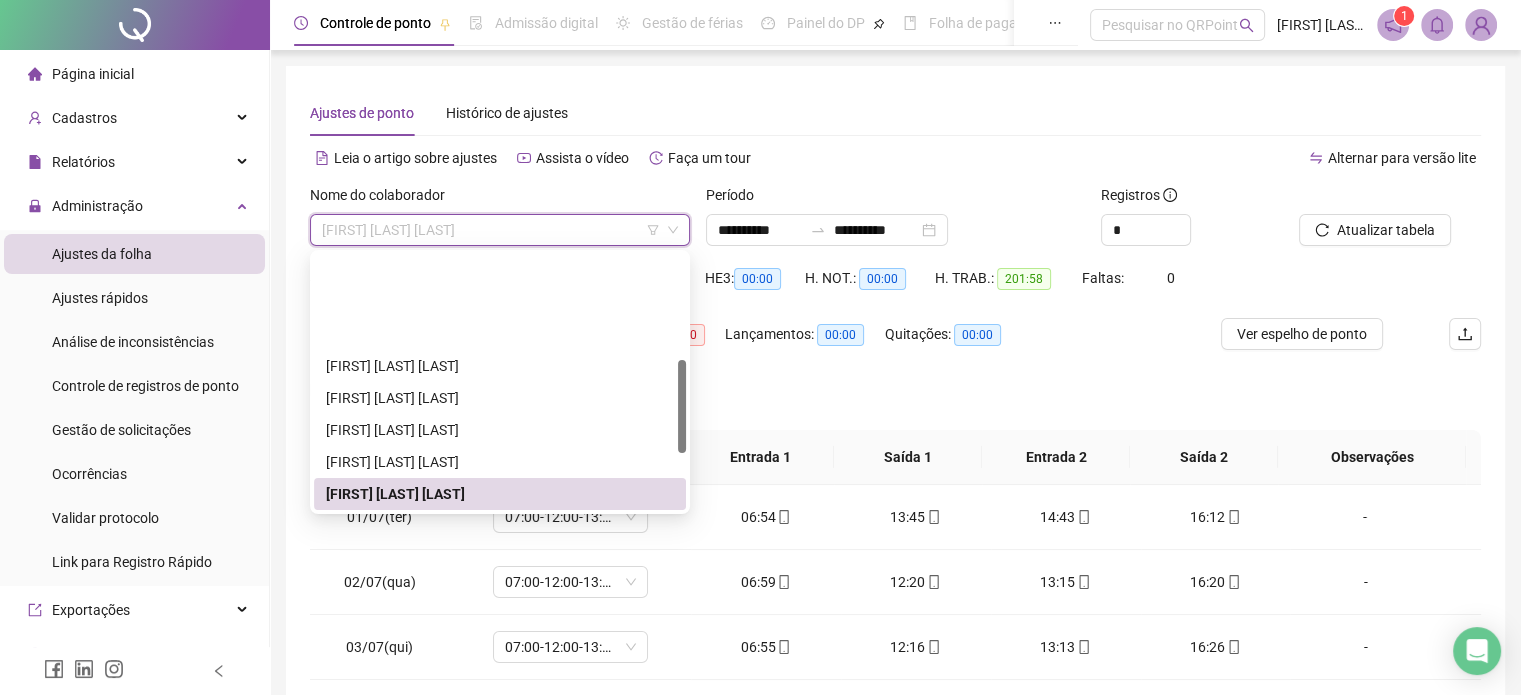 scroll, scrollTop: 292, scrollLeft: 0, axis: vertical 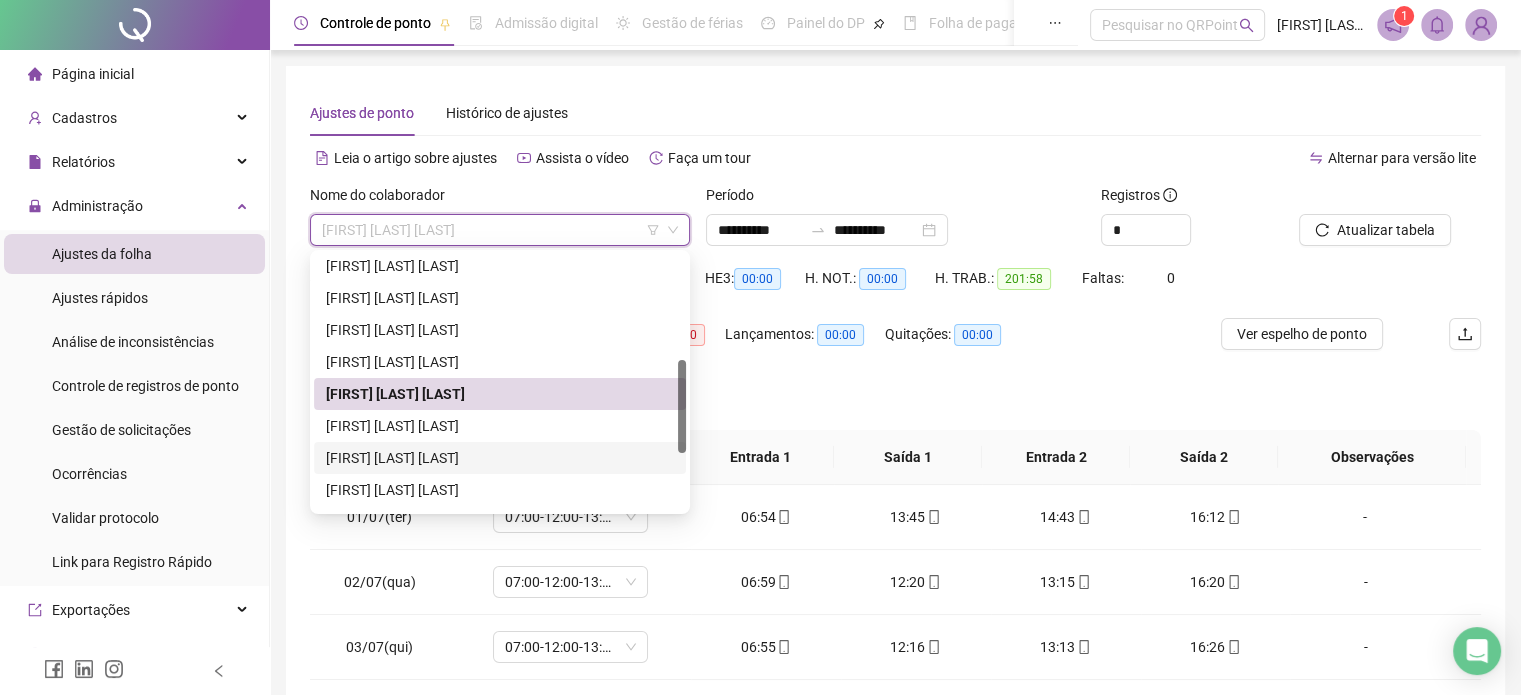 click on "[FIRST] [LAST] [LAST]" at bounding box center [500, 458] 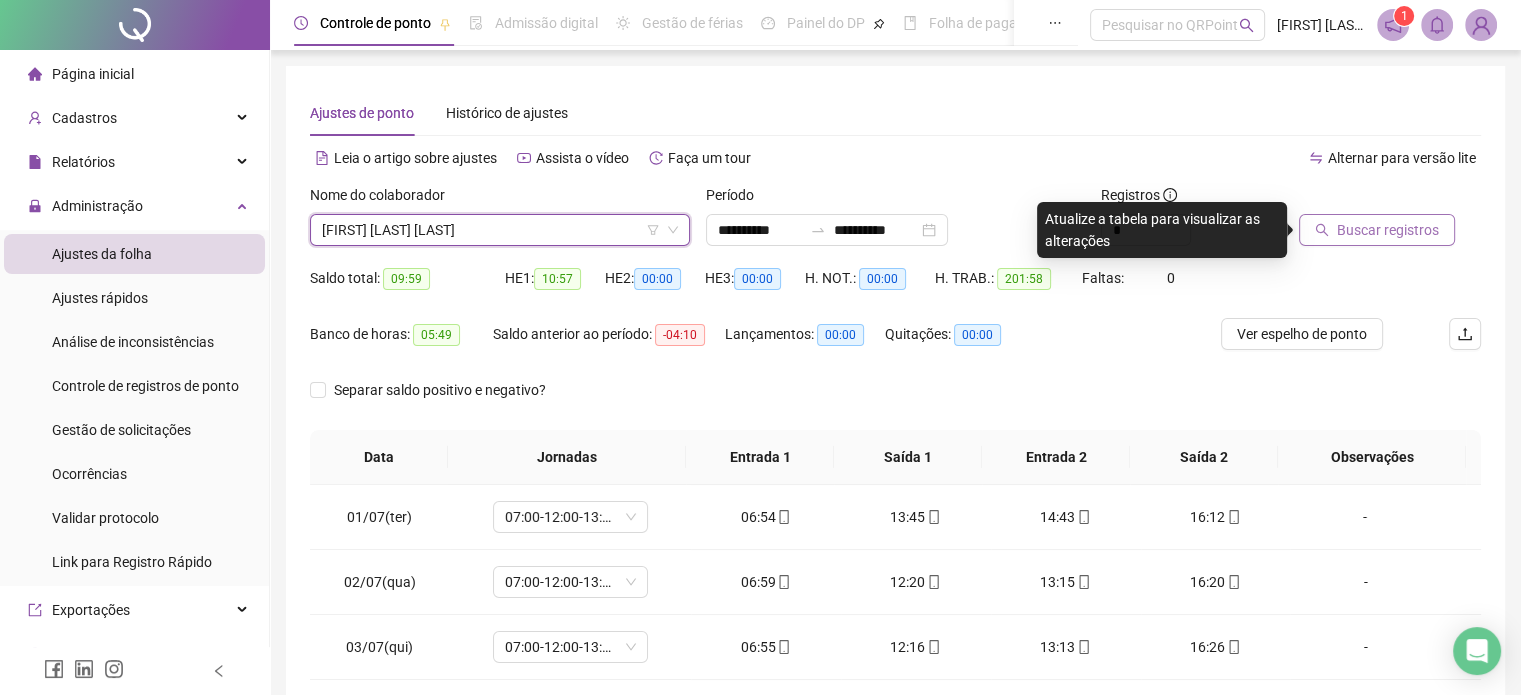 click on "Buscar registros" at bounding box center [1377, 230] 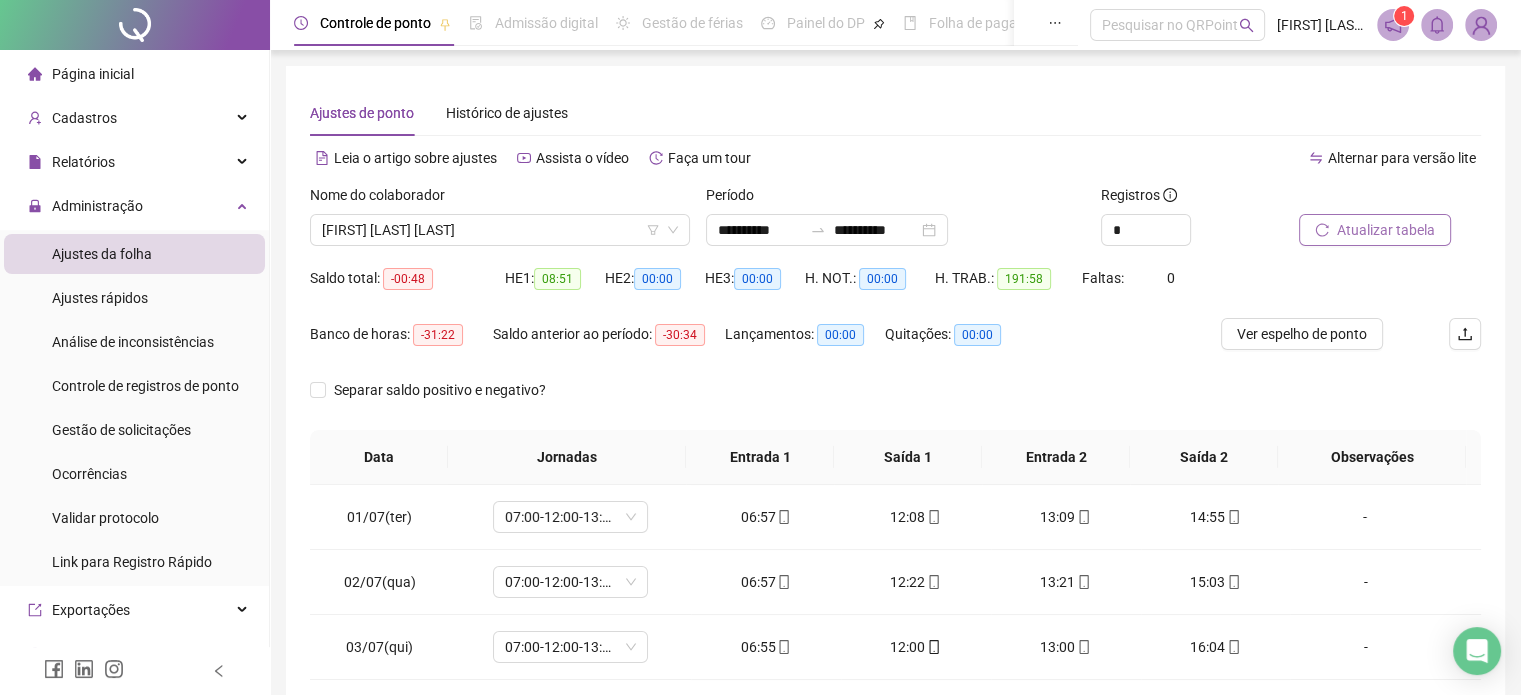 click on "Atualizar tabela" at bounding box center [1386, 230] 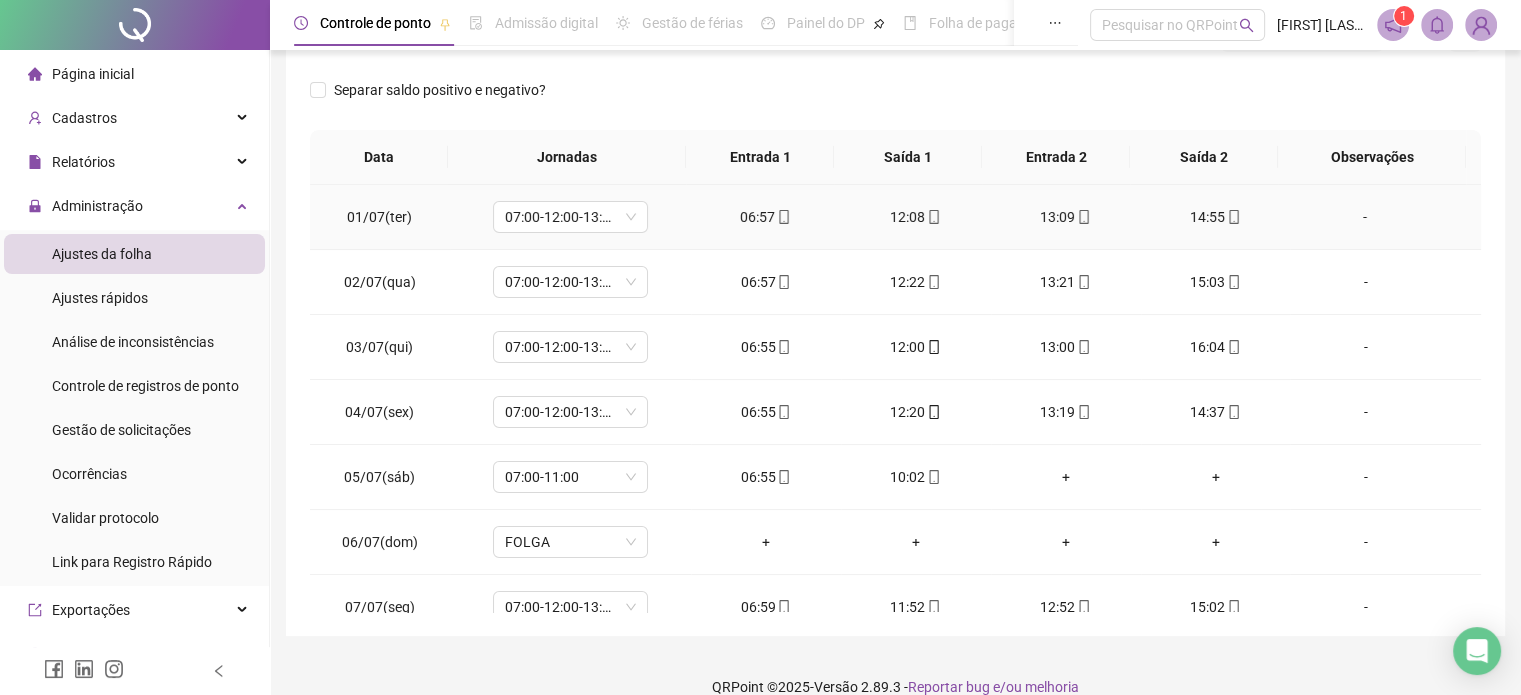scroll, scrollTop: 326, scrollLeft: 0, axis: vertical 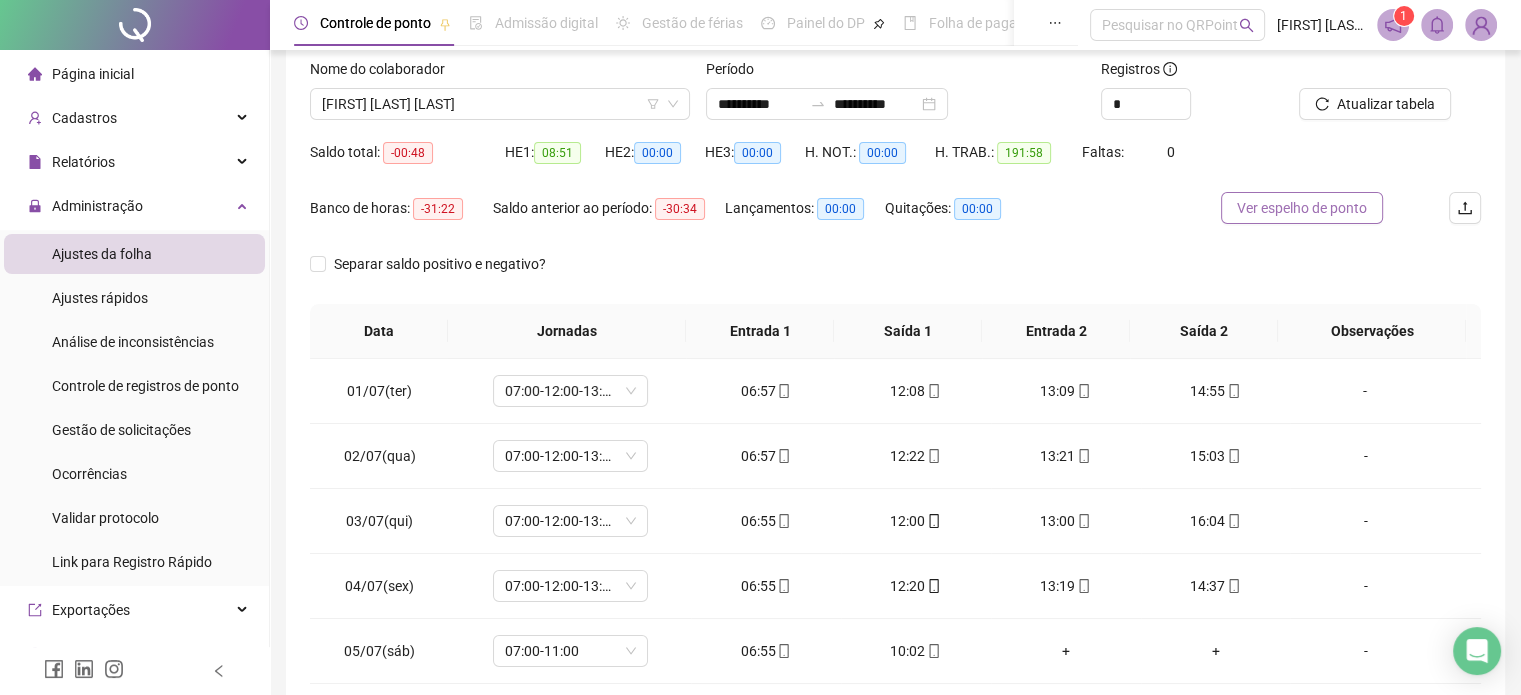 click on "Ver espelho de ponto" at bounding box center (1302, 208) 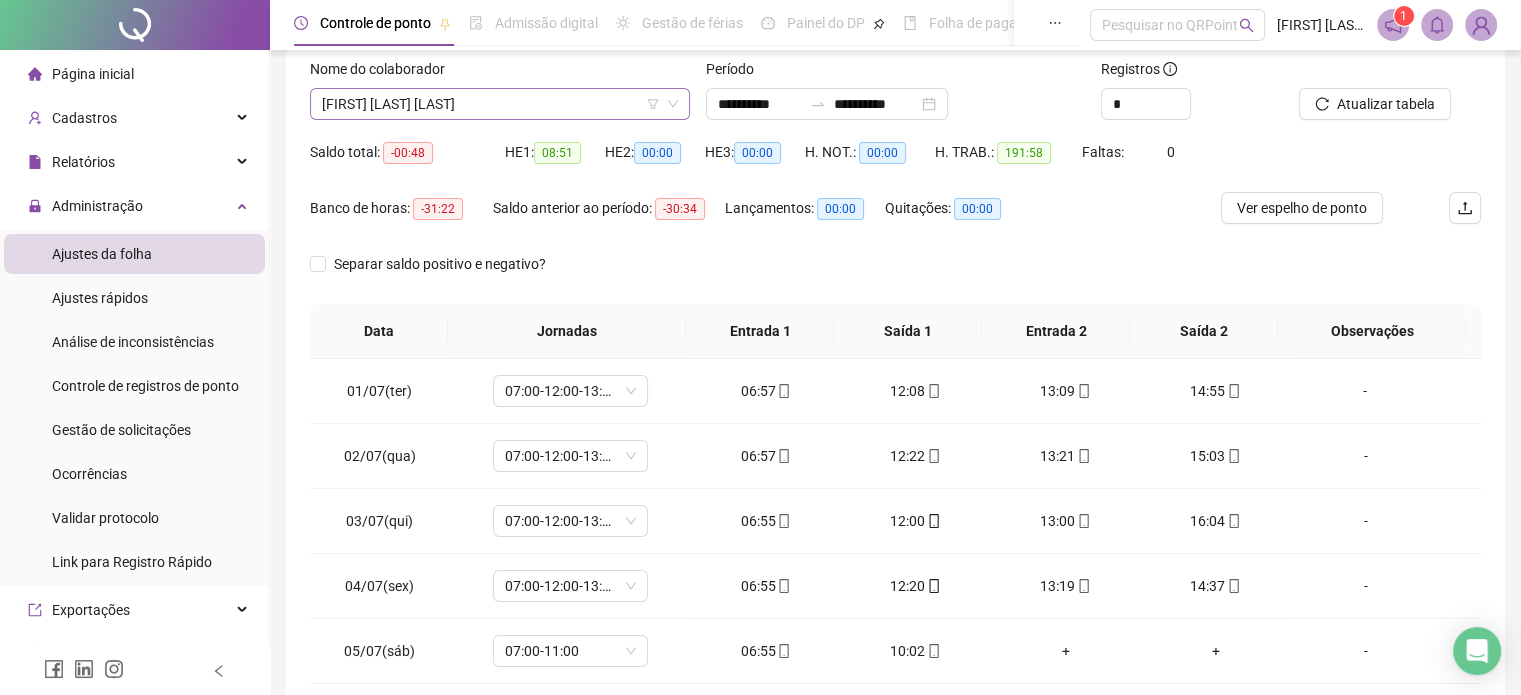 click on "[FIRST] [LAST] [LAST]" at bounding box center (500, 104) 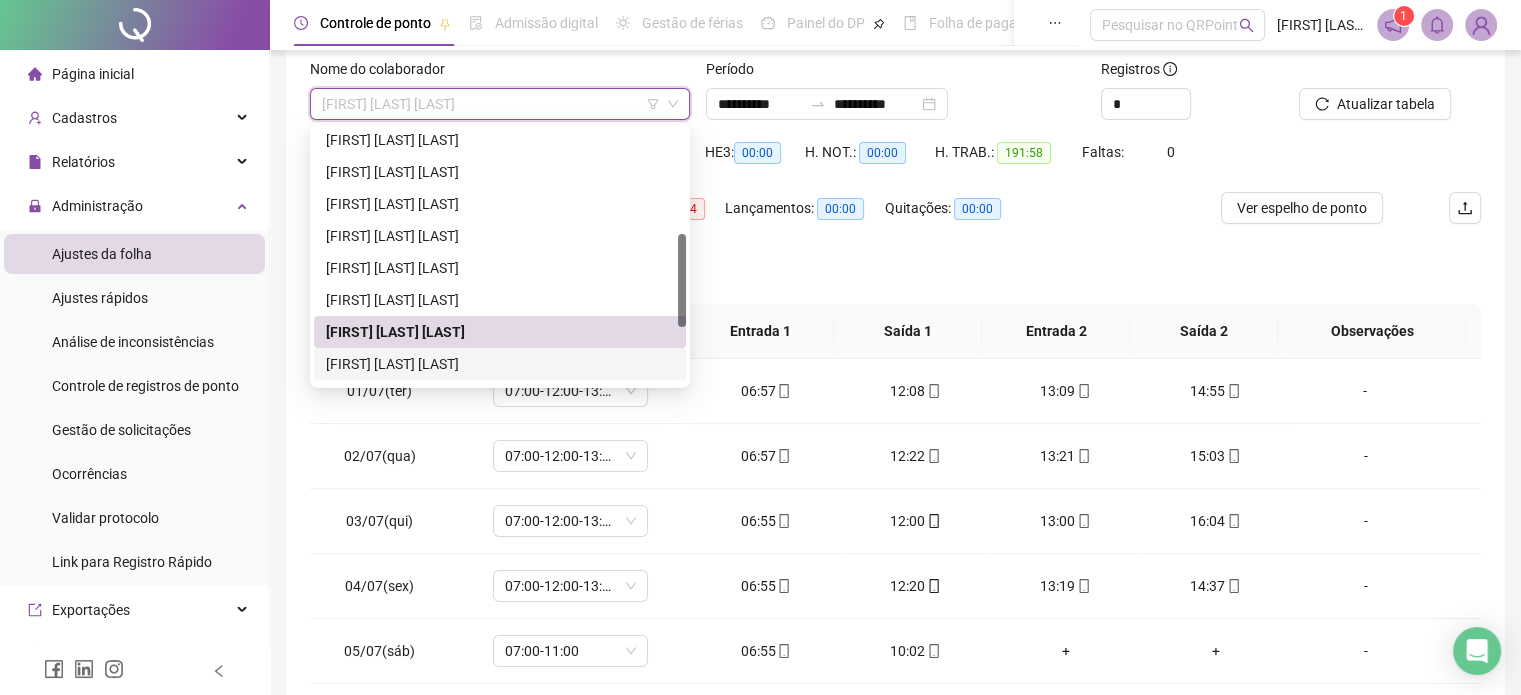 click on "[FIRST] [LAST] [LAST]" at bounding box center (500, 364) 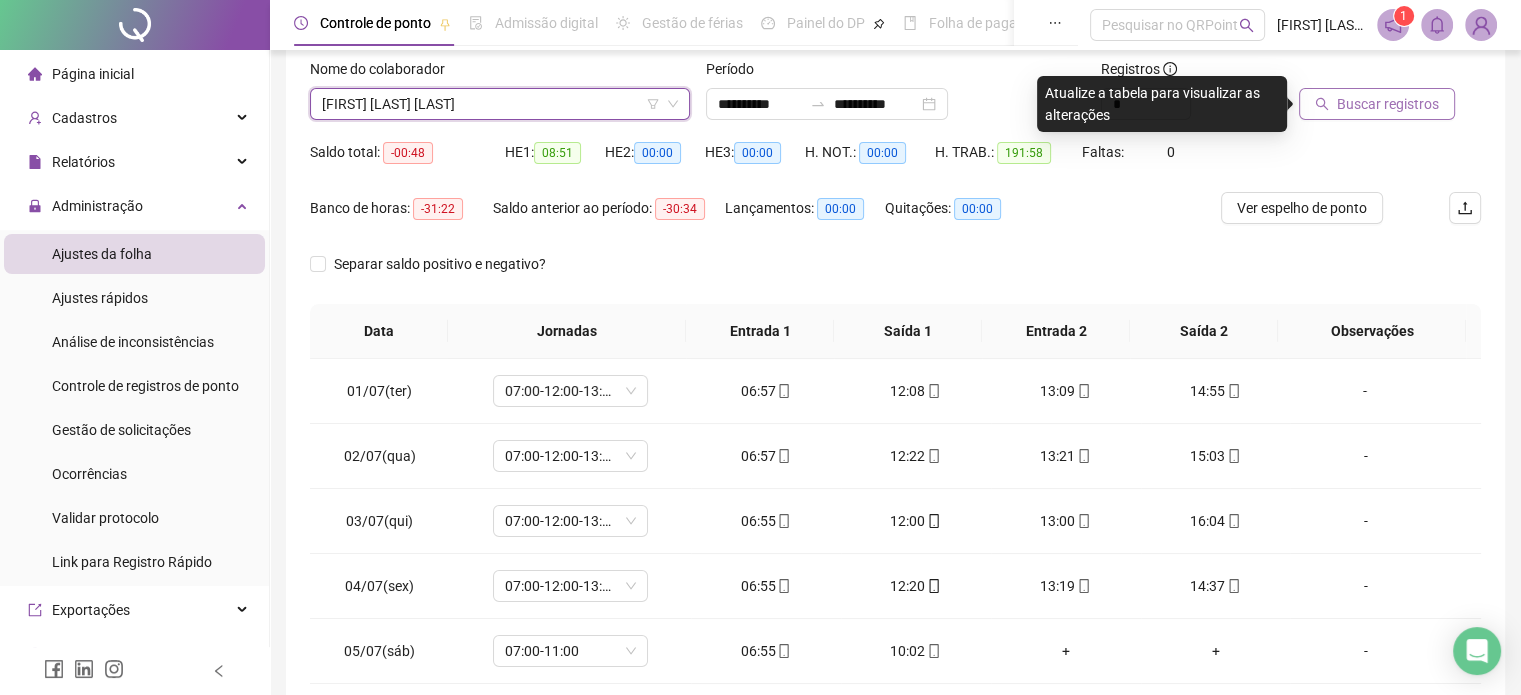 click on "Buscar registros" at bounding box center [1388, 104] 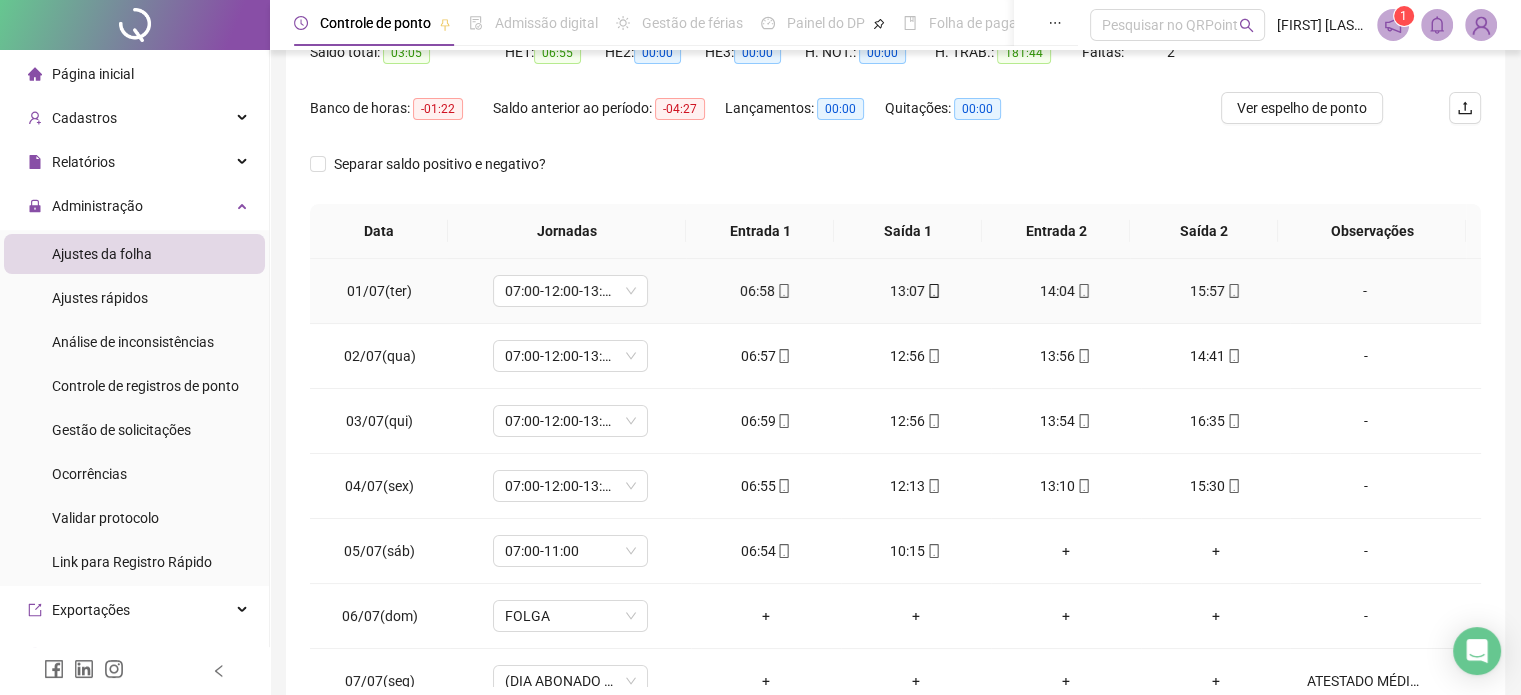scroll, scrollTop: 326, scrollLeft: 0, axis: vertical 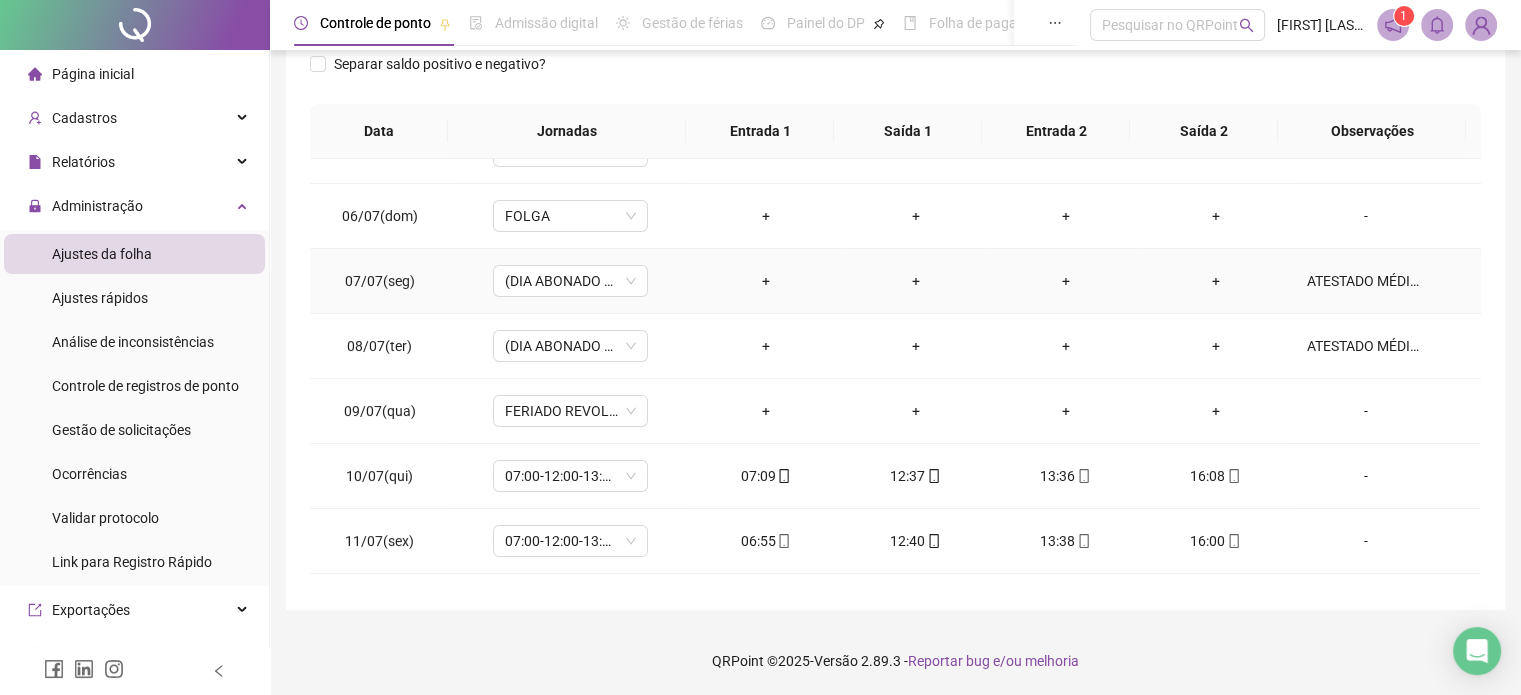 click on "ATESTADO MÉDICO DE HORAS - DESCONTAR EM FOLHA 06:30 HORAS" at bounding box center (1365, 281) 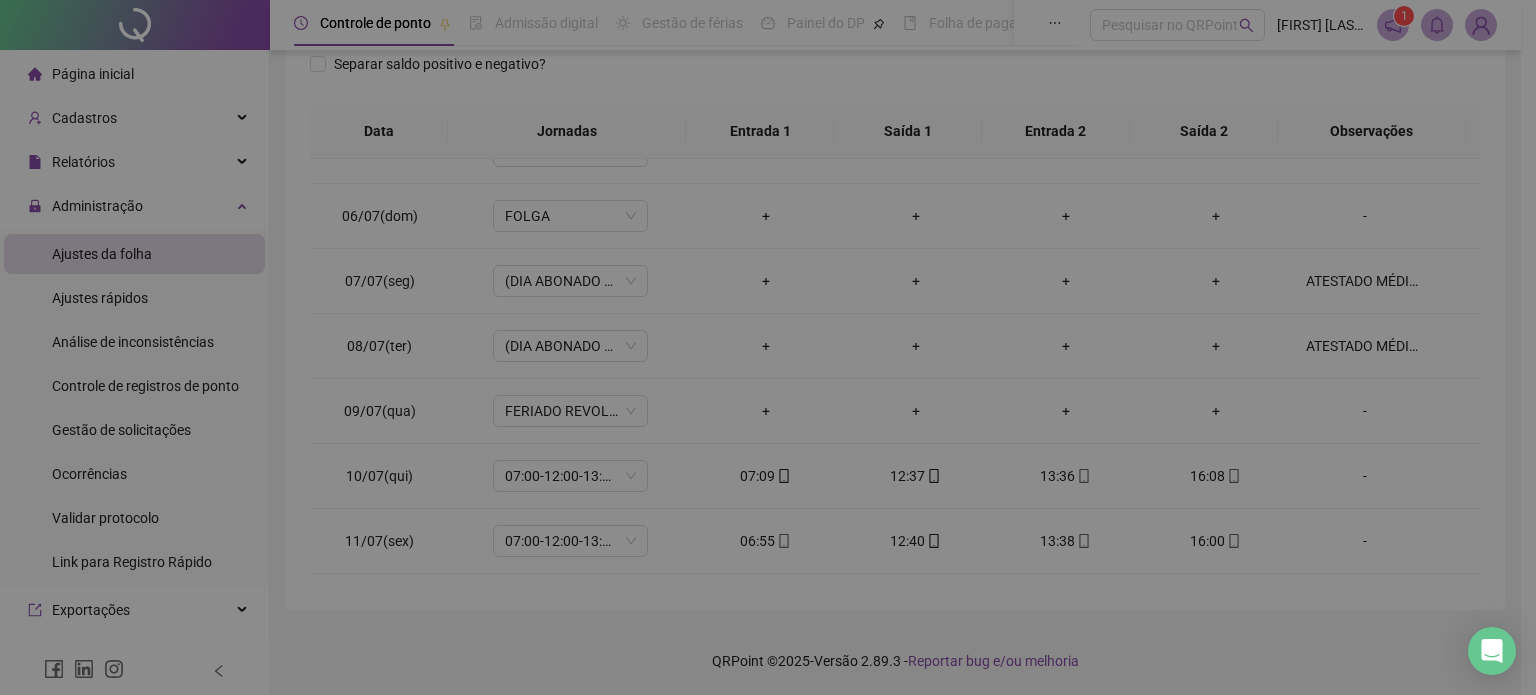type on "**********" 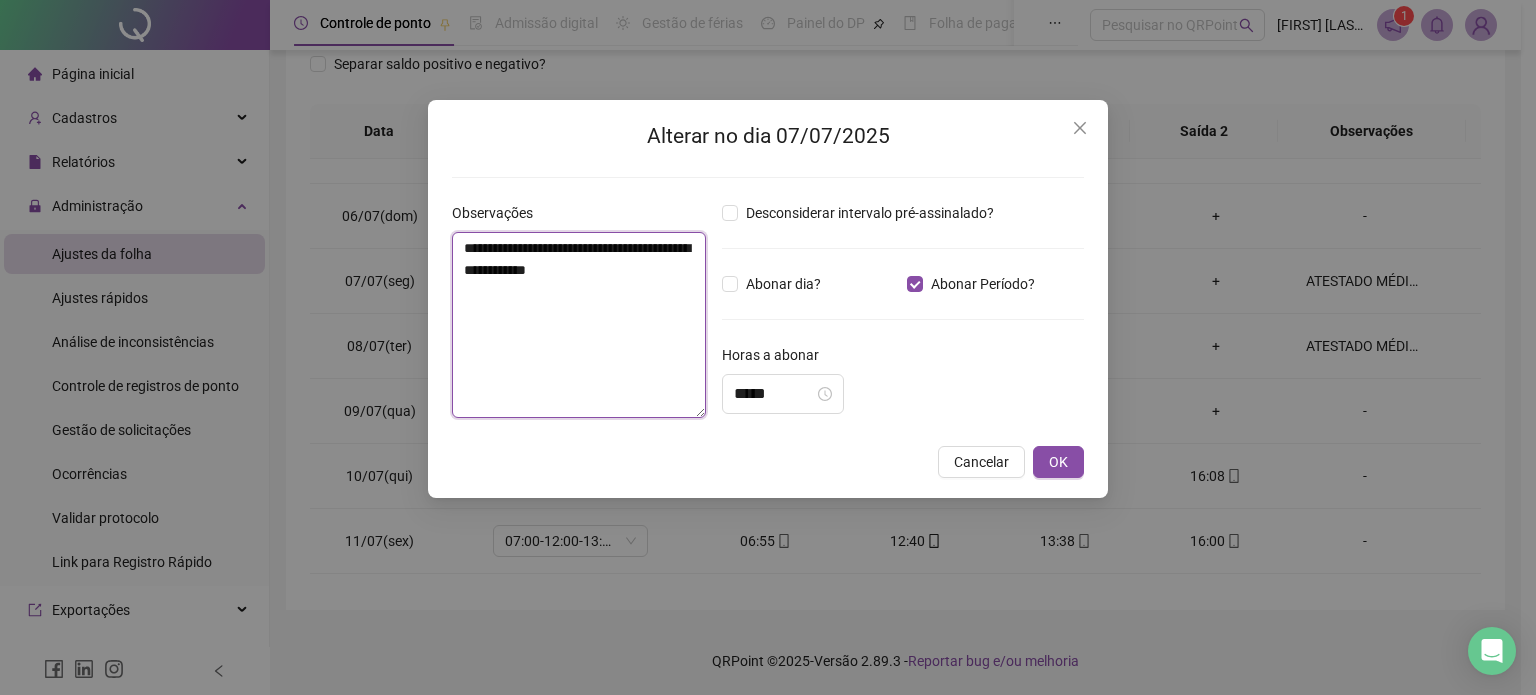 drag, startPoint x: 544, startPoint y: 268, endPoint x: 639, endPoint y: 292, distance: 97.984695 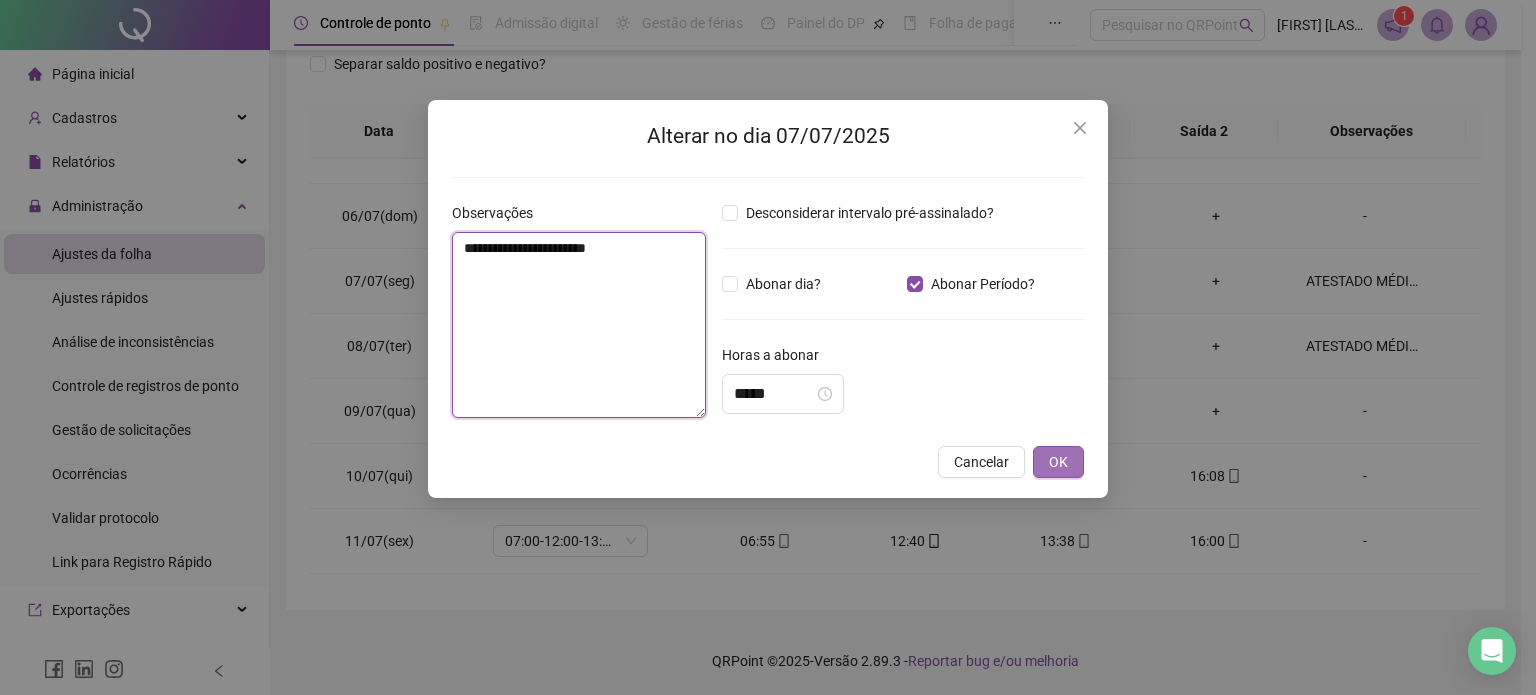 type on "**********" 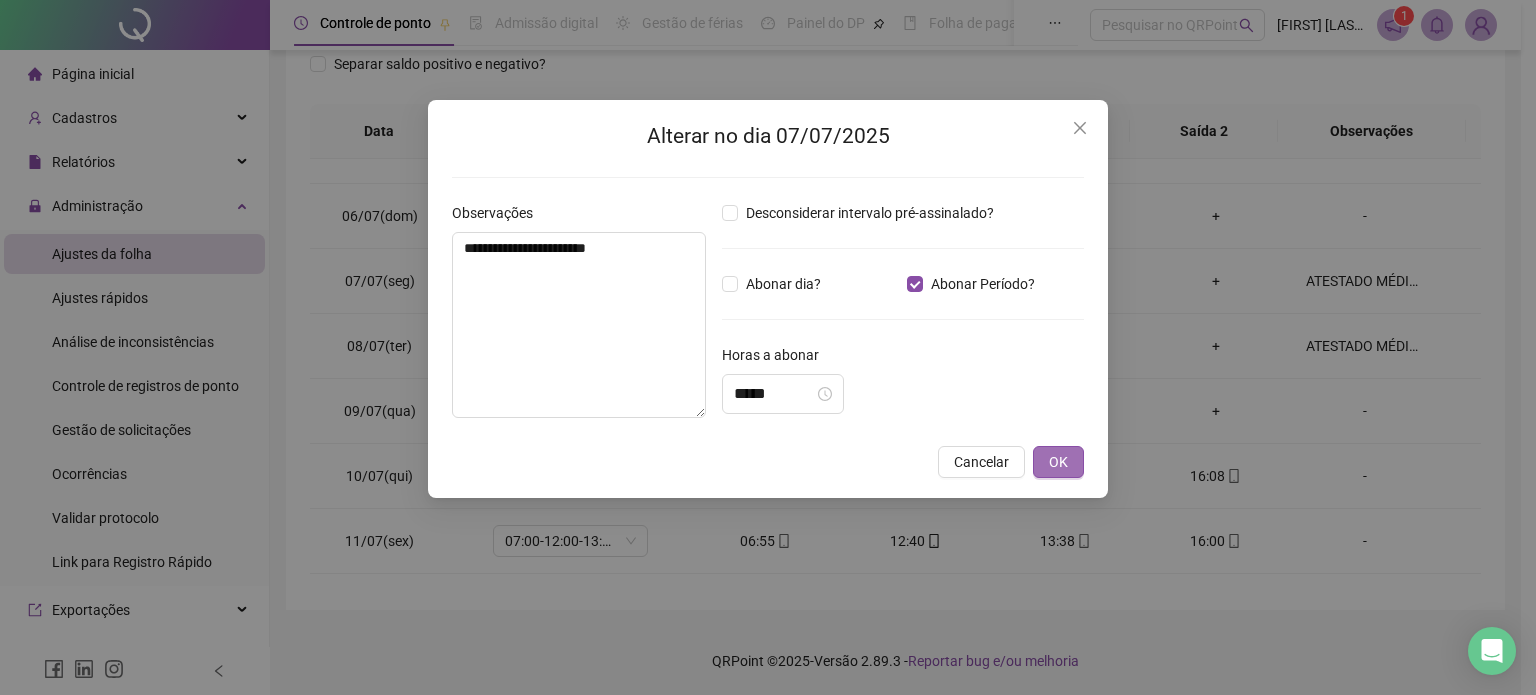 click on "OK" at bounding box center (1058, 462) 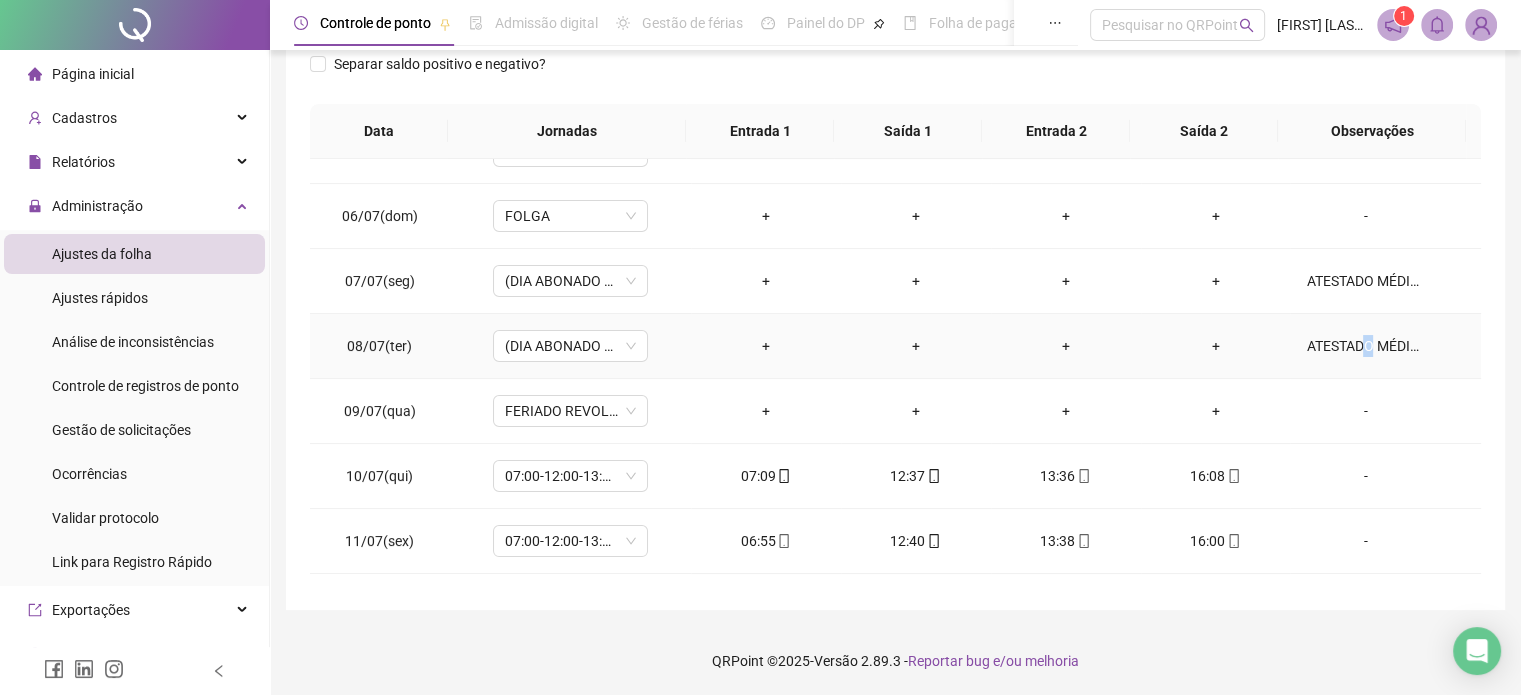 drag, startPoint x: 1354, startPoint y: 343, endPoint x: 1338, endPoint y: 343, distance: 16 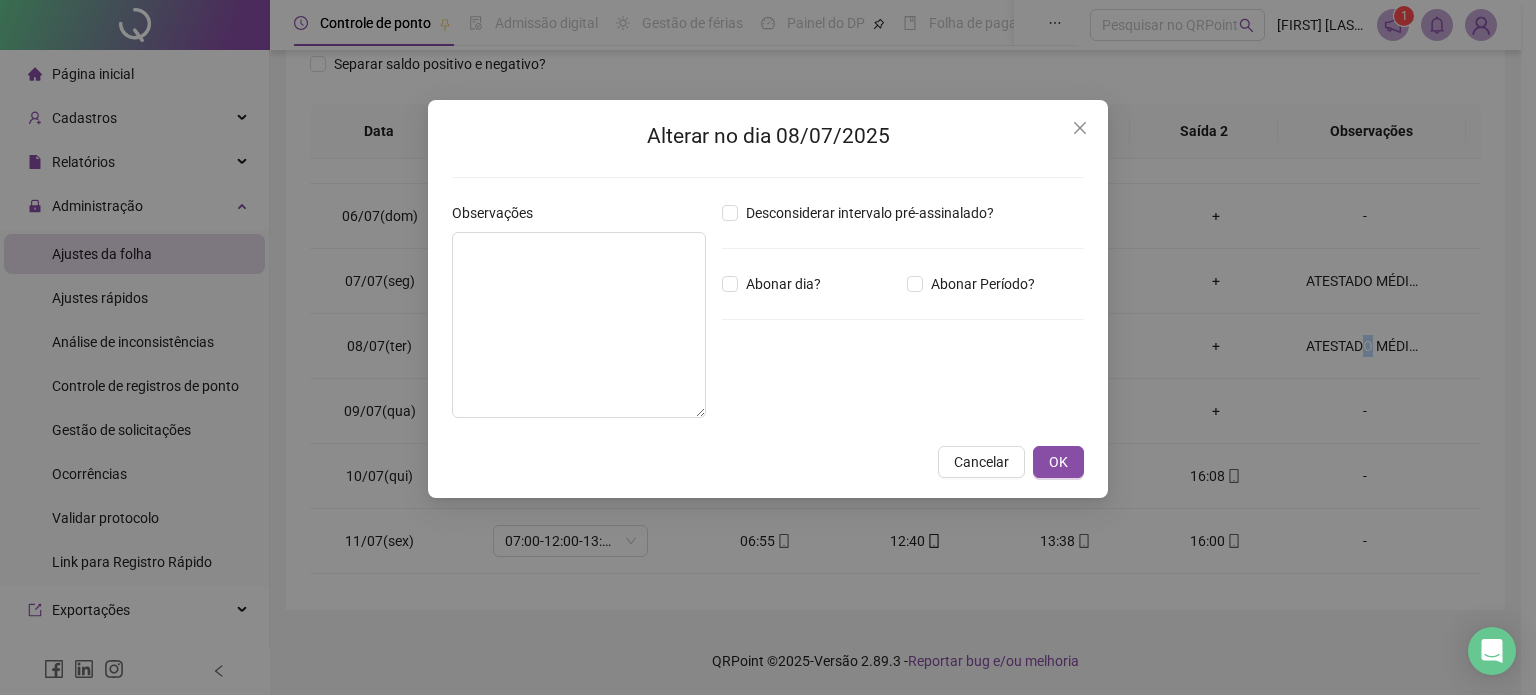 type on "**********" 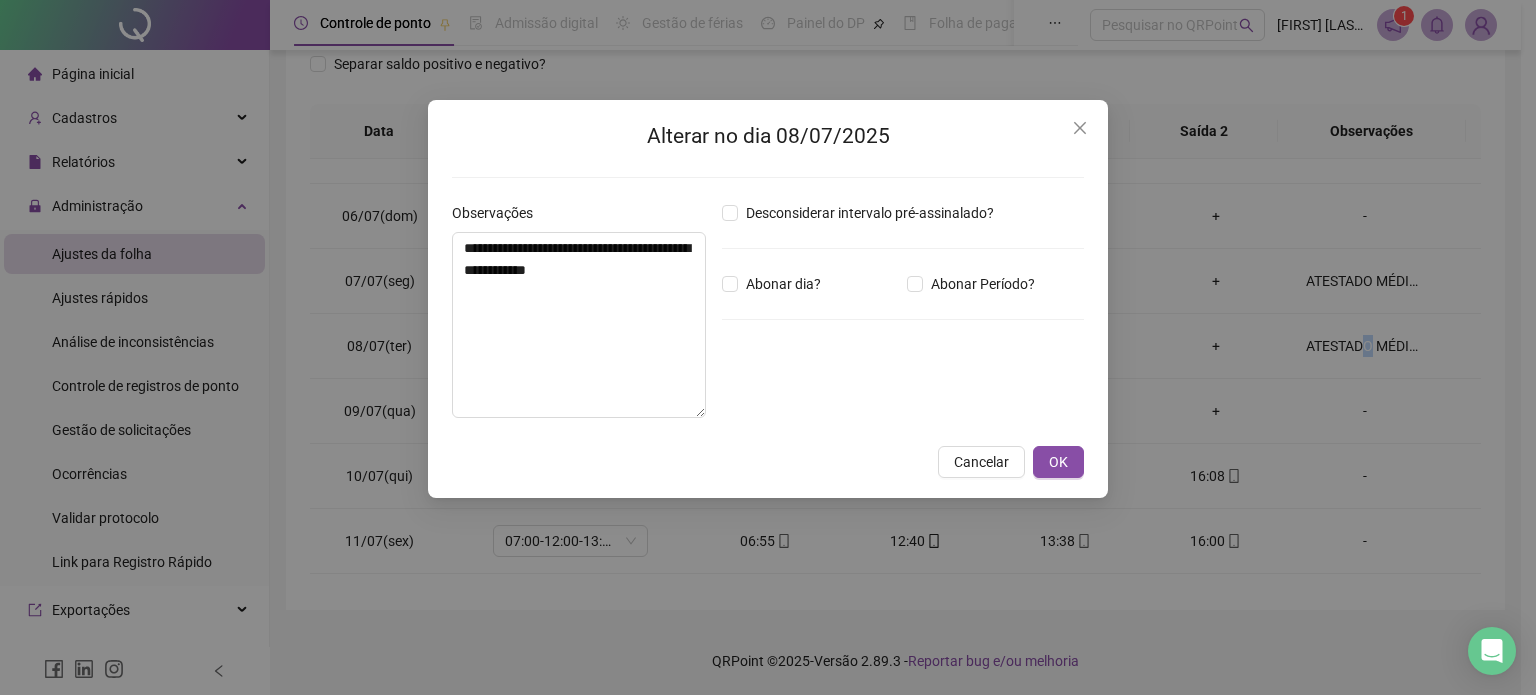 type on "*****" 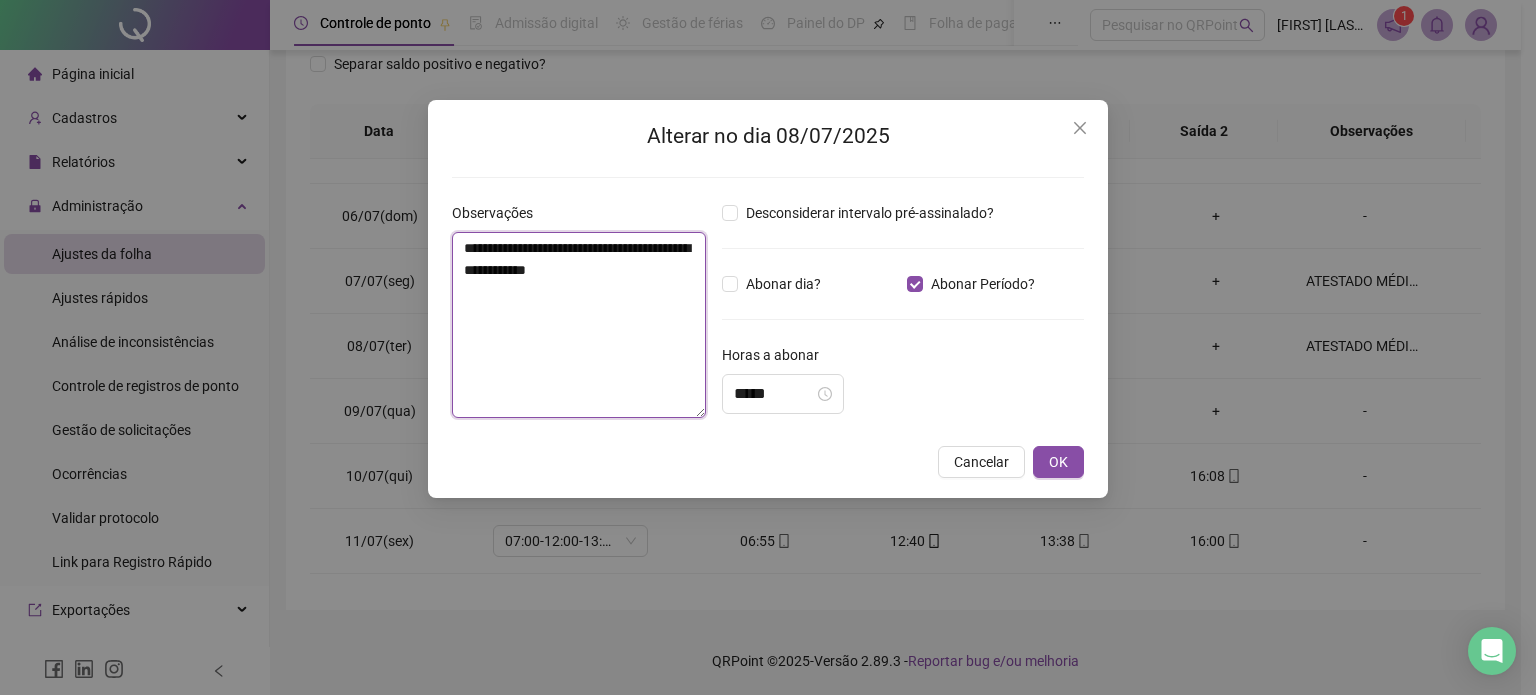 drag, startPoint x: 656, startPoint y: 249, endPoint x: 680, endPoint y: 293, distance: 50.119858 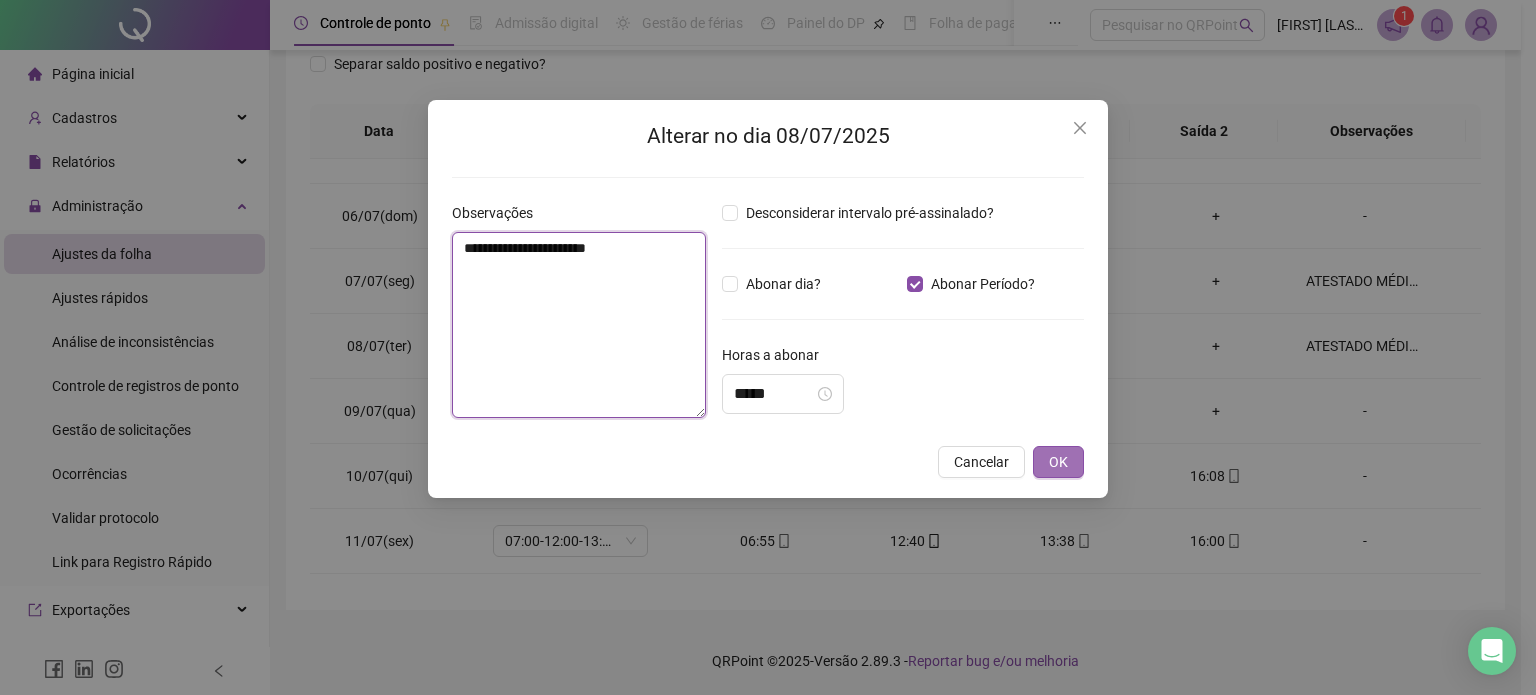 type on "**********" 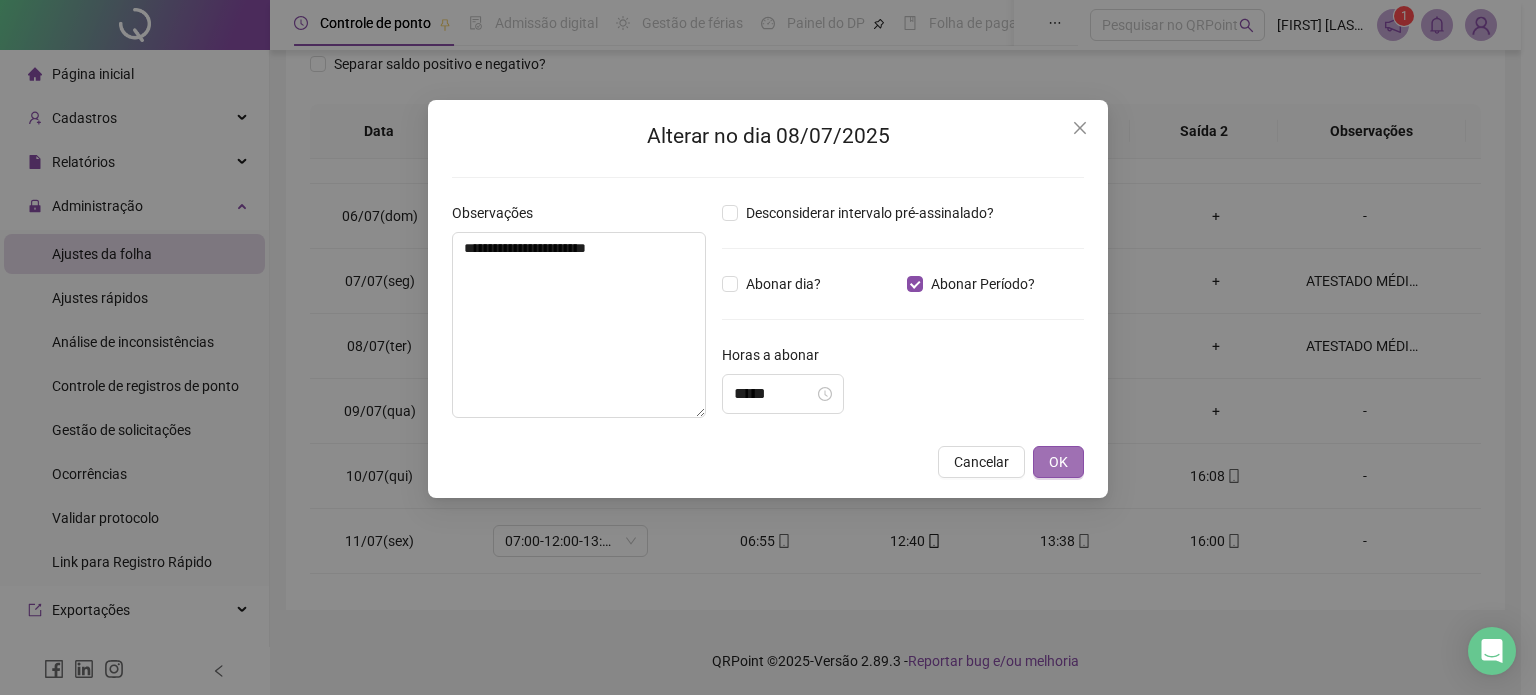 click on "OK" at bounding box center (1058, 462) 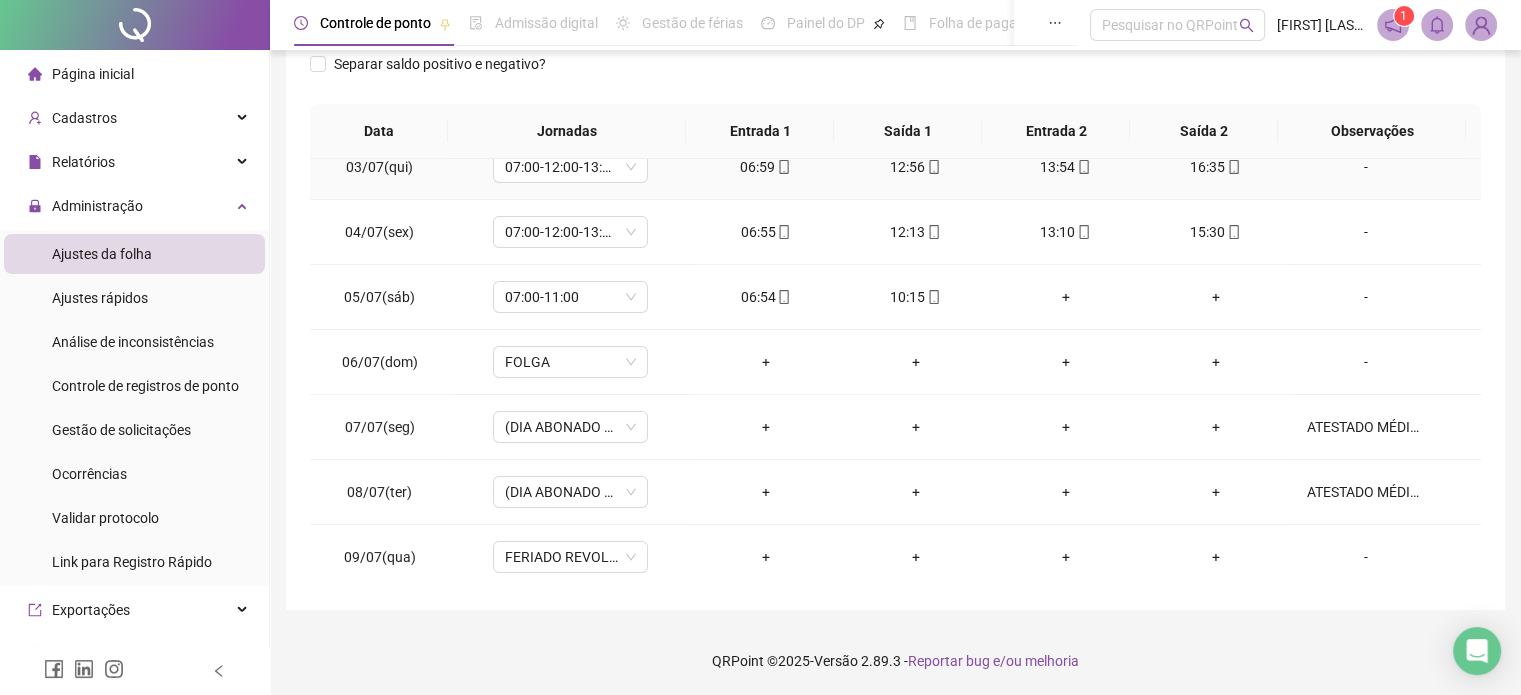 scroll, scrollTop: 0, scrollLeft: 0, axis: both 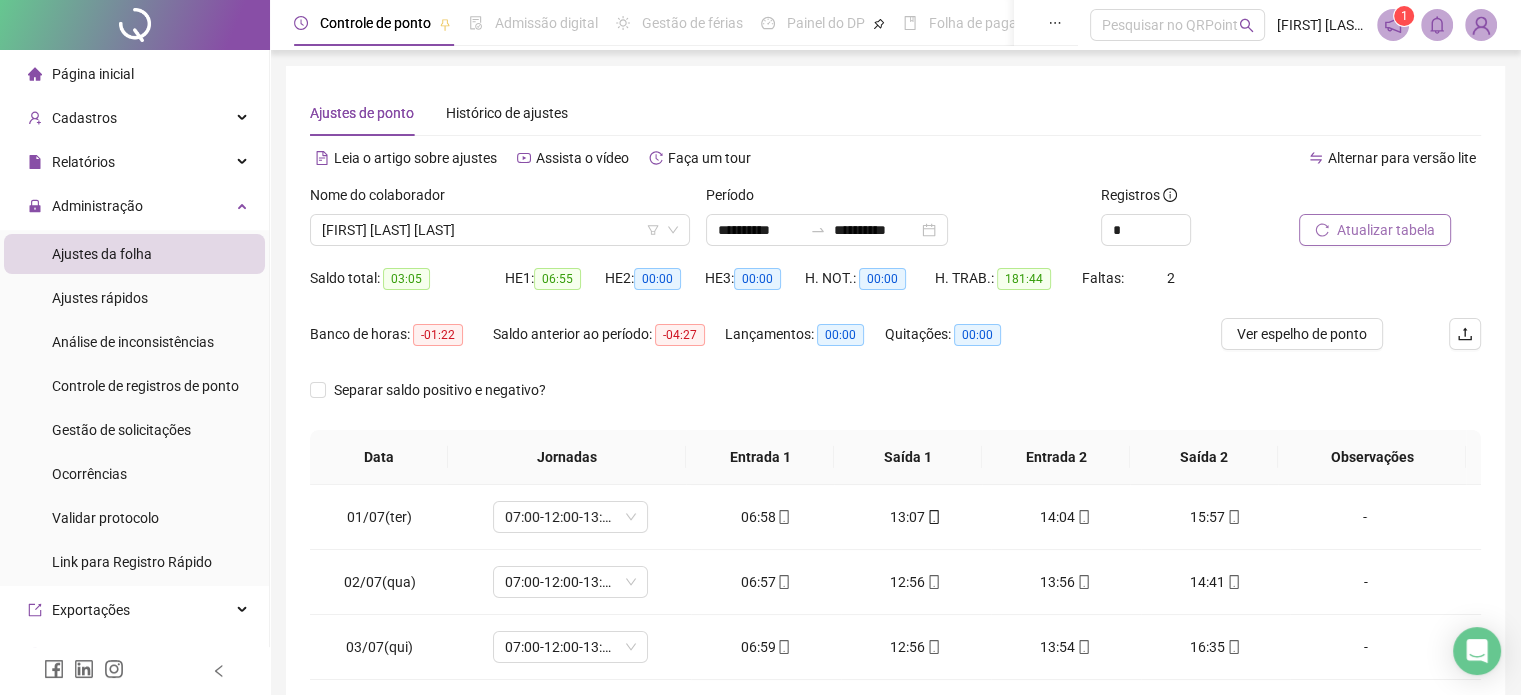 click on "Atualizar tabela" at bounding box center (1386, 230) 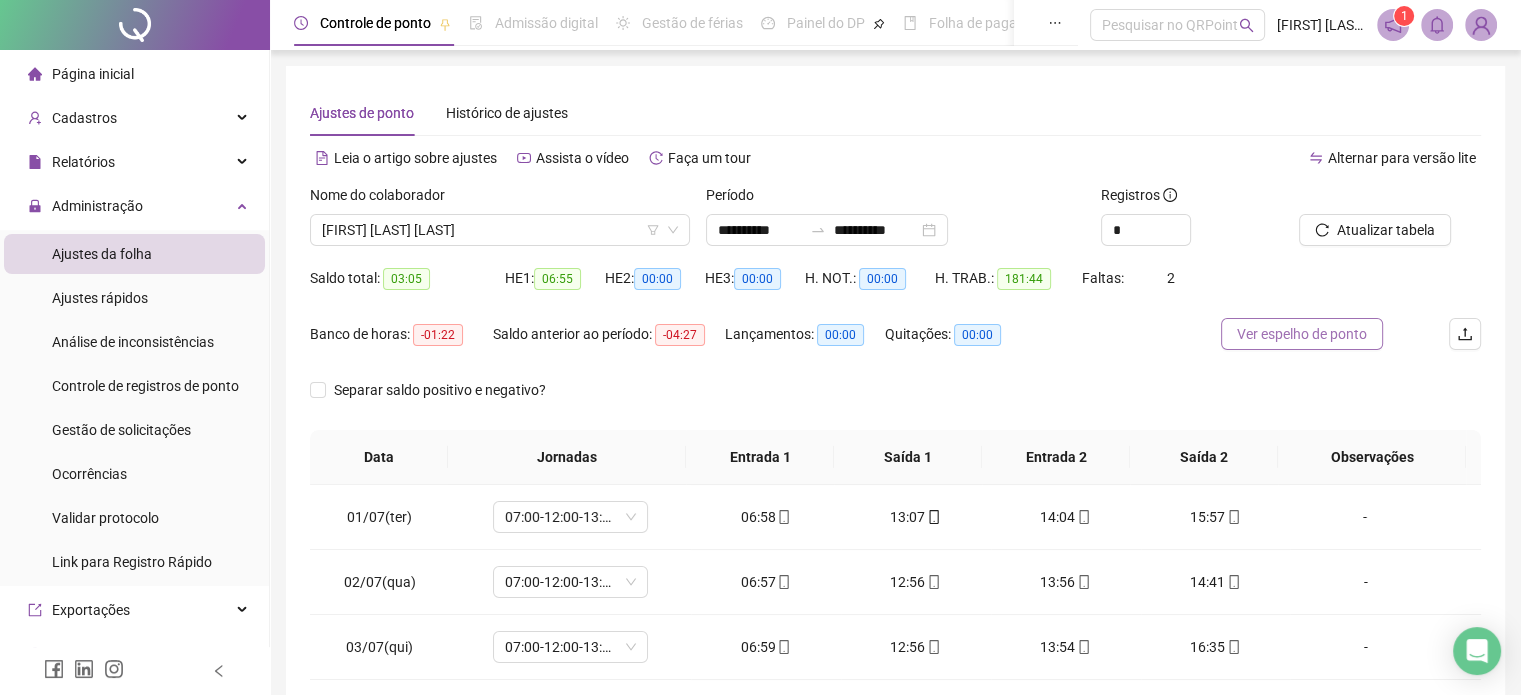 click on "Ver espelho de ponto" at bounding box center (1302, 334) 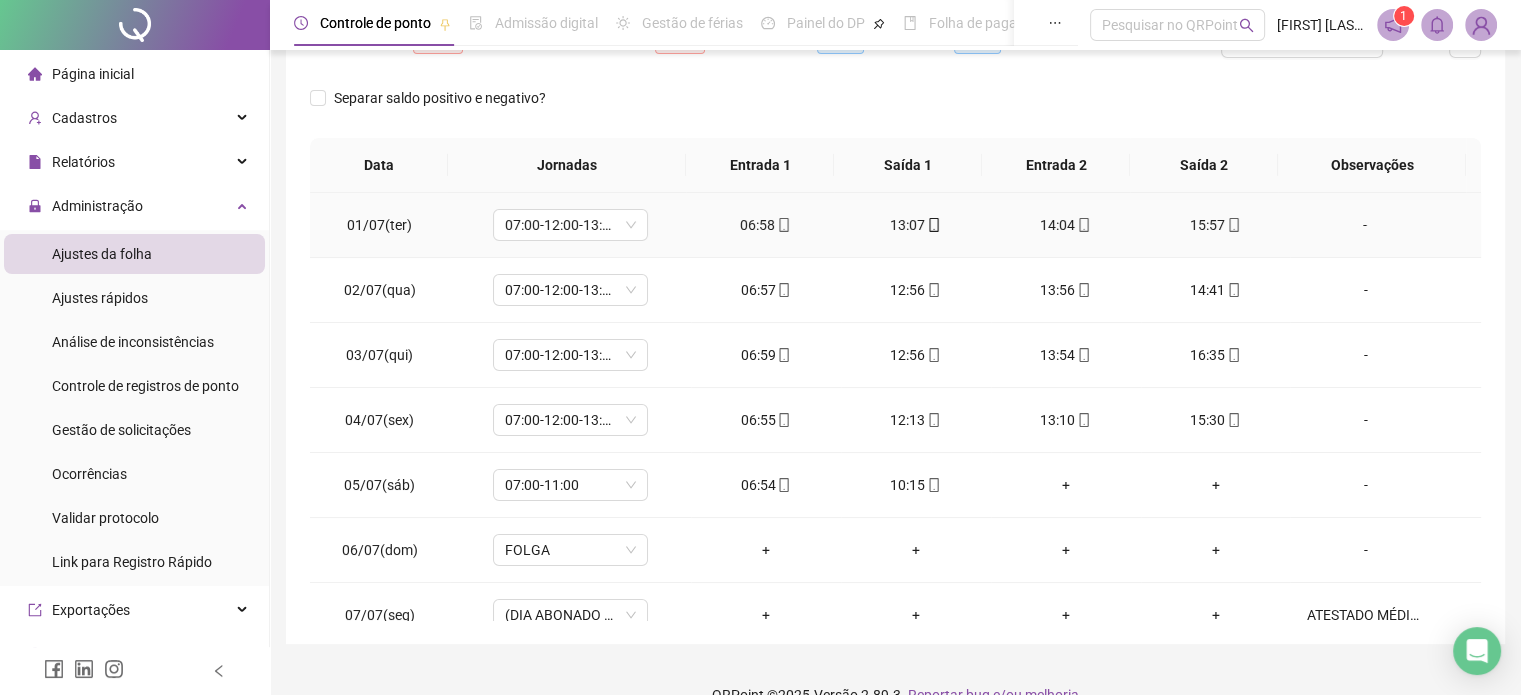 scroll, scrollTop: 326, scrollLeft: 0, axis: vertical 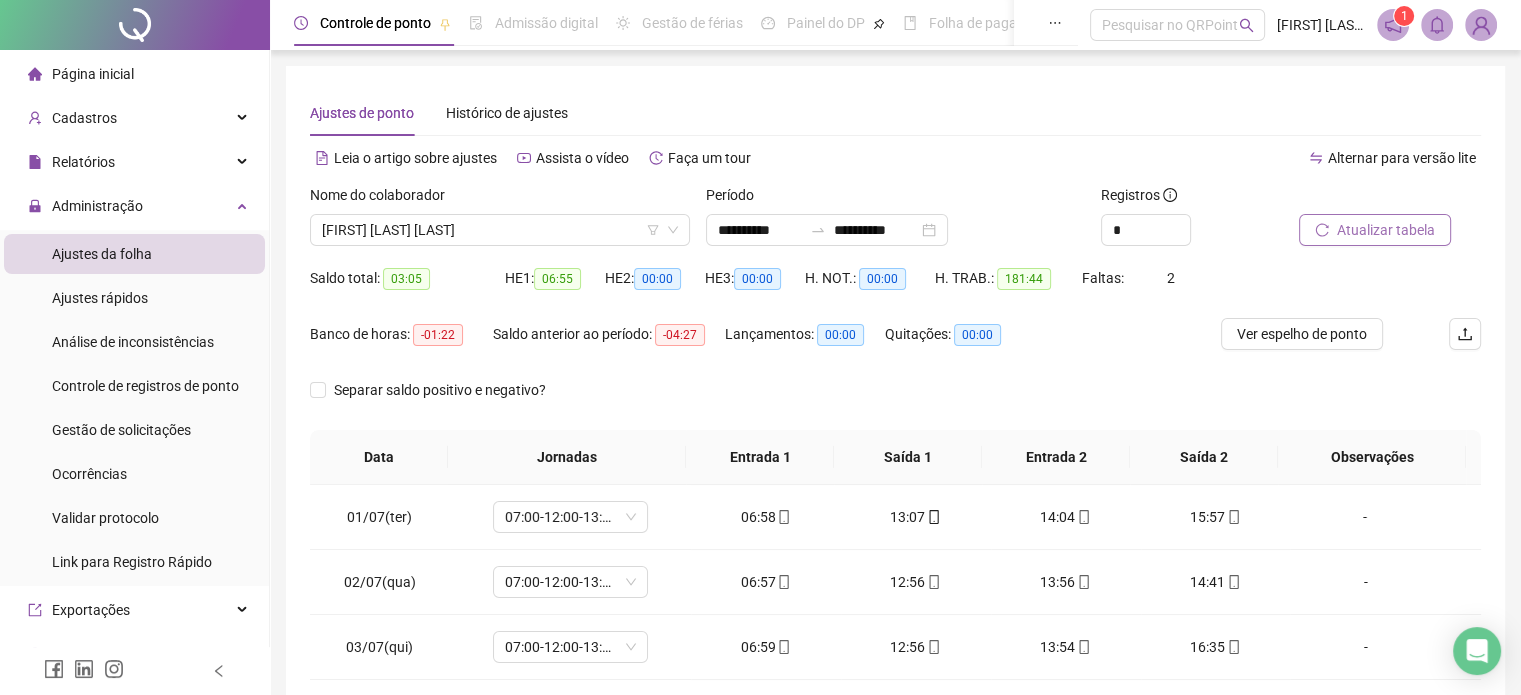click on "Atualizar tabela" at bounding box center (1386, 230) 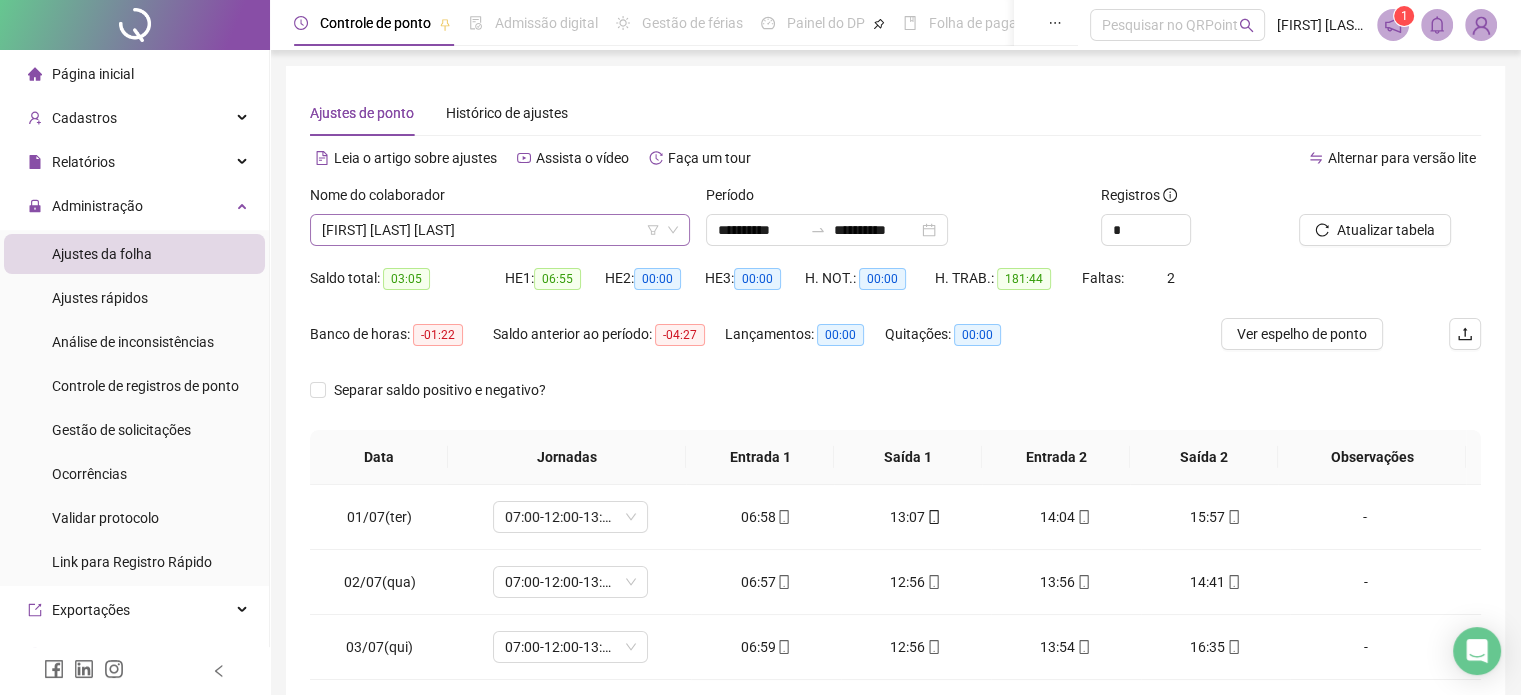 click on "[FIRST] [LAST] [LAST]" at bounding box center (500, 230) 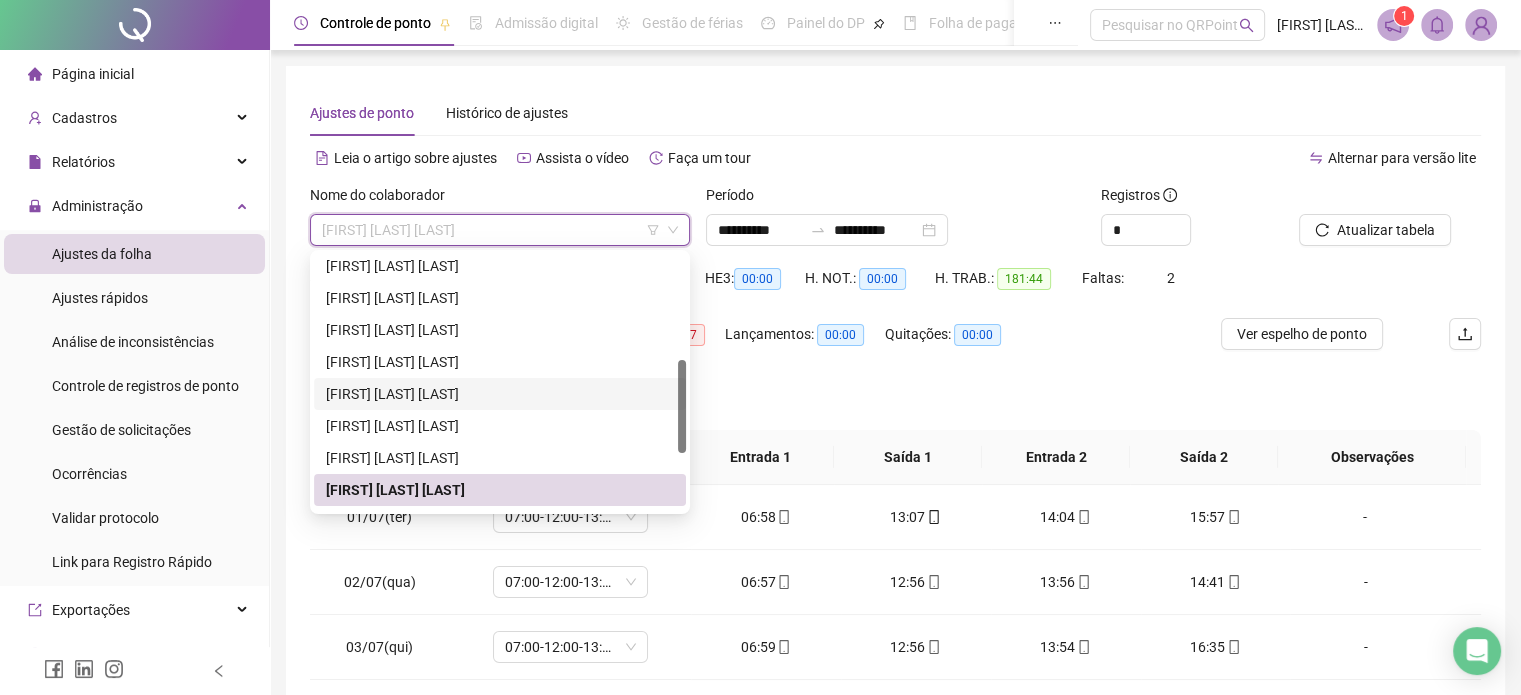 scroll, scrollTop: 392, scrollLeft: 0, axis: vertical 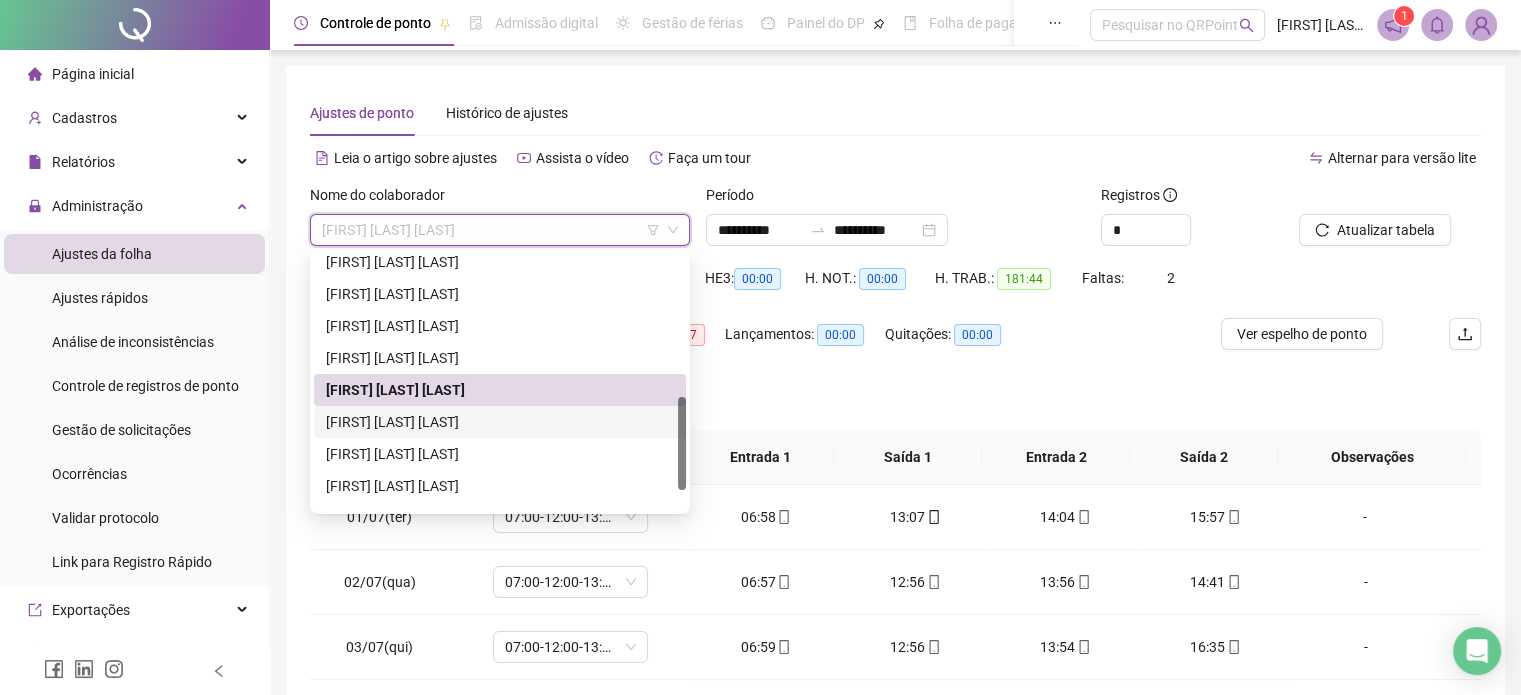 click on "[FIRST] [LAST] [LAST]" at bounding box center [500, 422] 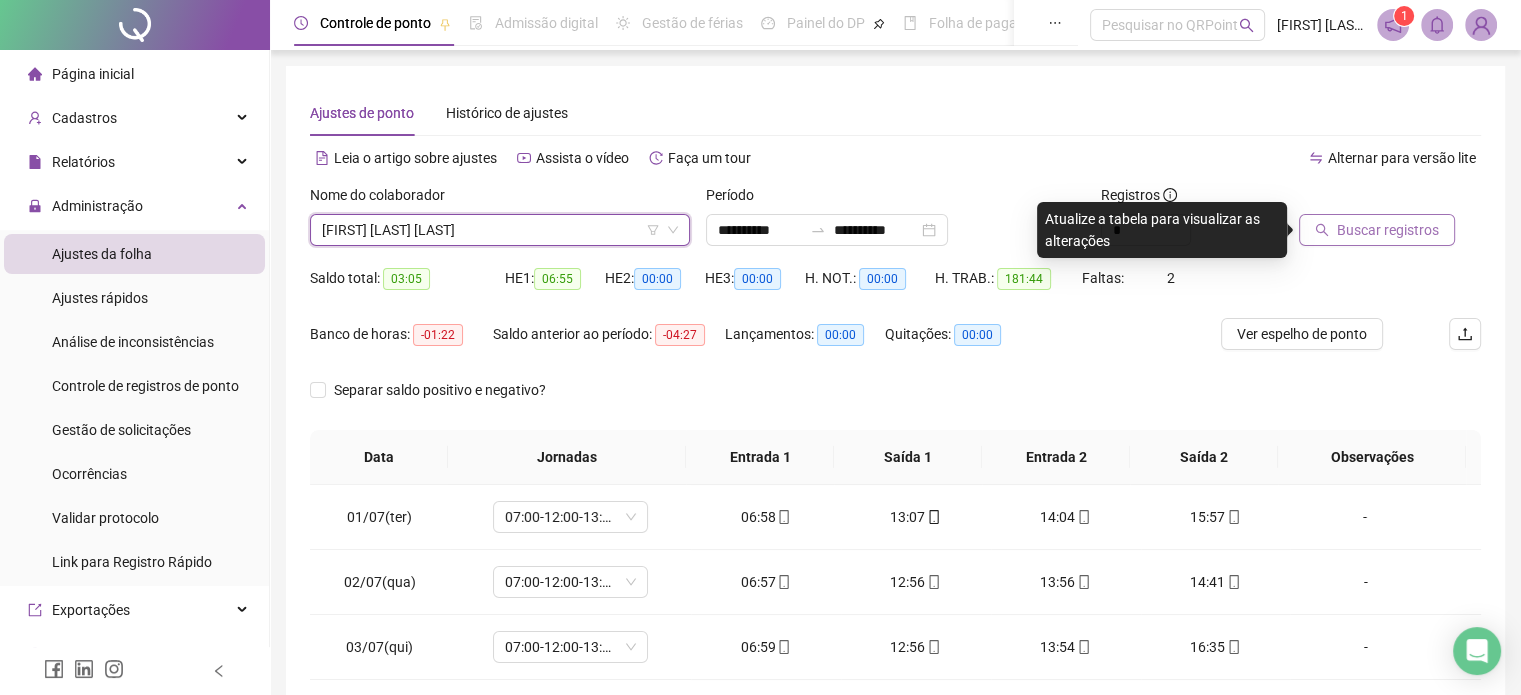 click on "Buscar registros" at bounding box center [1388, 230] 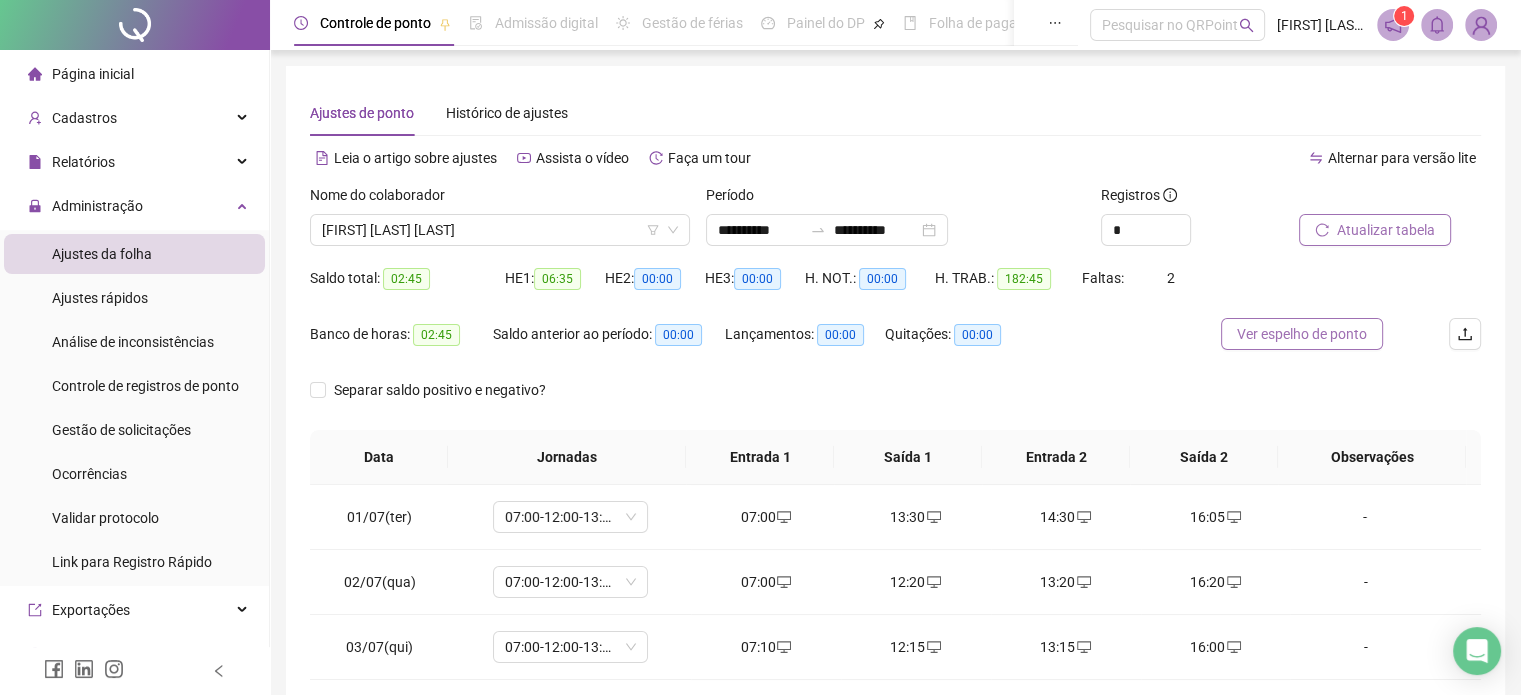 click on "Ver espelho de ponto" at bounding box center [1302, 334] 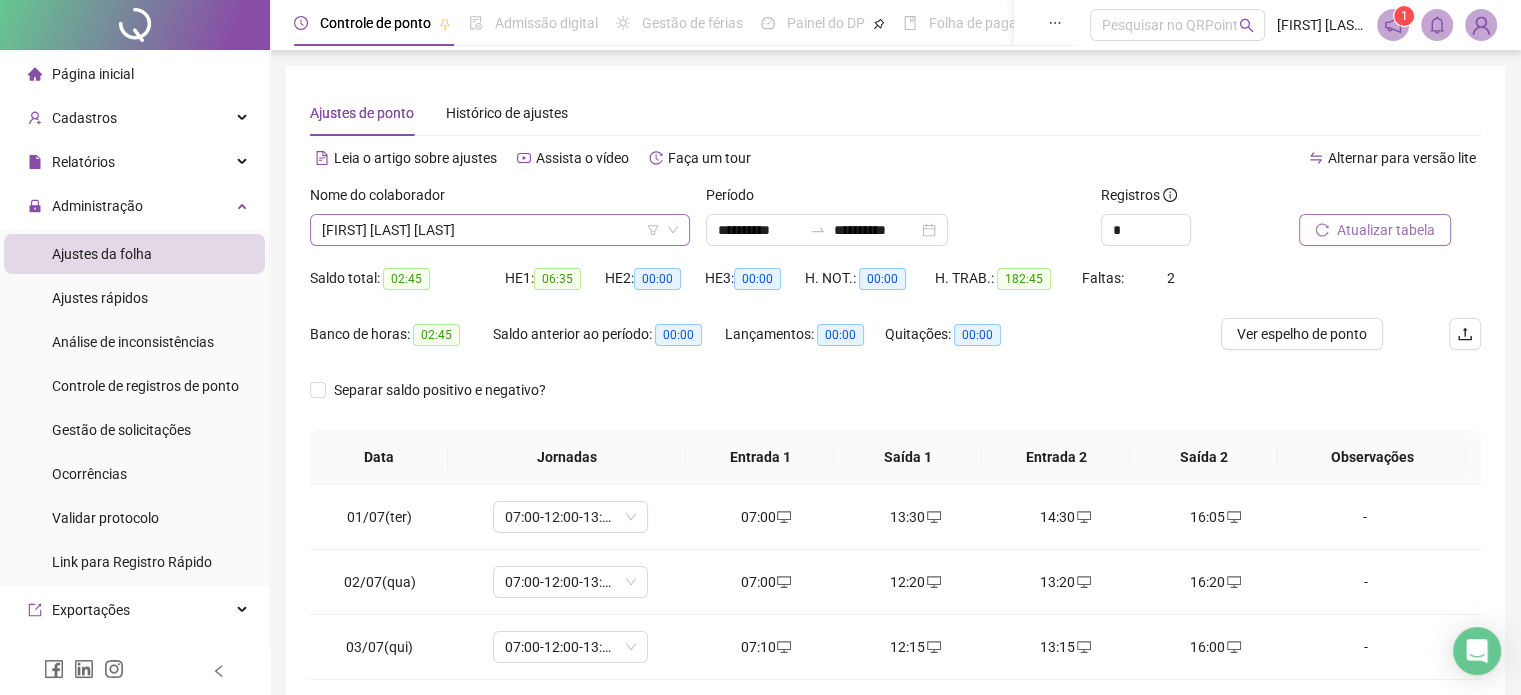 click on "[FIRST] [LAST] [LAST]" at bounding box center [500, 230] 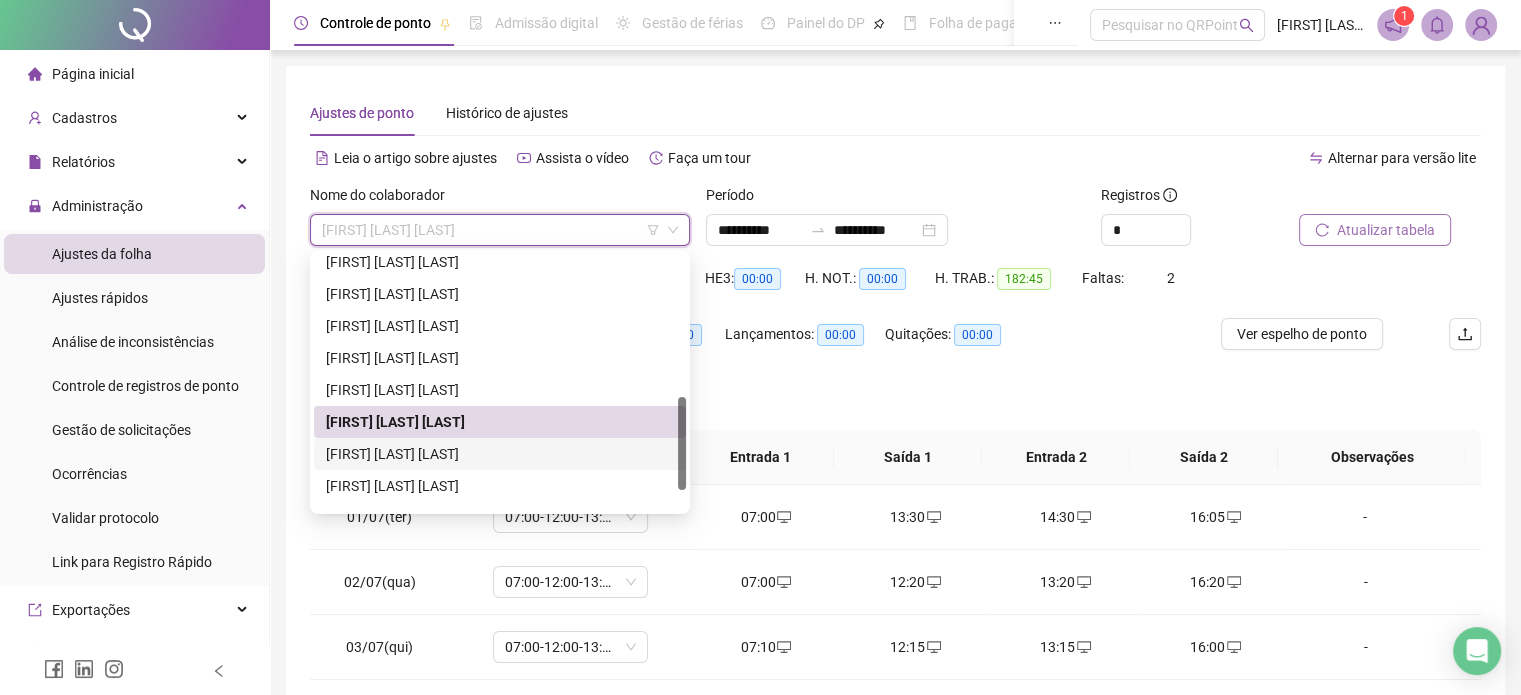 click on "[FIRST] [LAST] [LAST]" at bounding box center [500, 454] 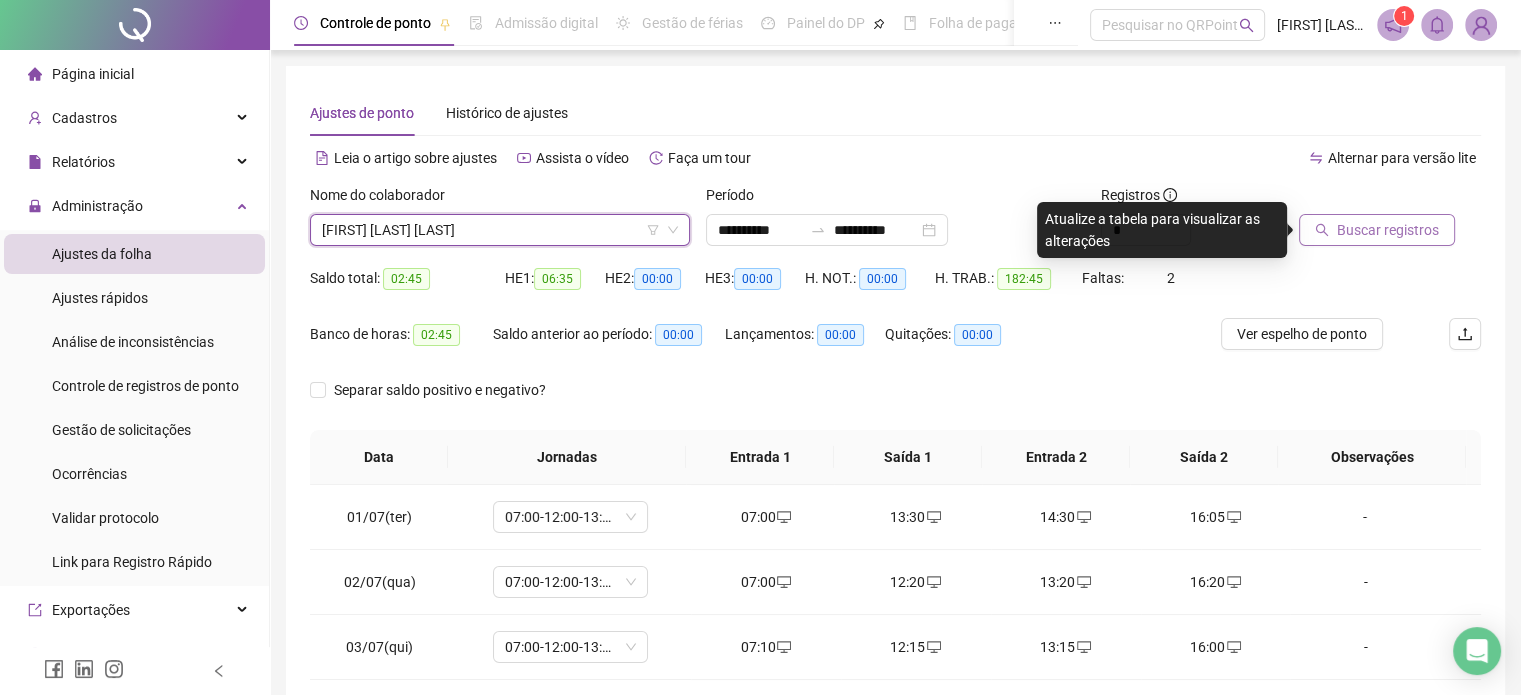 click on "Buscar registros" at bounding box center (1388, 230) 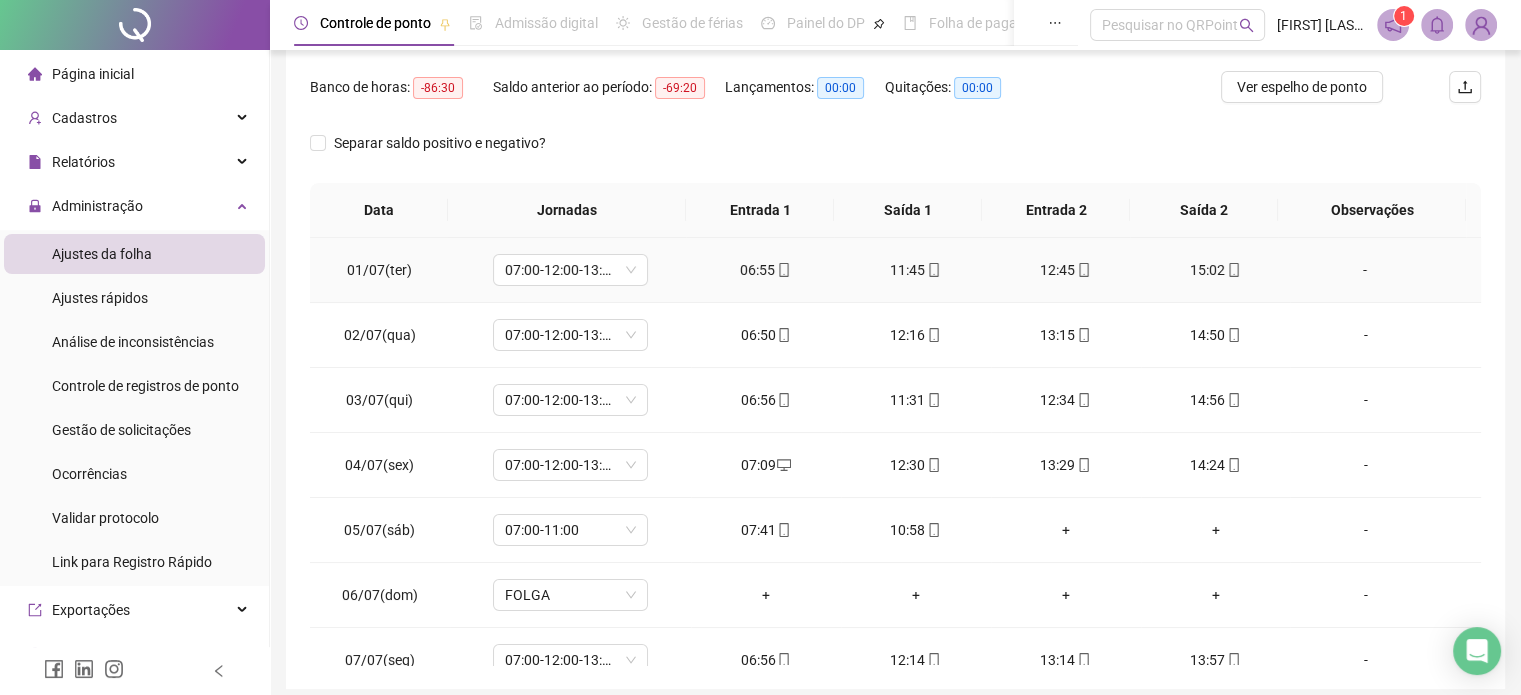 scroll, scrollTop: 326, scrollLeft: 0, axis: vertical 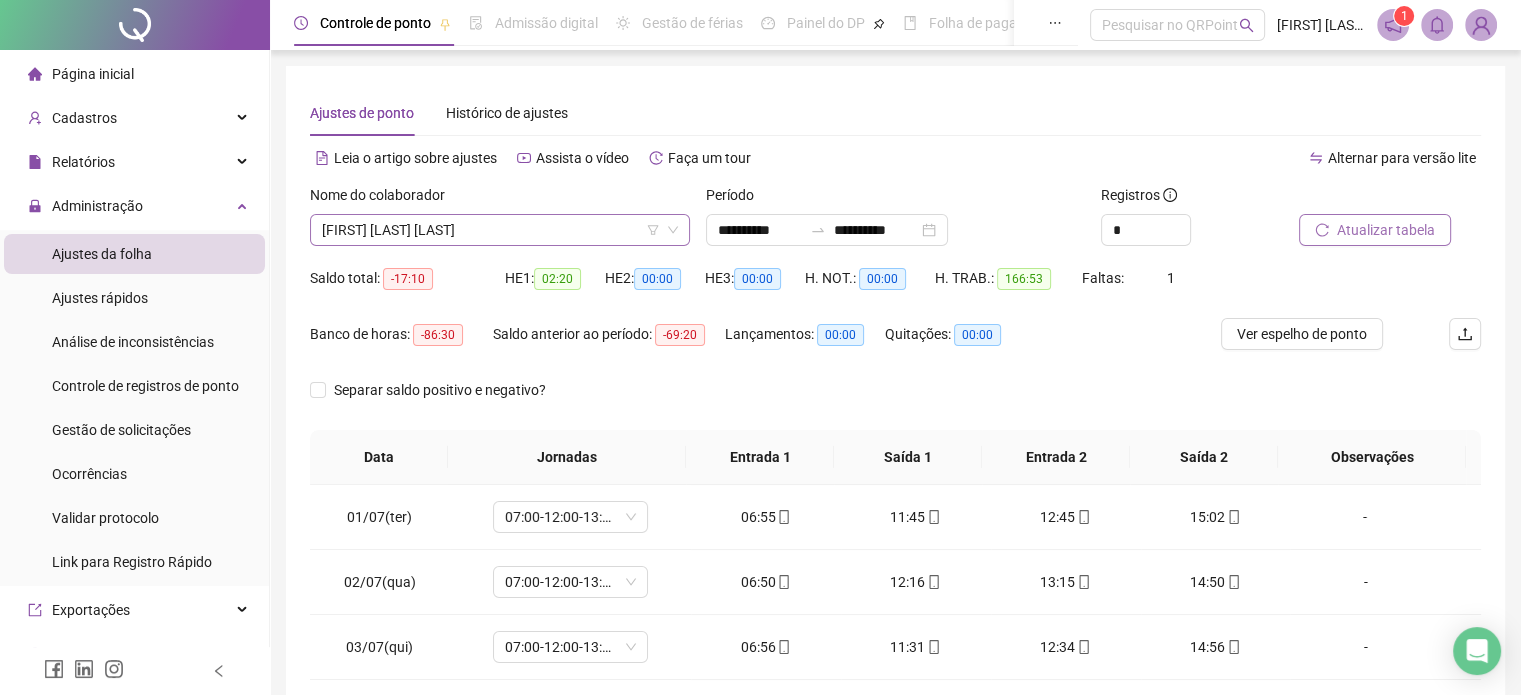click on "[FIRST] [LAST] [LAST]" at bounding box center (500, 230) 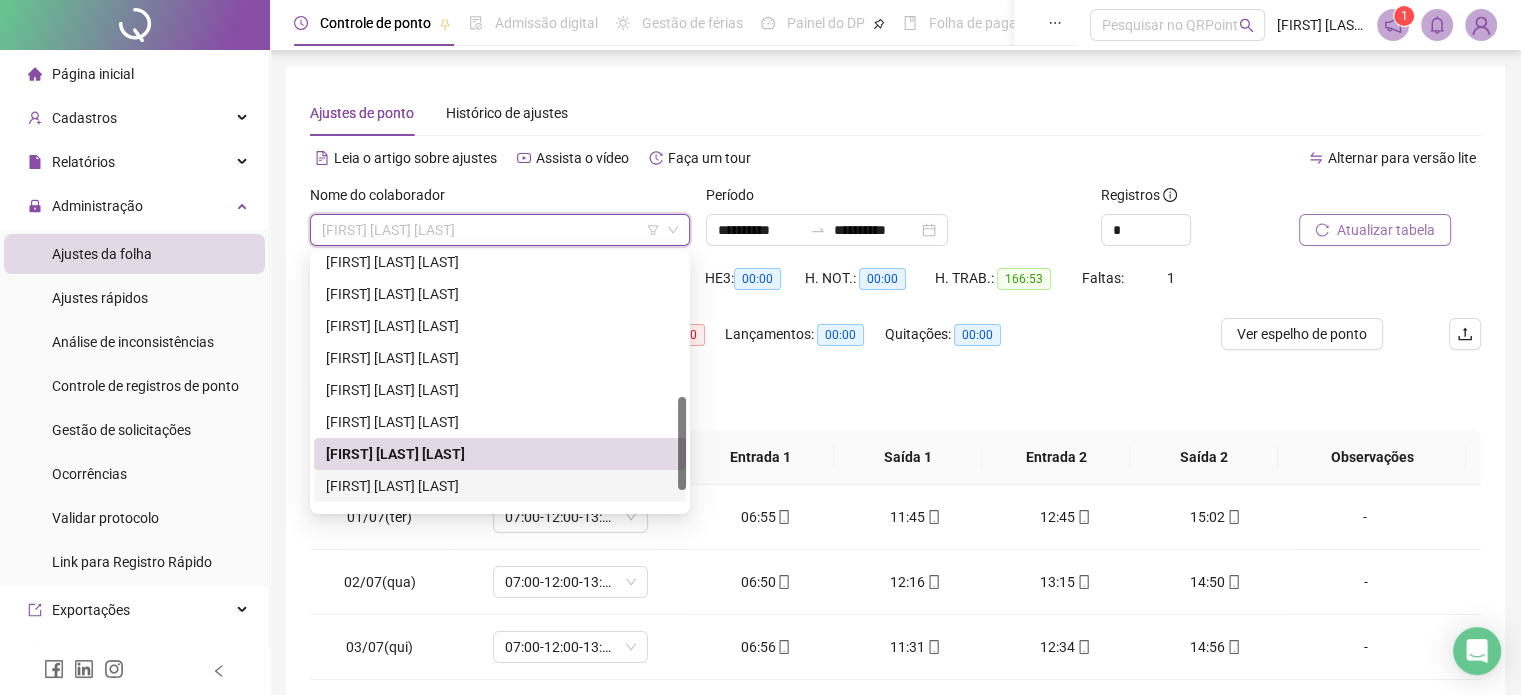 click on "[FIRST] [LAST] [LAST]" at bounding box center [500, 486] 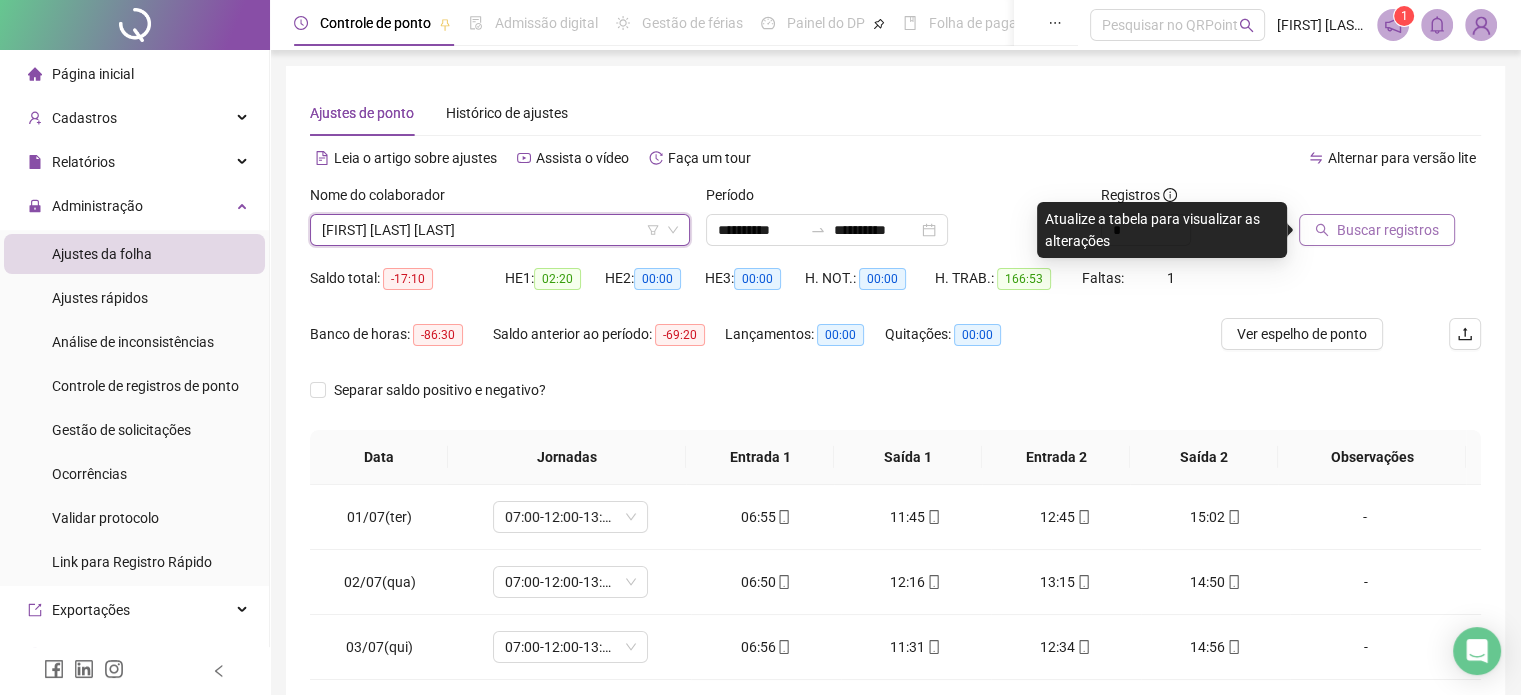 click on "Buscar registros" at bounding box center [1388, 230] 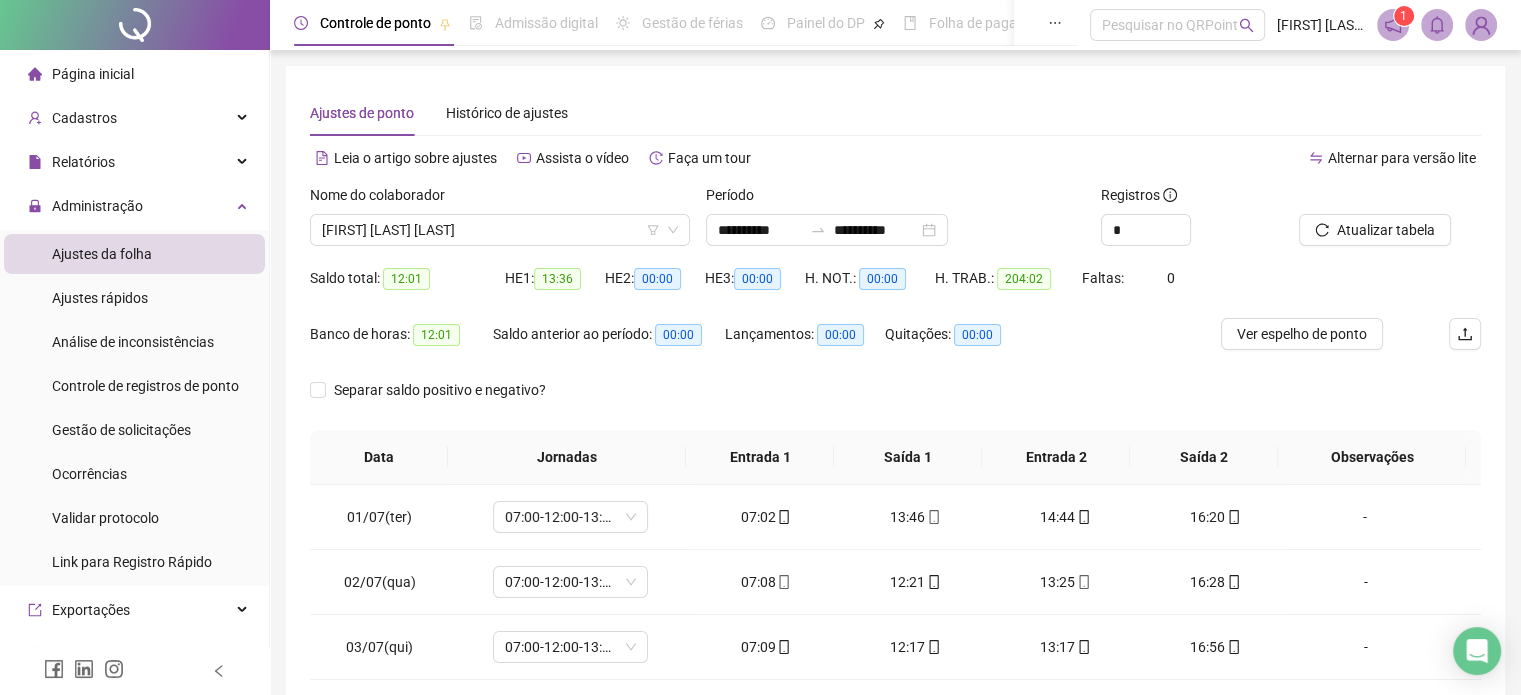 scroll, scrollTop: 300, scrollLeft: 0, axis: vertical 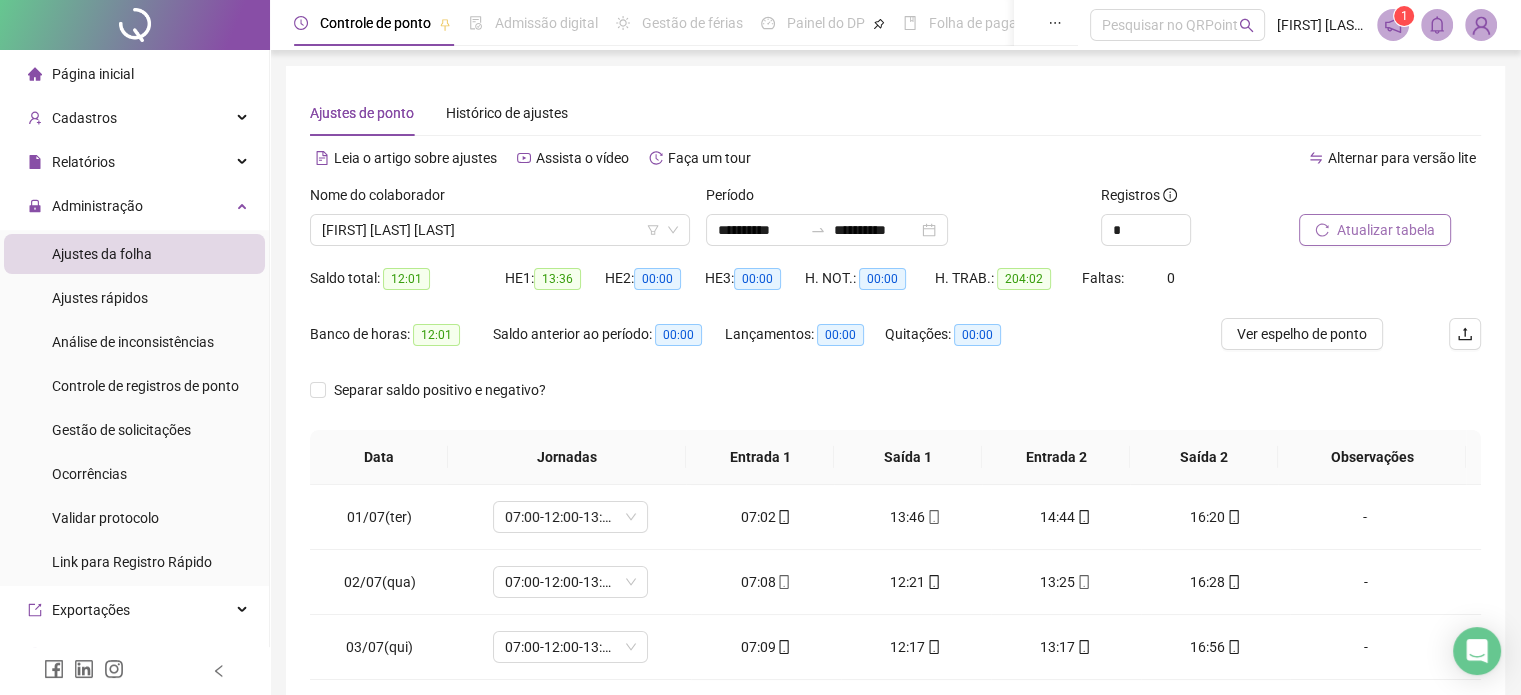 click on "Atualizar tabela" at bounding box center (1386, 230) 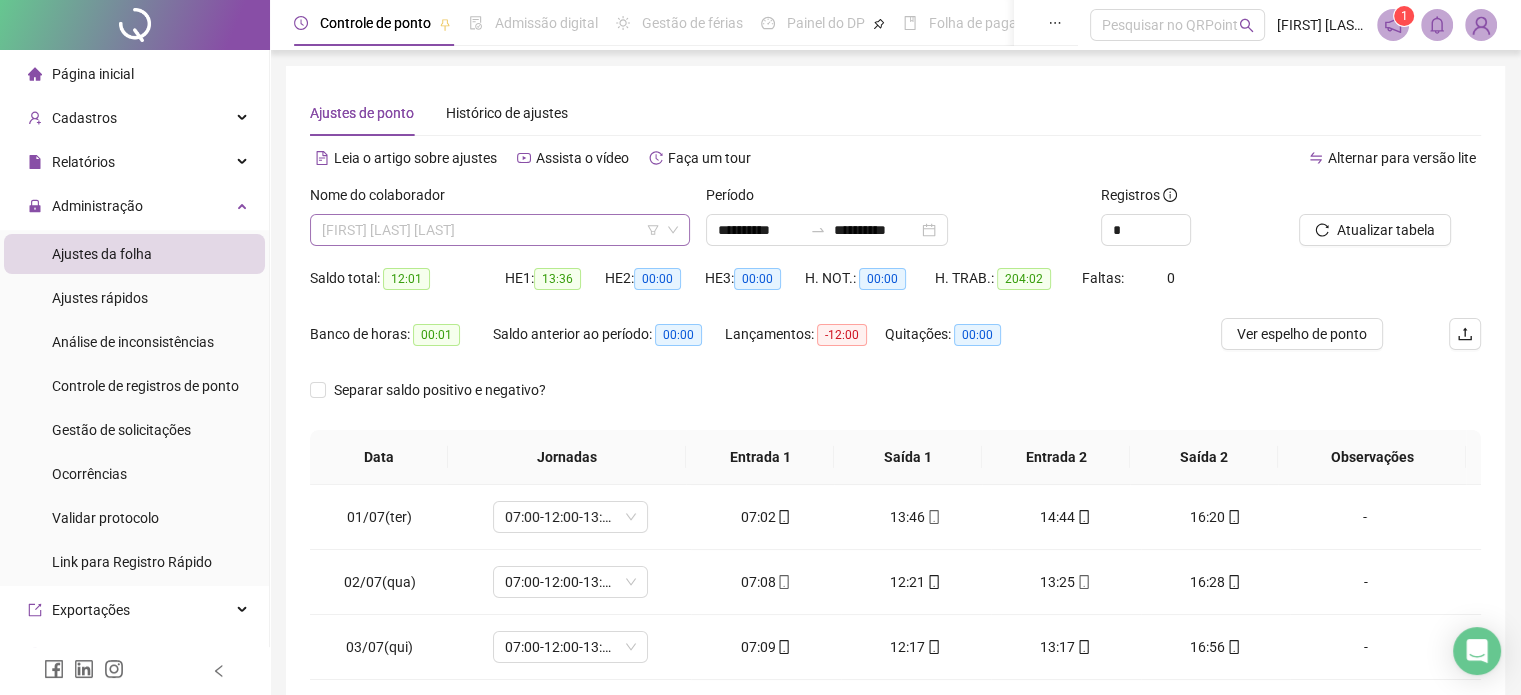 click on "[FIRST] [LAST] [LAST]" at bounding box center [500, 230] 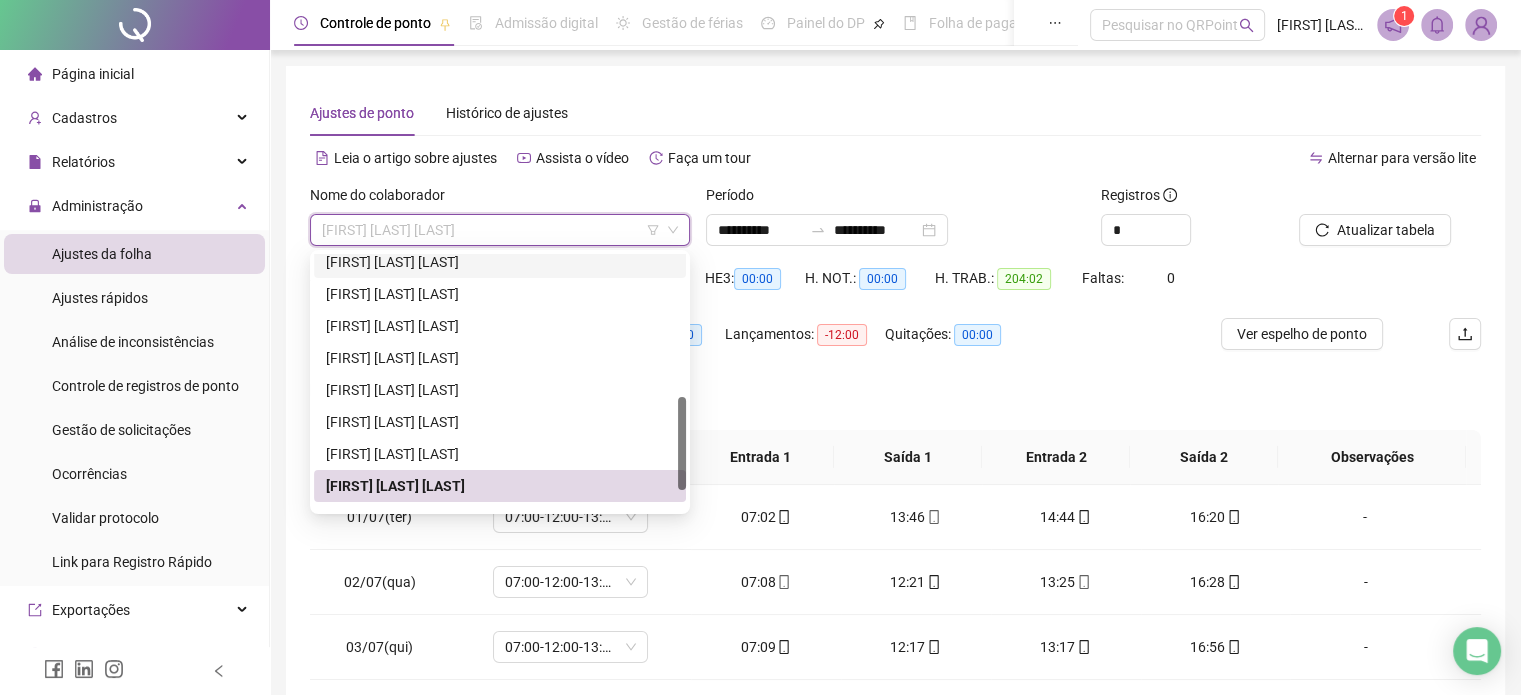 scroll, scrollTop: 0, scrollLeft: 0, axis: both 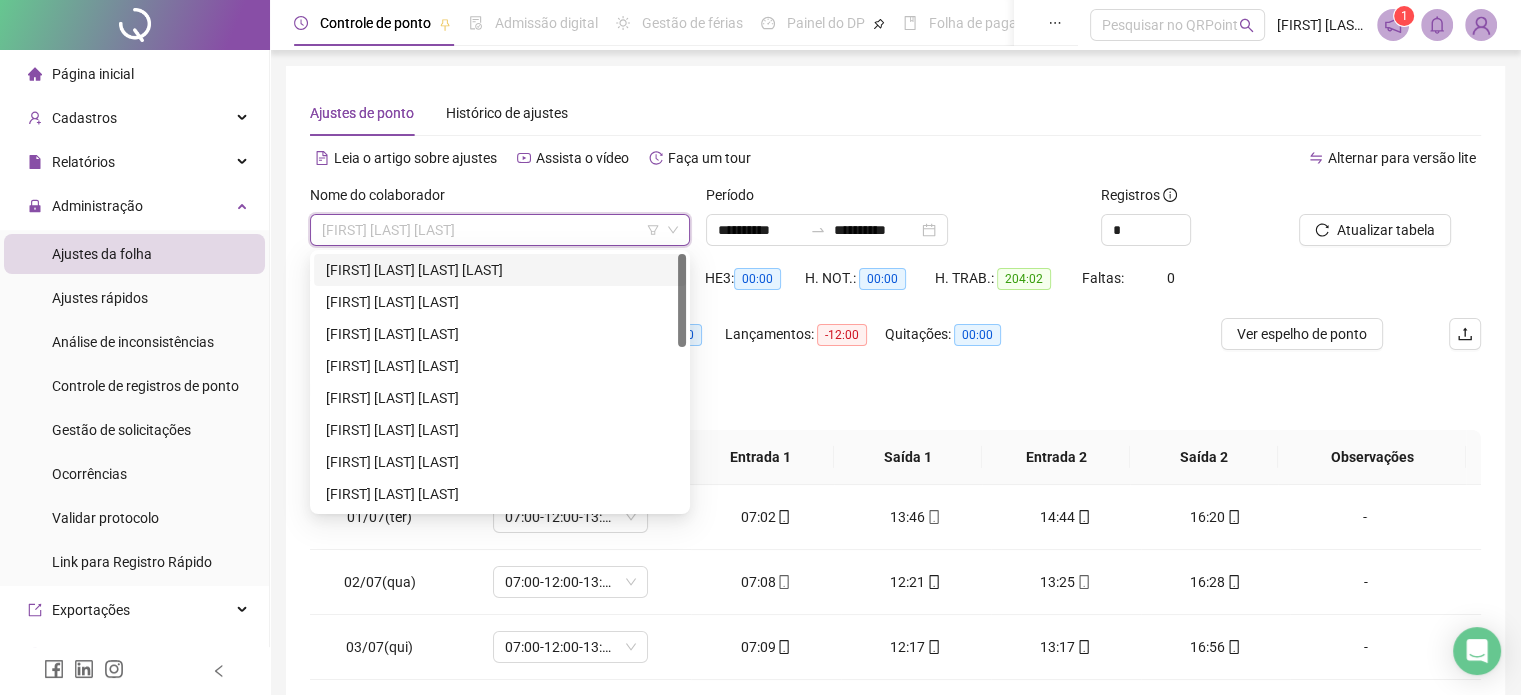 click on "[FIRST] [LAST] [LAST]" at bounding box center [500, 302] 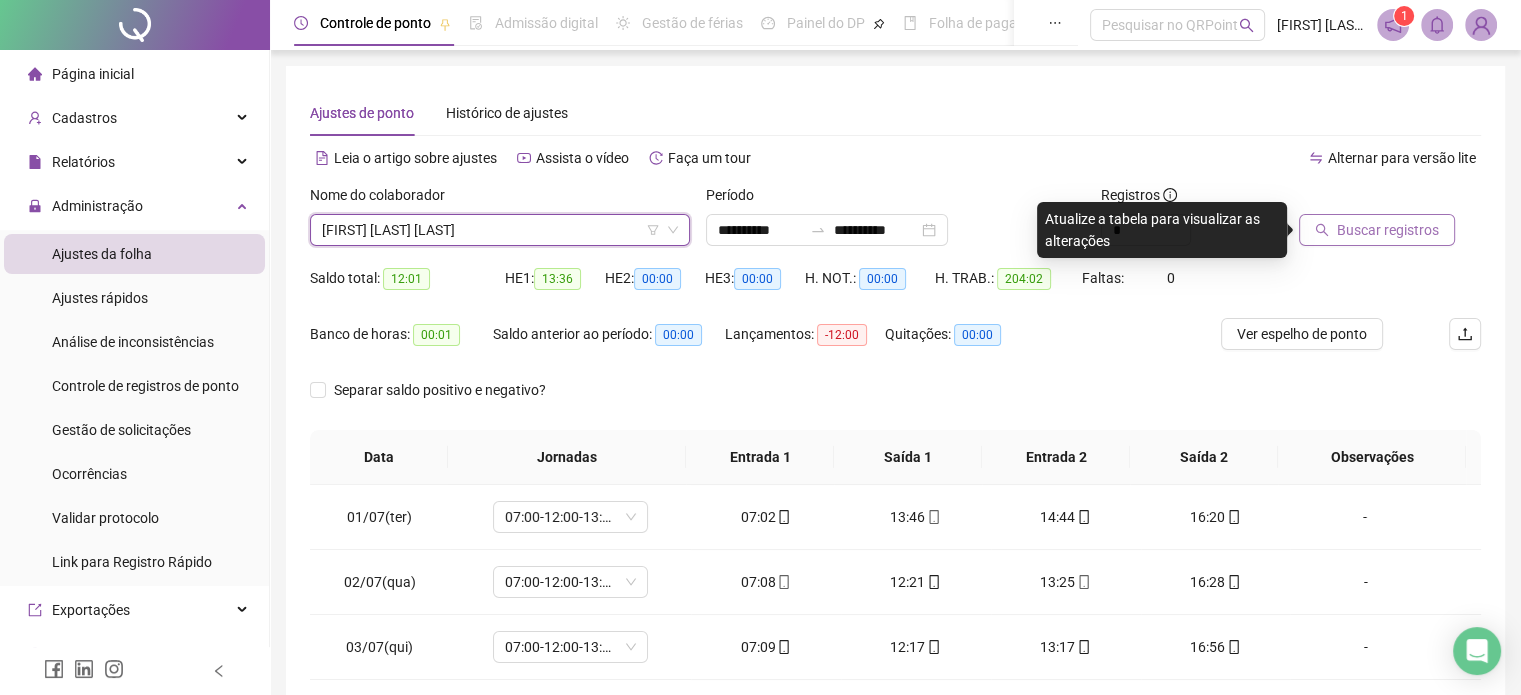 click on "Buscar registros" at bounding box center [1388, 230] 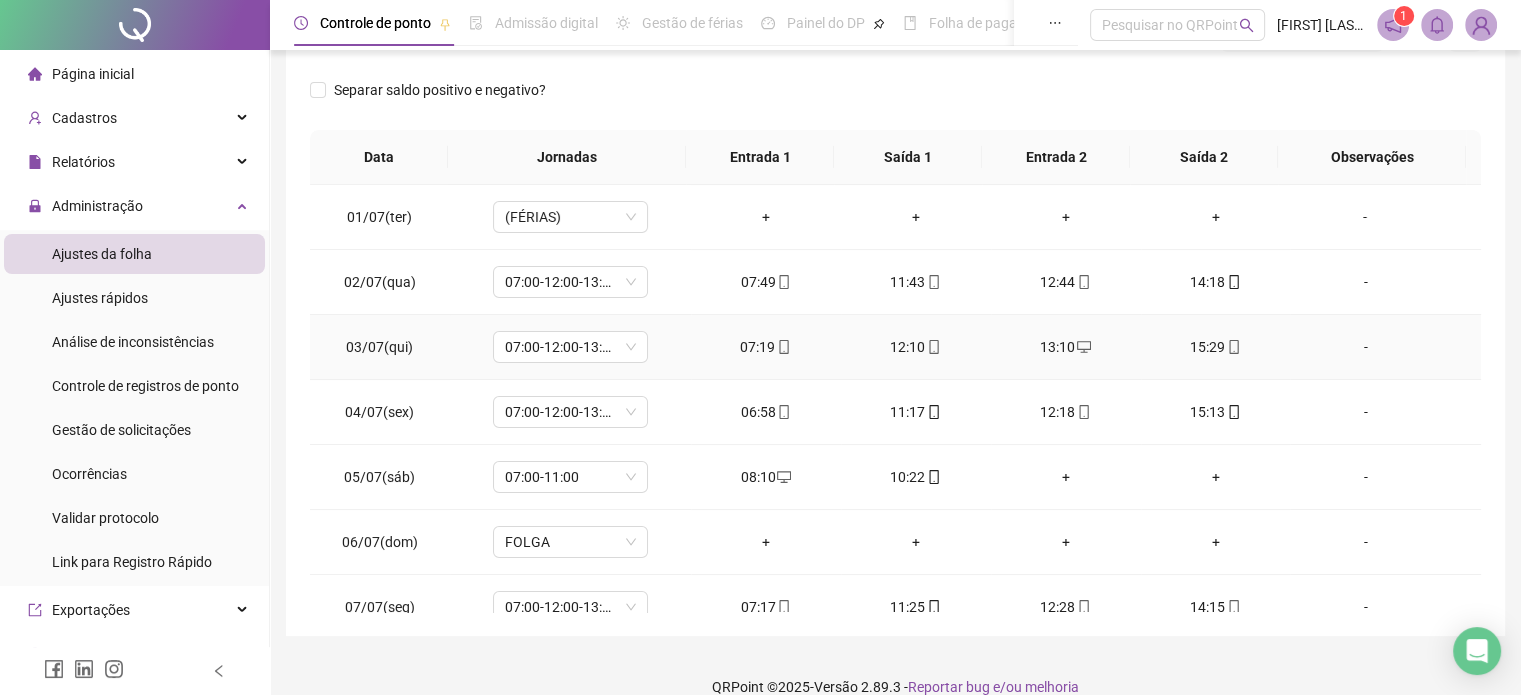 scroll, scrollTop: 326, scrollLeft: 0, axis: vertical 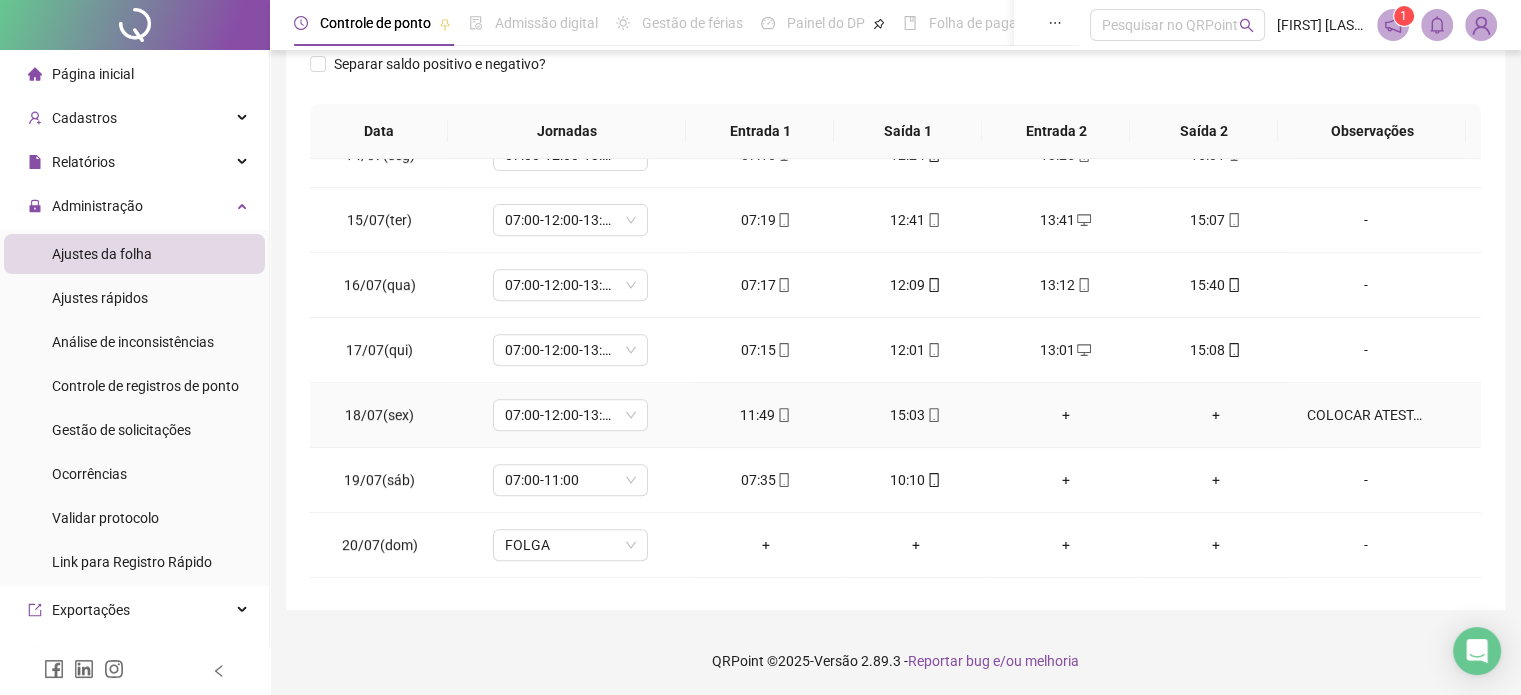 click on "+" at bounding box center (1216, 415) 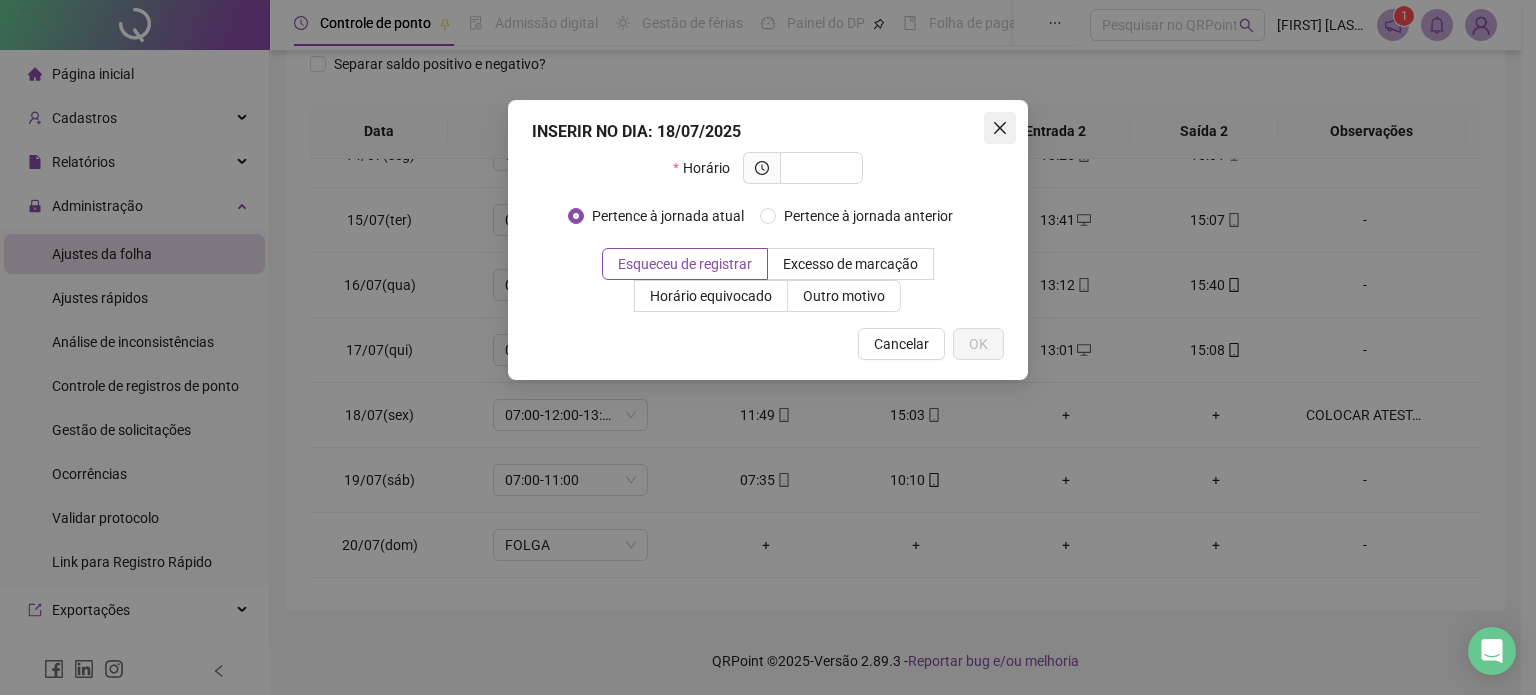 click 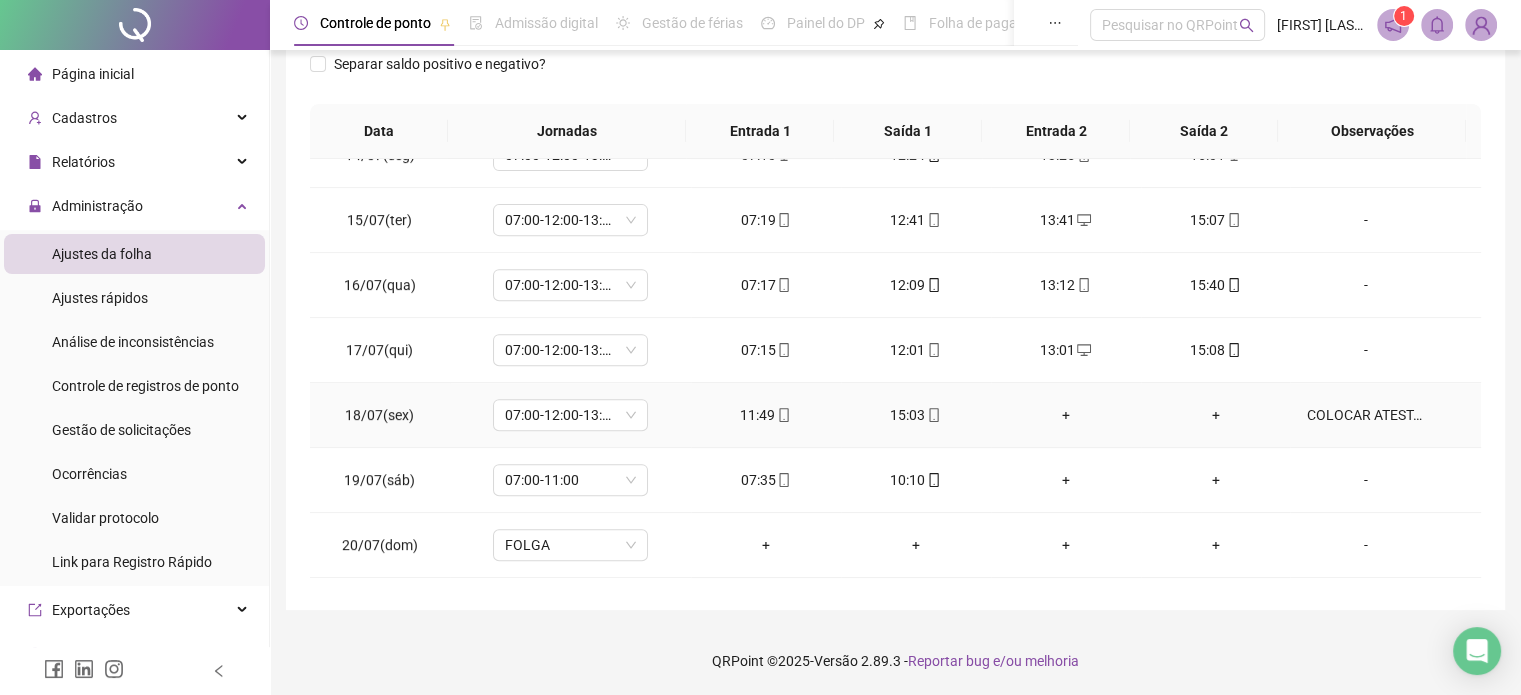 click on "COLOCAR ATESTADO DE HORAS" at bounding box center [1365, 415] 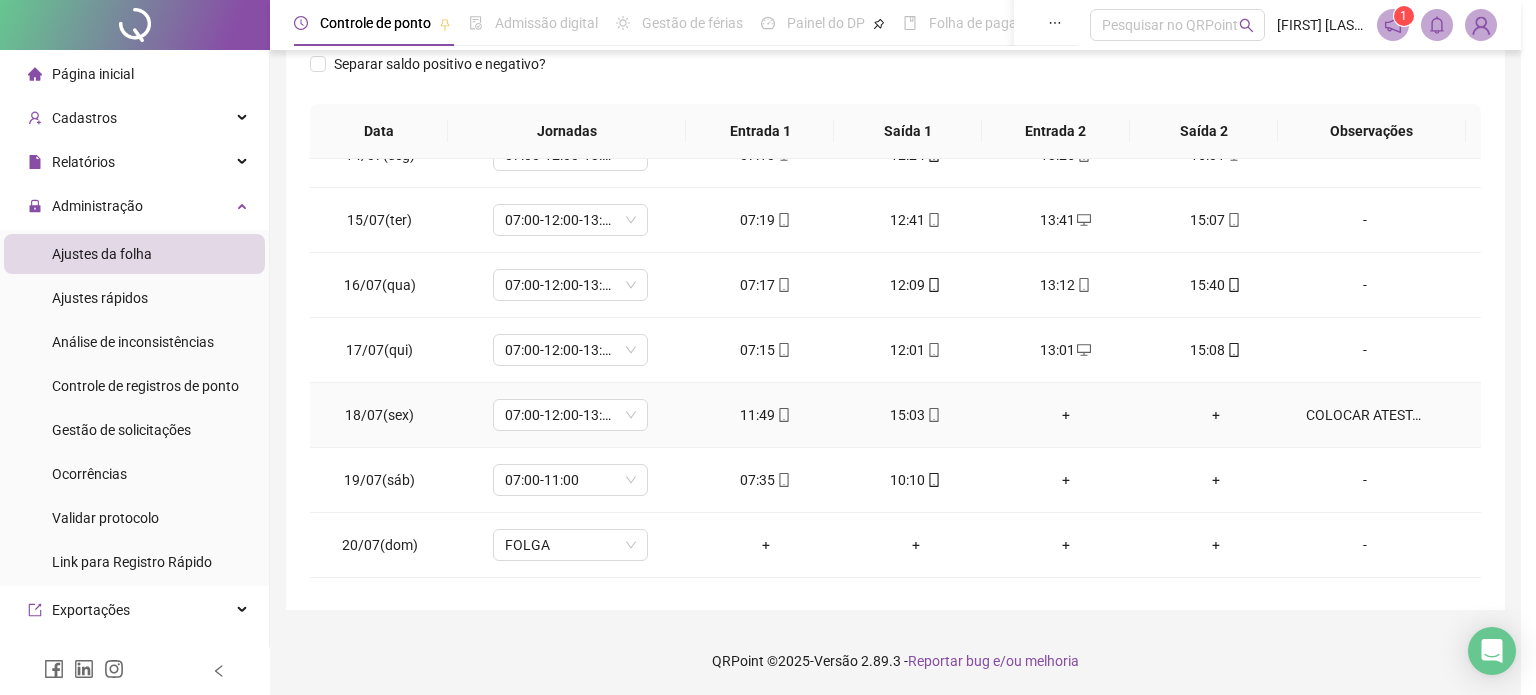 type on "**********" 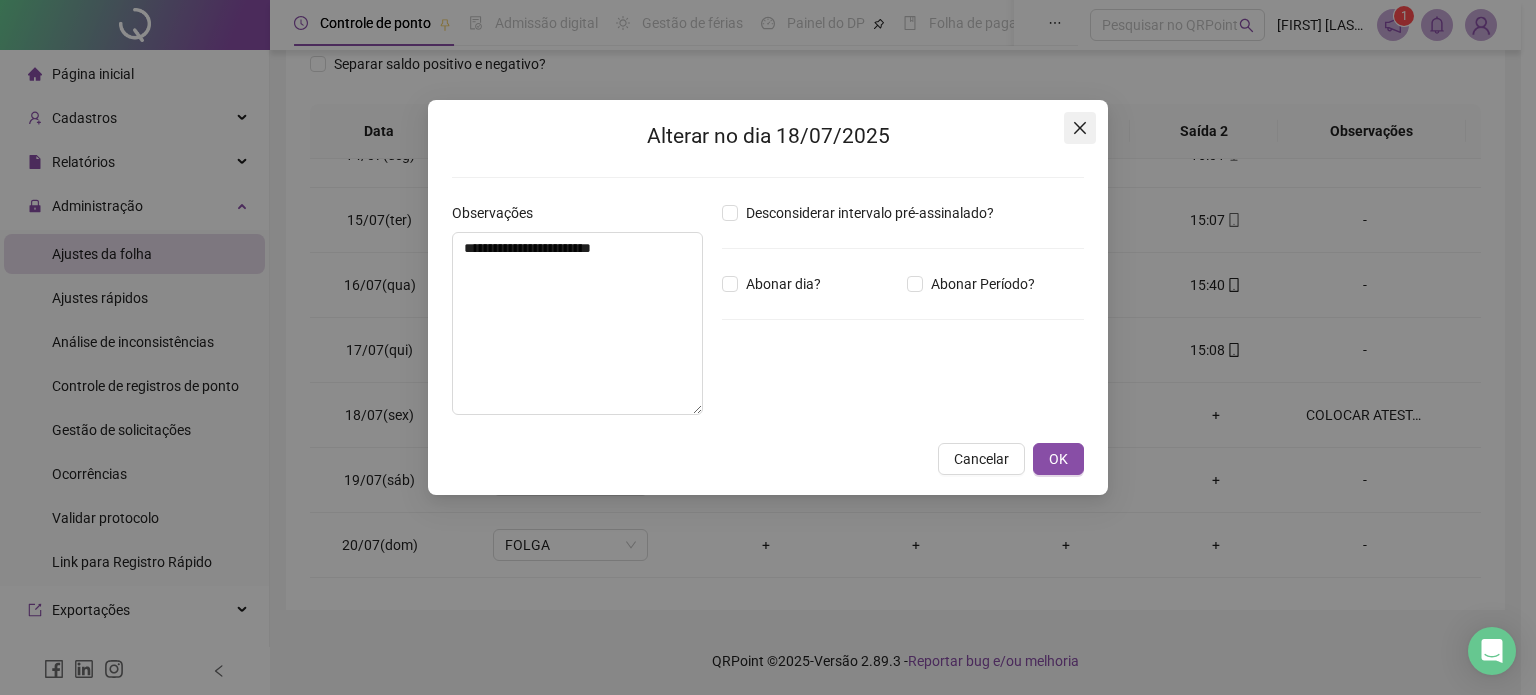 click 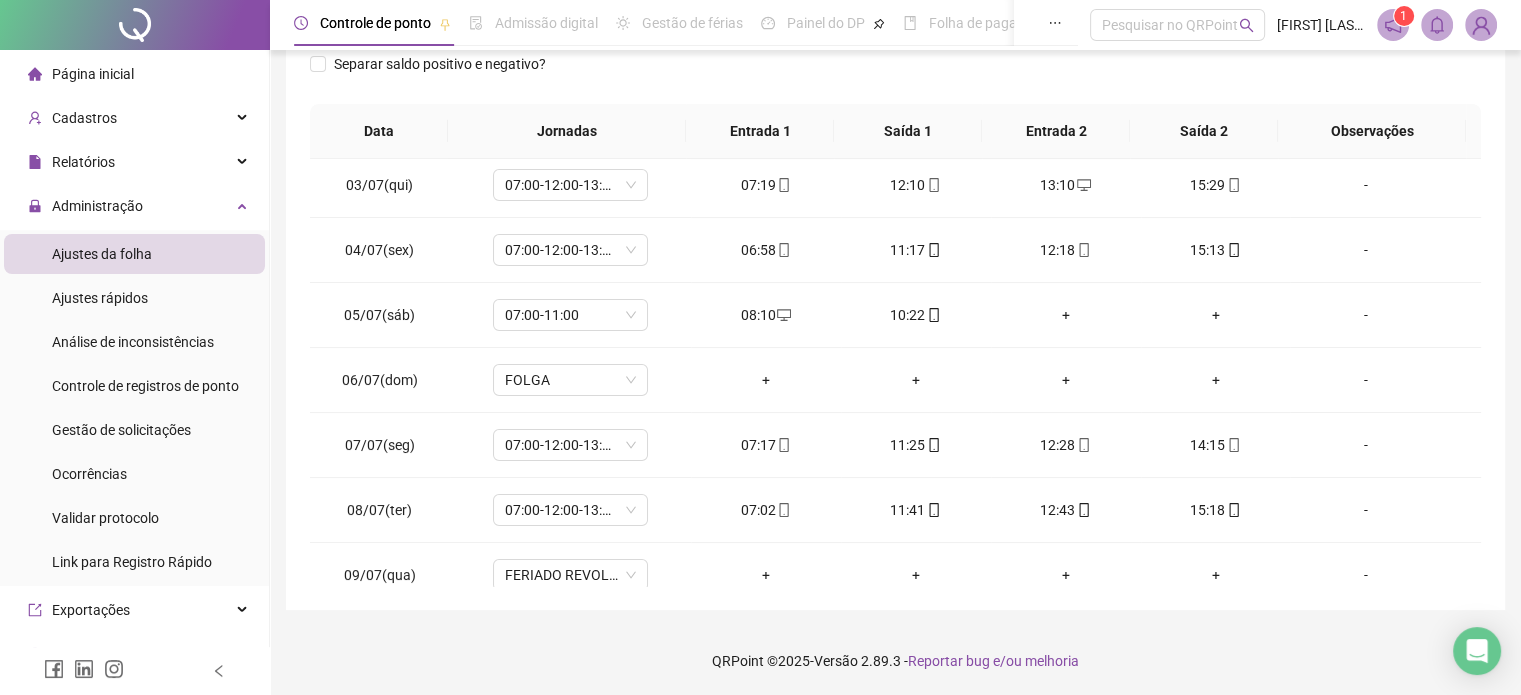scroll, scrollTop: 0, scrollLeft: 0, axis: both 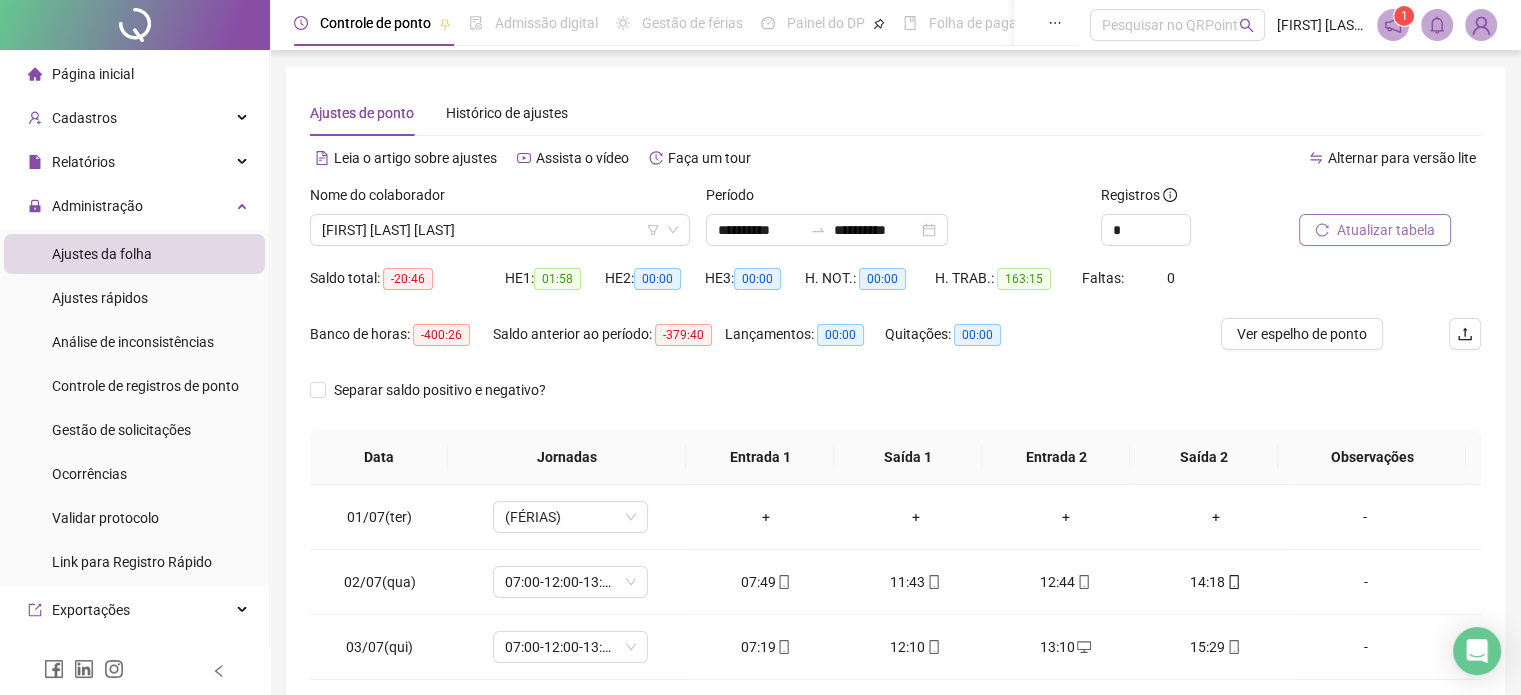 click on "Atualizar tabela" at bounding box center (1386, 230) 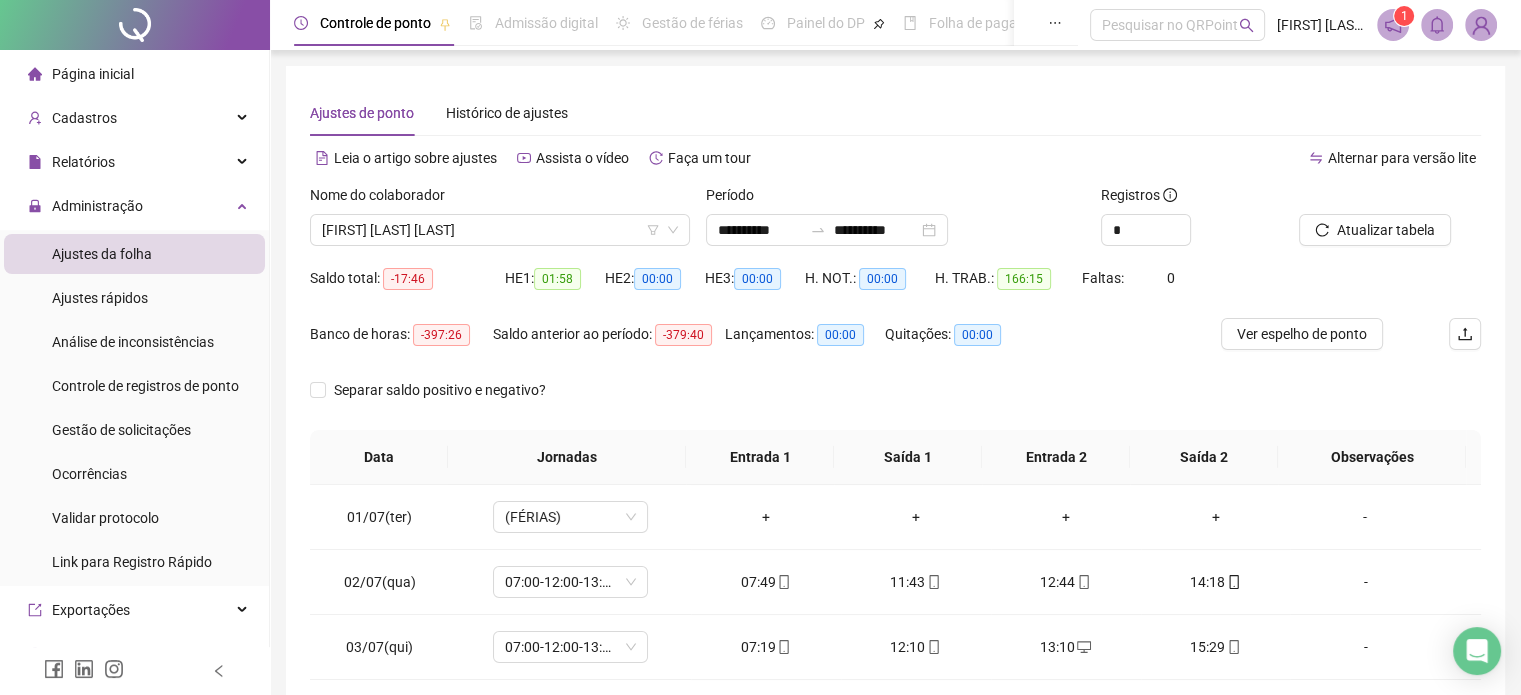 click on "Atualizar tabela" at bounding box center [1386, 230] 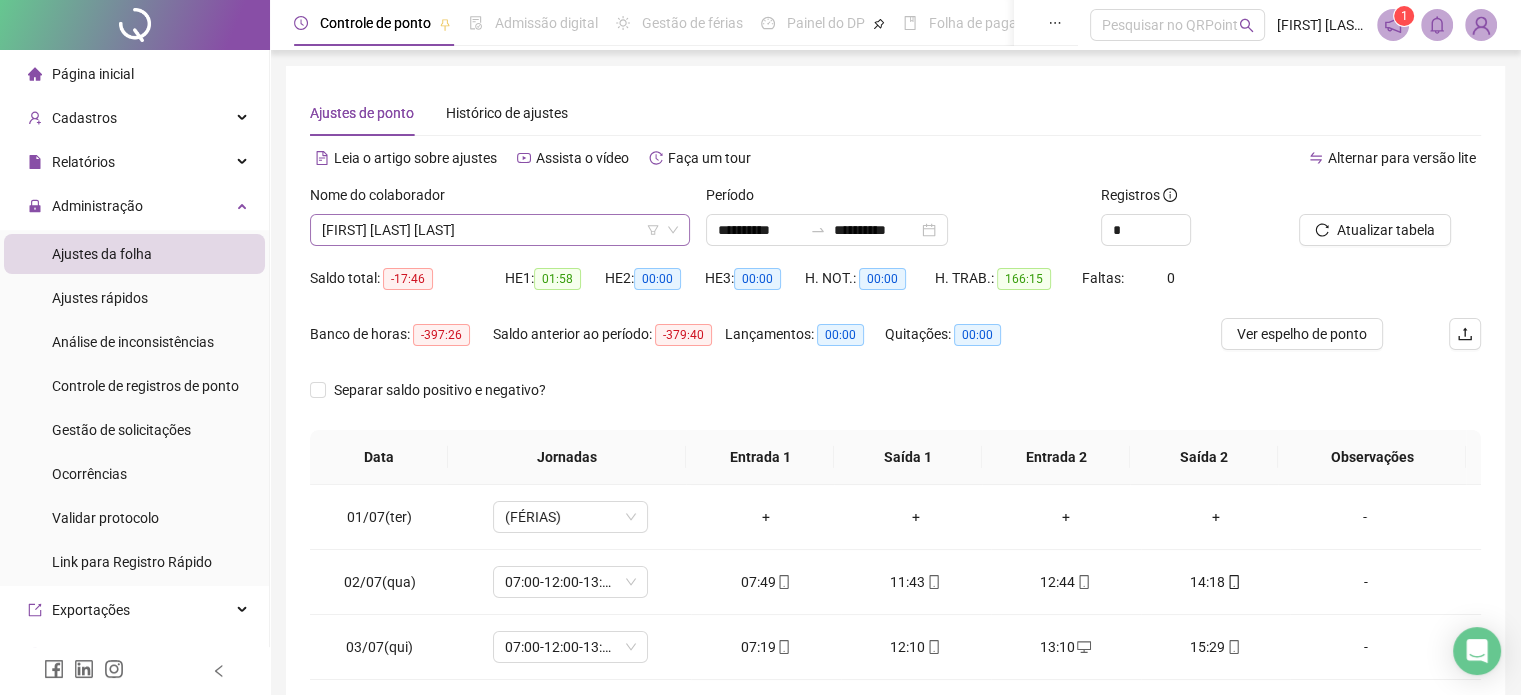click on "[FIRST] [LAST] [LAST]" at bounding box center [500, 230] 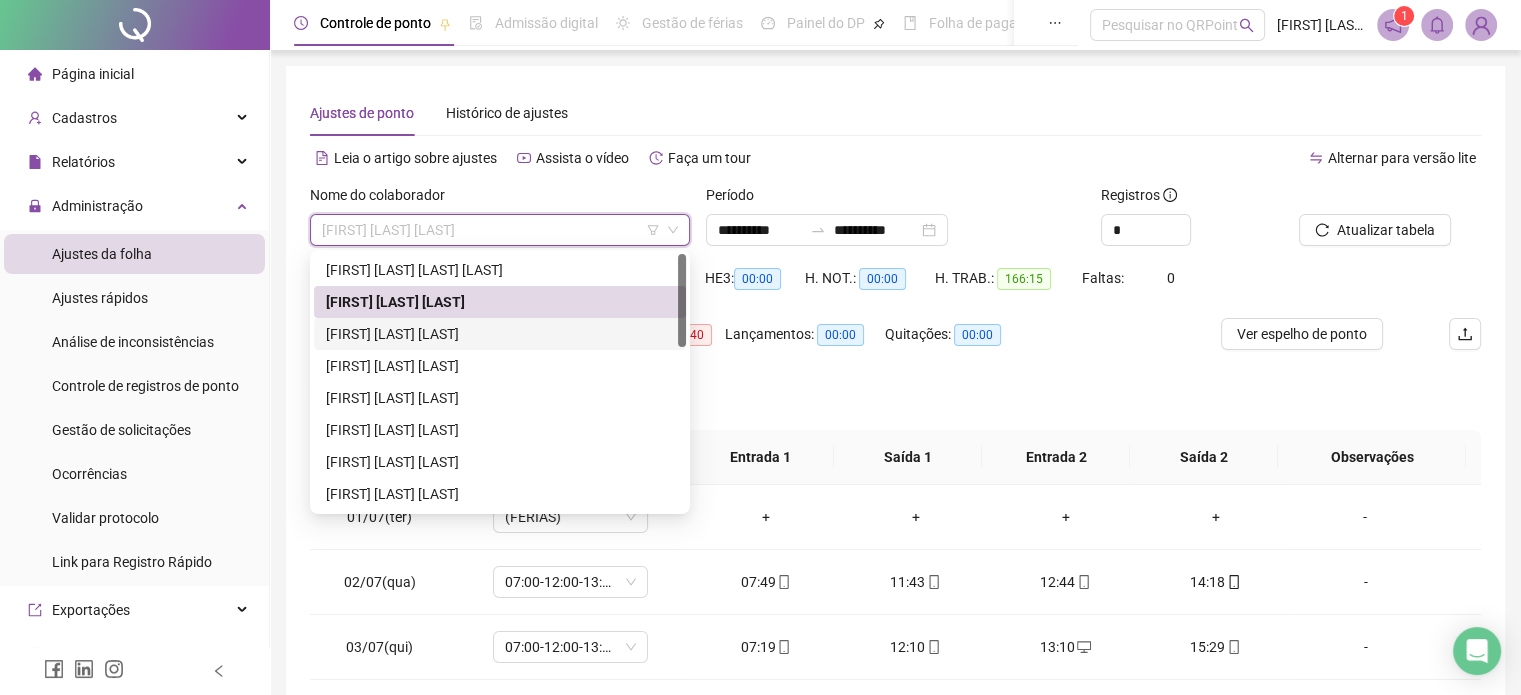 click on "[FIRST] [LAST] [LAST]" at bounding box center [500, 334] 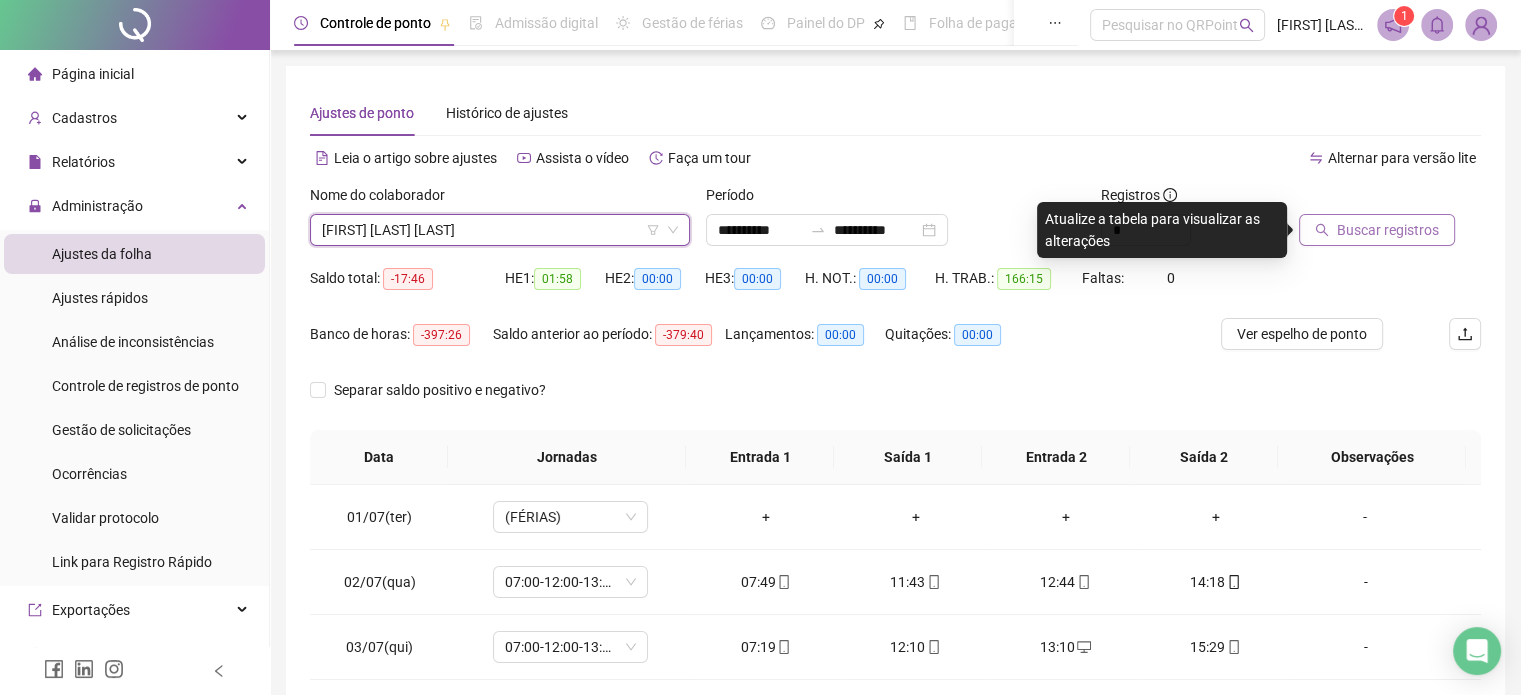 click on "Buscar registros" at bounding box center [1388, 230] 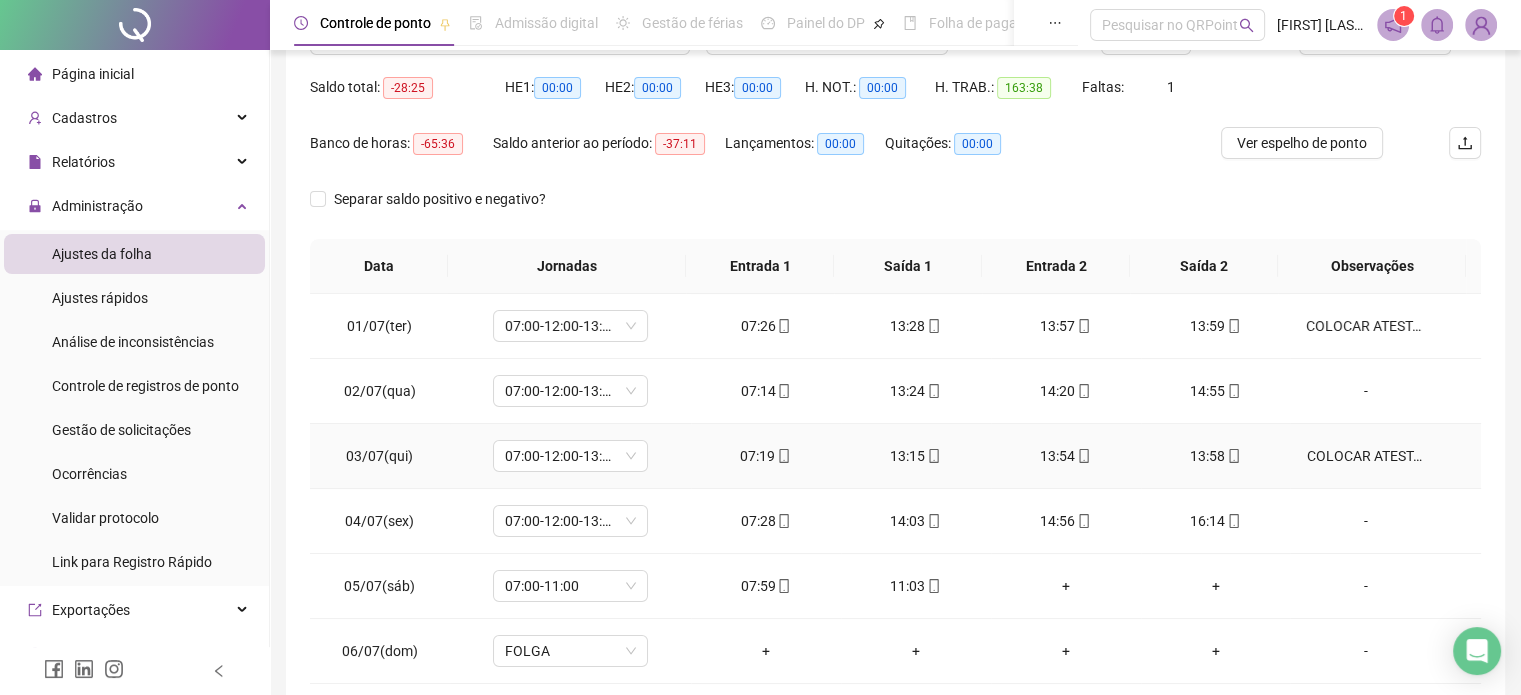 scroll, scrollTop: 200, scrollLeft: 0, axis: vertical 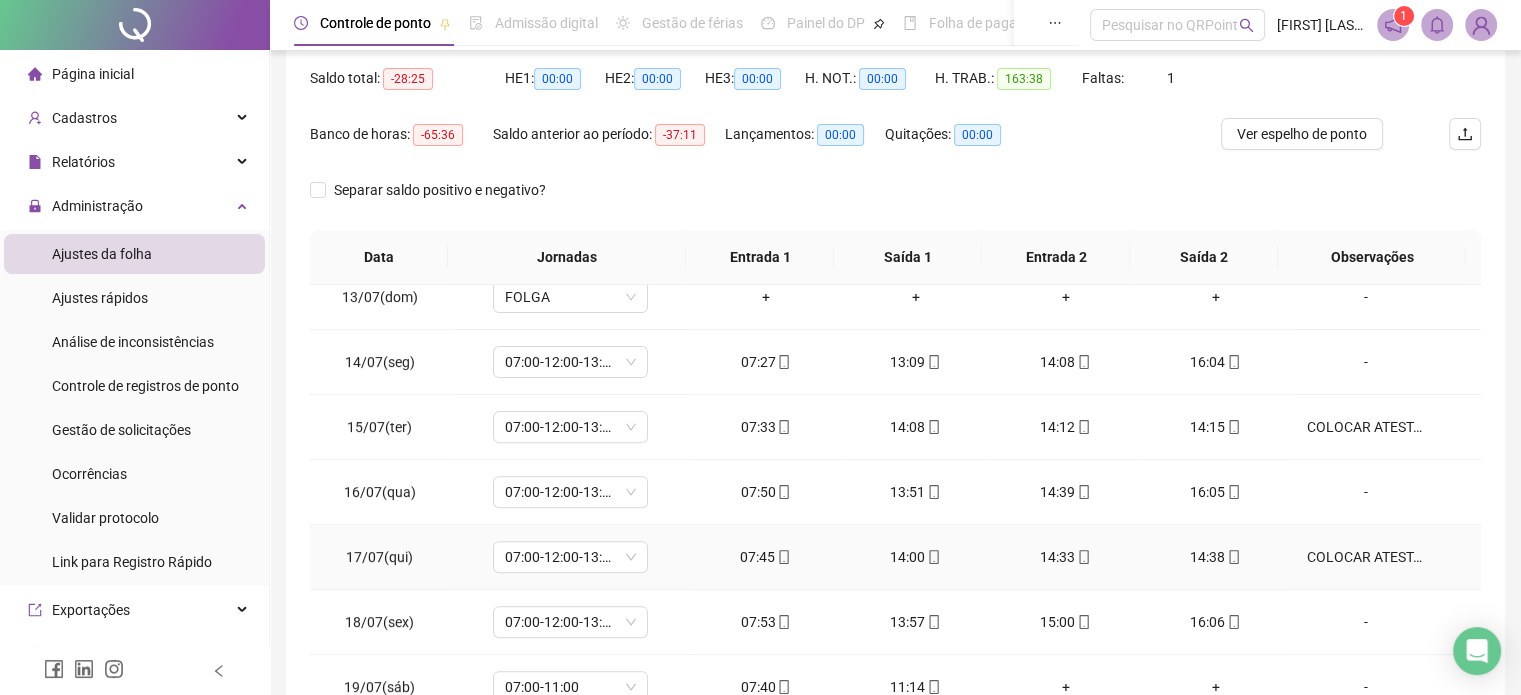 click on "COLOCAR ATESTADO DE HORAS" at bounding box center [1365, 557] 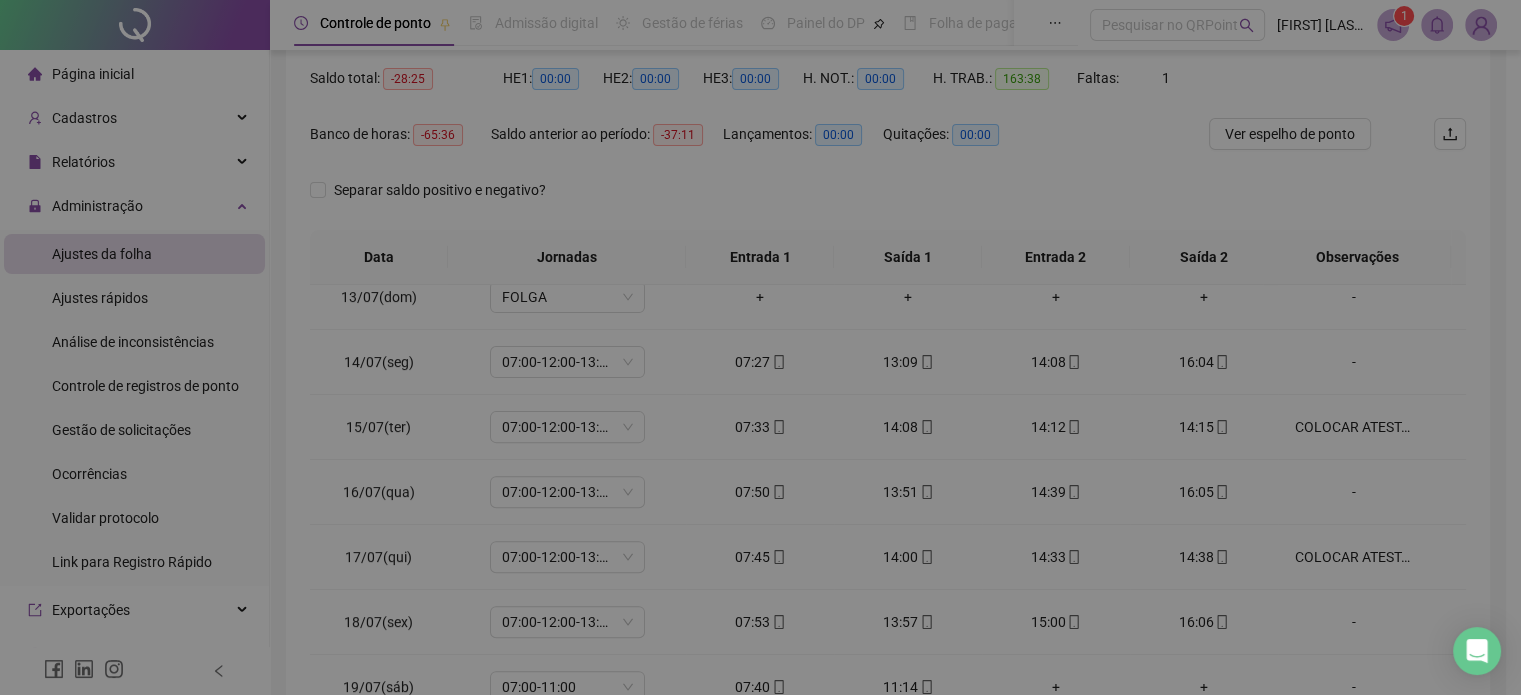 type on "**********" 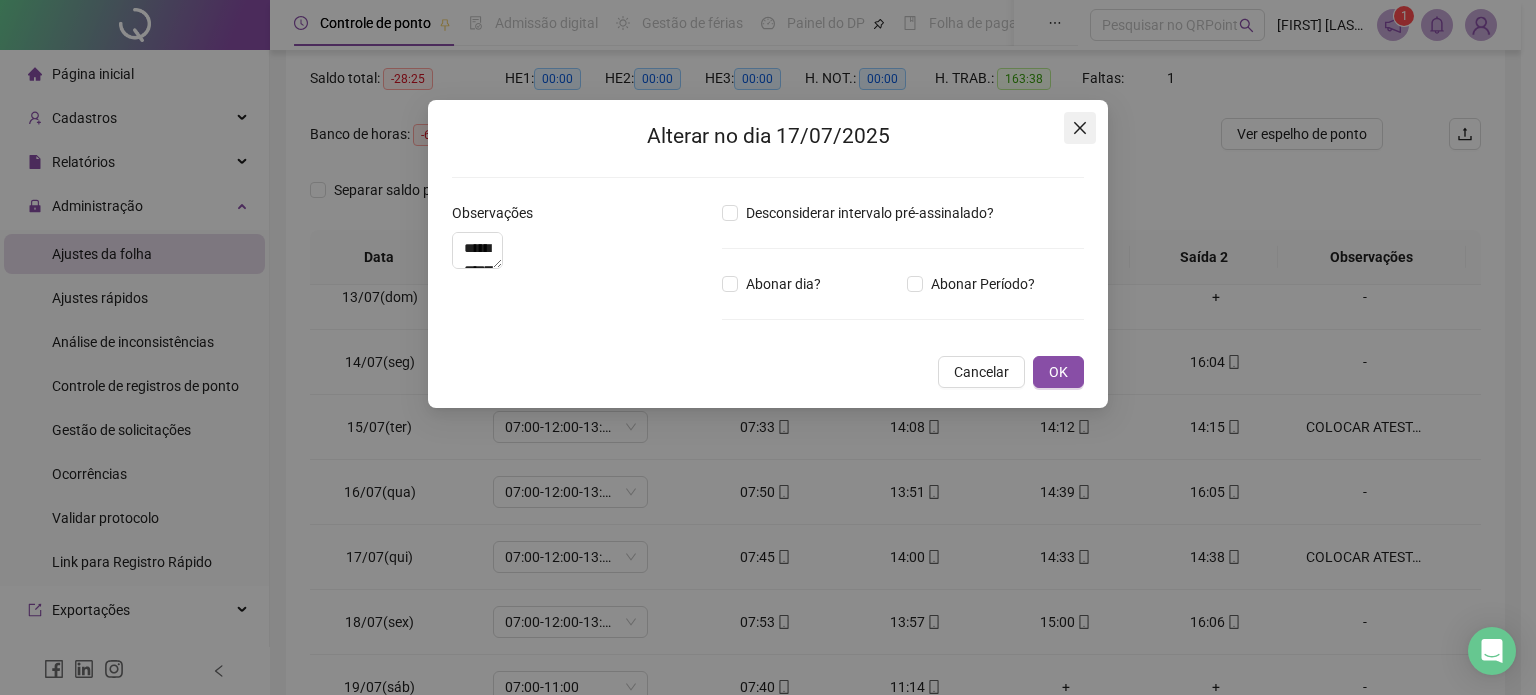 click 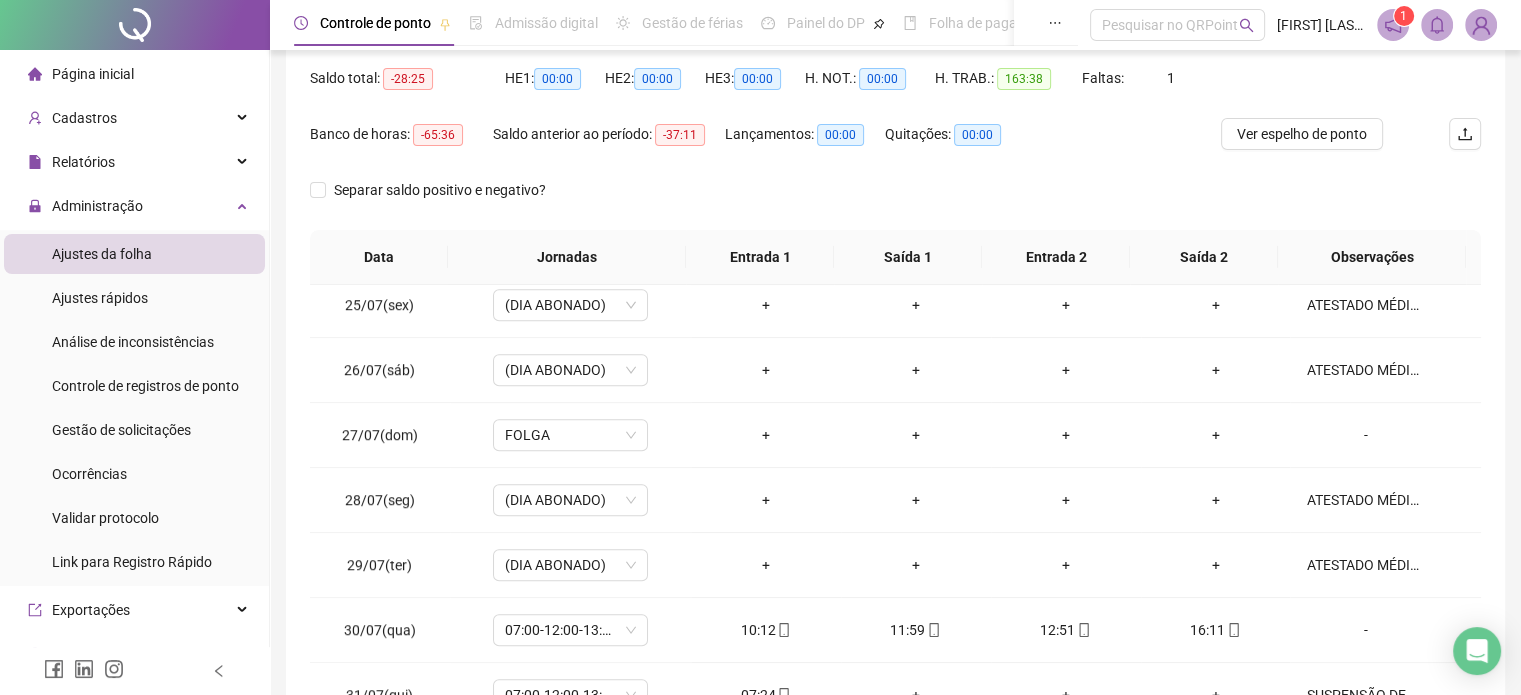 scroll, scrollTop: 1581, scrollLeft: 0, axis: vertical 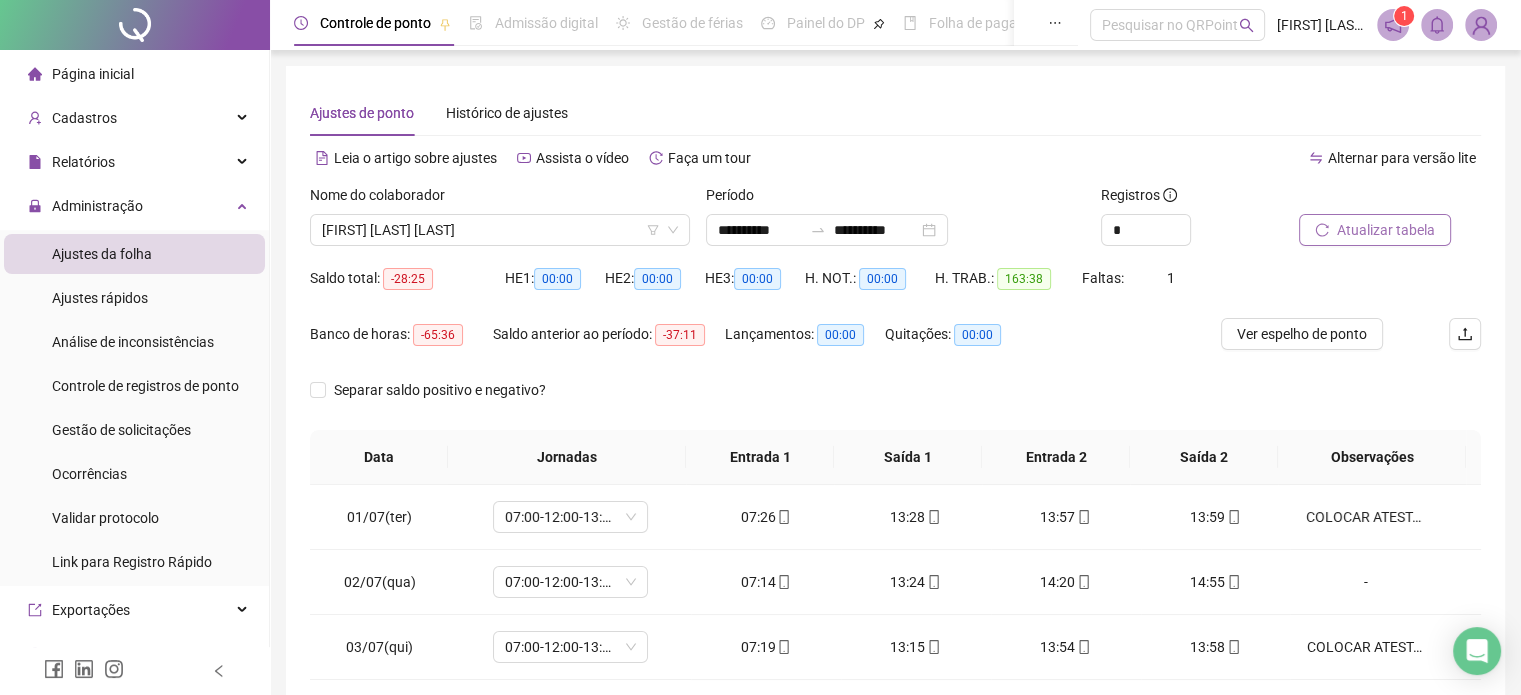 click on "Atualizar tabela" at bounding box center (1386, 230) 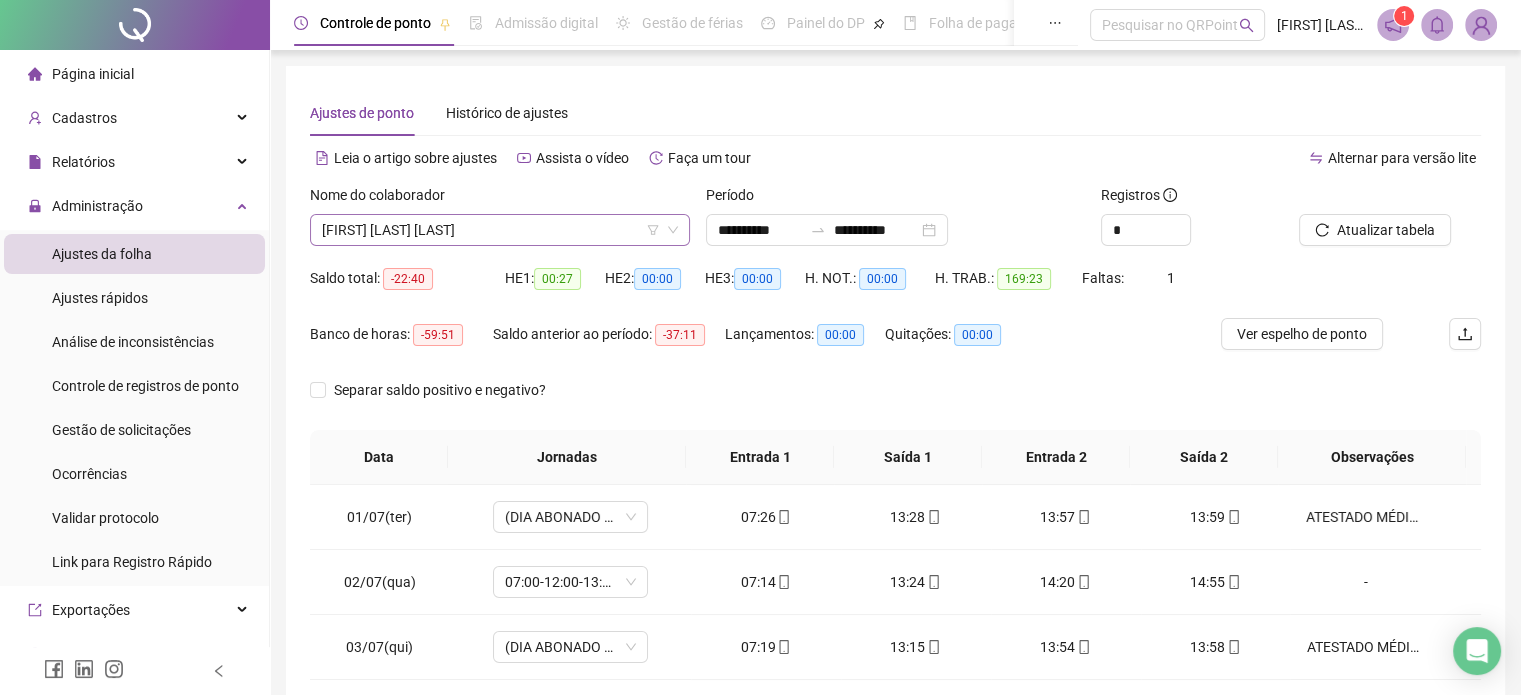 click on "[FIRST] [LAST] [LAST]" at bounding box center (500, 230) 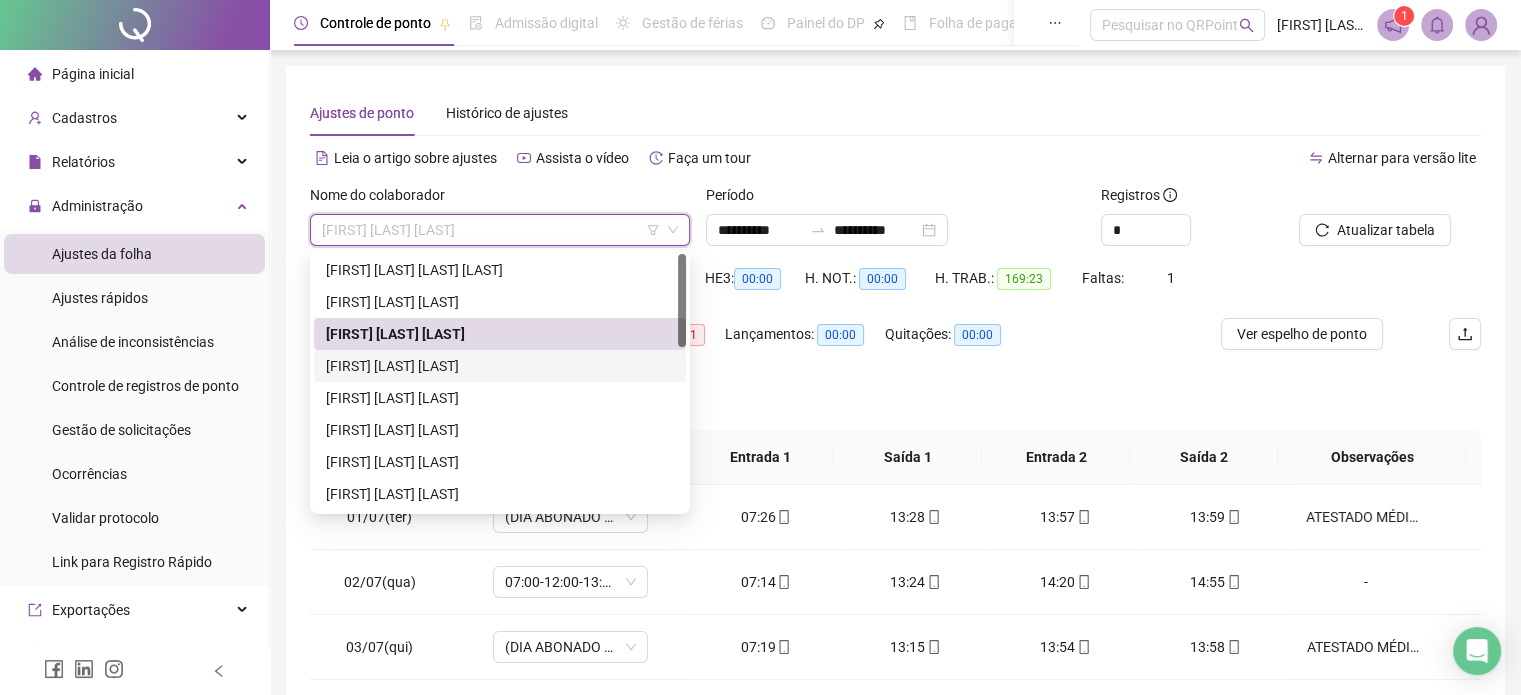 click on "[FIRST] [LAST] [LAST]" at bounding box center (500, 366) 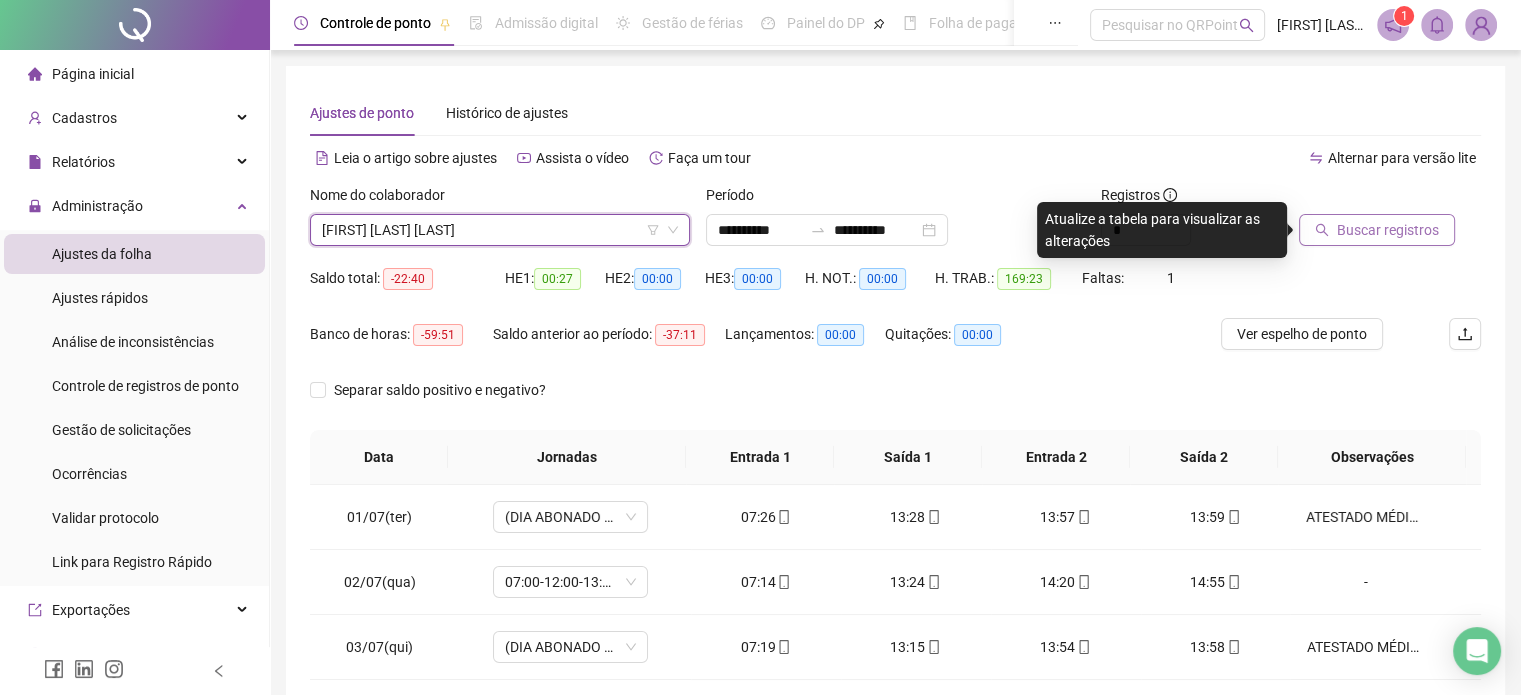 click on "Buscar registros" at bounding box center [1388, 230] 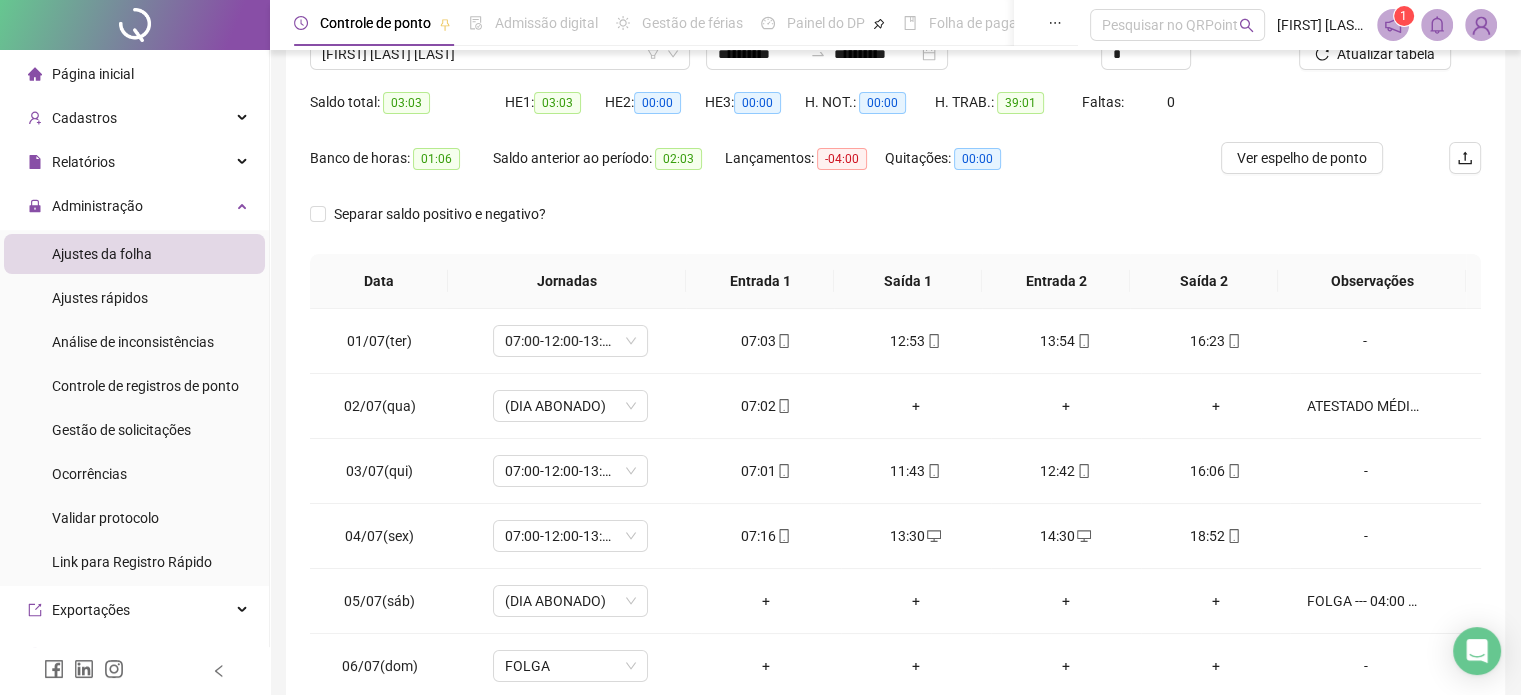 scroll, scrollTop: 200, scrollLeft: 0, axis: vertical 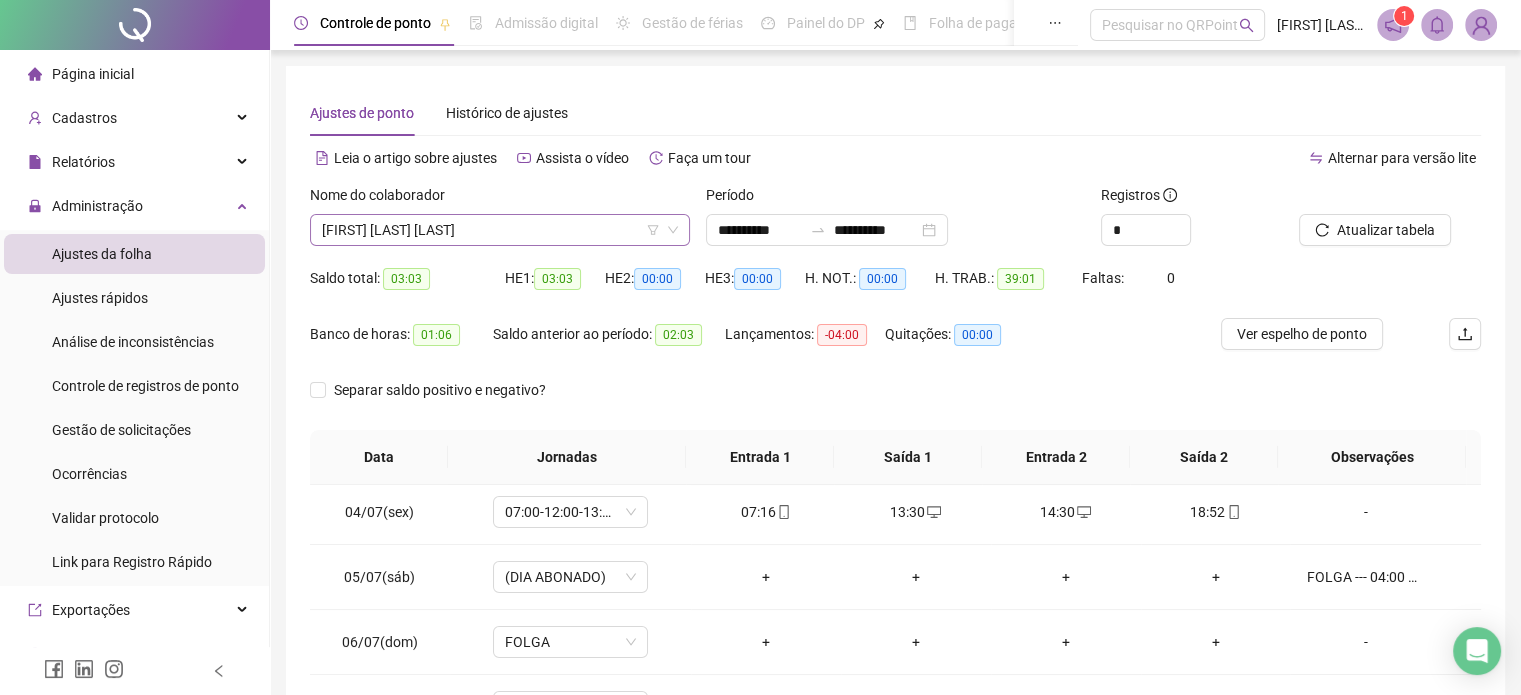 click on "[FIRST] [LAST] [LAST]" at bounding box center [500, 230] 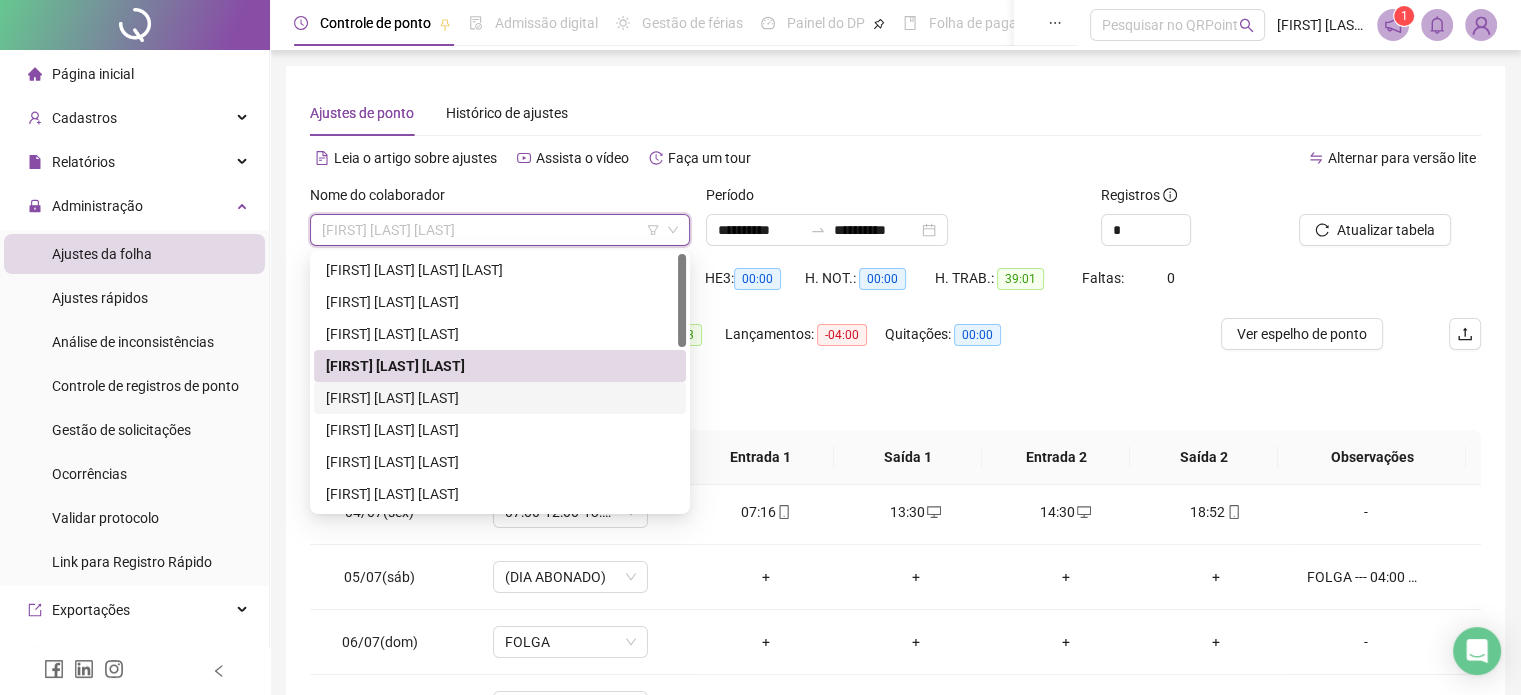 click on "[FIRST] [LAST] [LAST]" at bounding box center (500, 398) 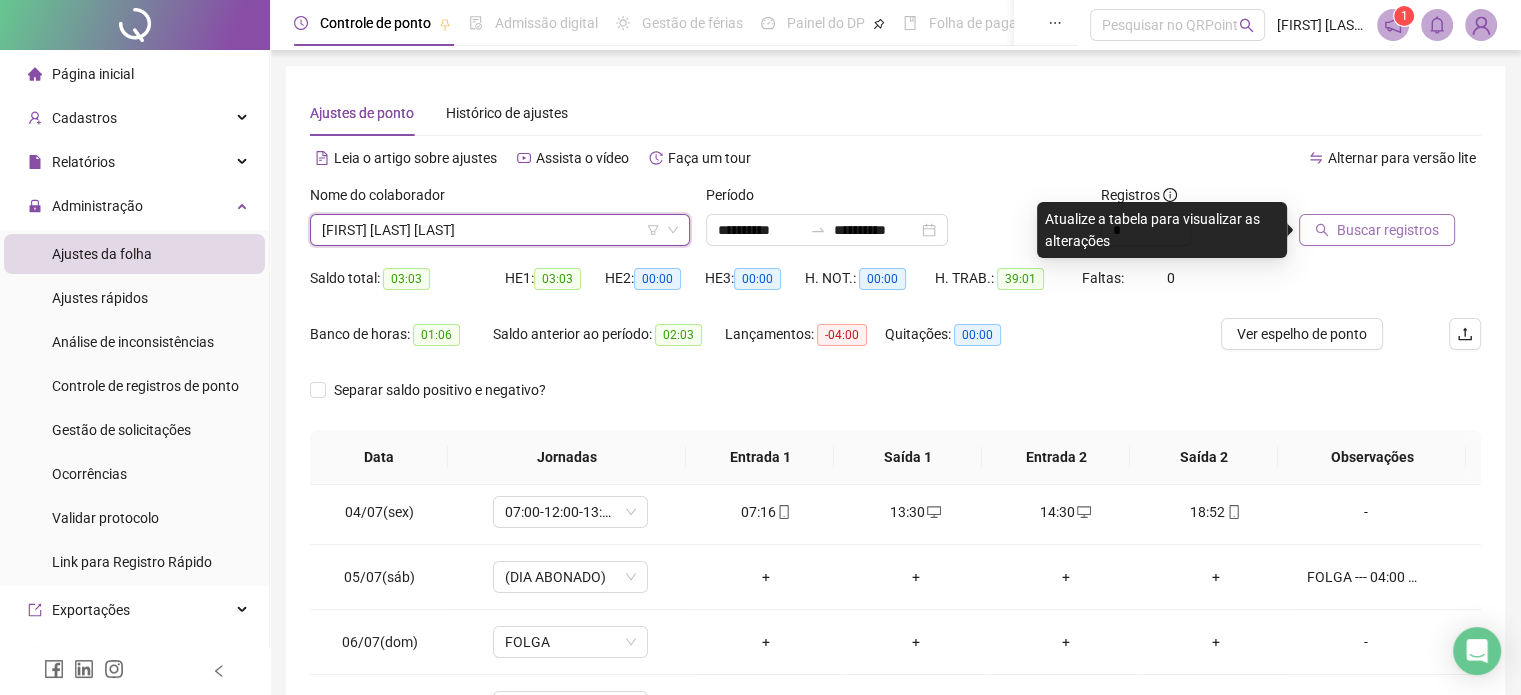 click on "Buscar registros" at bounding box center (1388, 230) 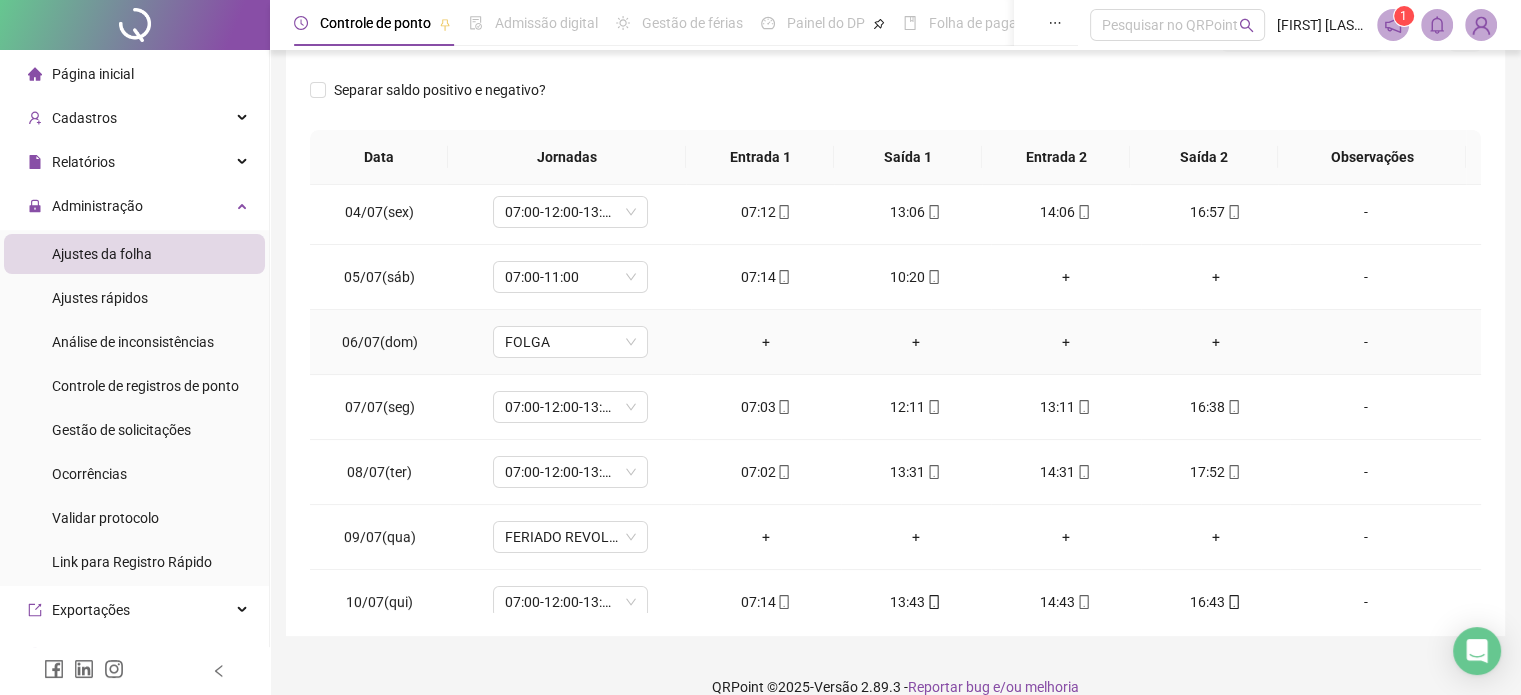scroll, scrollTop: 326, scrollLeft: 0, axis: vertical 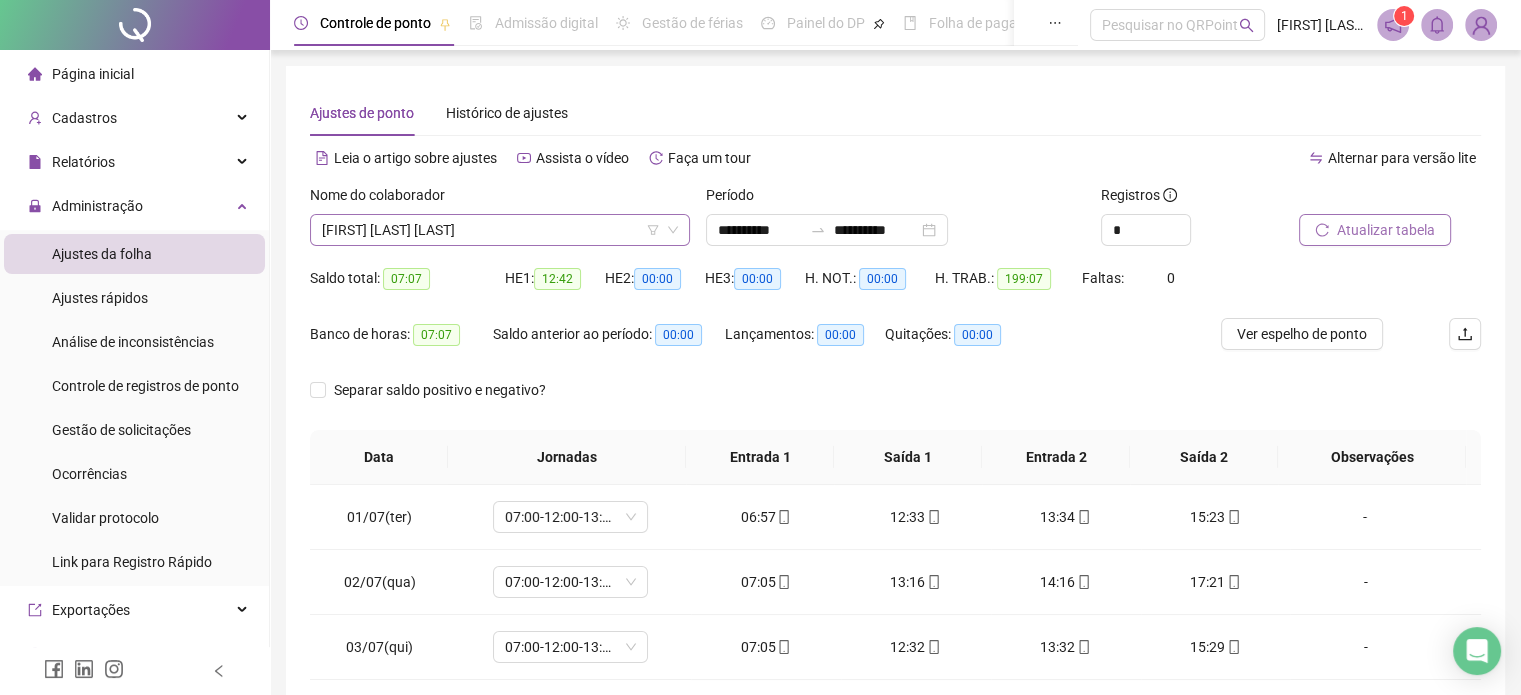 click on "[FIRST] [LAST] [LAST]" at bounding box center (500, 230) 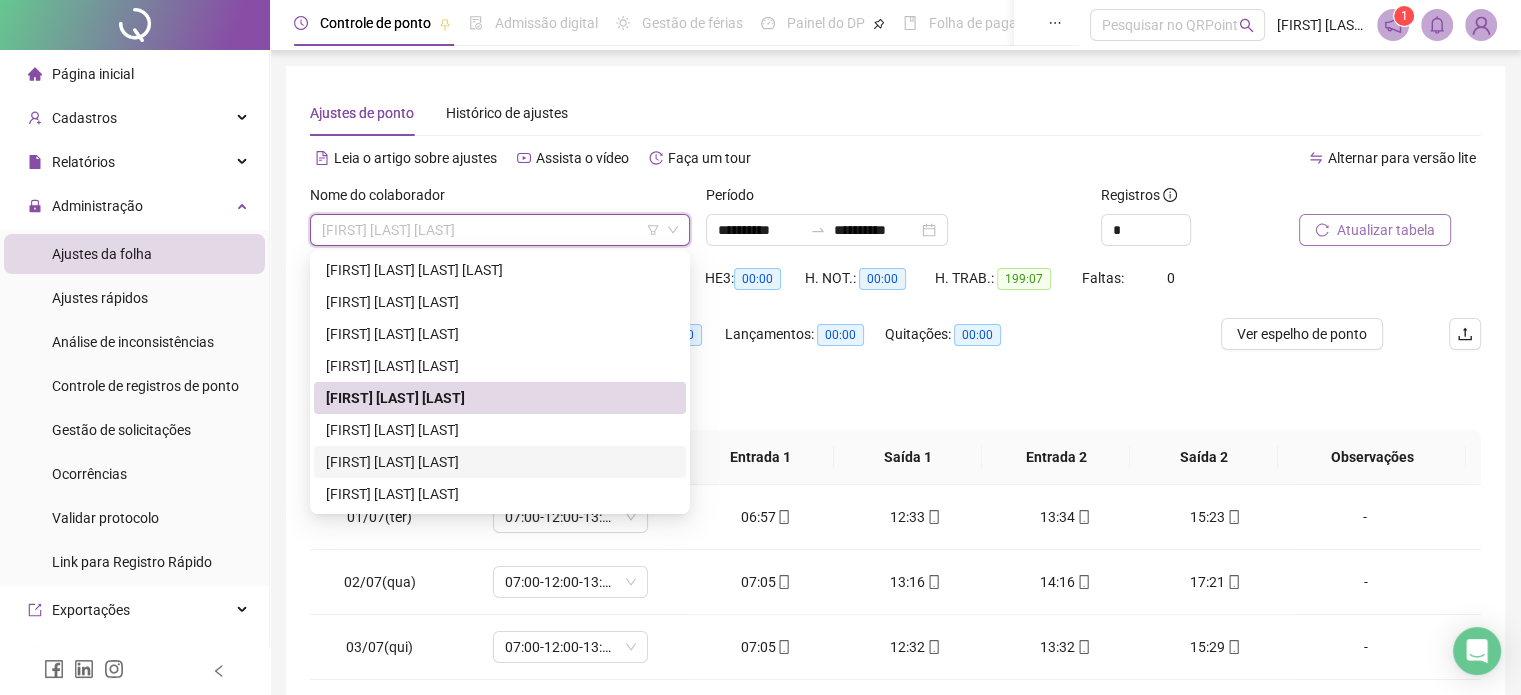 scroll, scrollTop: 100, scrollLeft: 0, axis: vertical 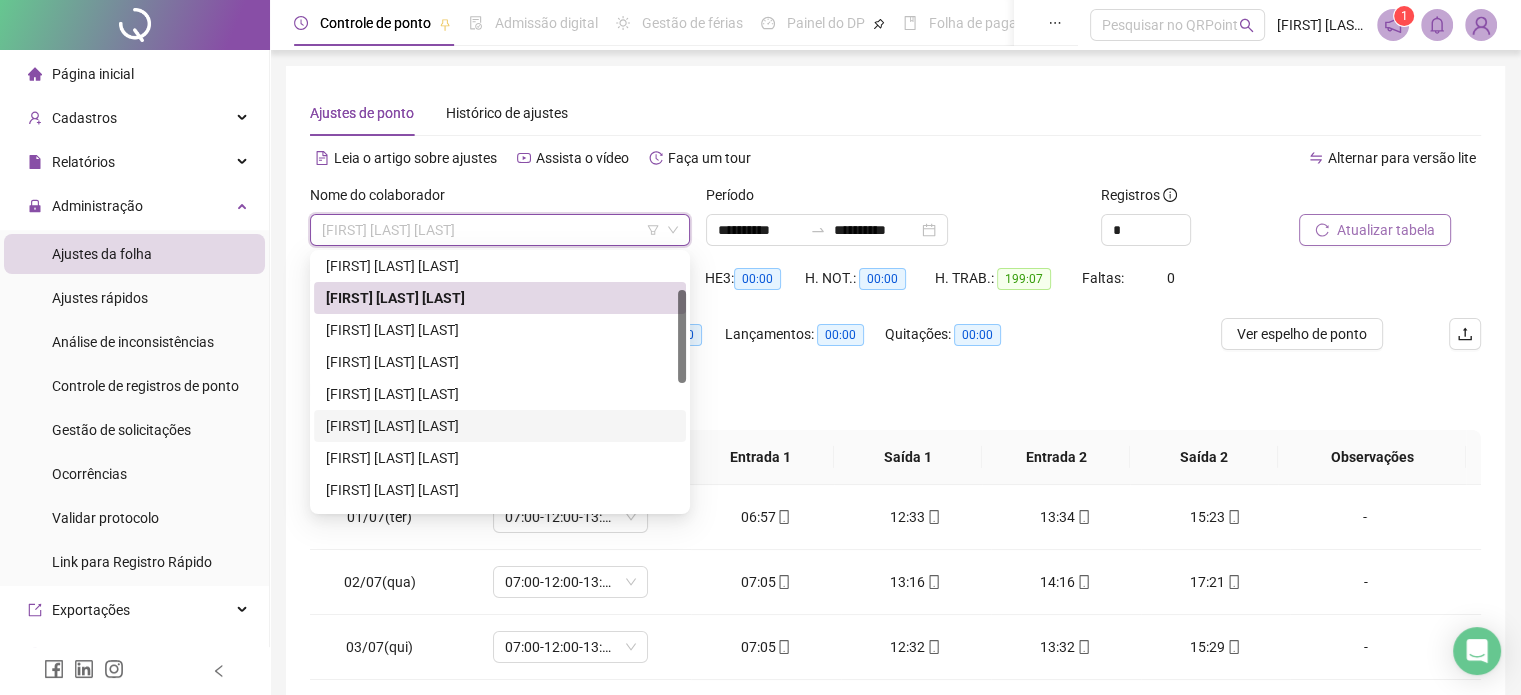 click on "[FIRST] [LAST] [LAST]" at bounding box center [500, 426] 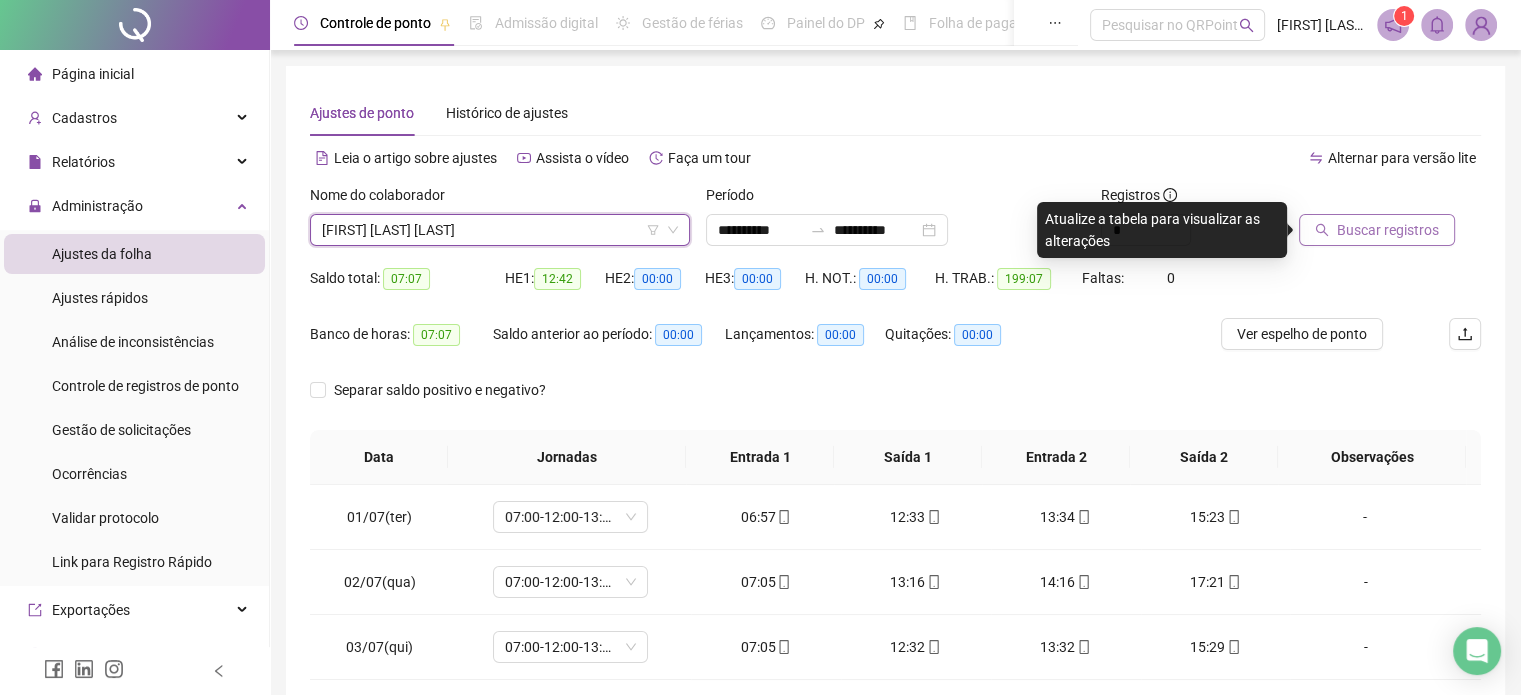 click on "Buscar registros" at bounding box center (1388, 230) 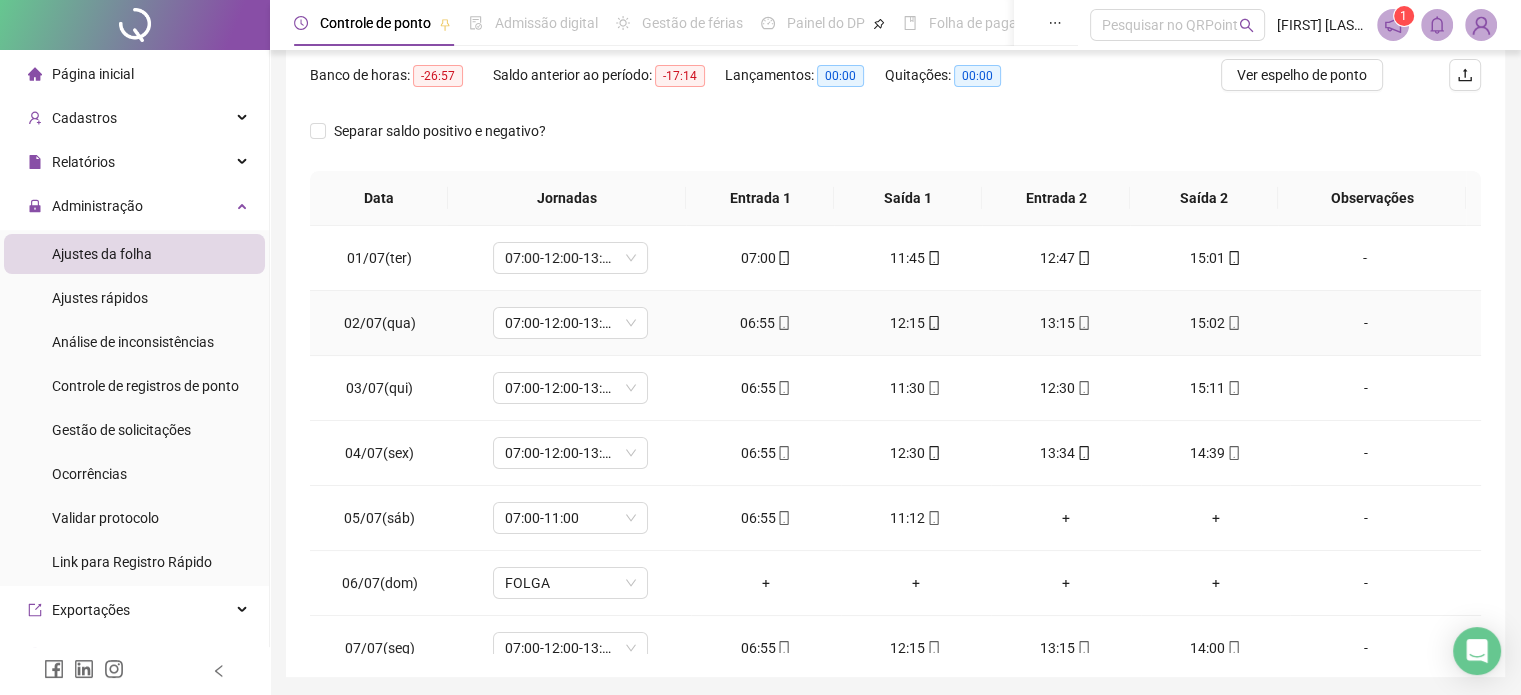 scroll, scrollTop: 300, scrollLeft: 0, axis: vertical 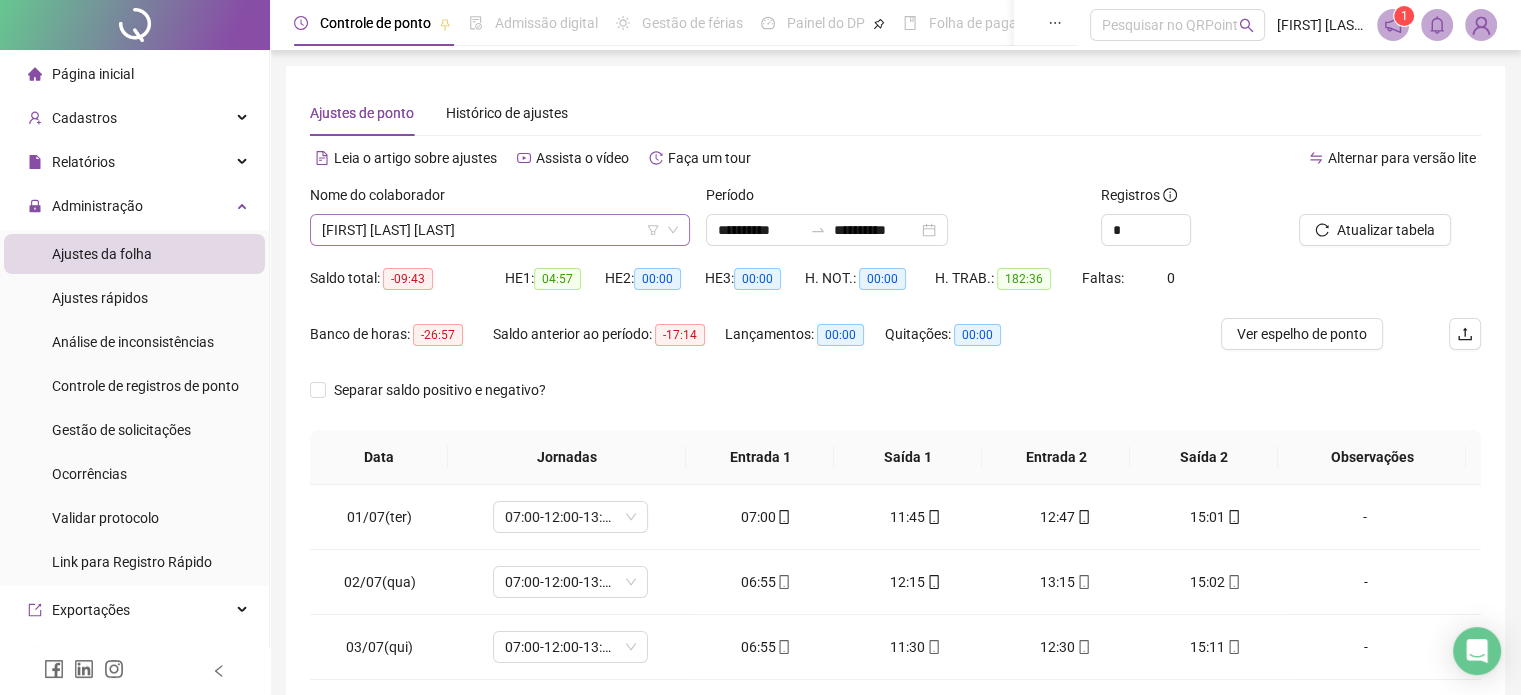 click on "[FIRST] [LAST] [LAST]" at bounding box center [500, 230] 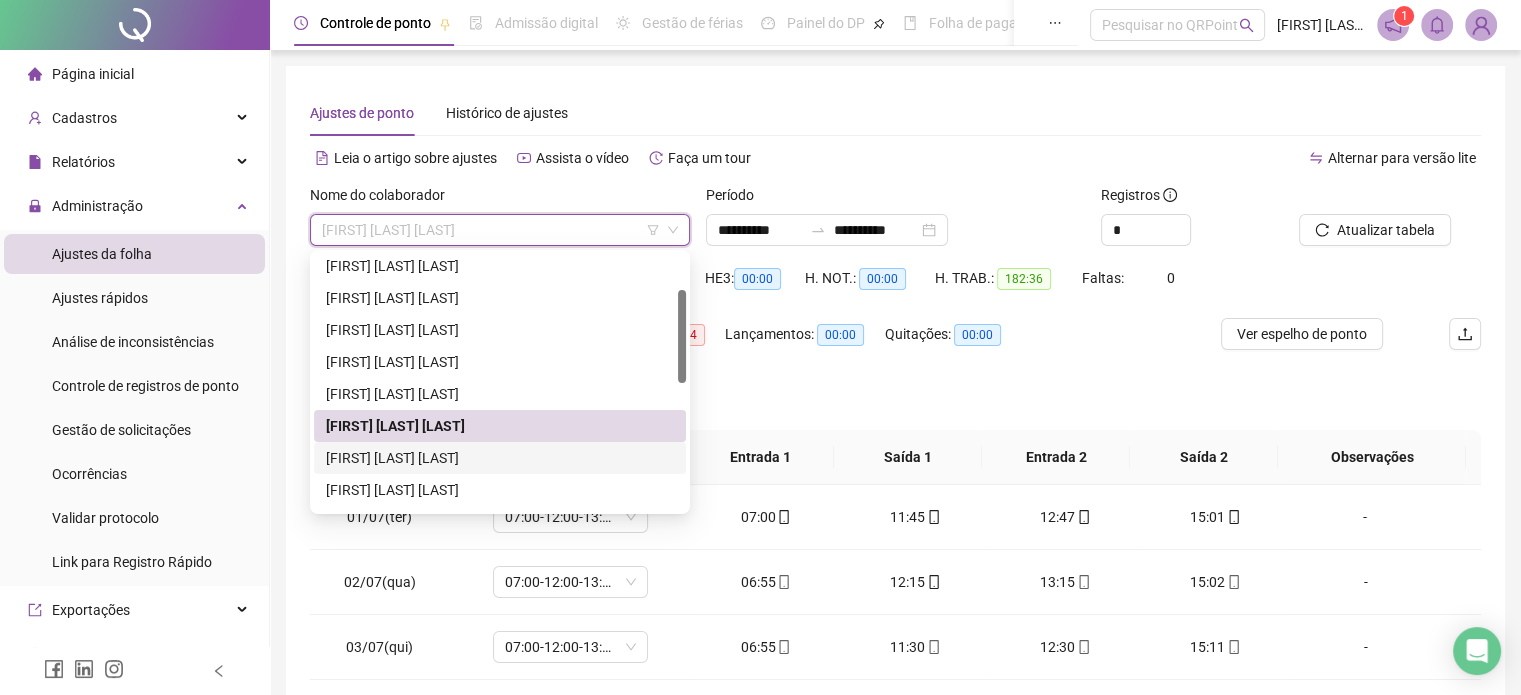 click on "[FIRST] [LAST] [LAST]" at bounding box center (500, 458) 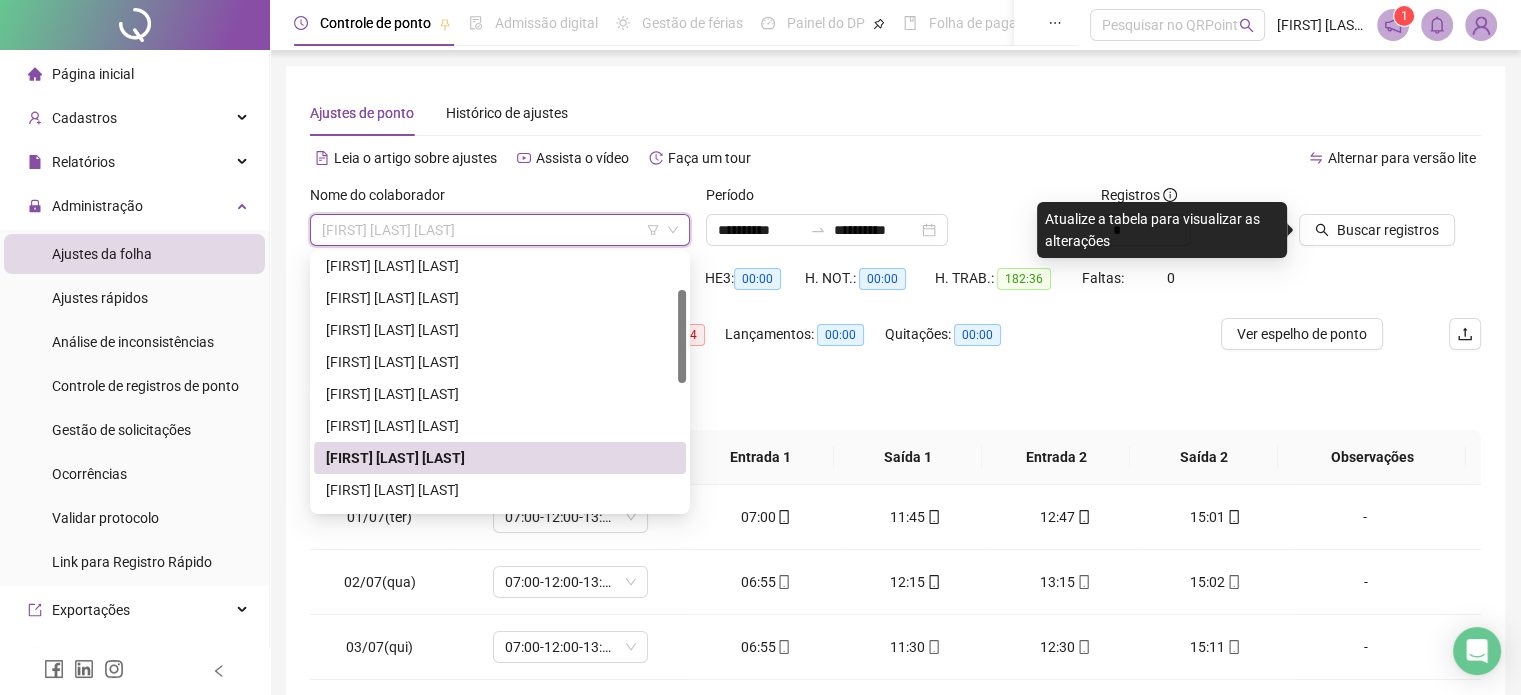click on "[FIRST] [LAST] [LAST]" at bounding box center [500, 230] 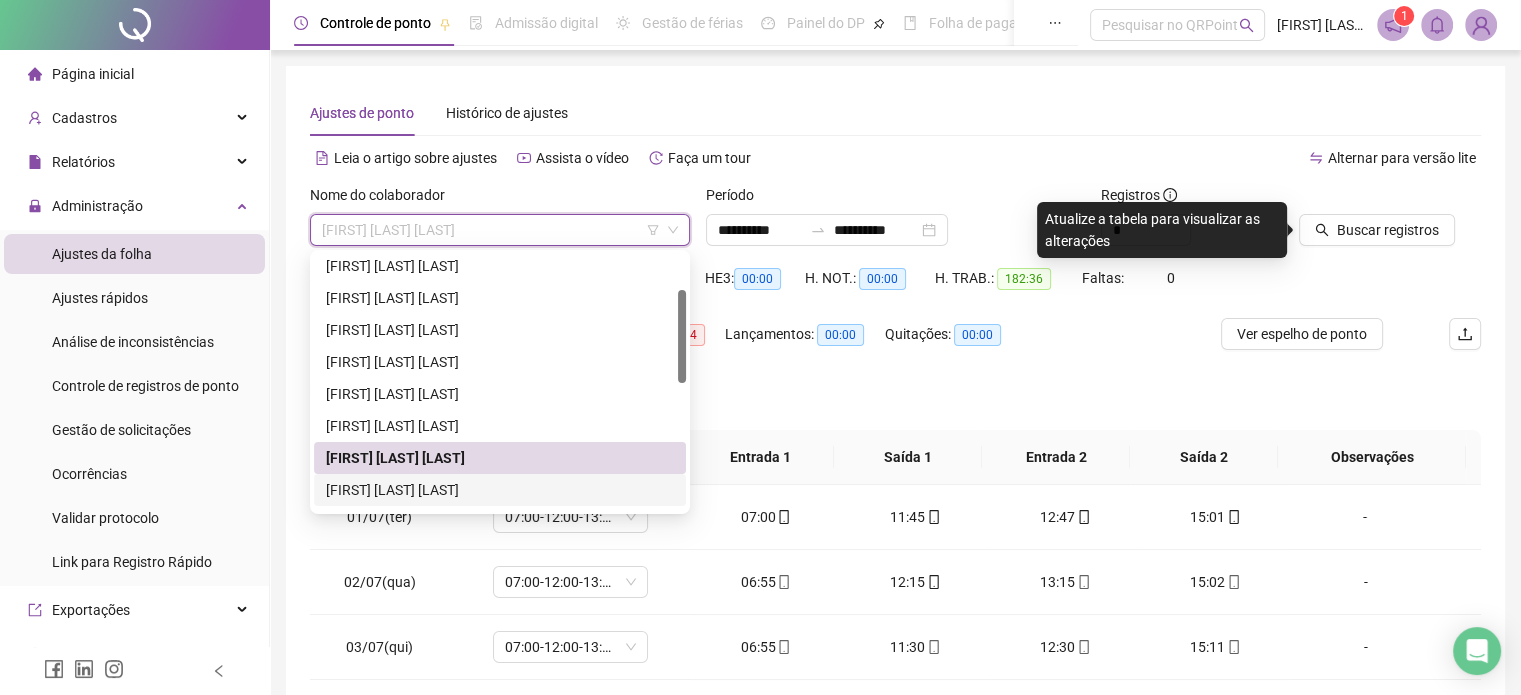 click on "[FIRST] [LAST] [LAST]" at bounding box center (500, 490) 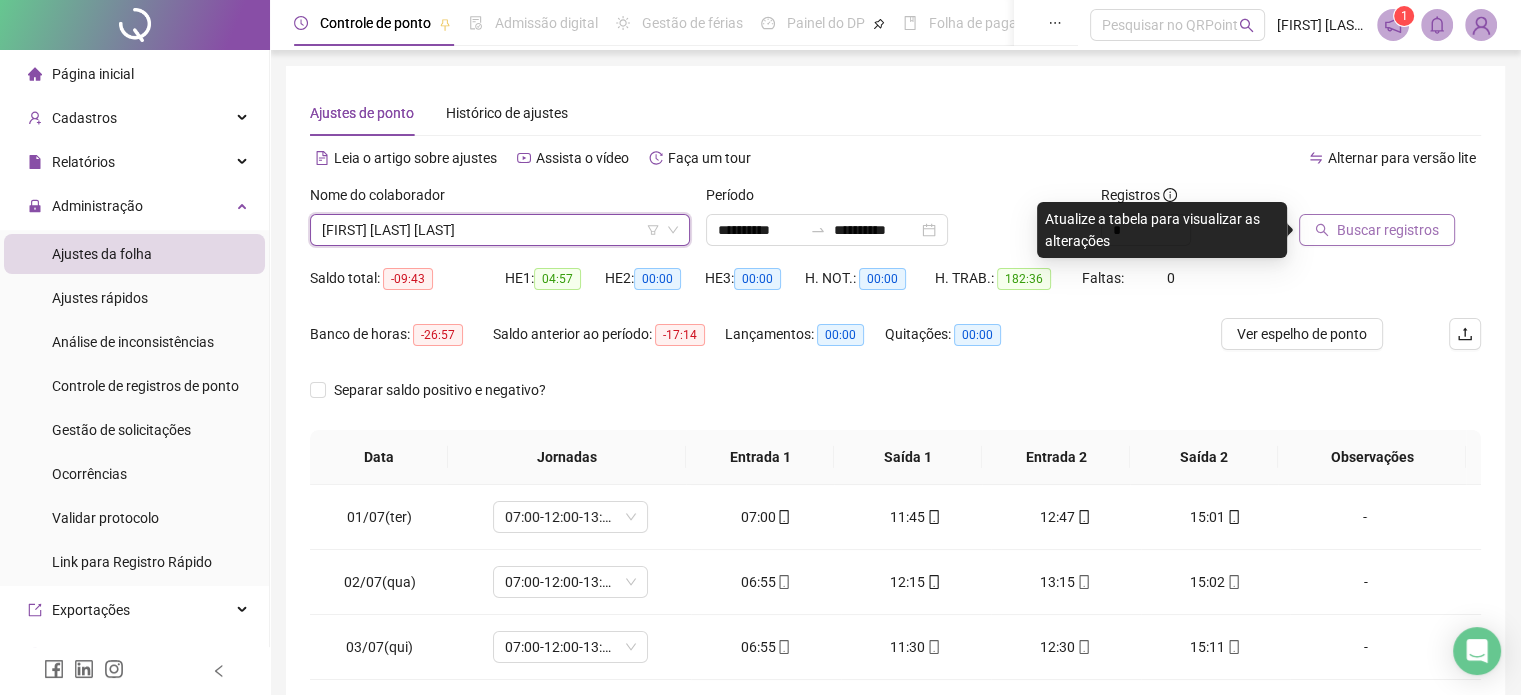 click on "Buscar registros" at bounding box center (1388, 230) 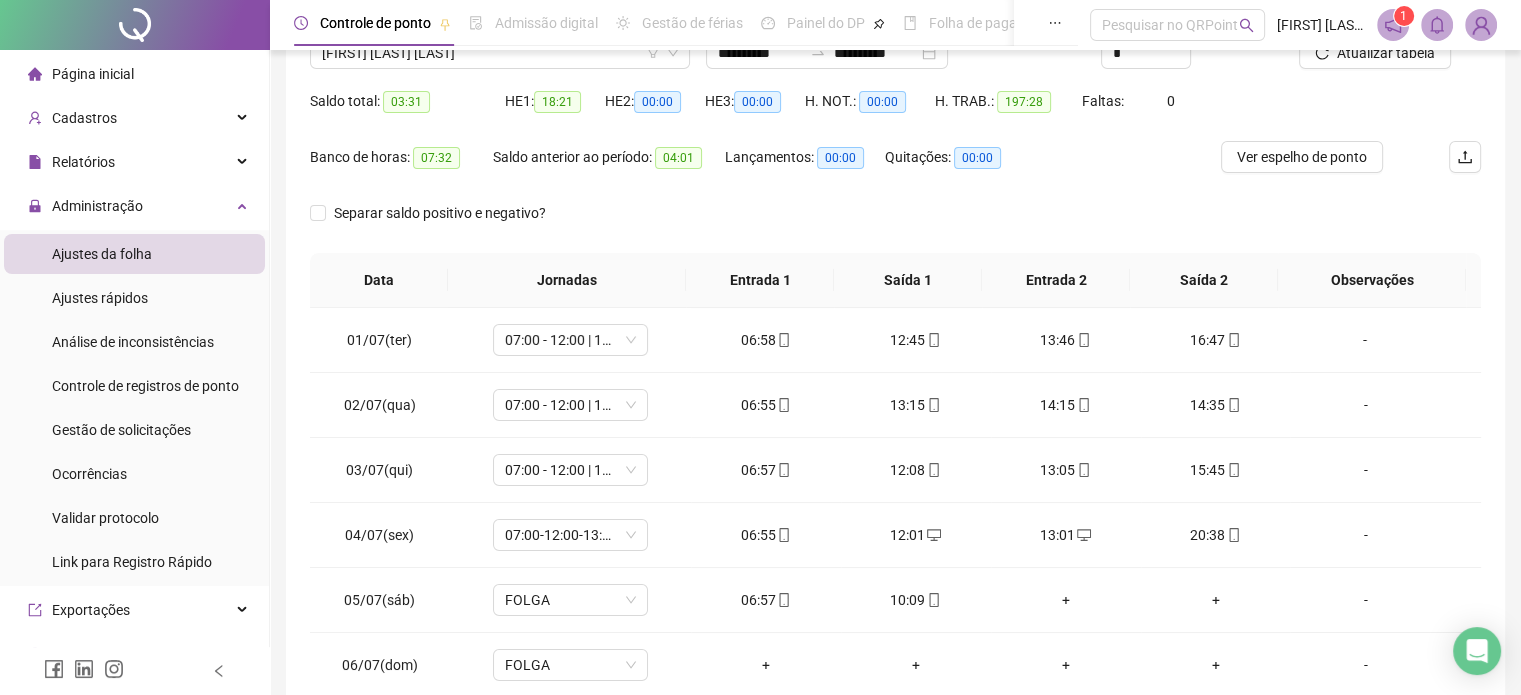 scroll, scrollTop: 200, scrollLeft: 0, axis: vertical 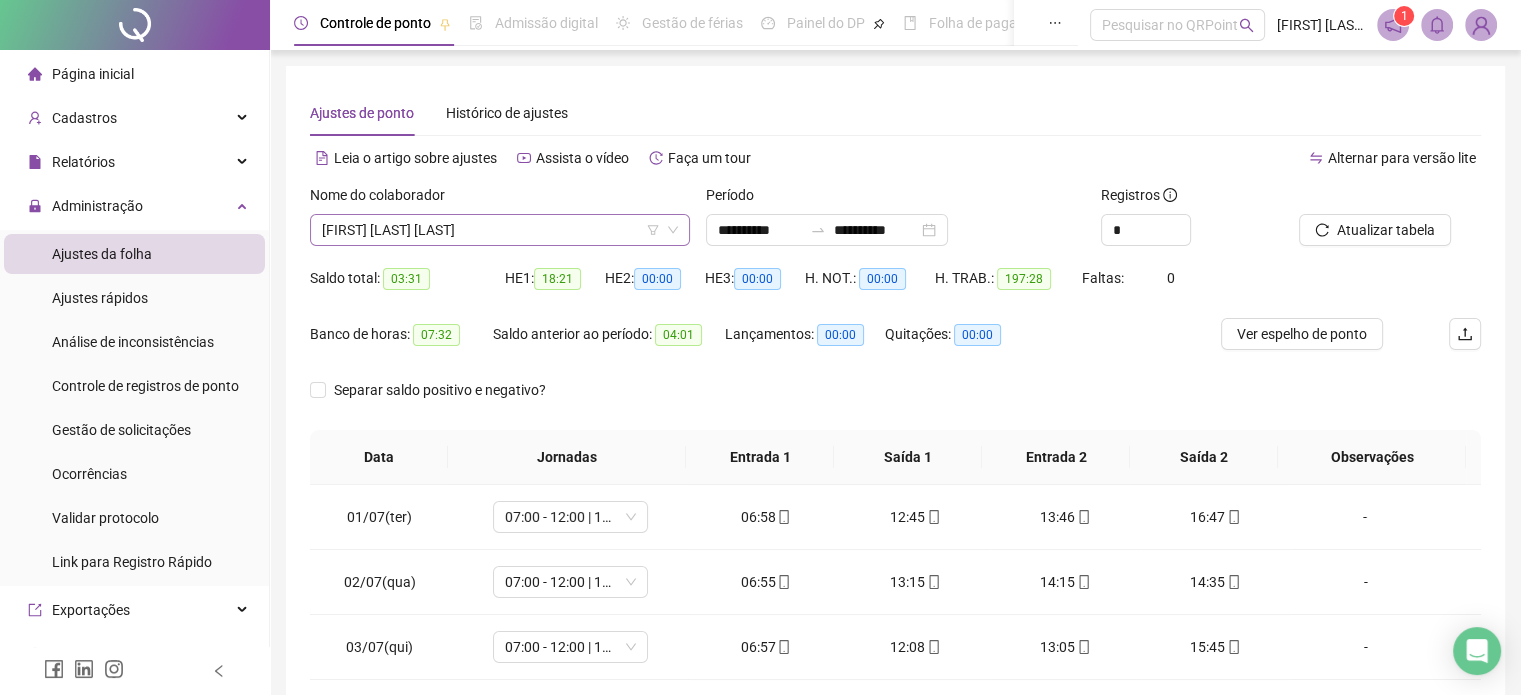 click on "[FIRST] [LAST] [LAST]" at bounding box center (500, 230) 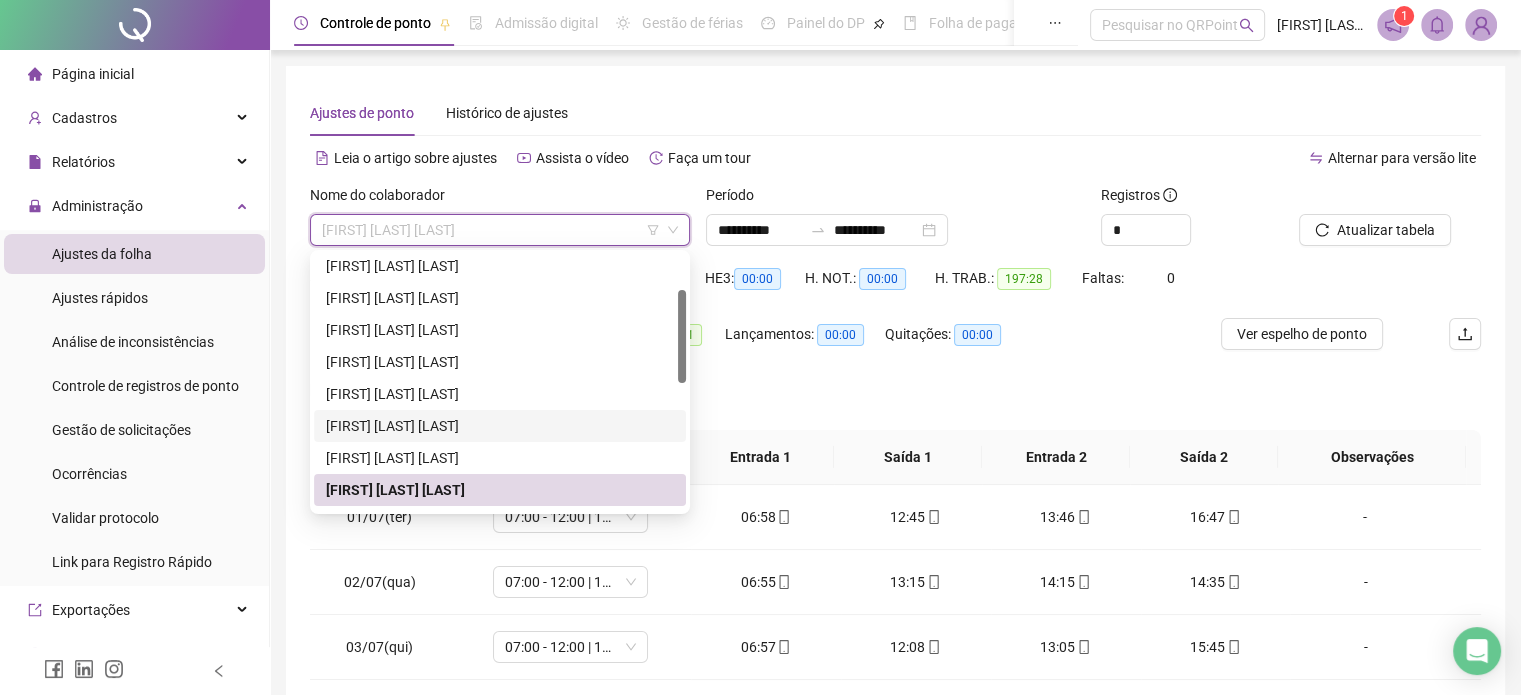 scroll, scrollTop: 200, scrollLeft: 0, axis: vertical 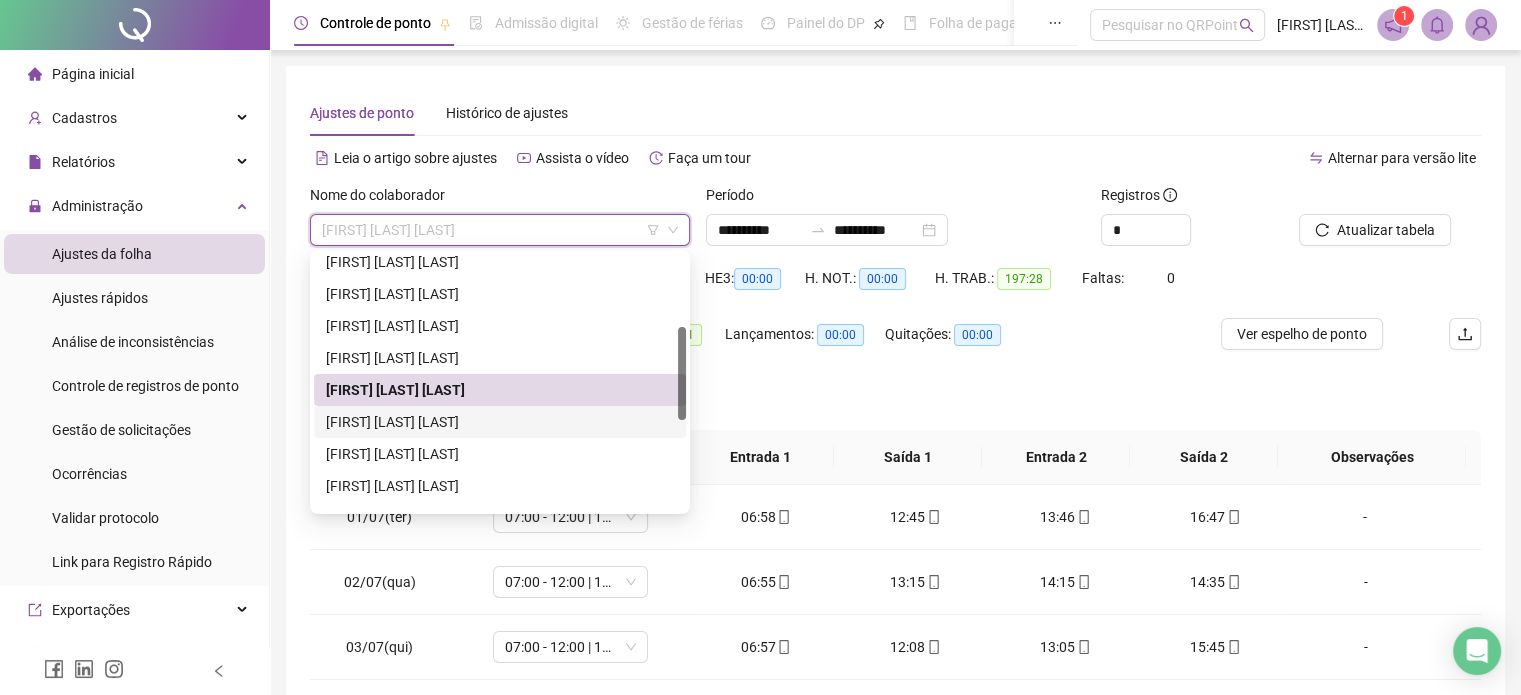 click on "[FIRST] [LAST] [LAST]" at bounding box center (500, 422) 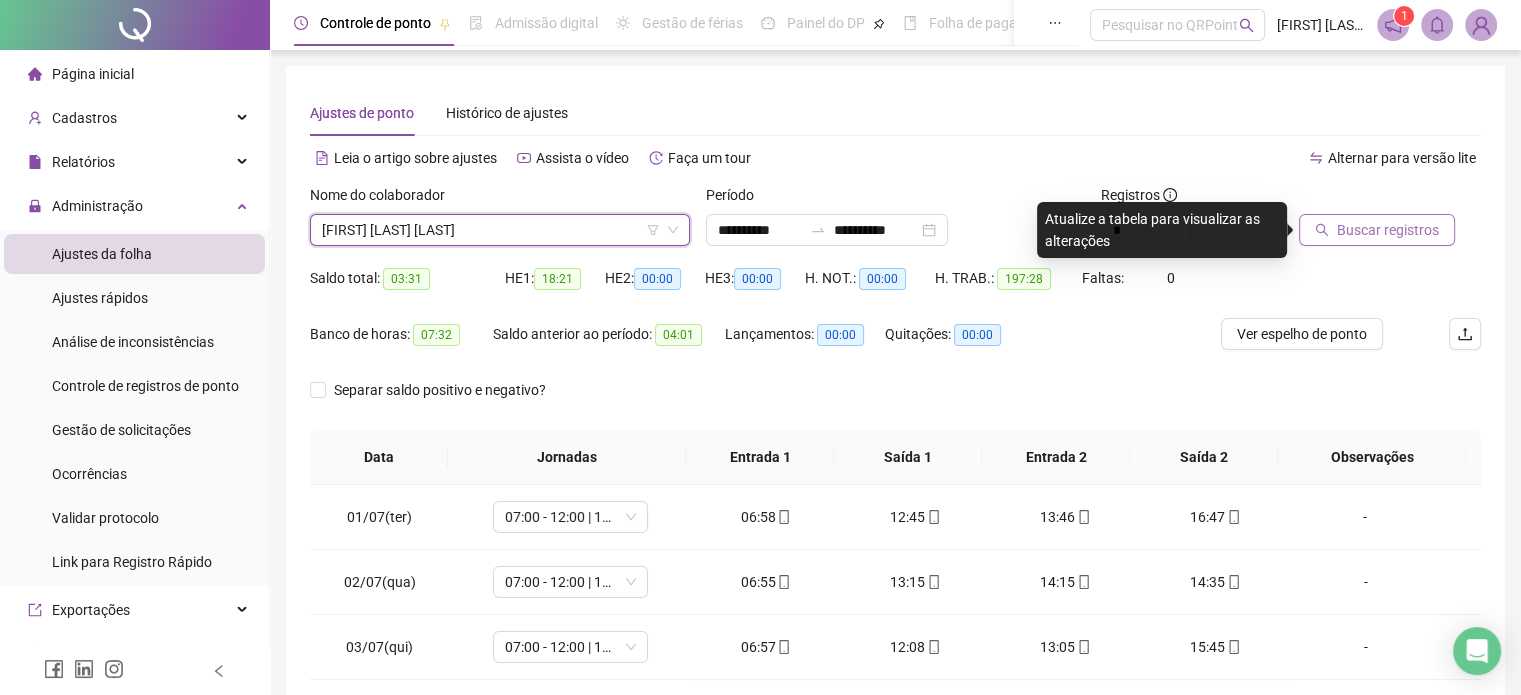 click on "Buscar registros" at bounding box center [1377, 230] 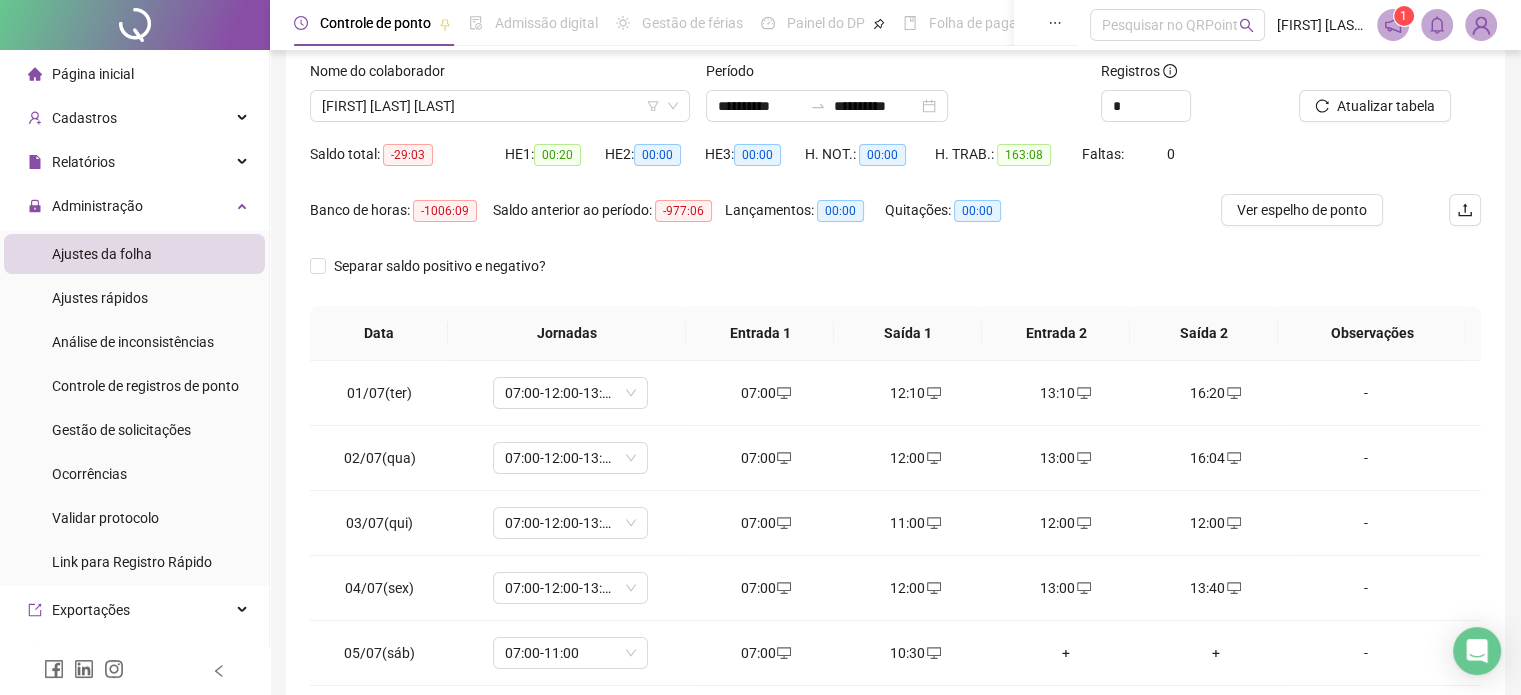 scroll, scrollTop: 326, scrollLeft: 0, axis: vertical 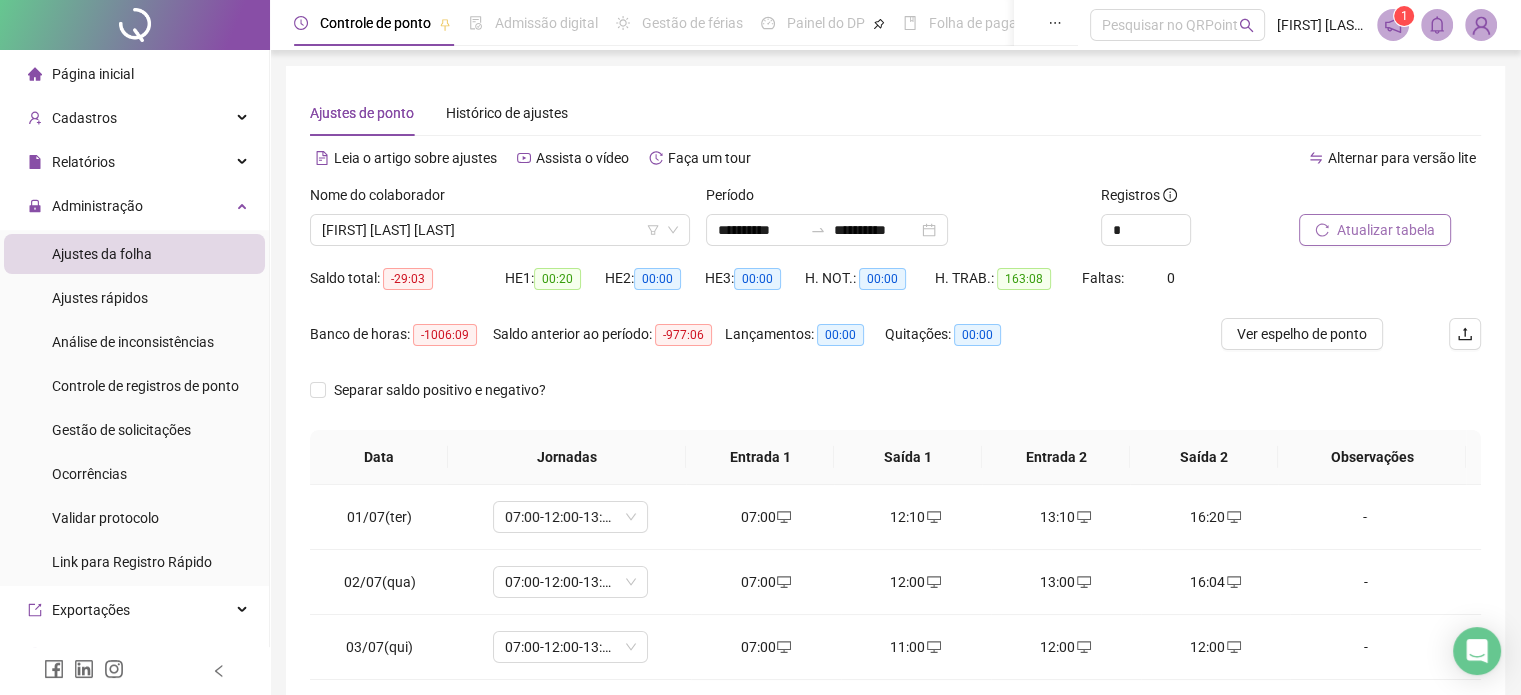 click on "Atualizar tabela" at bounding box center [1386, 230] 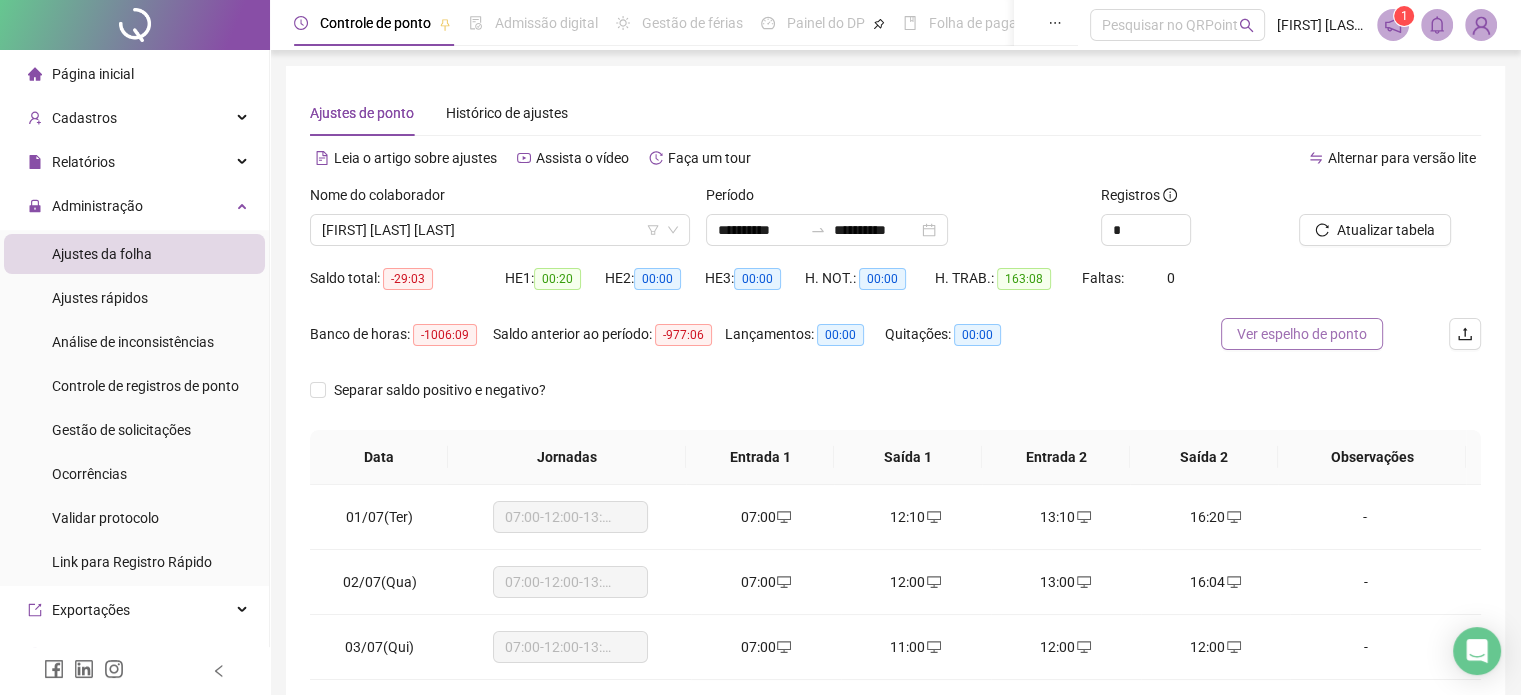 click on "Ver espelho de ponto" at bounding box center (1302, 334) 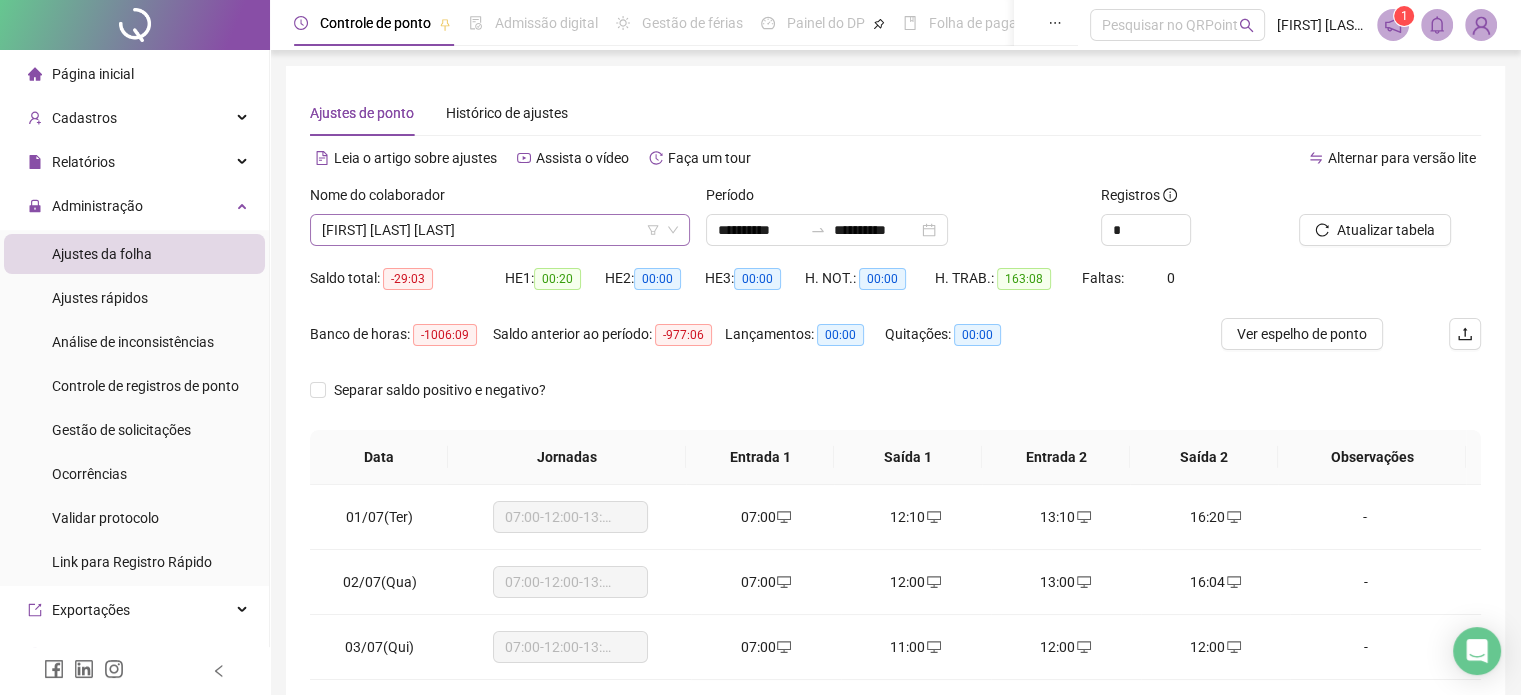 click on "[FIRST] [LAST] [LAST]" at bounding box center (500, 230) 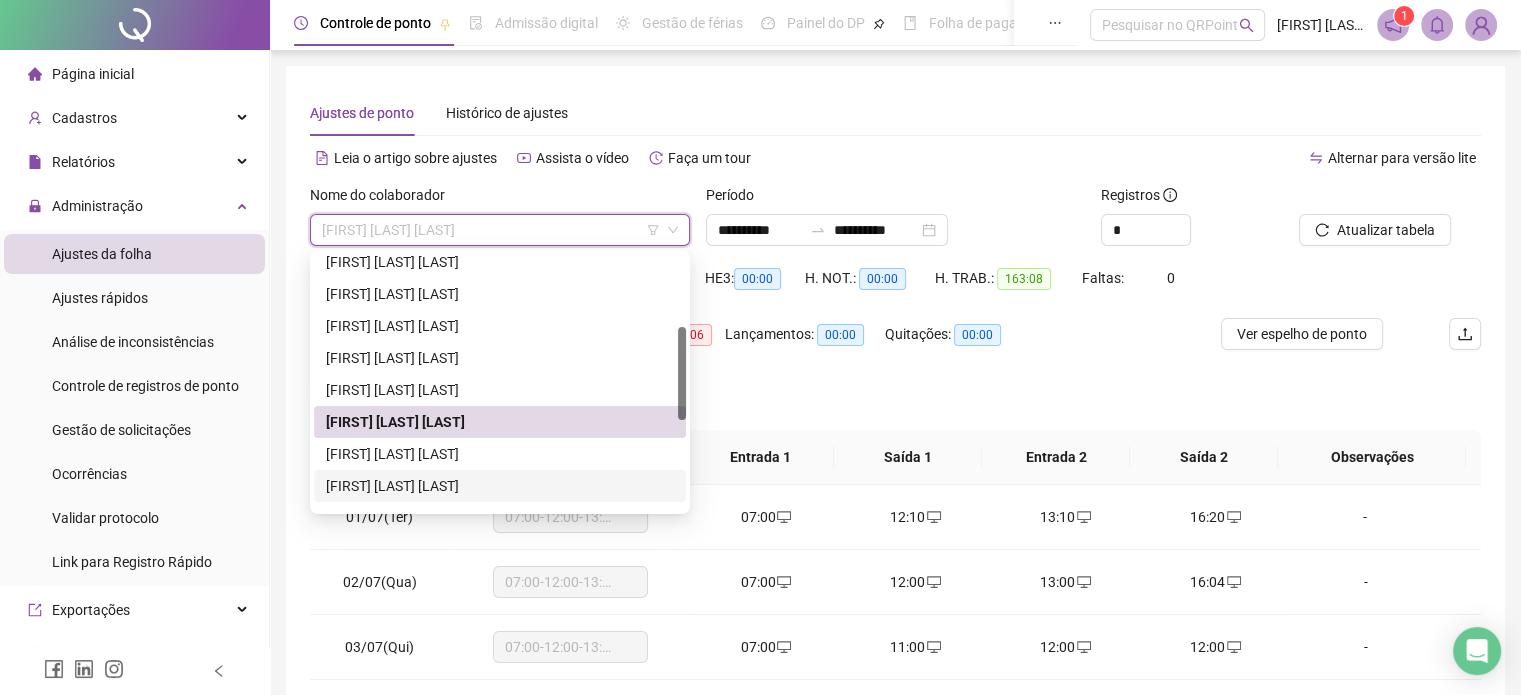scroll, scrollTop: 300, scrollLeft: 0, axis: vertical 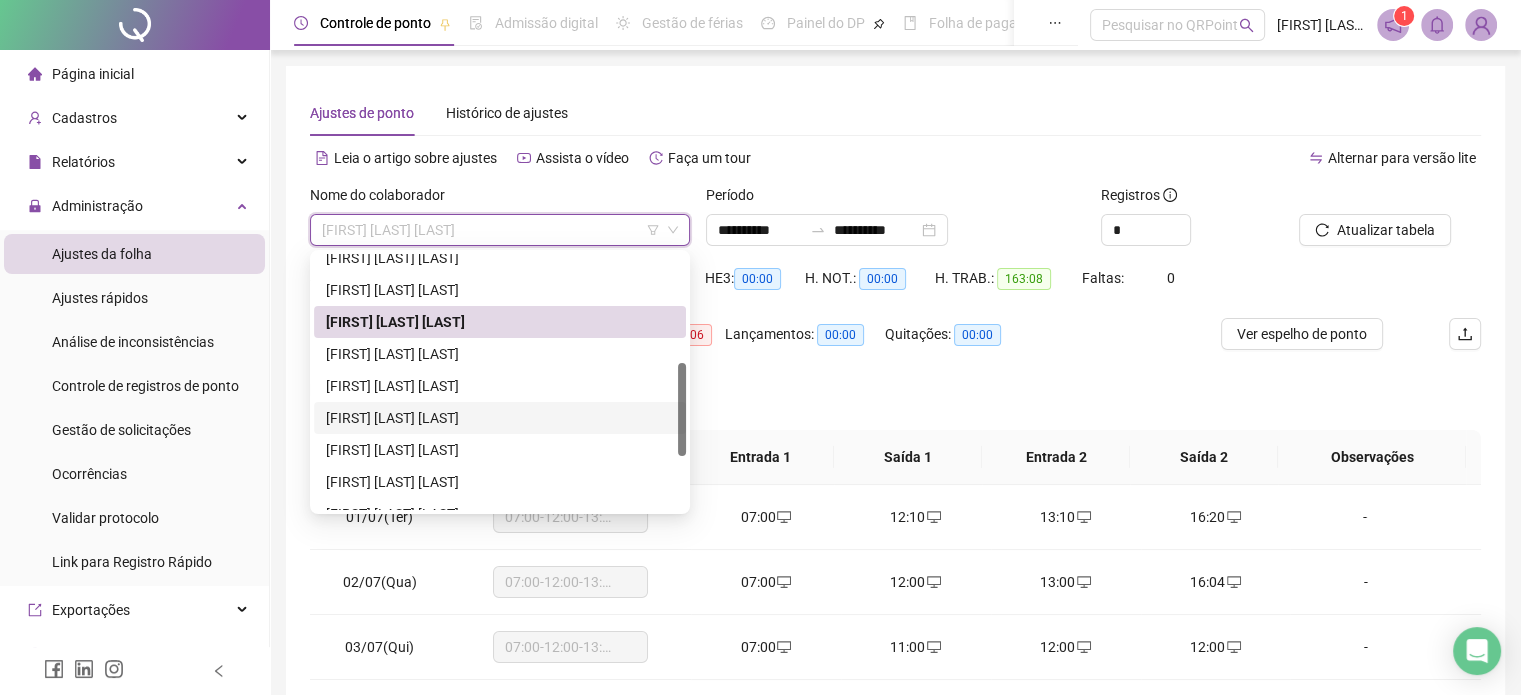 click on "[FIRST] [LAST] [LAST]" at bounding box center [500, 418] 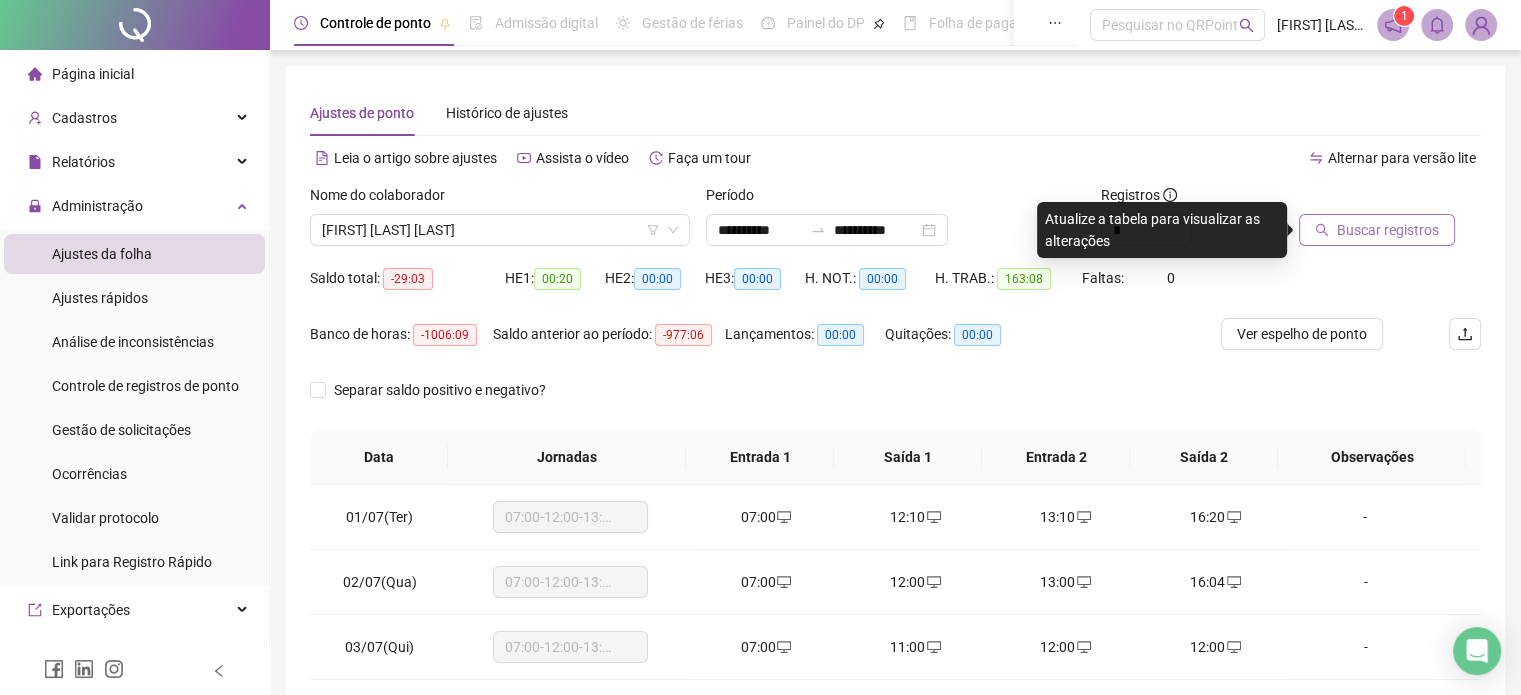 click on "Buscar registros" at bounding box center [1388, 230] 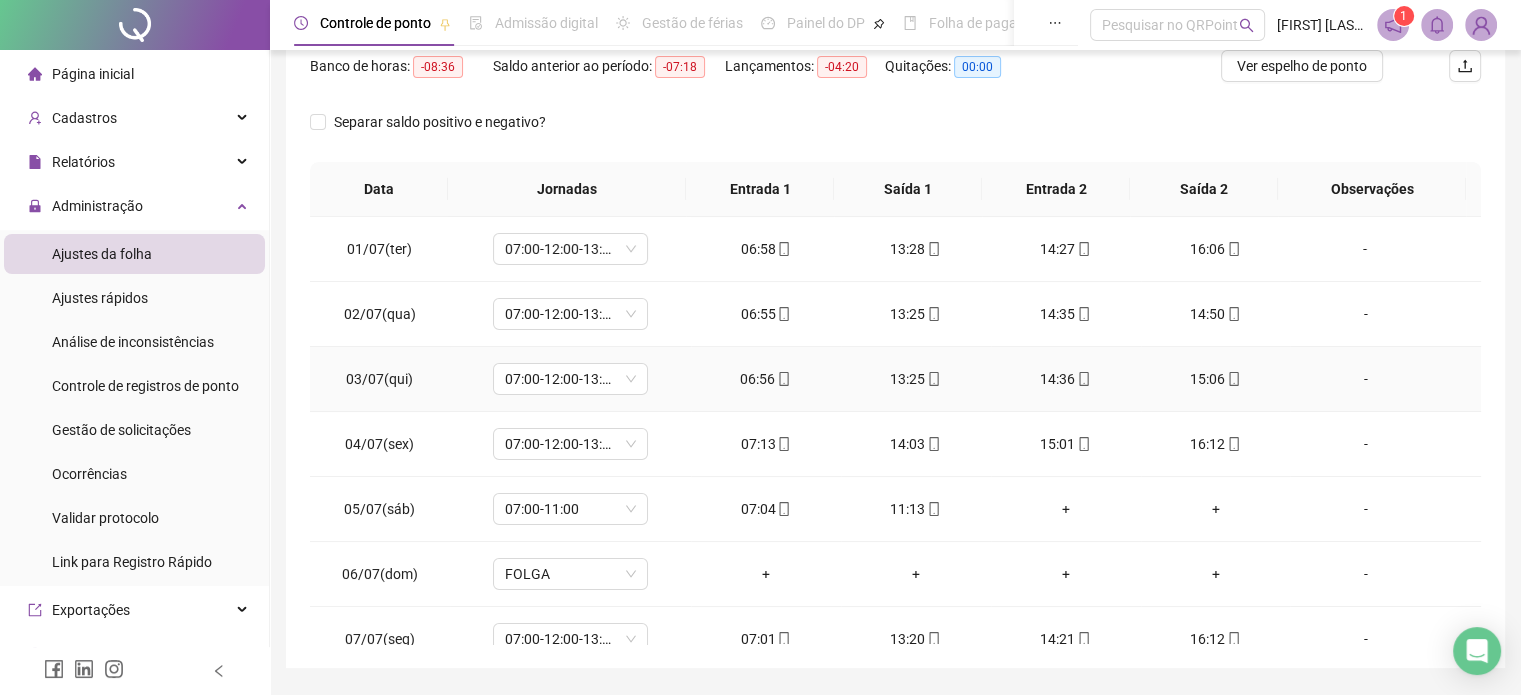 scroll, scrollTop: 300, scrollLeft: 0, axis: vertical 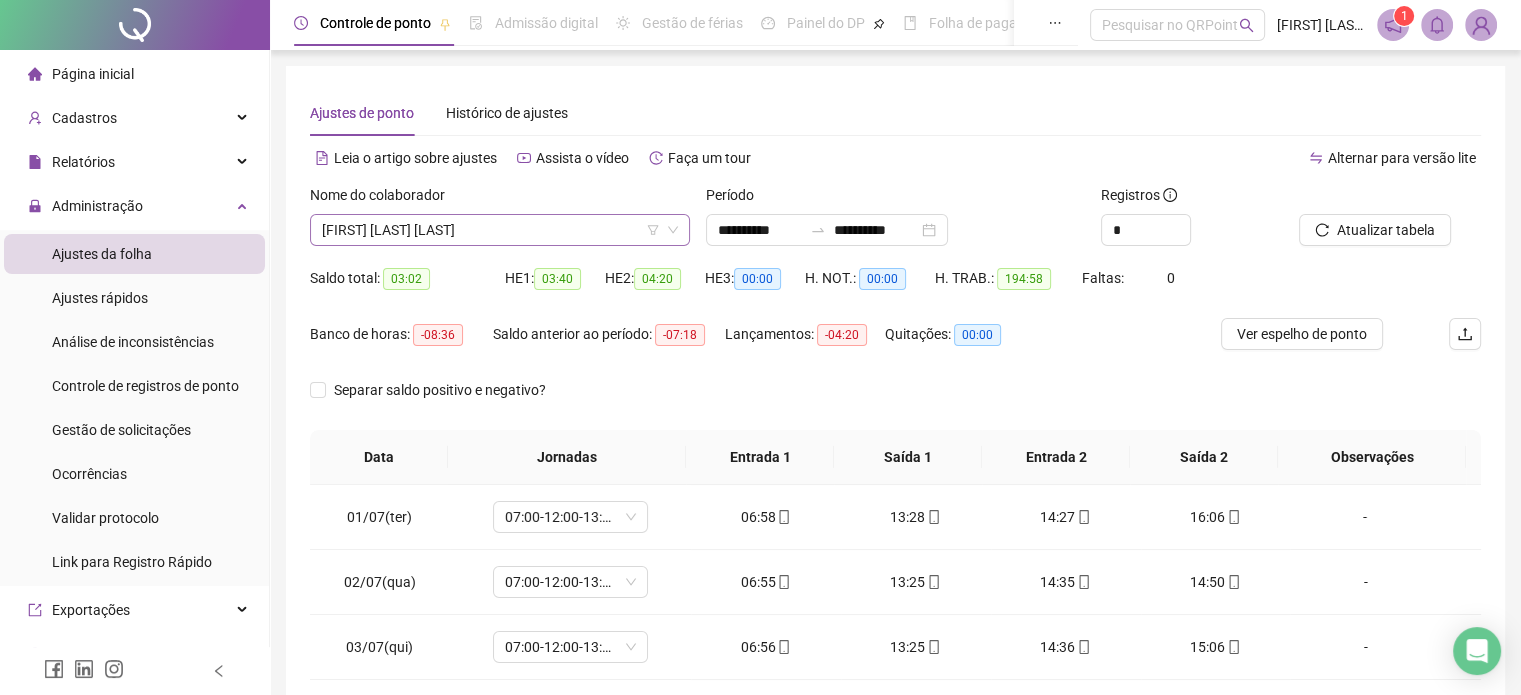 click on "[FIRST] [LAST] [LAST]" at bounding box center [500, 230] 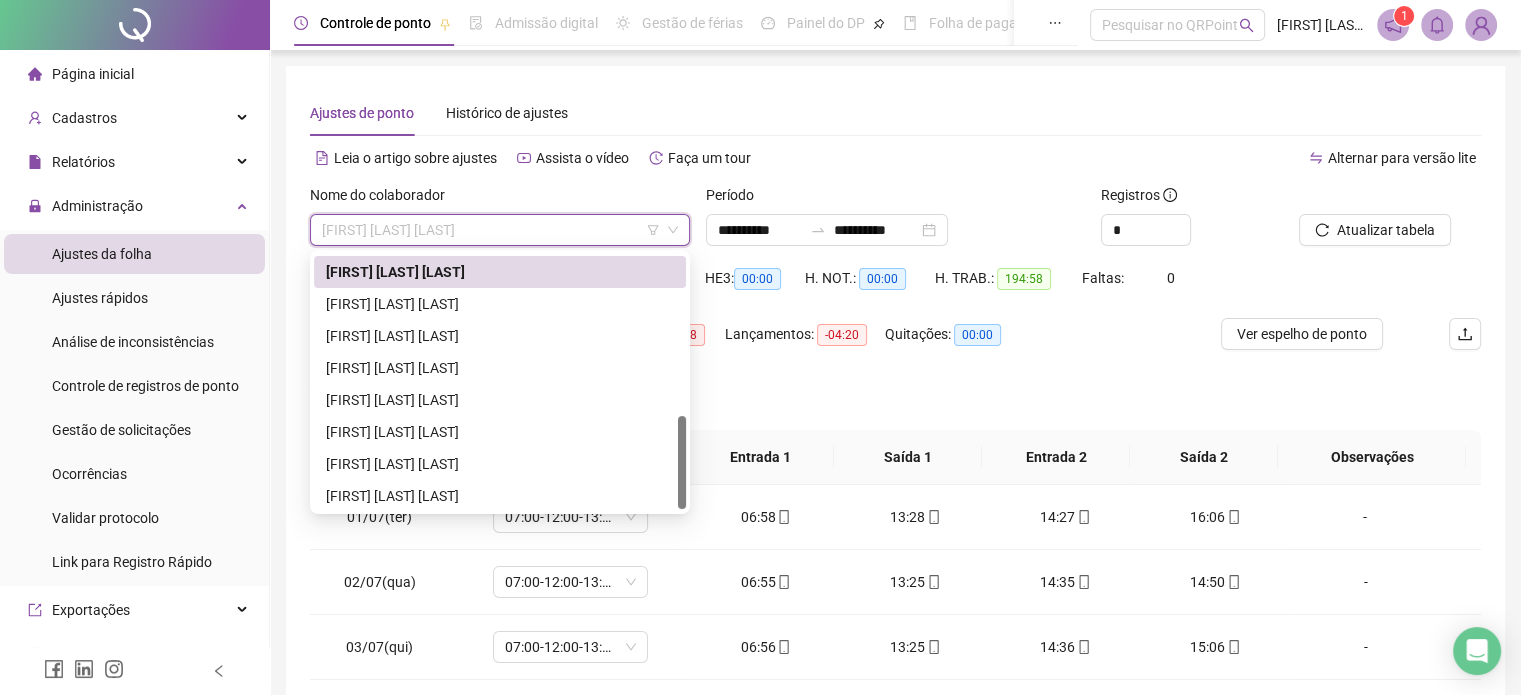 scroll, scrollTop: 448, scrollLeft: 0, axis: vertical 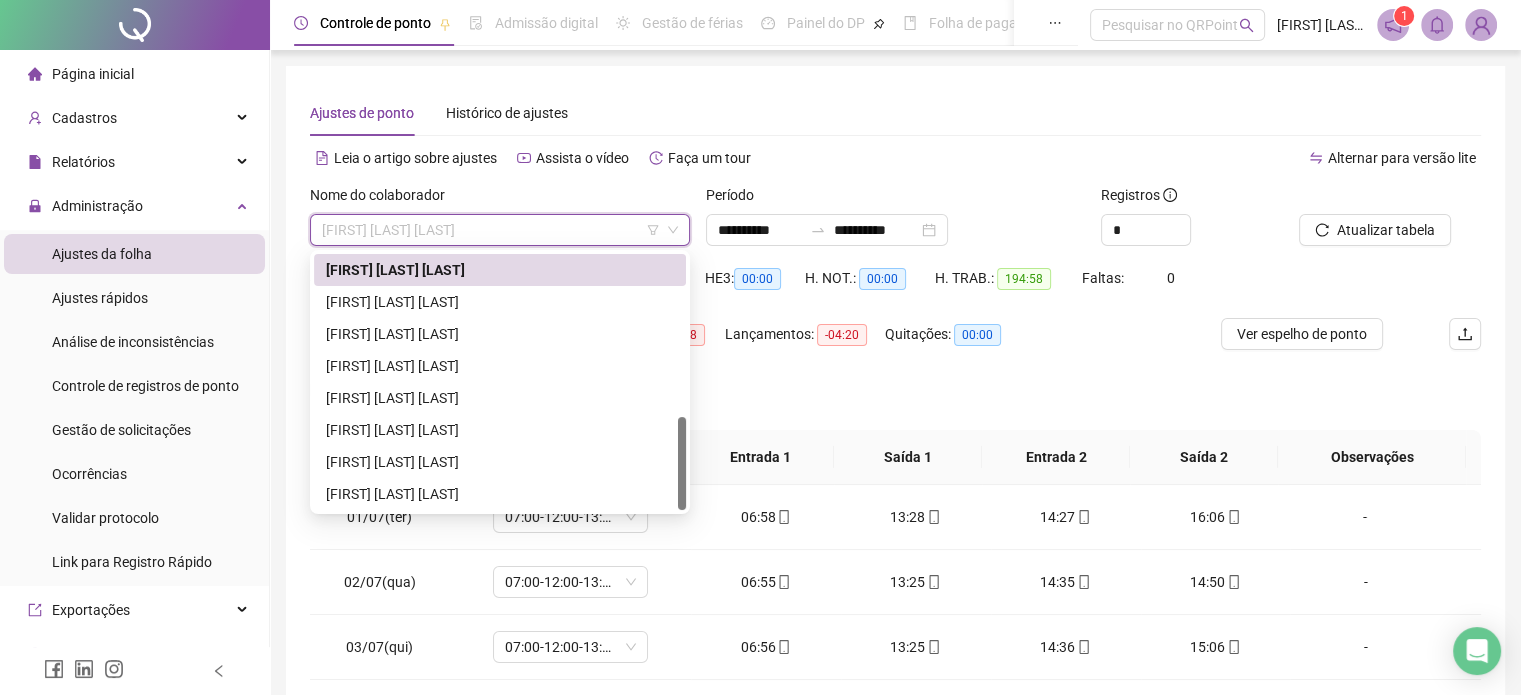 drag, startPoint x: 687, startPoint y: 431, endPoint x: 692, endPoint y: 491, distance: 60.207973 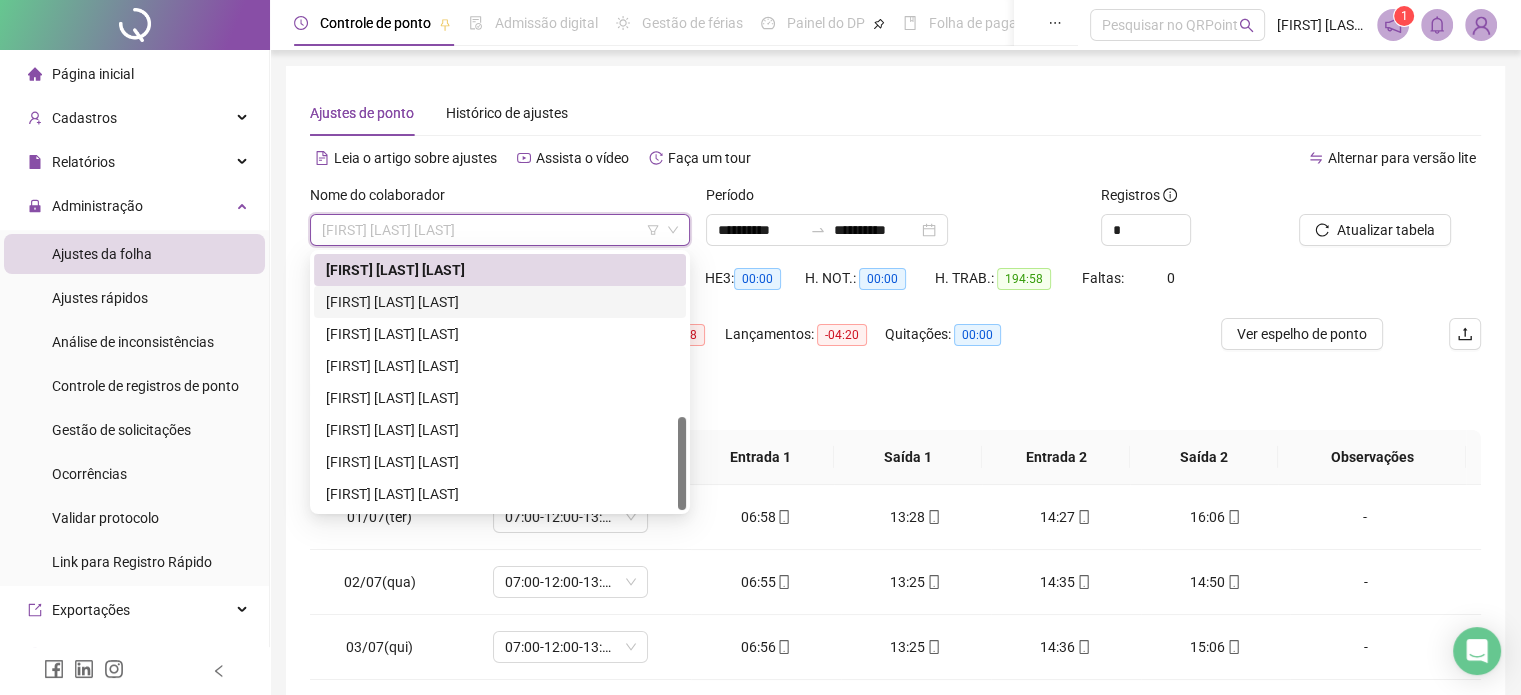 click at bounding box center [135, 25] 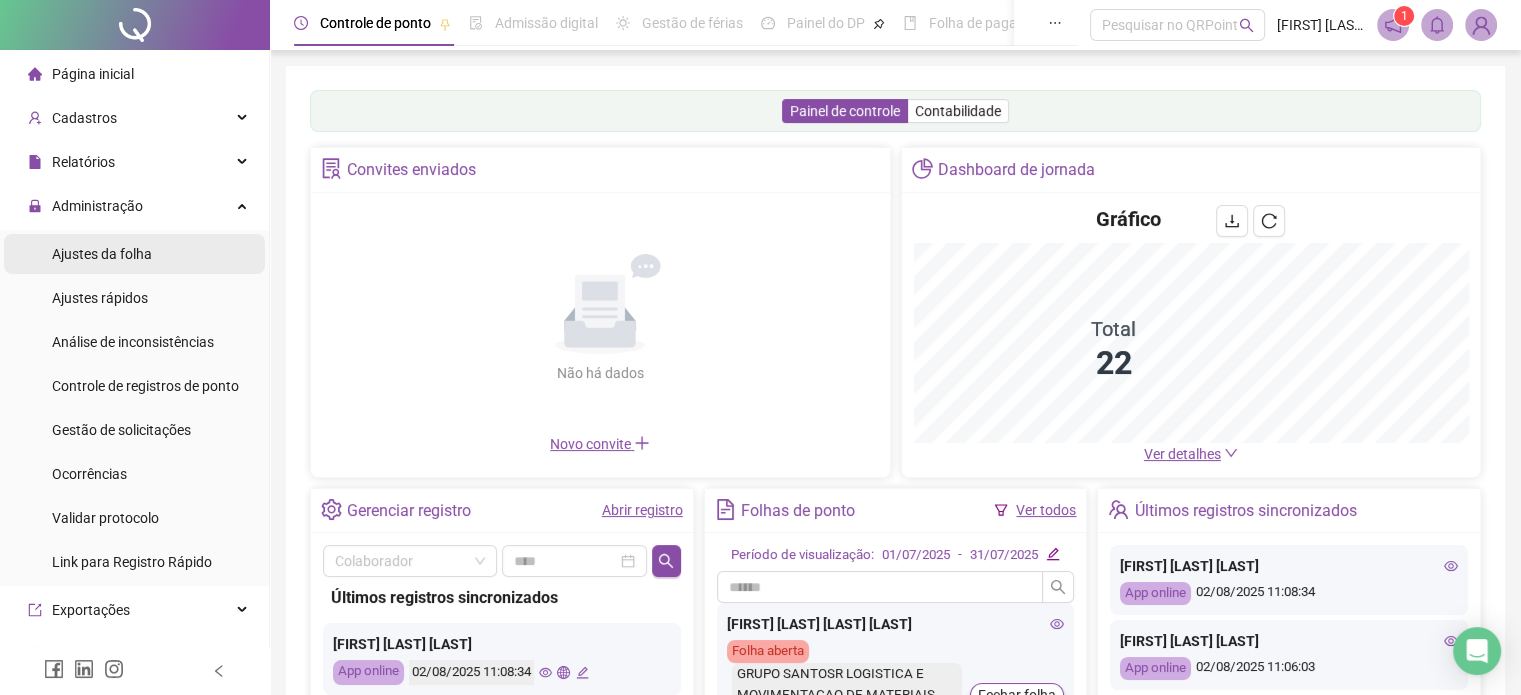 click on "Ajustes da folha" at bounding box center (102, 254) 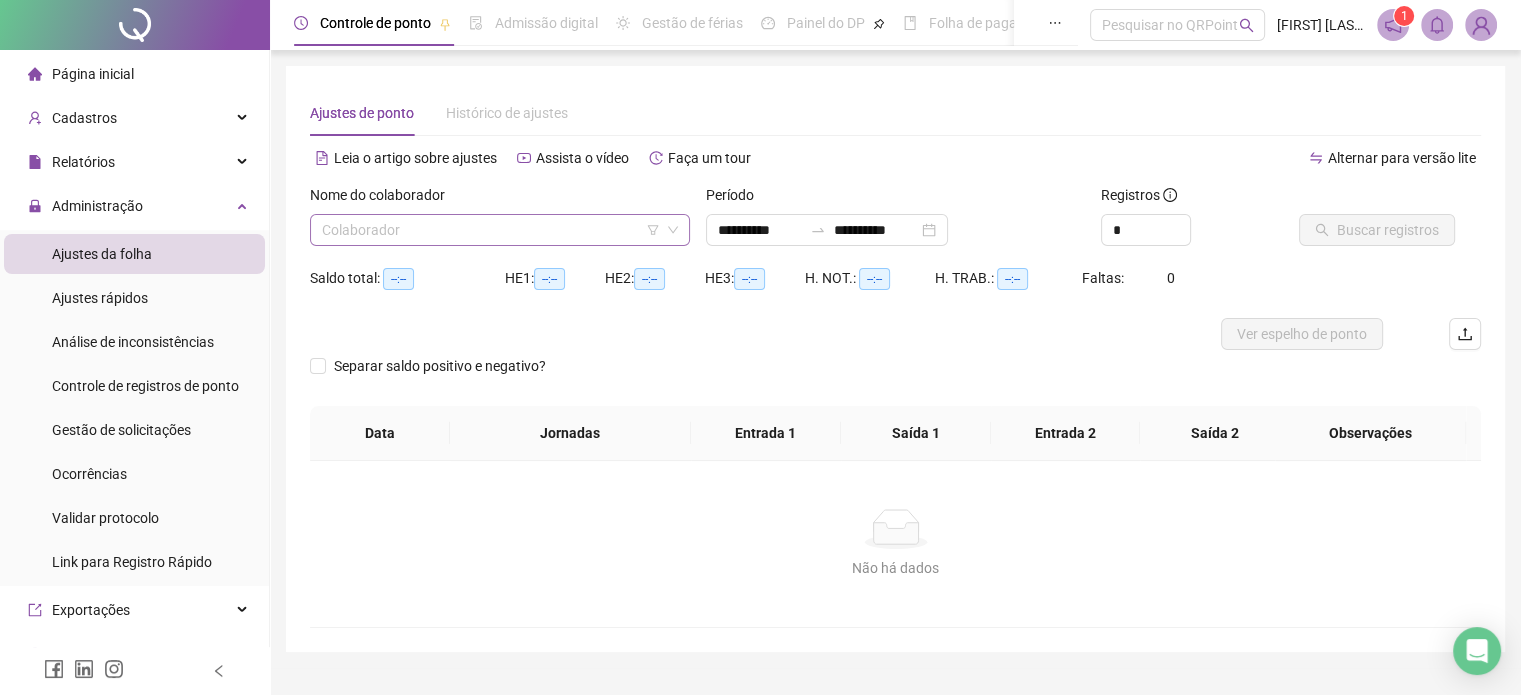 click at bounding box center [491, 230] 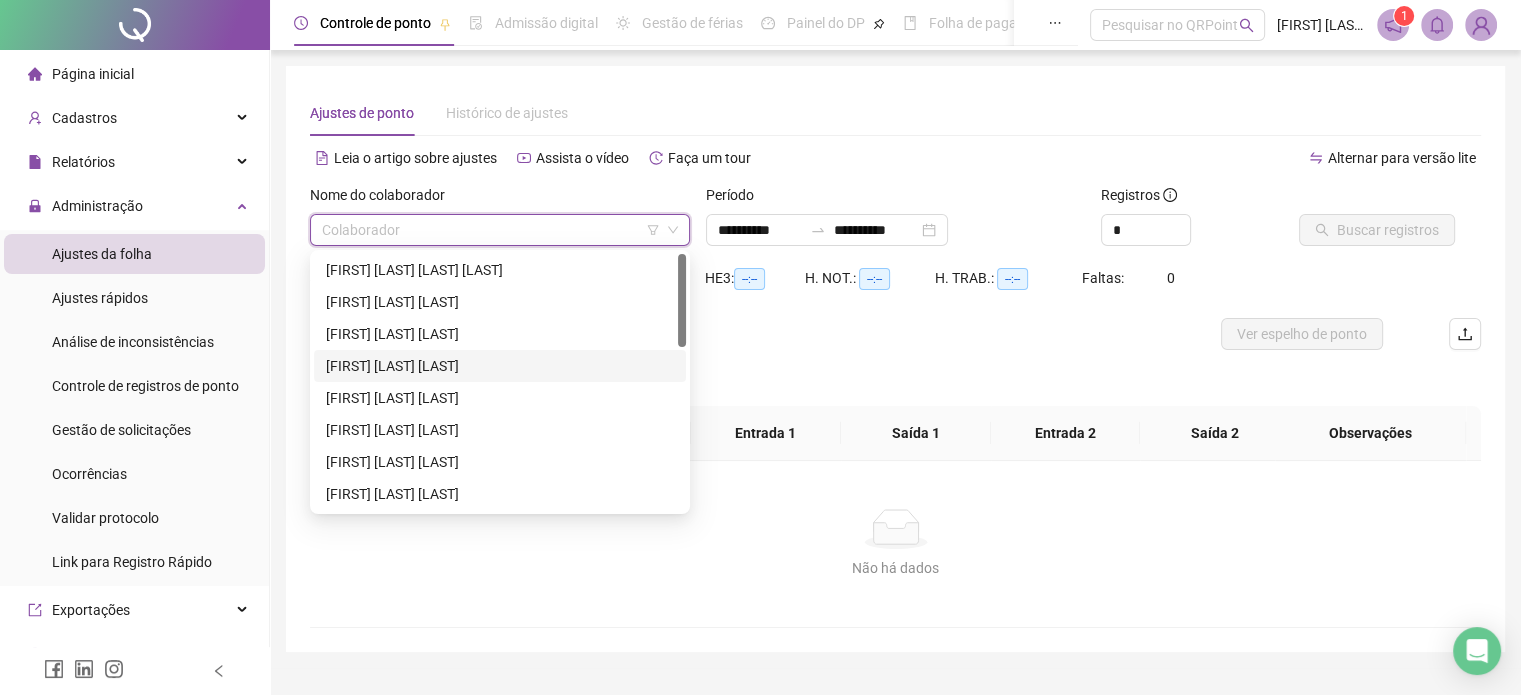 scroll, scrollTop: 448, scrollLeft: 0, axis: vertical 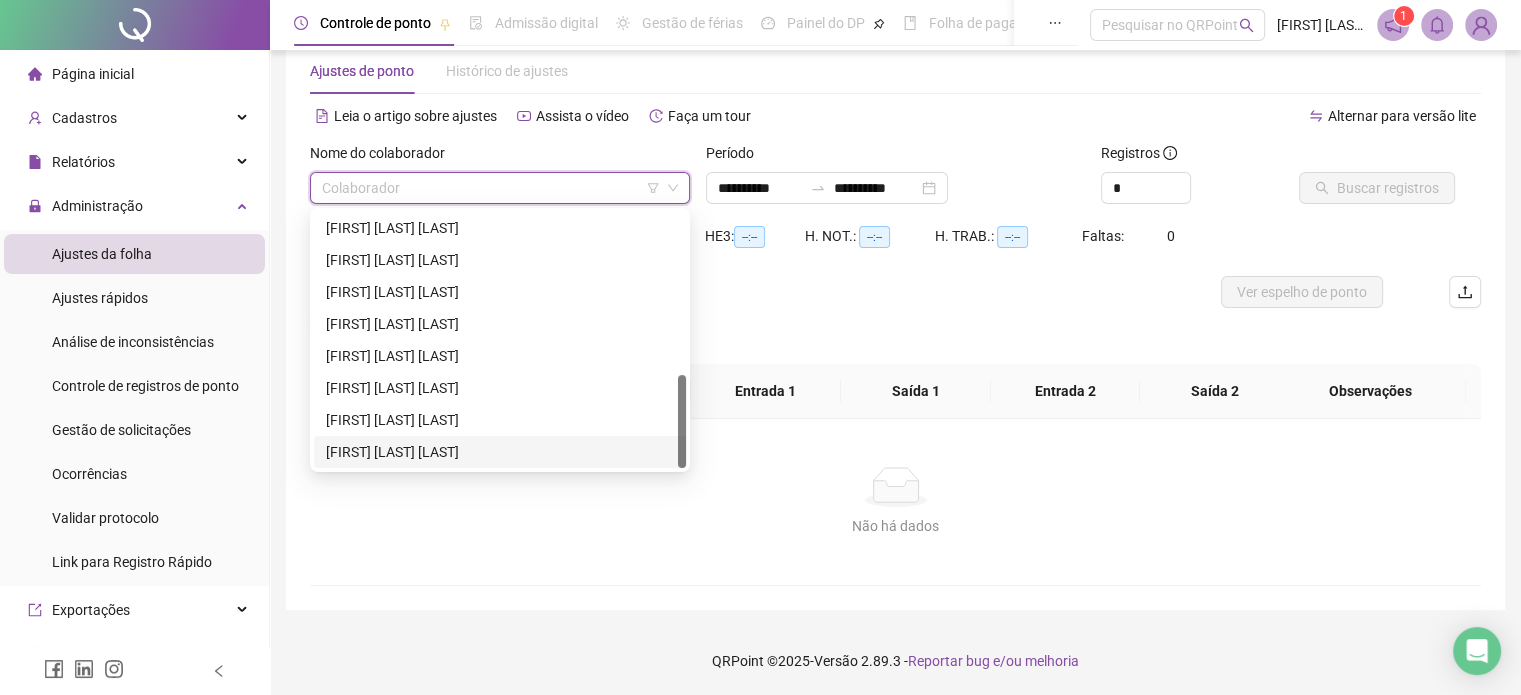 click on "[FIRST] [LAST] [LAST]" at bounding box center (500, 452) 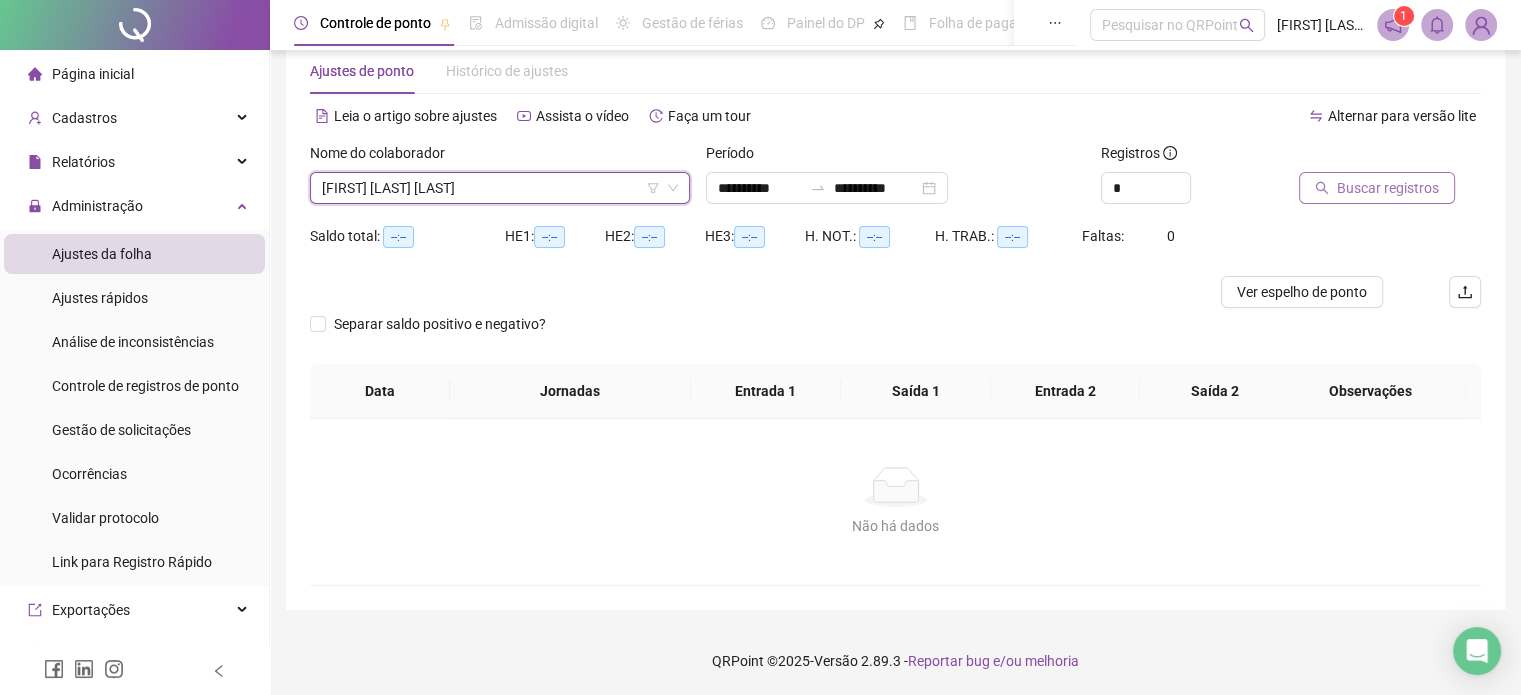 click on "Buscar registros" at bounding box center [1388, 188] 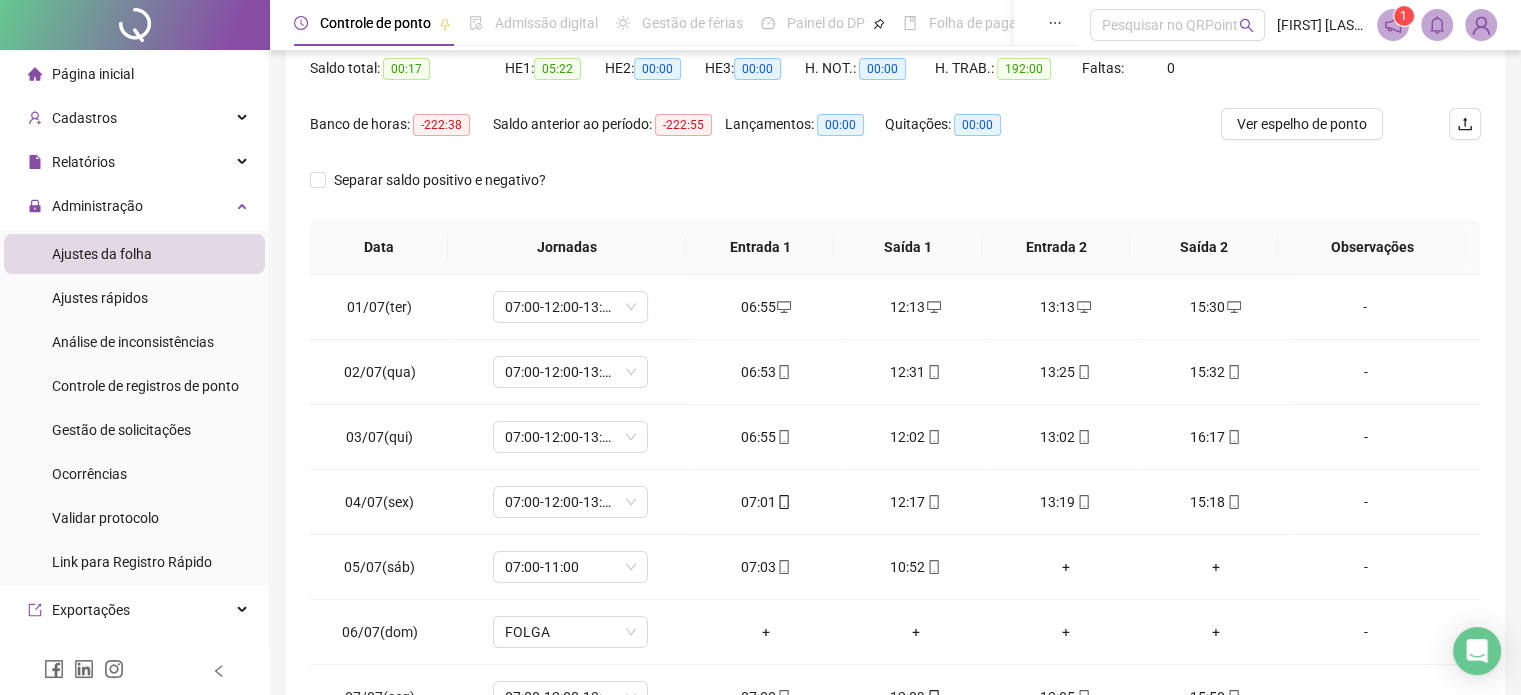 scroll, scrollTop: 242, scrollLeft: 0, axis: vertical 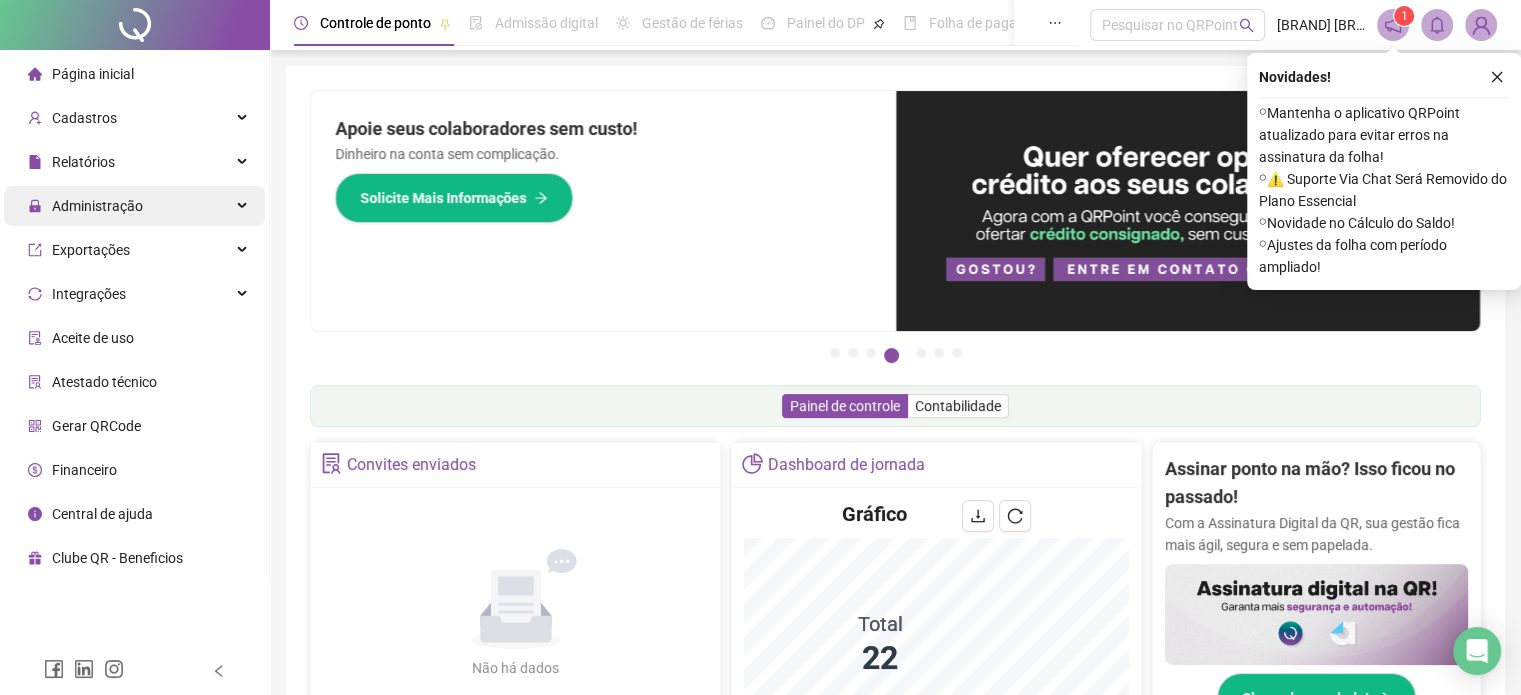 click on "Administração" at bounding box center (134, 206) 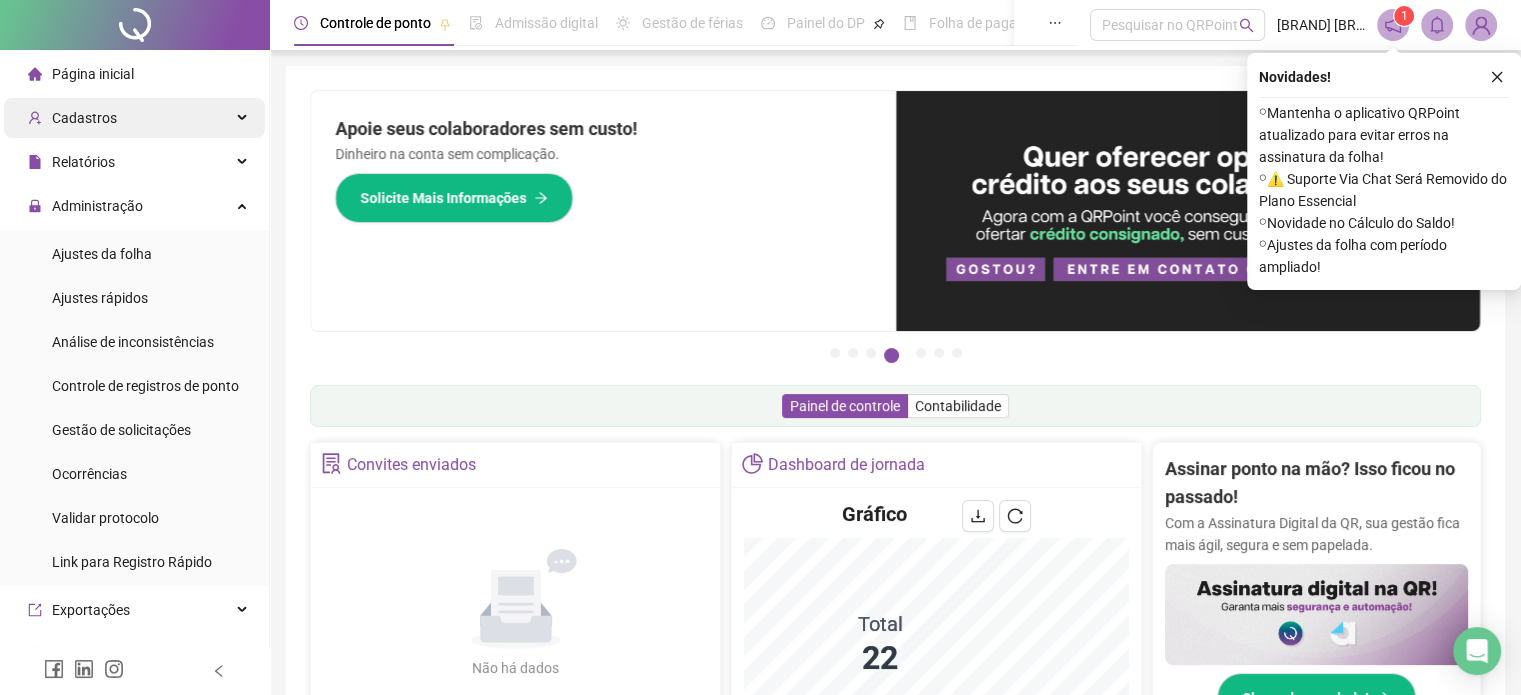 click on "Cadastros" at bounding box center [134, 118] 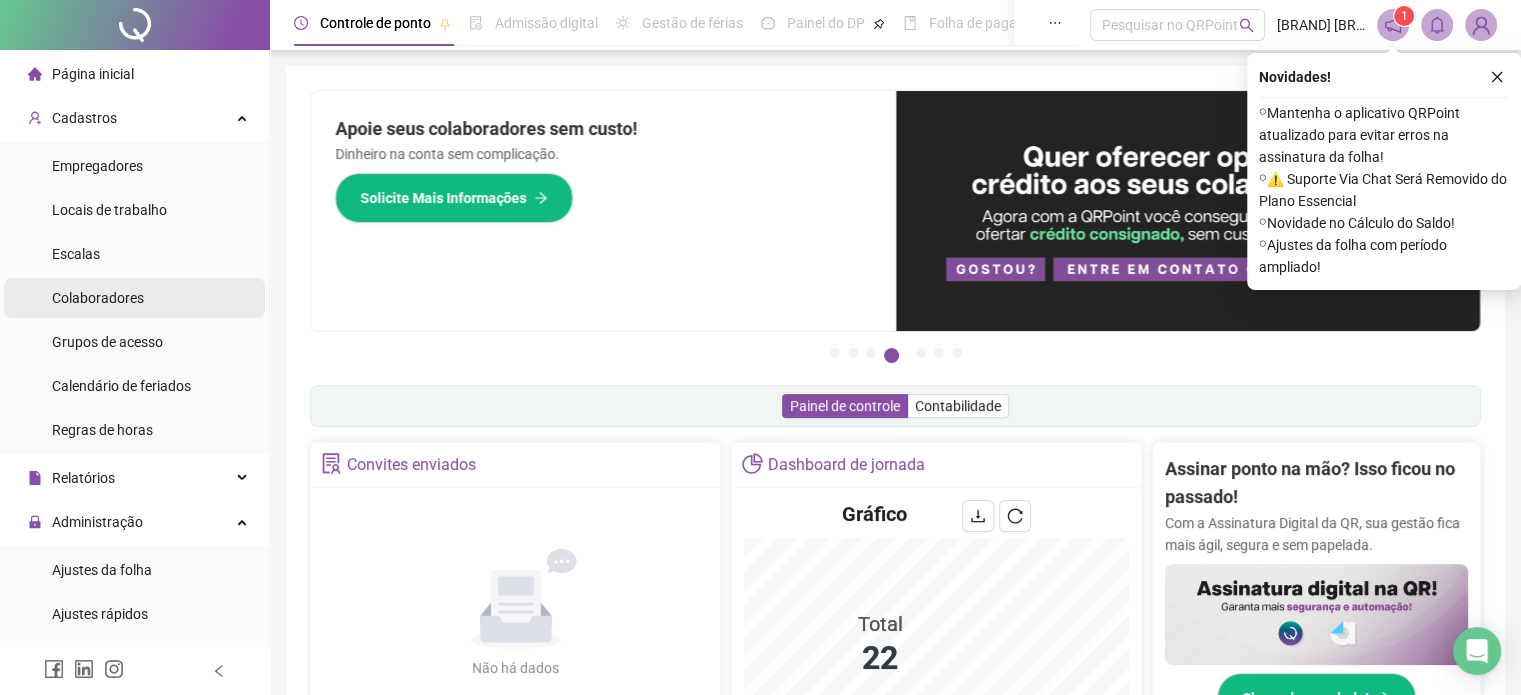 click on "Colaboradores" at bounding box center (98, 298) 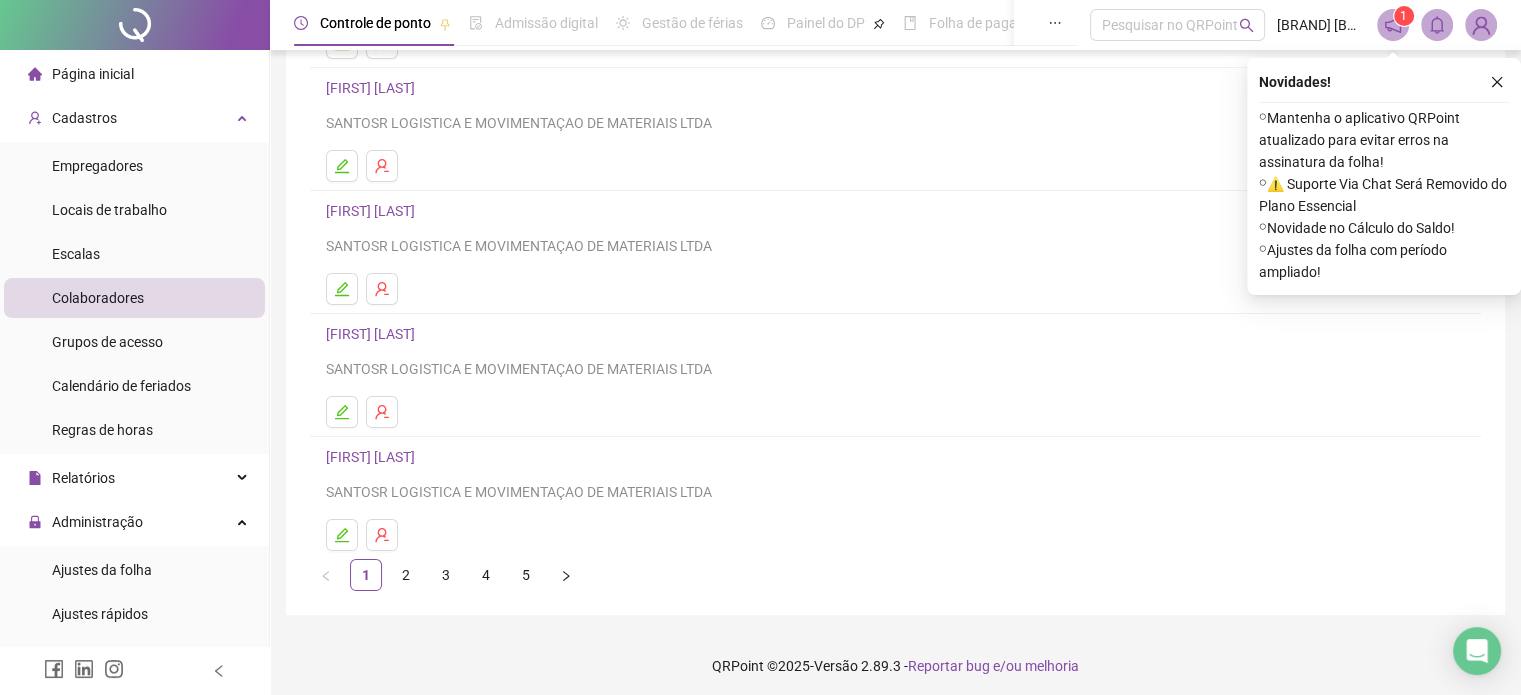 scroll, scrollTop: 271, scrollLeft: 0, axis: vertical 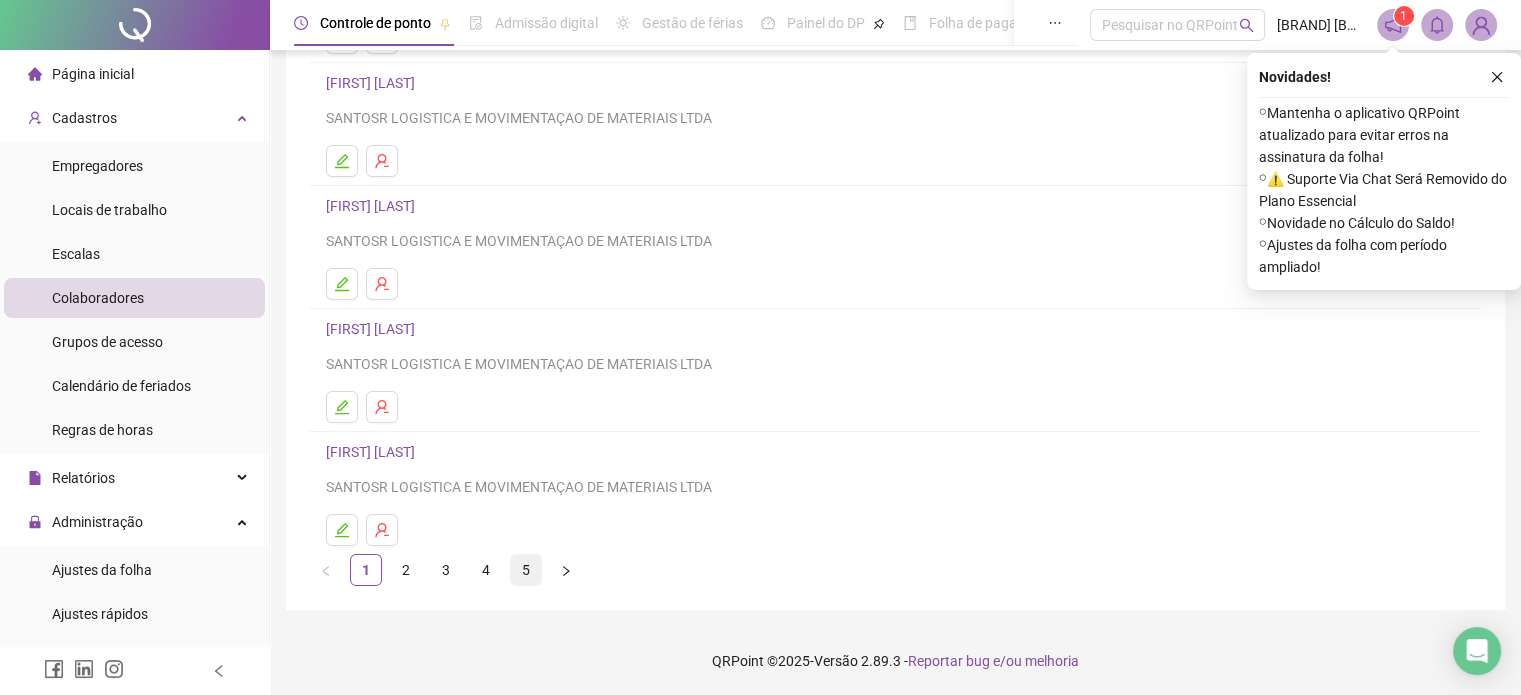 click on "5" at bounding box center (526, 570) 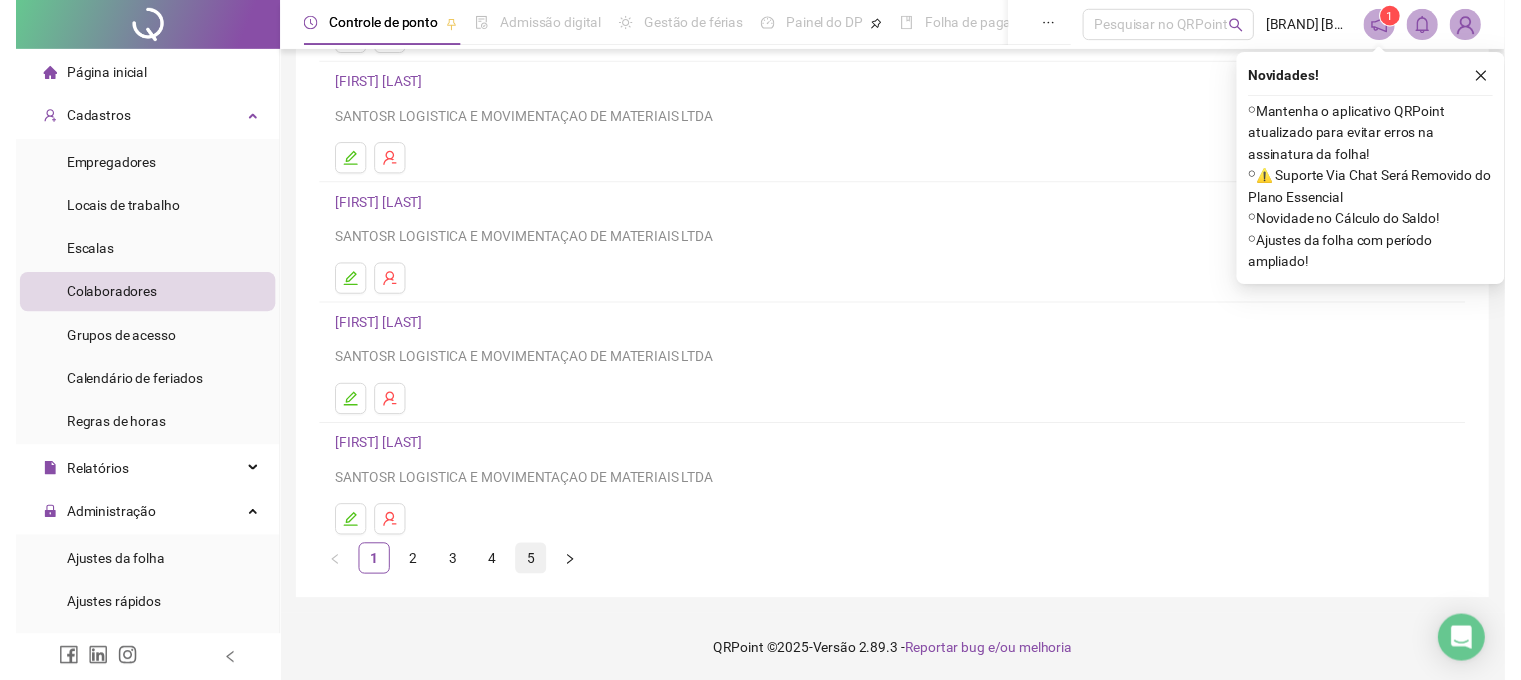scroll, scrollTop: 0, scrollLeft: 0, axis: both 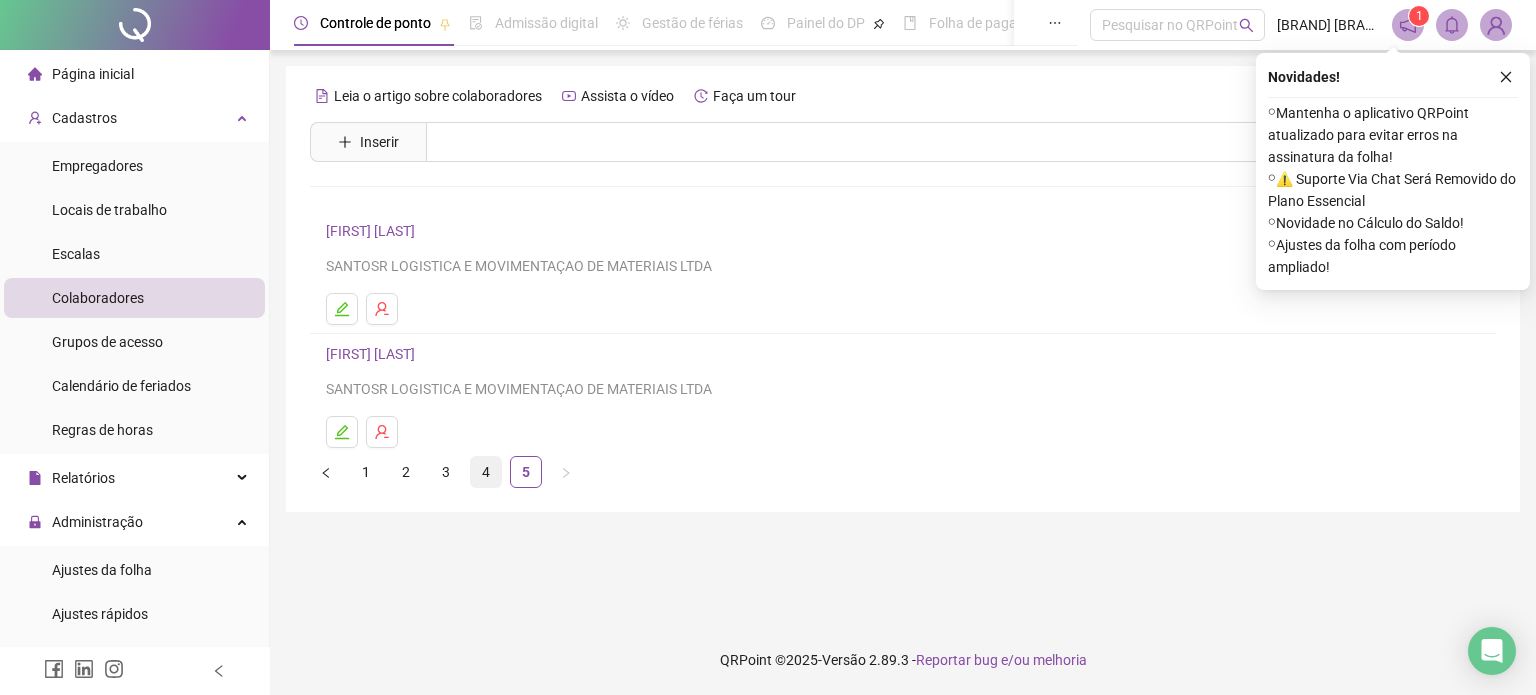 click on "4" at bounding box center (486, 472) 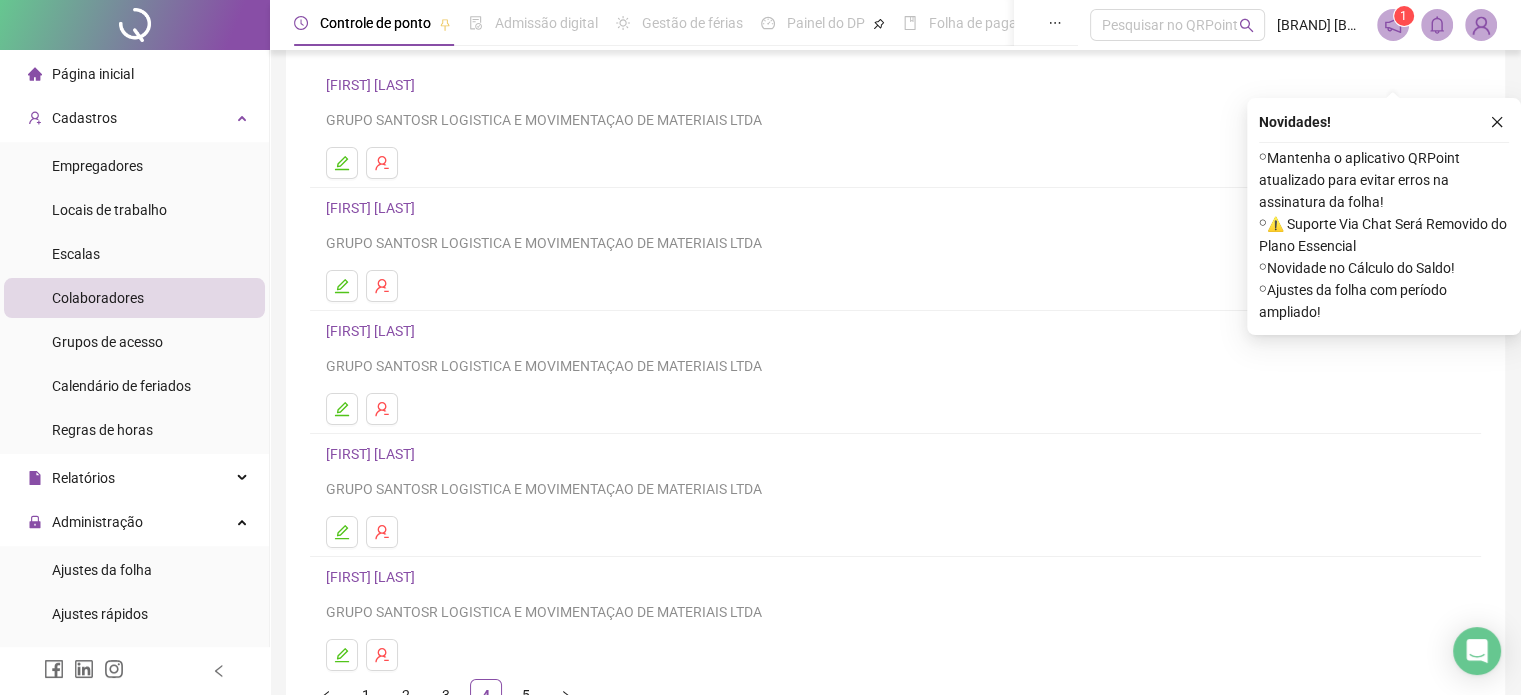 scroll, scrollTop: 200, scrollLeft: 0, axis: vertical 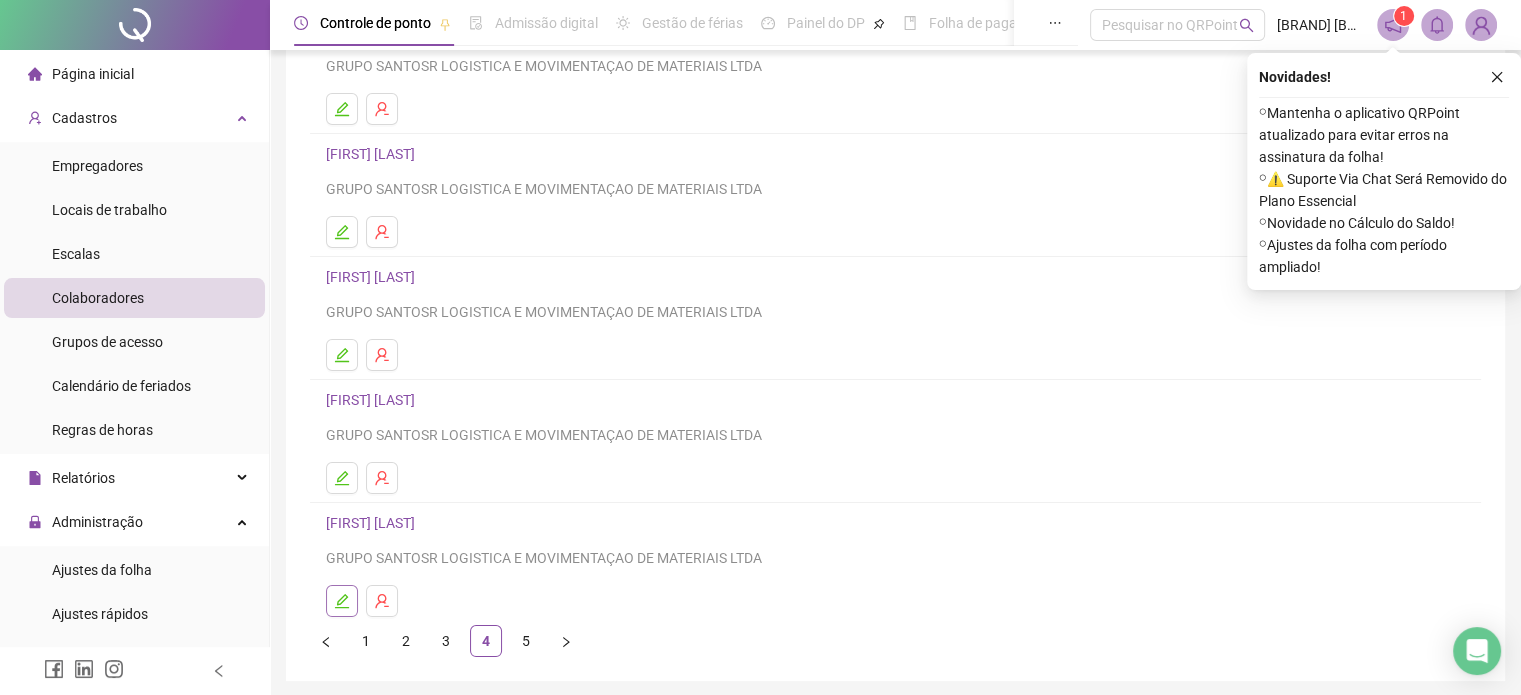 click 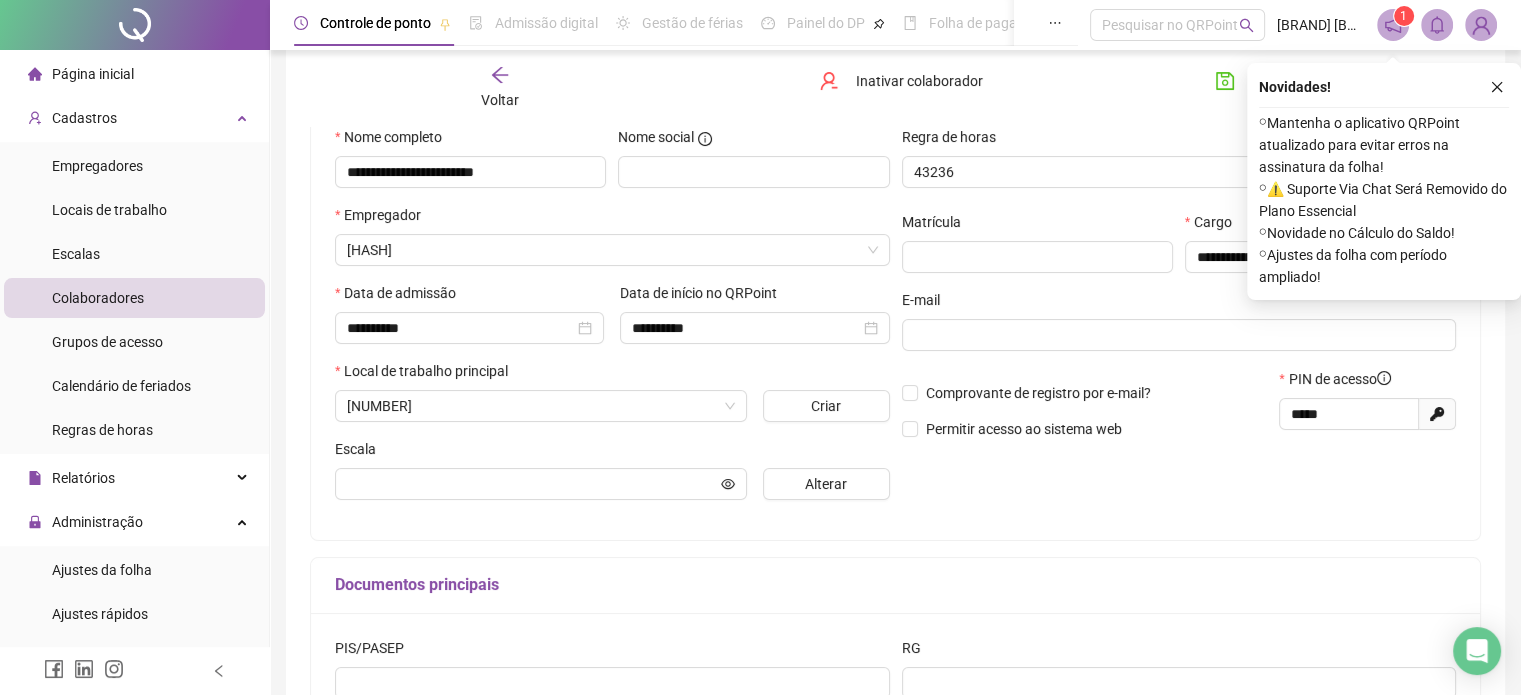 scroll, scrollTop: 210, scrollLeft: 0, axis: vertical 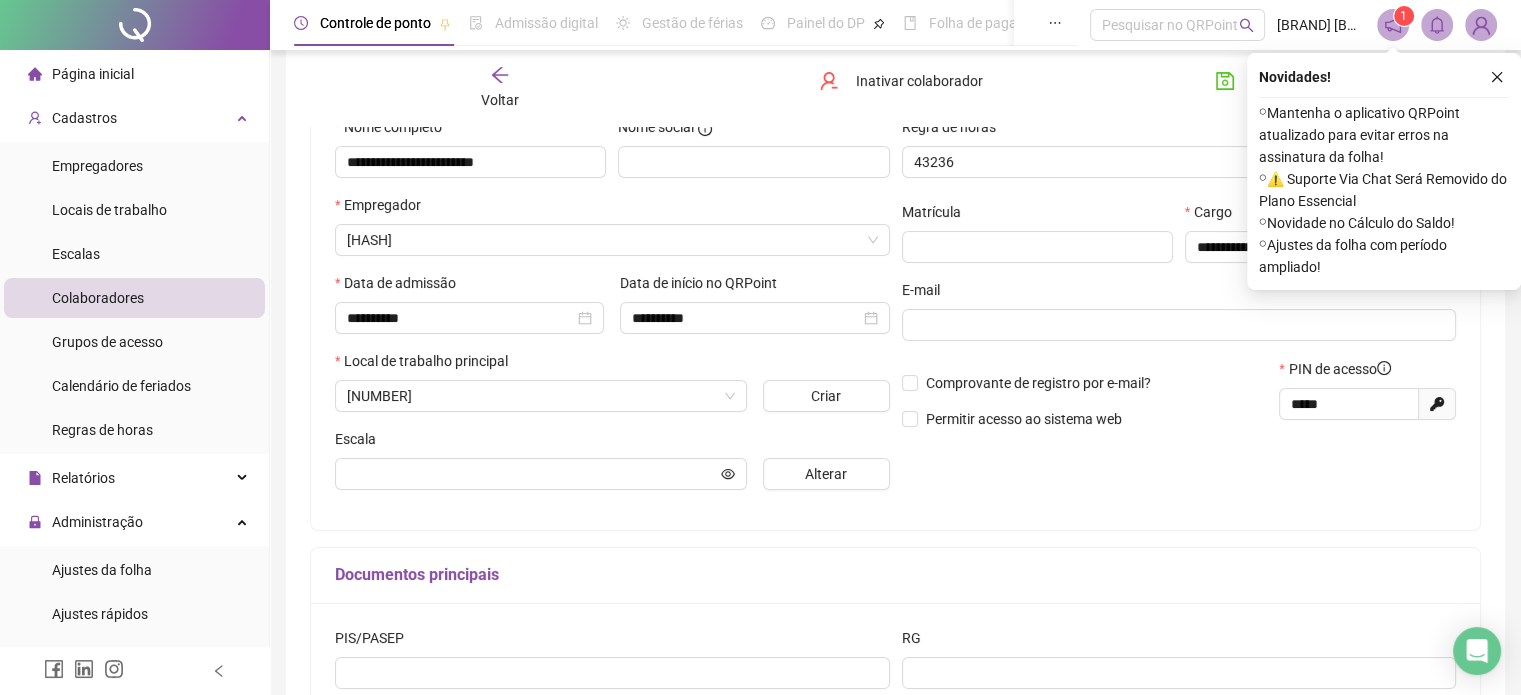 type on "**********" 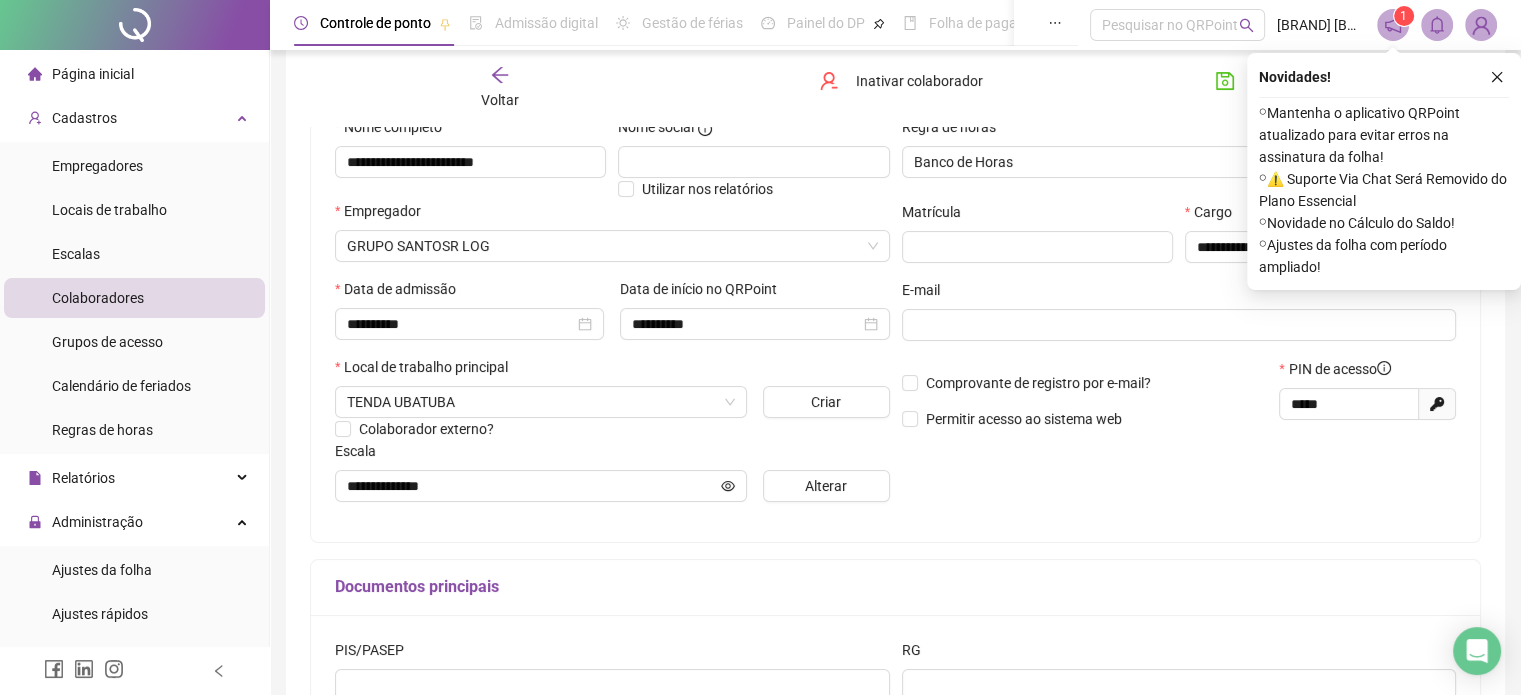 click 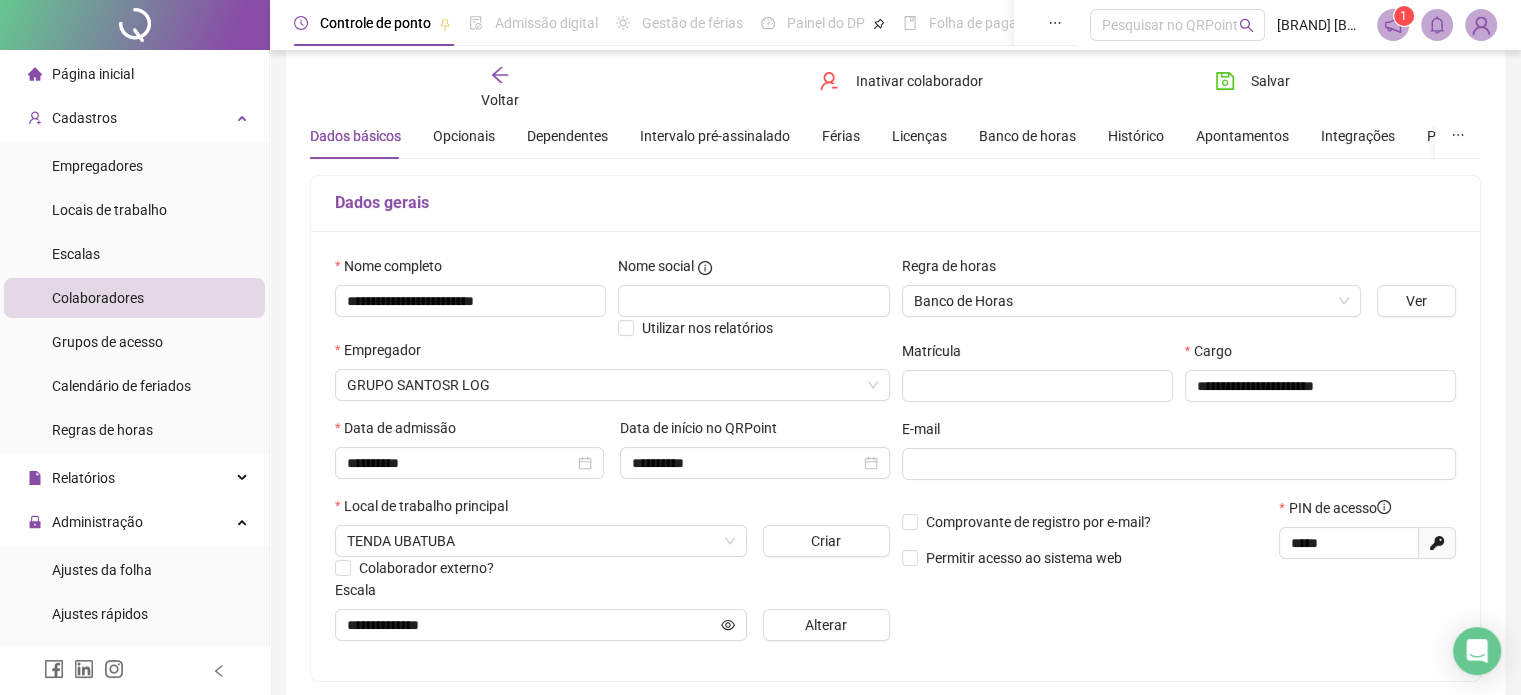 scroll, scrollTop: 0, scrollLeft: 0, axis: both 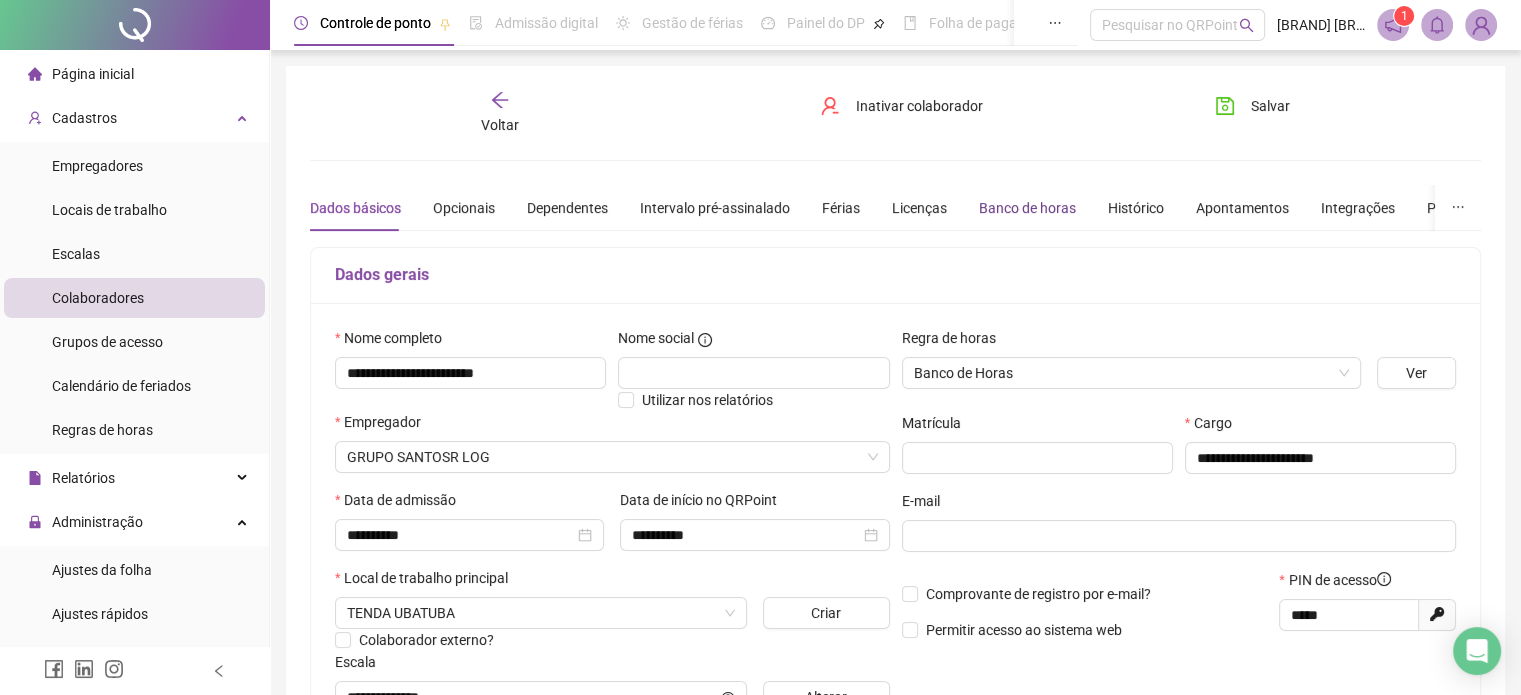 click on "Banco de horas" at bounding box center (1027, 208) 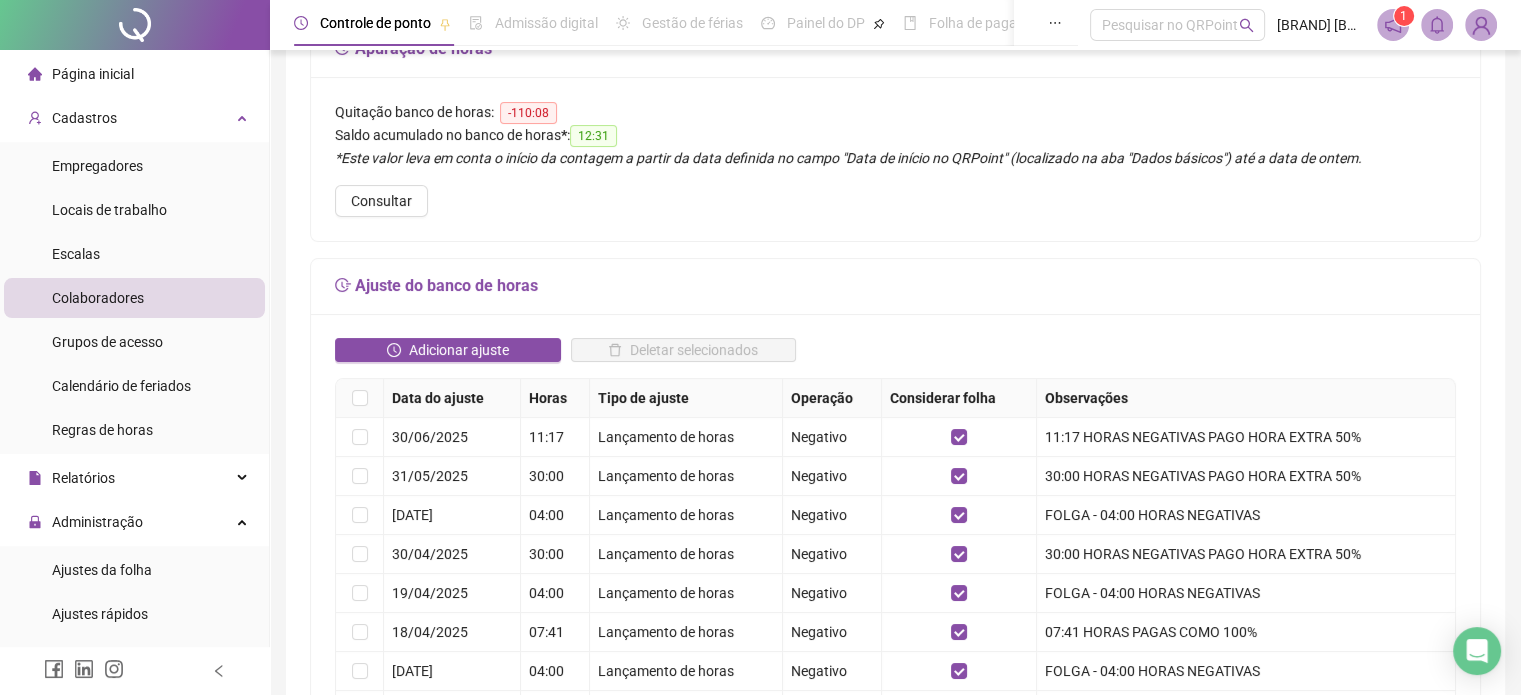 scroll, scrollTop: 300, scrollLeft: 0, axis: vertical 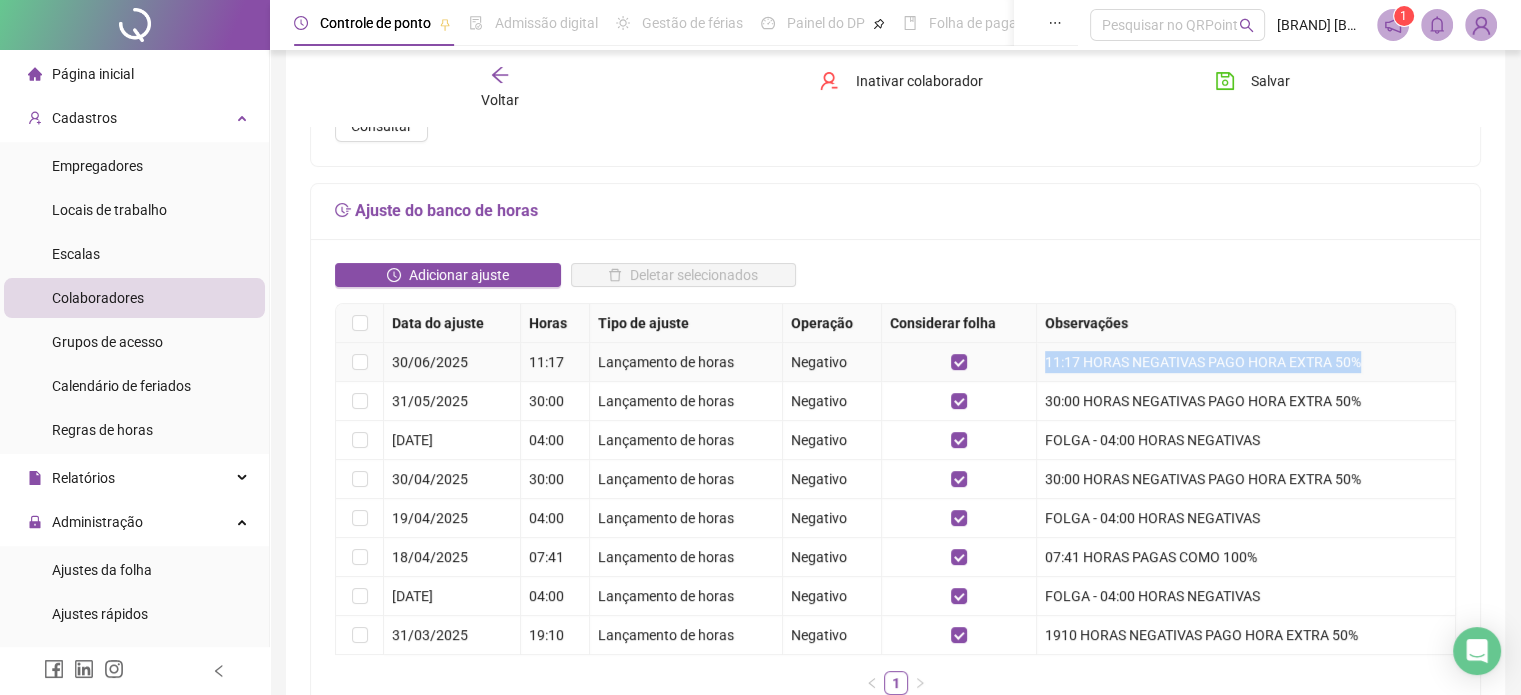 drag, startPoint x: 1360, startPoint y: 359, endPoint x: 1041, endPoint y: 363, distance: 319.0251 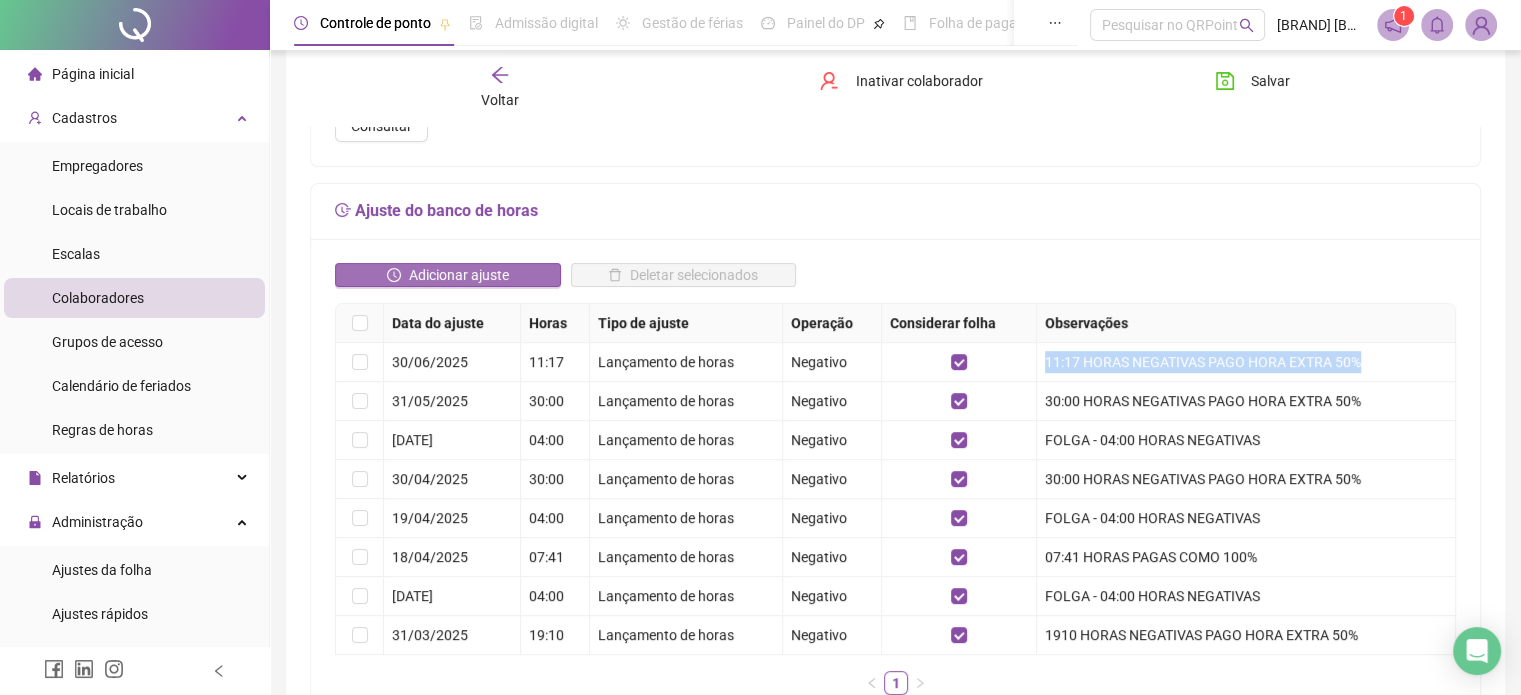 click on "Adicionar ajuste" at bounding box center [459, 275] 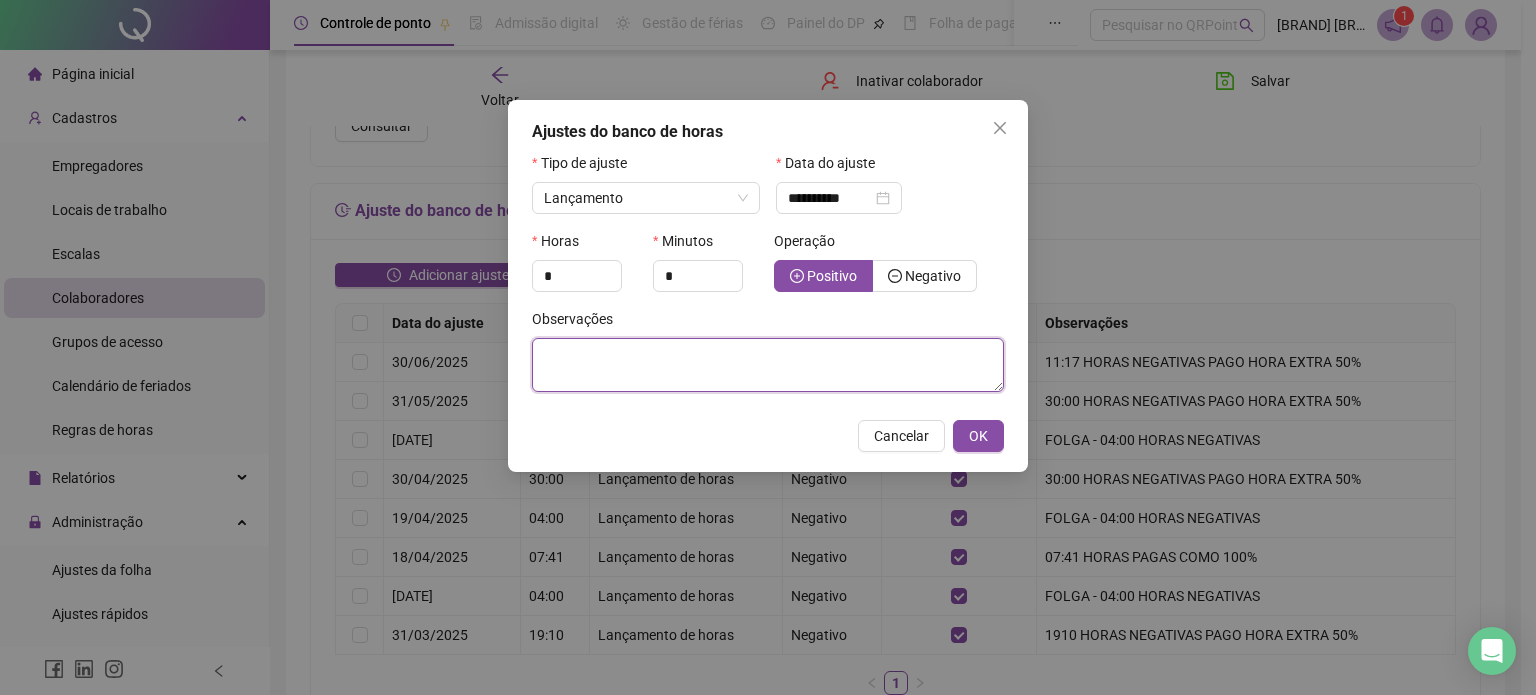 click at bounding box center (768, 365) 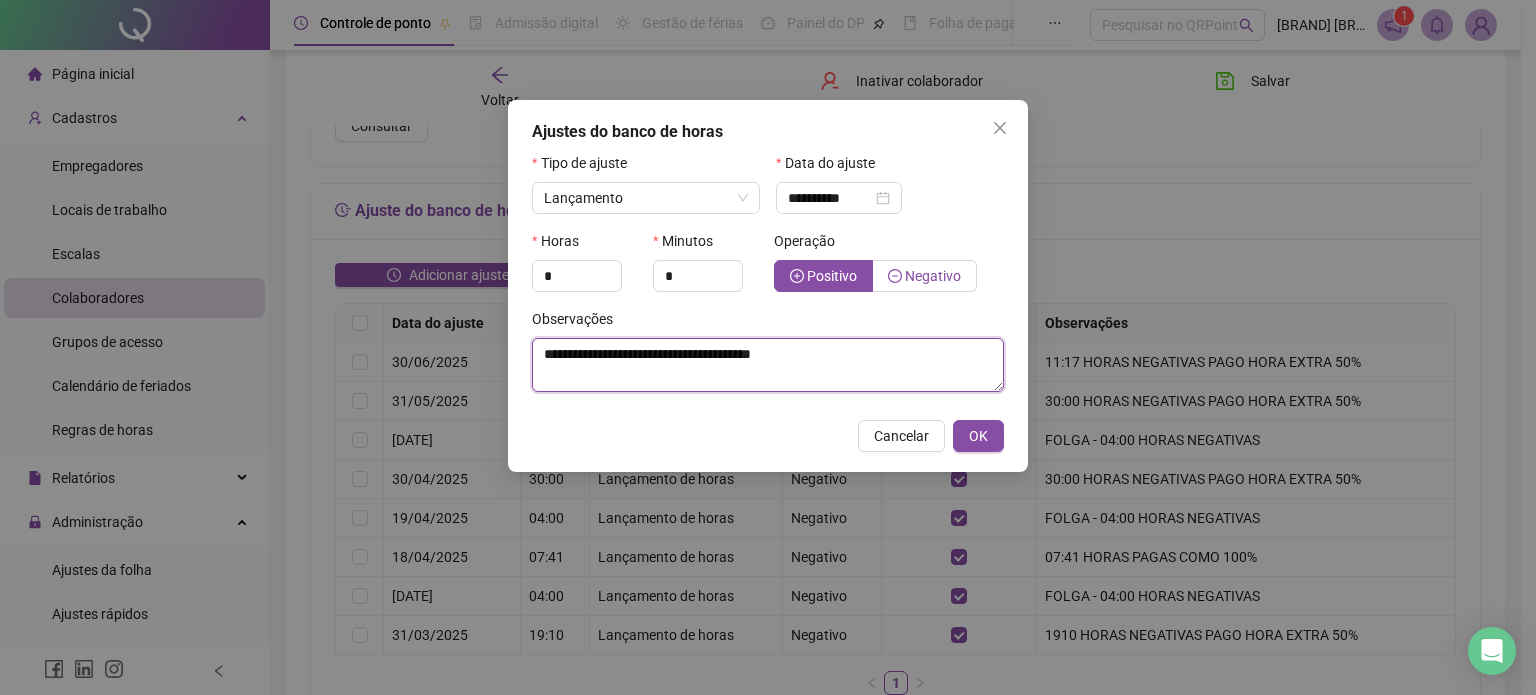 type on "**********" 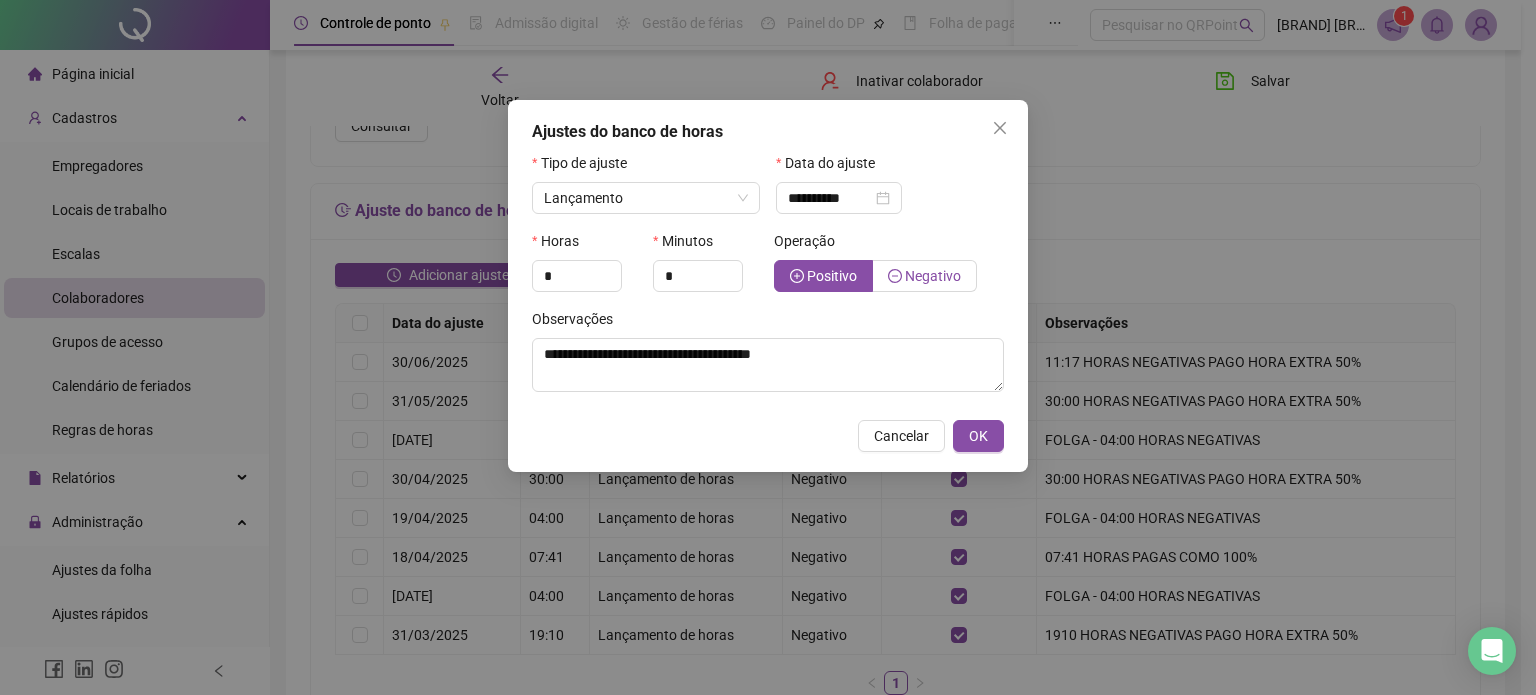 click on "Negativo" at bounding box center (933, 276) 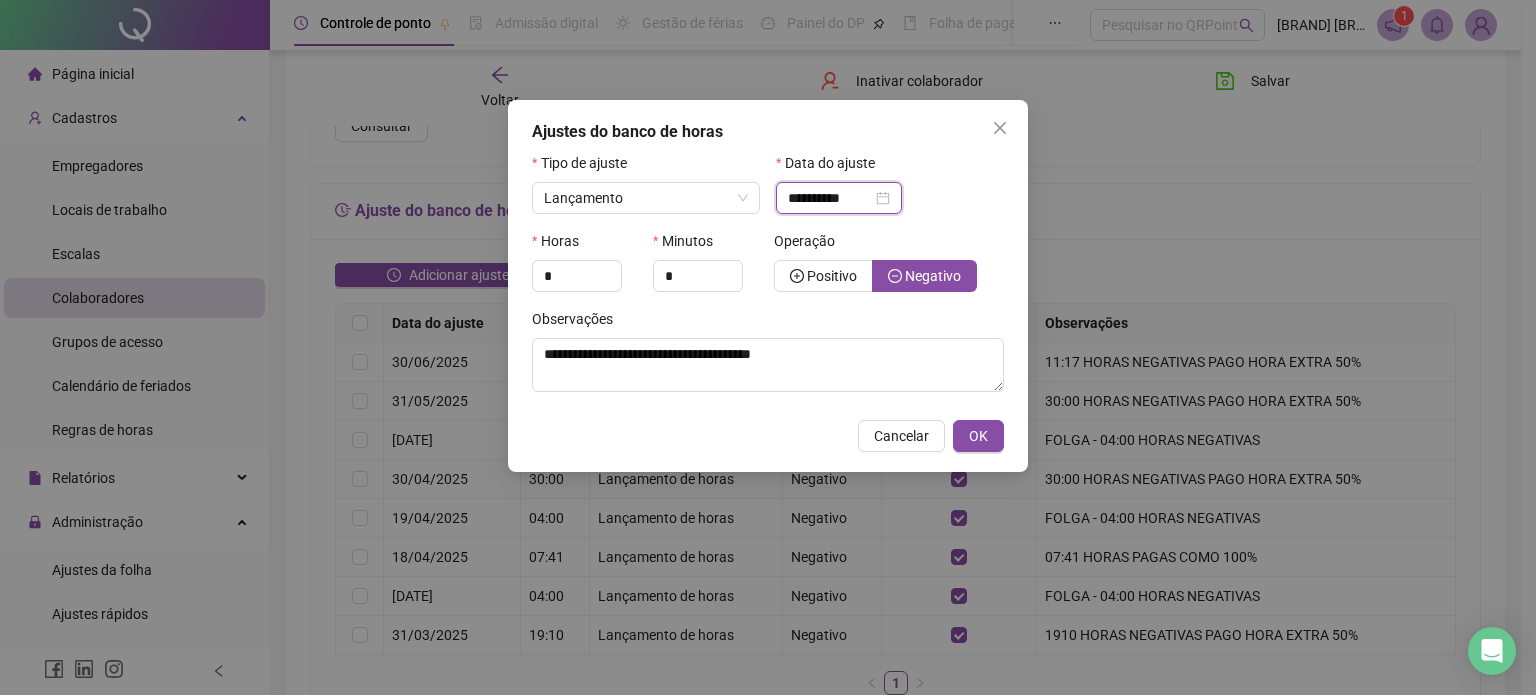 click on "**********" at bounding box center (830, 198) 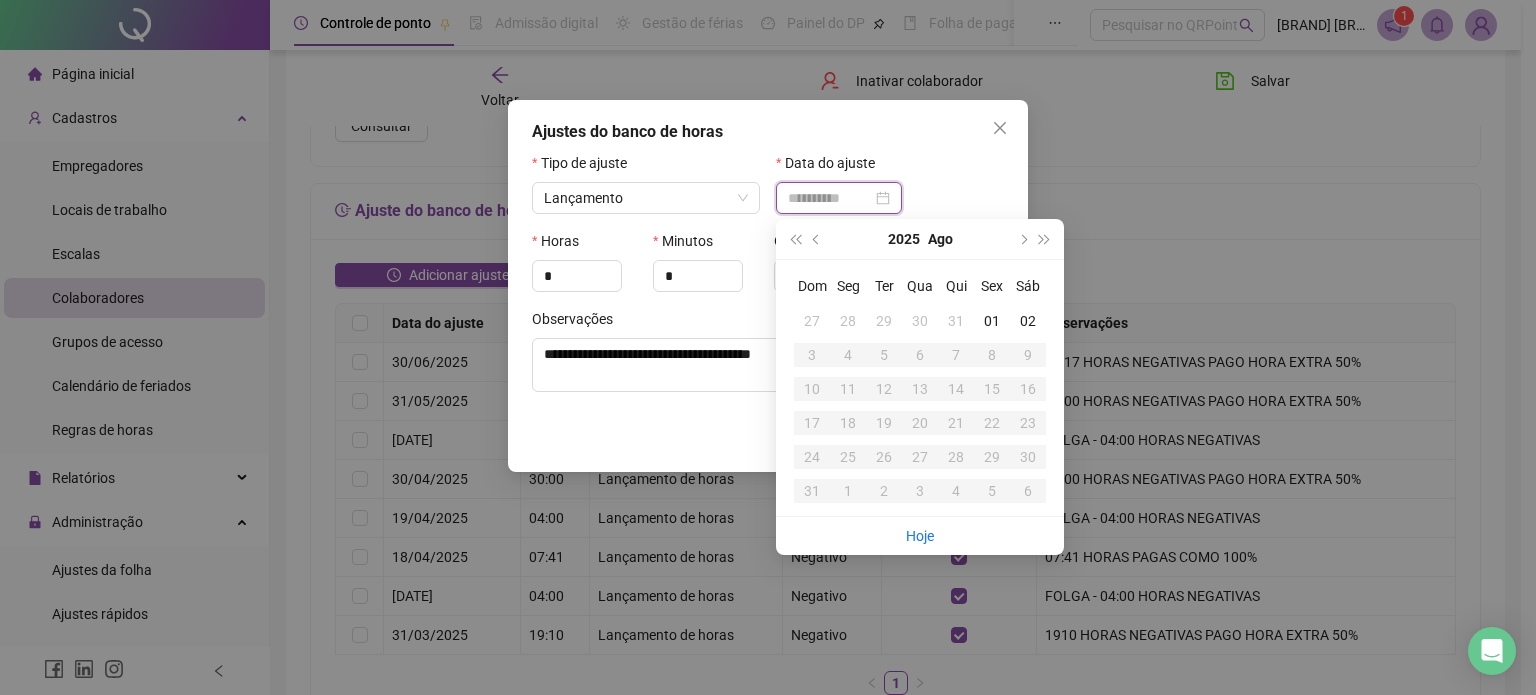 type on "**********" 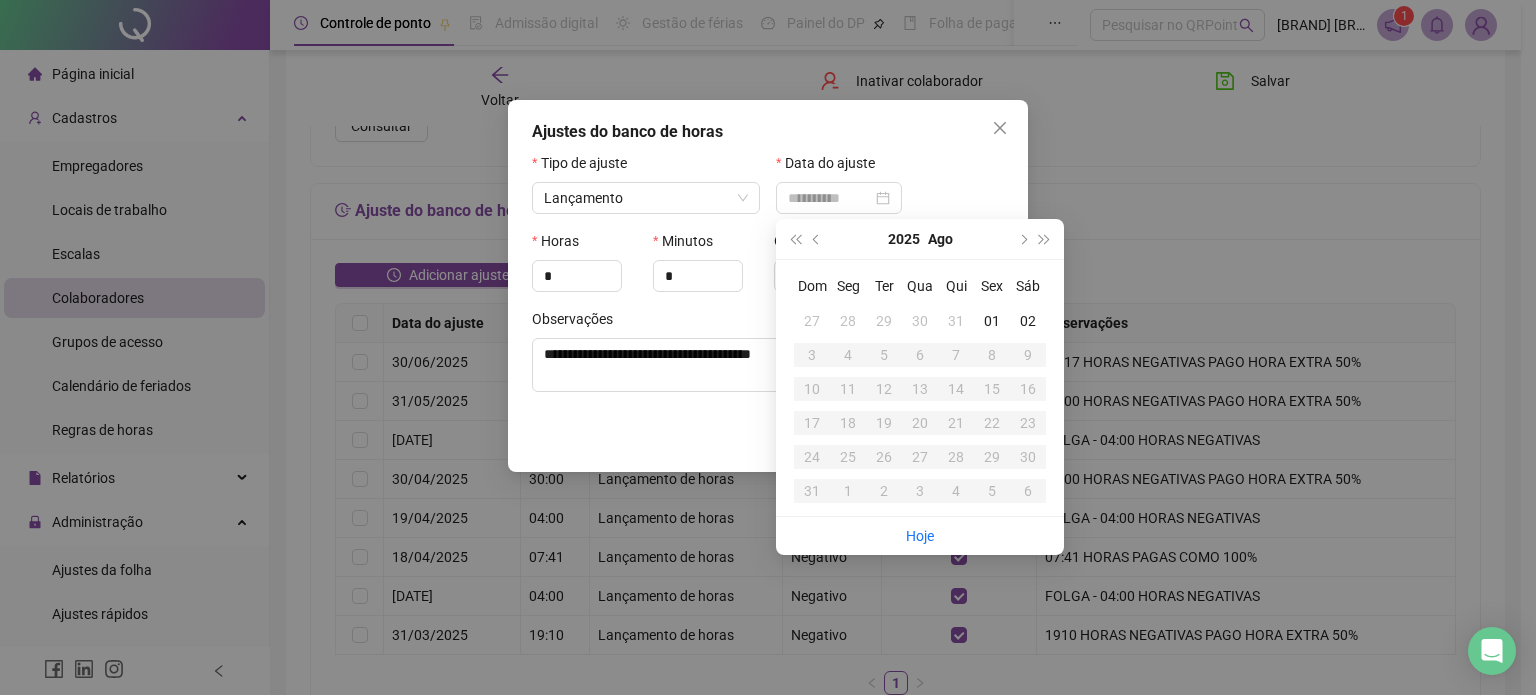 click on "31" at bounding box center [956, 321] 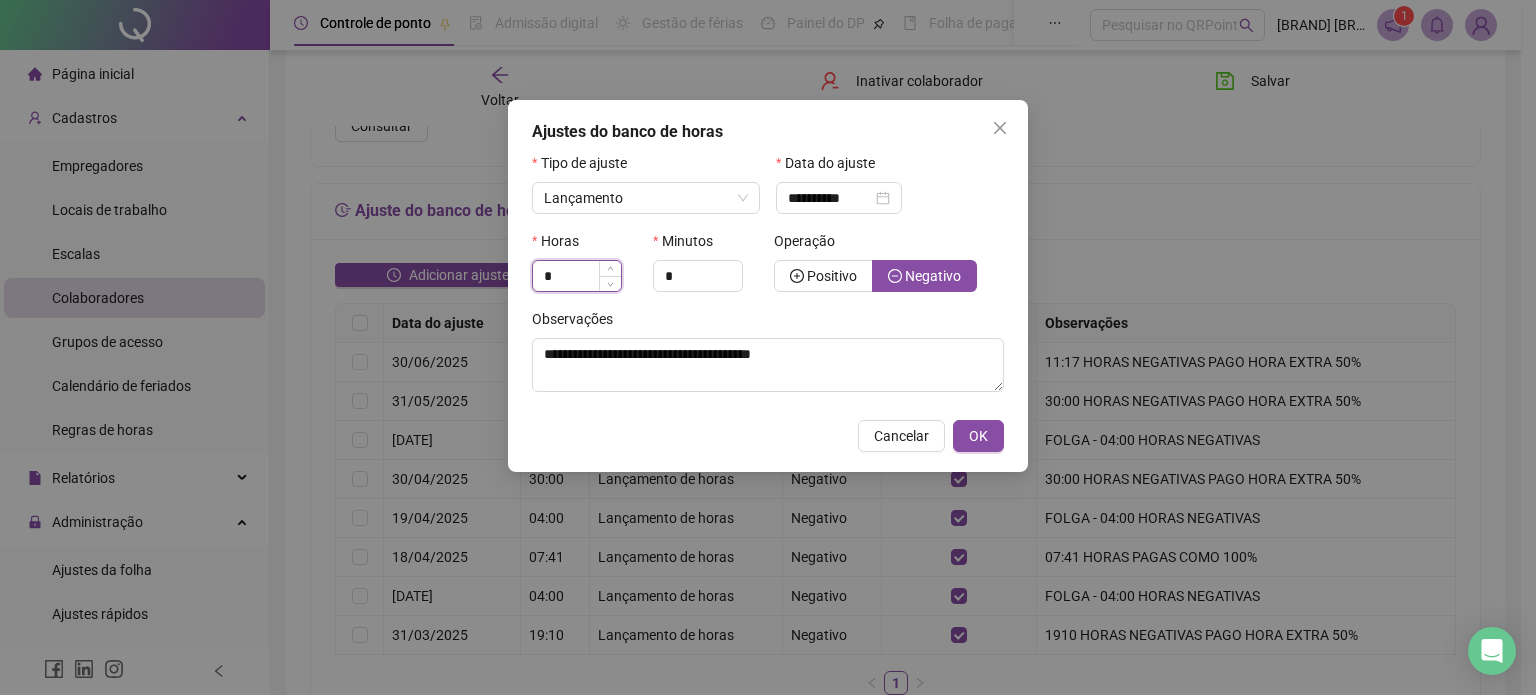 drag, startPoint x: 580, startPoint y: 276, endPoint x: 540, endPoint y: 276, distance: 40 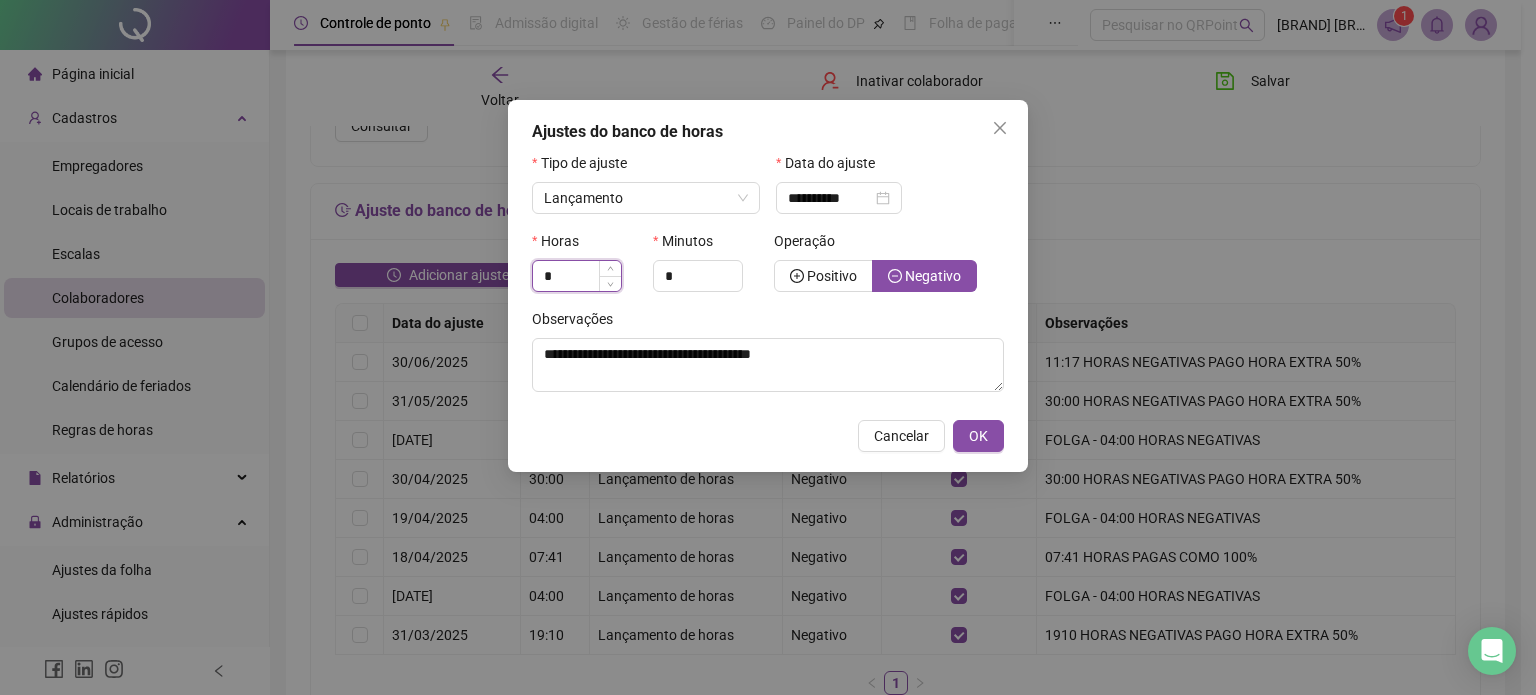 click on "*" at bounding box center [577, 276] 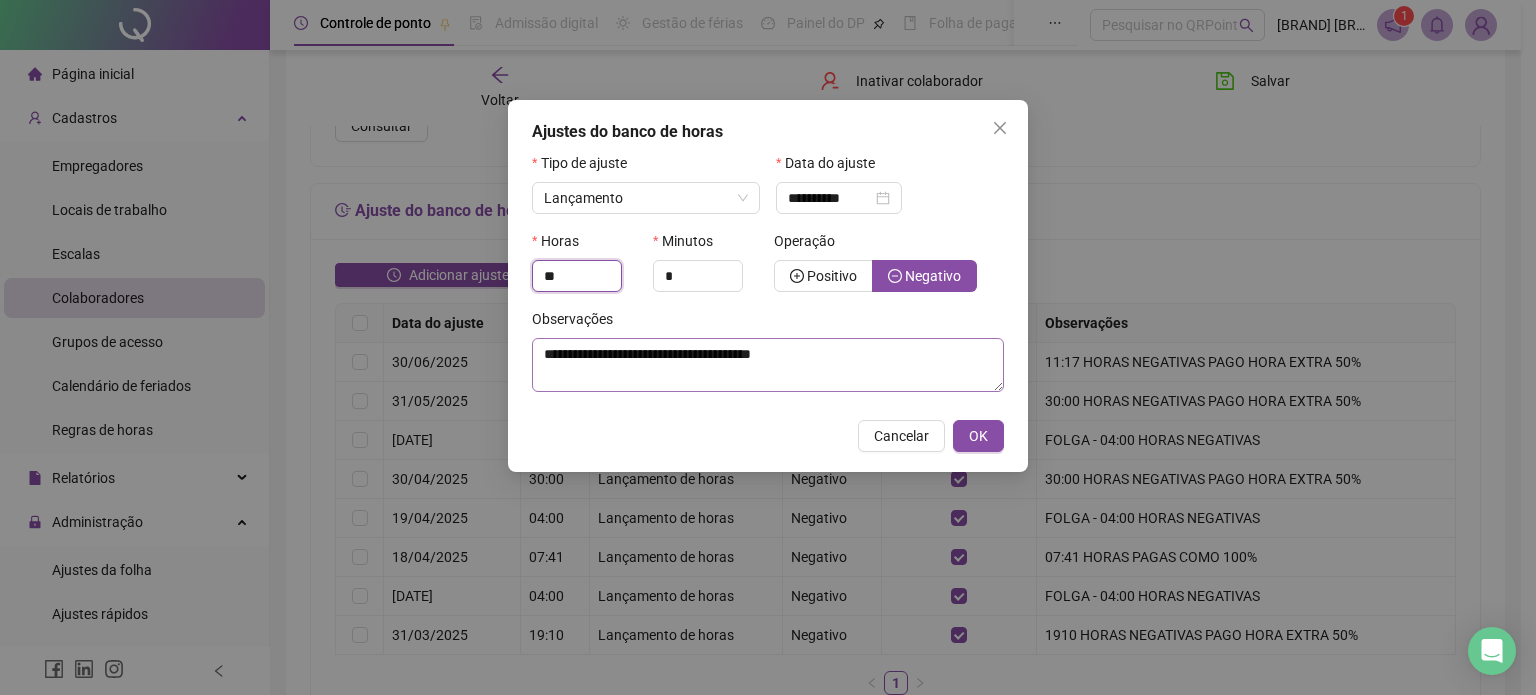 type on "**" 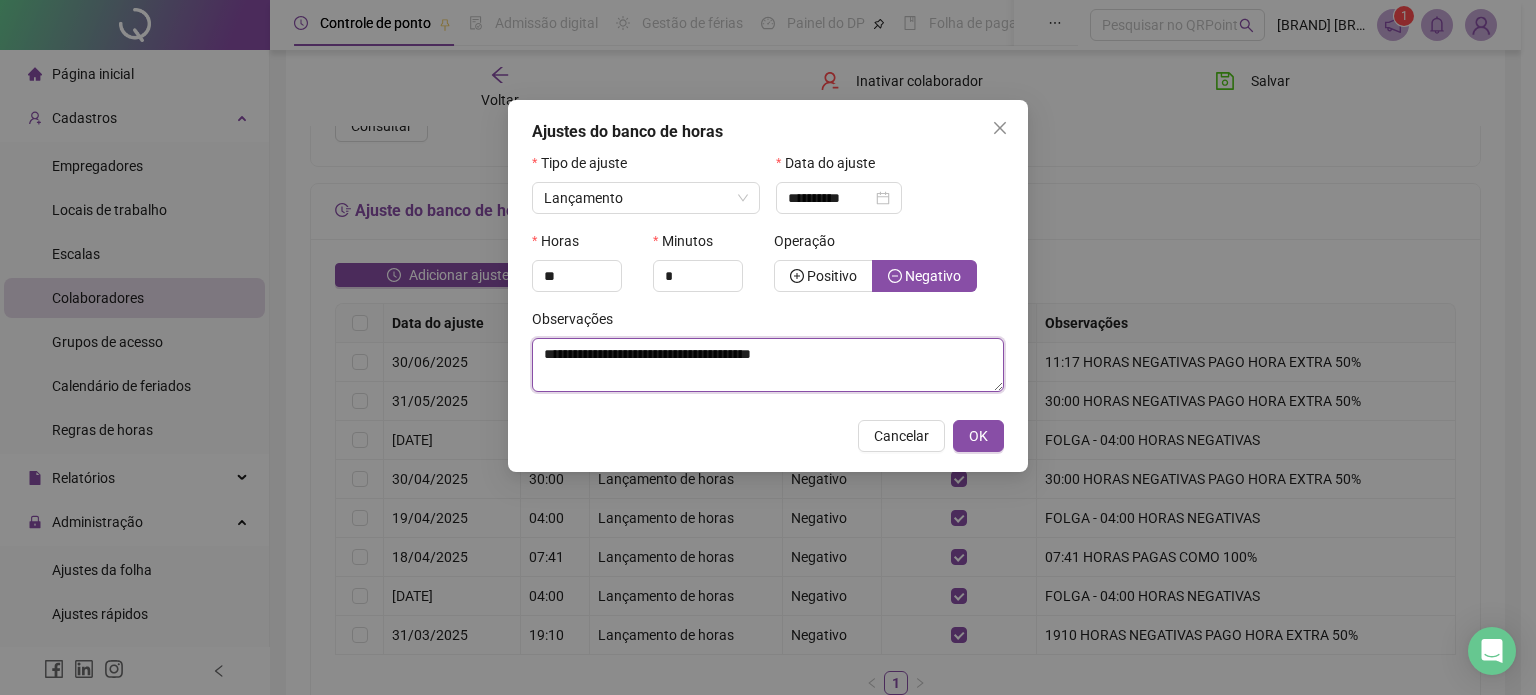drag, startPoint x: 577, startPoint y: 354, endPoint x: 545, endPoint y: 354, distance: 32 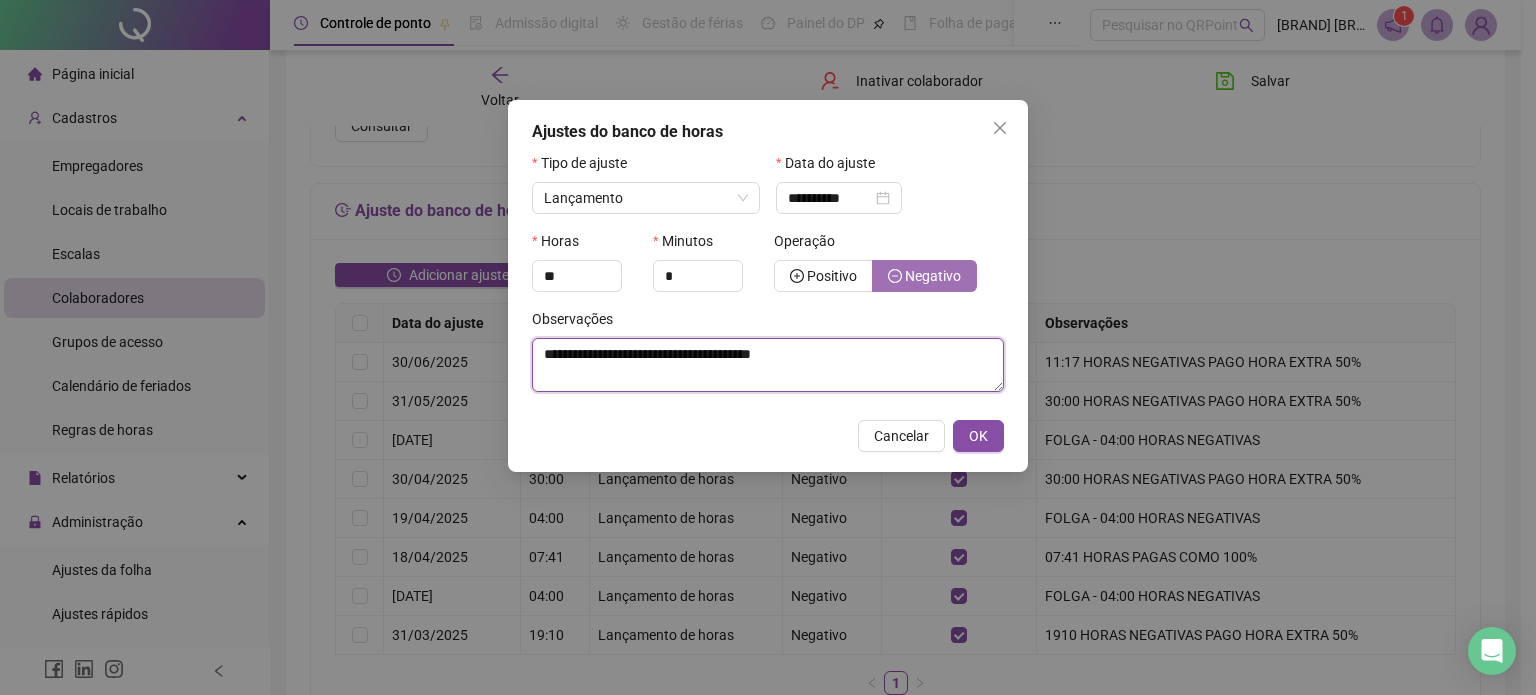 type on "**********" 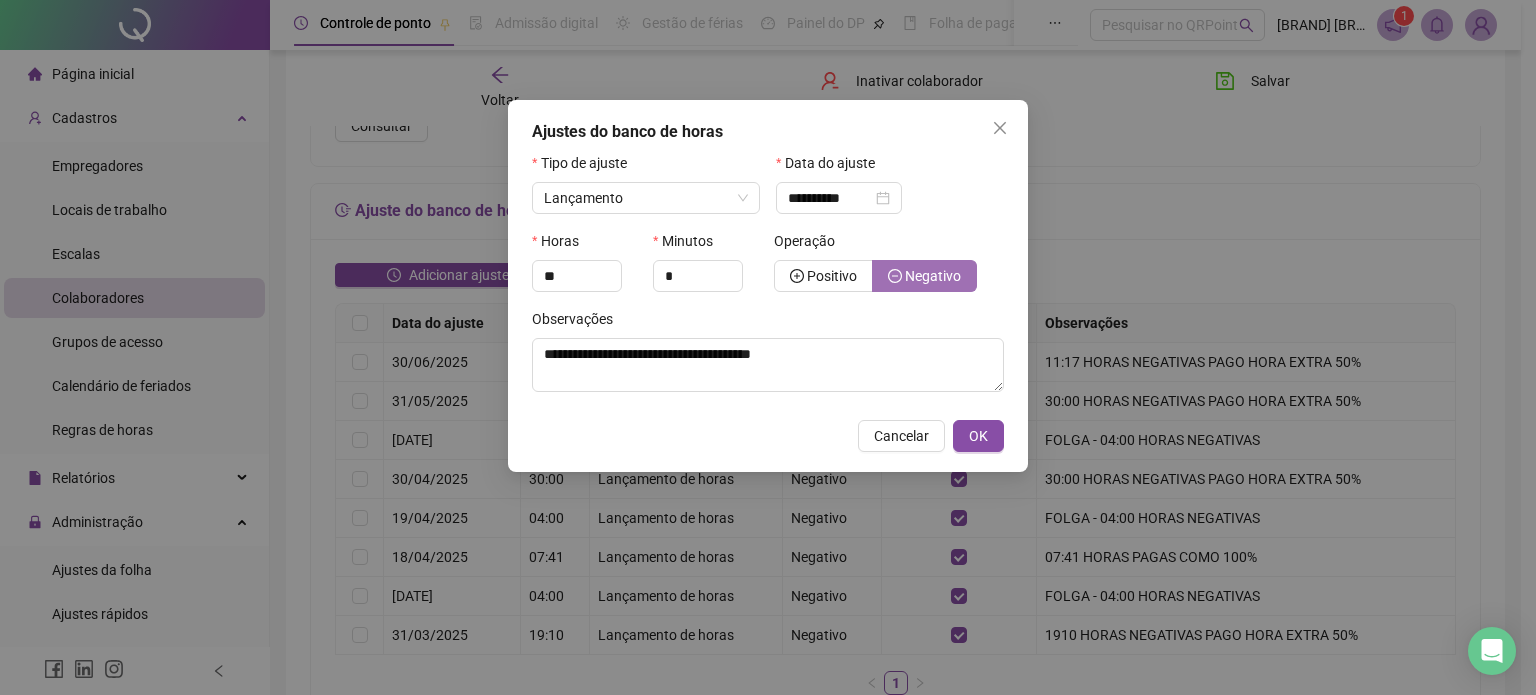 click on "Negativo" at bounding box center (933, 276) 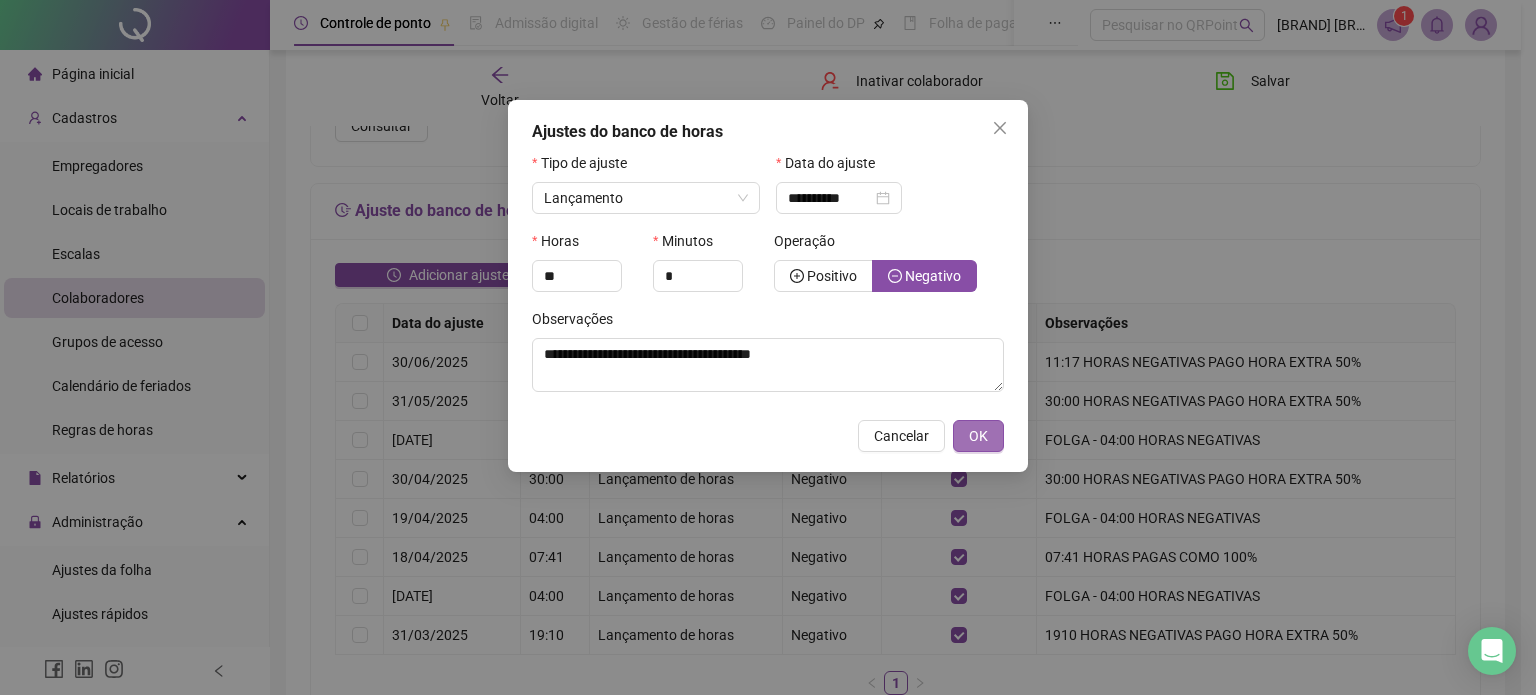 click on "OK" at bounding box center (978, 436) 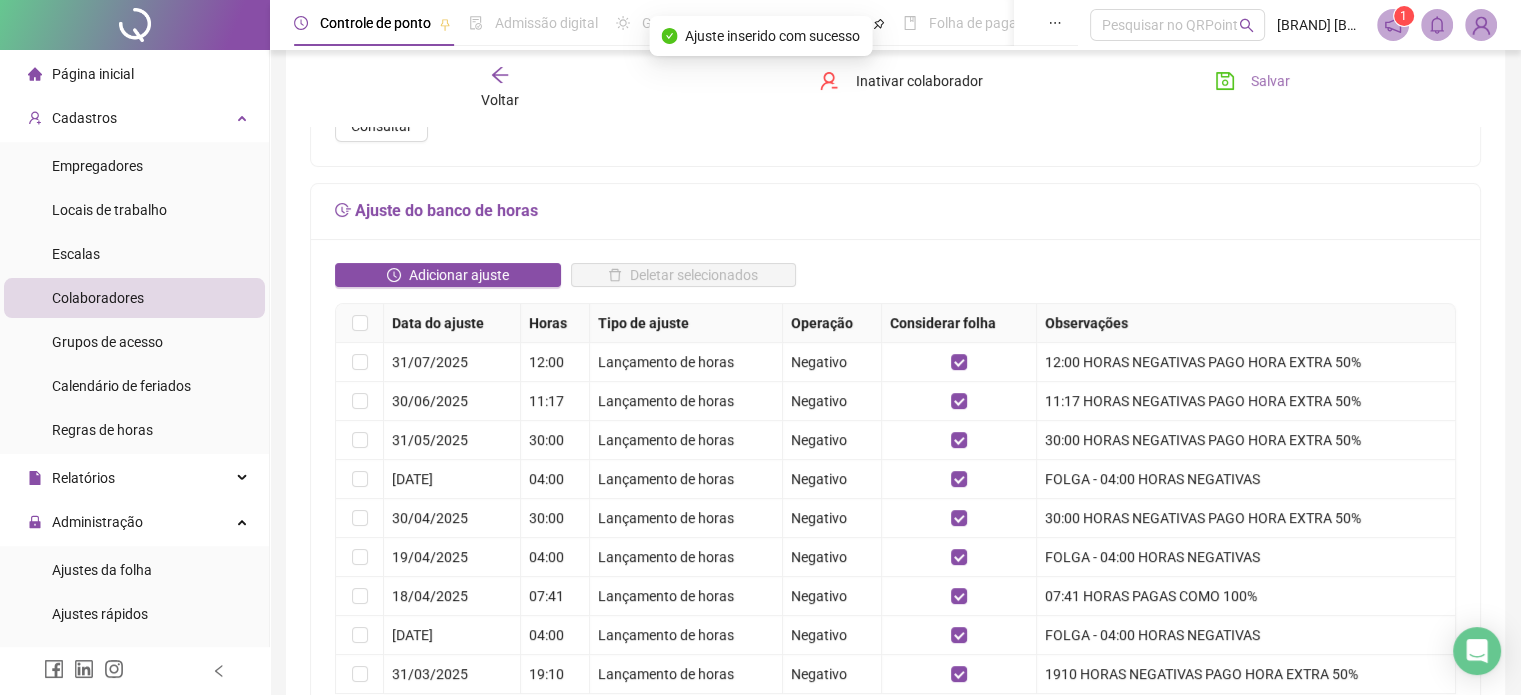 click 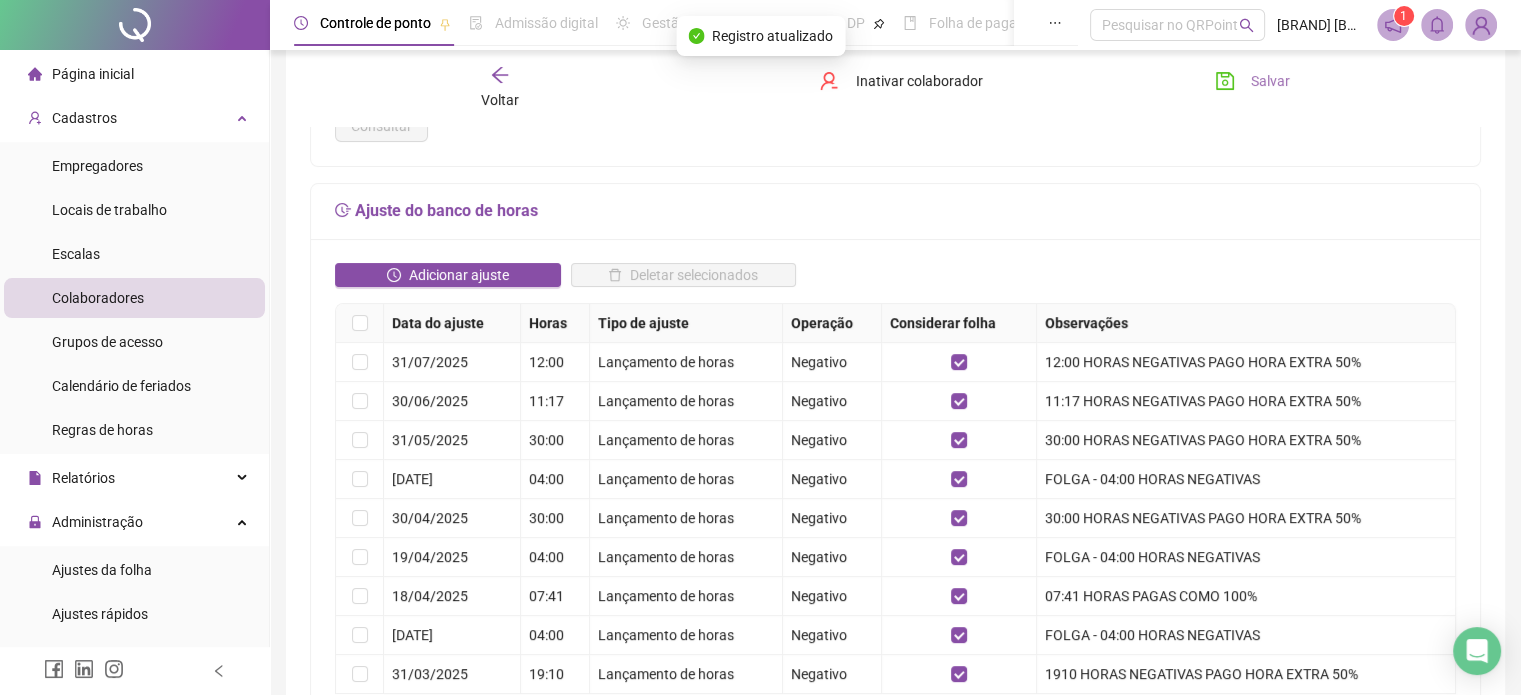 click 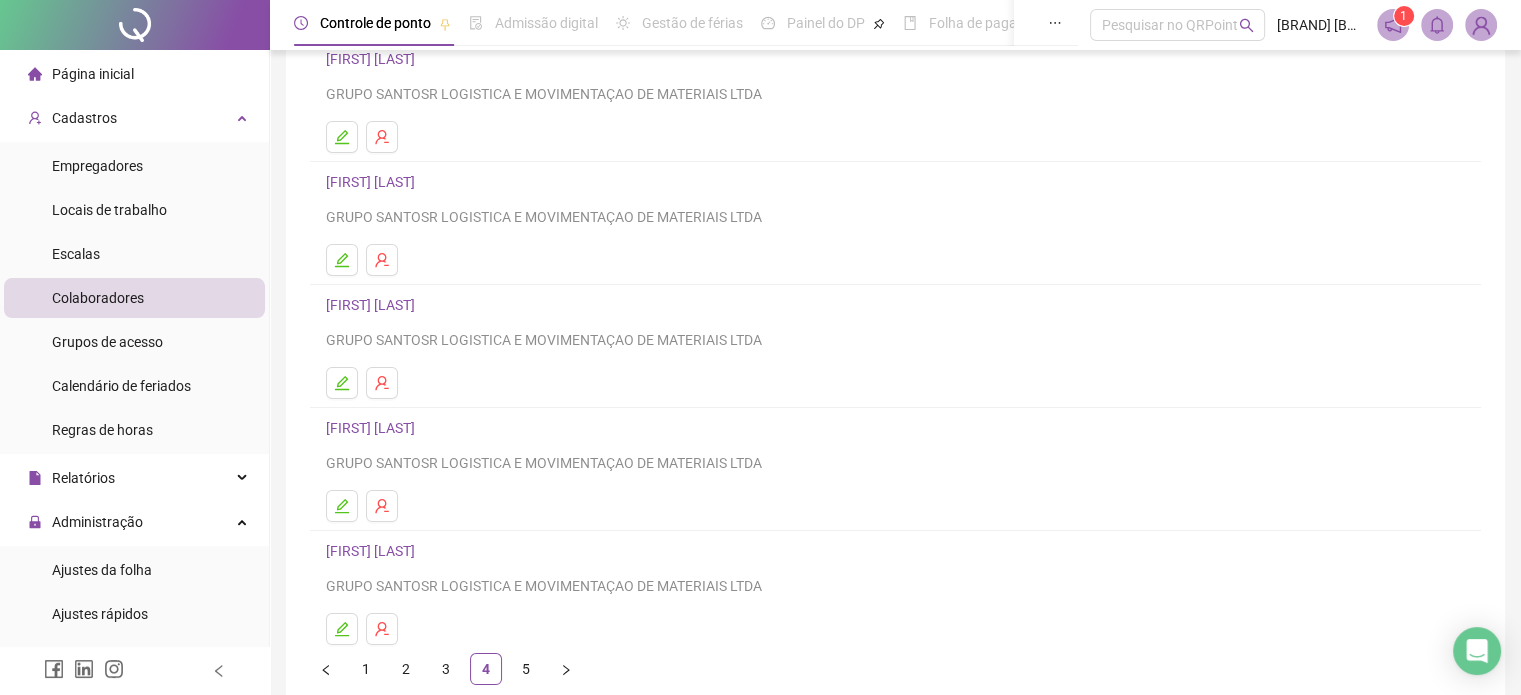 scroll, scrollTop: 271, scrollLeft: 0, axis: vertical 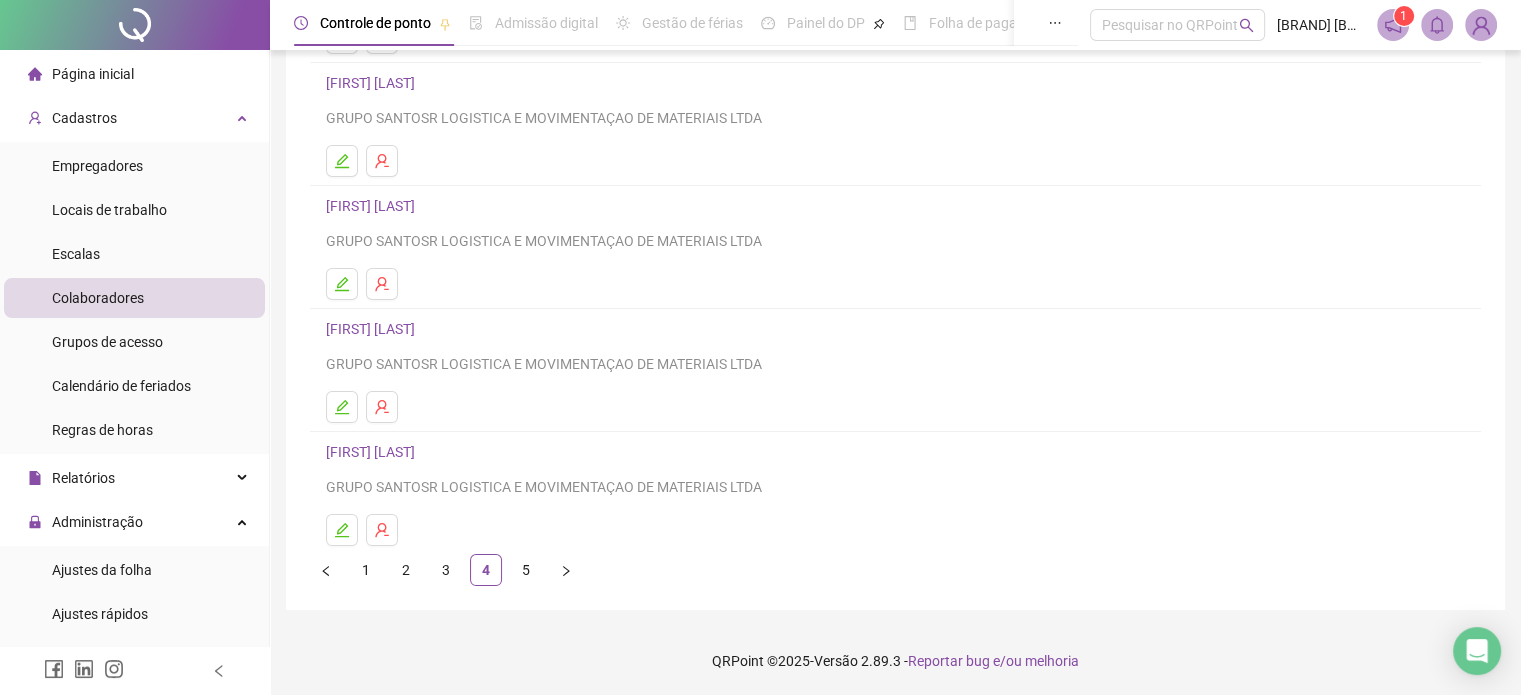 click on "2" at bounding box center (406, 570) 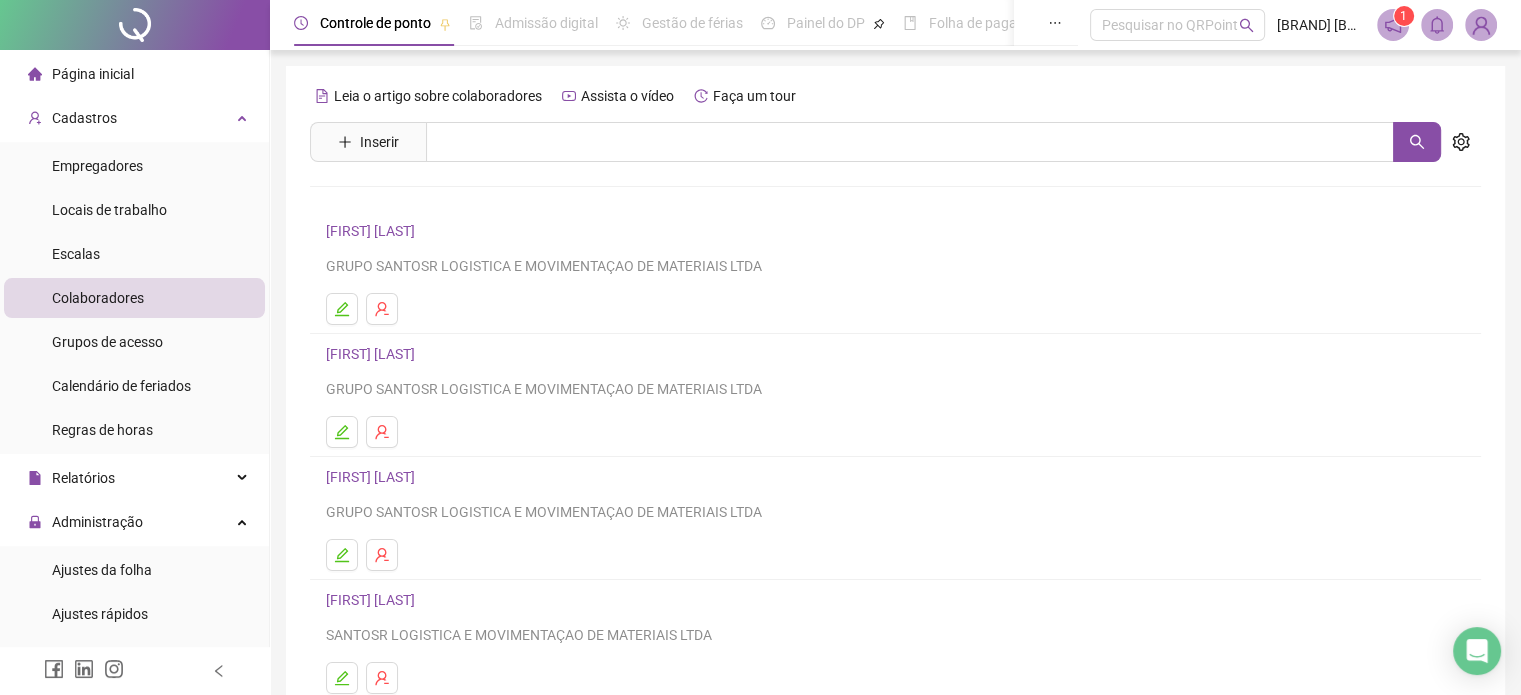 scroll, scrollTop: 200, scrollLeft: 0, axis: vertical 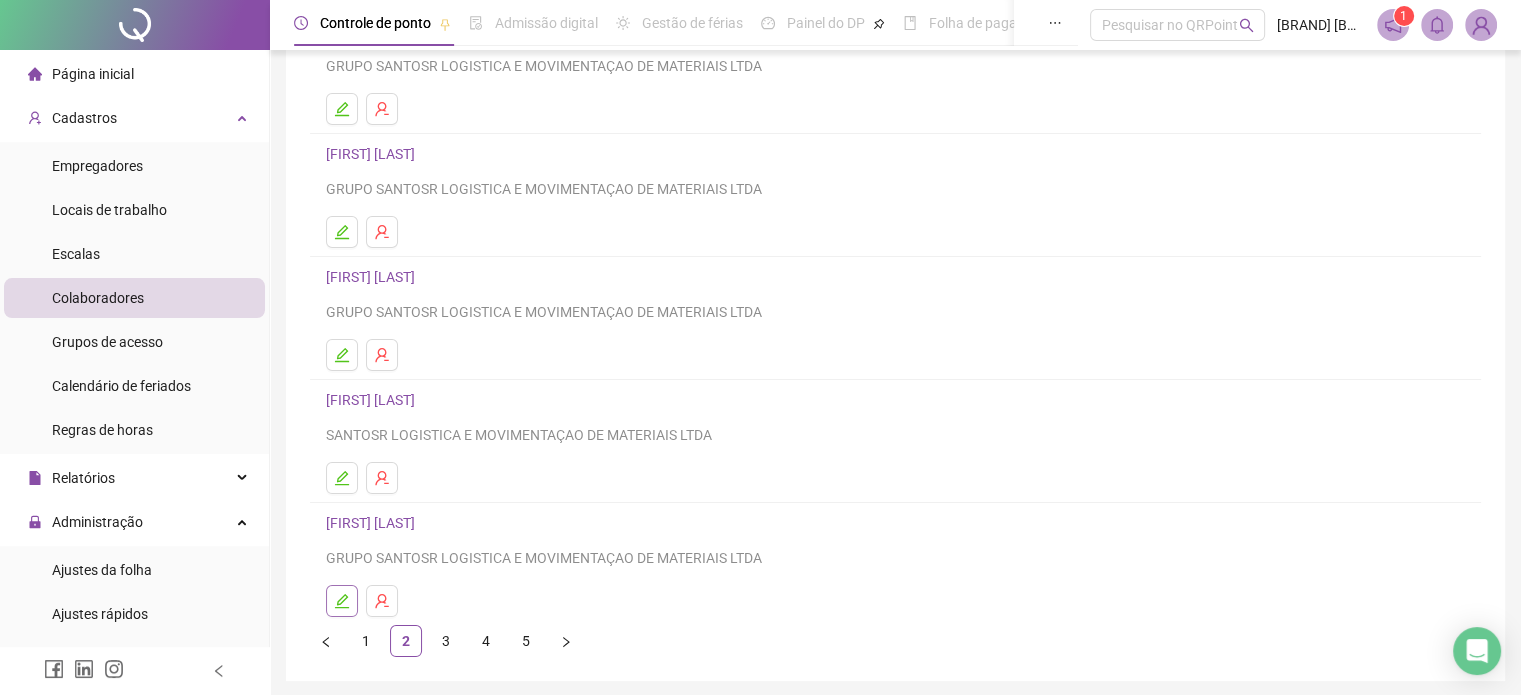 click 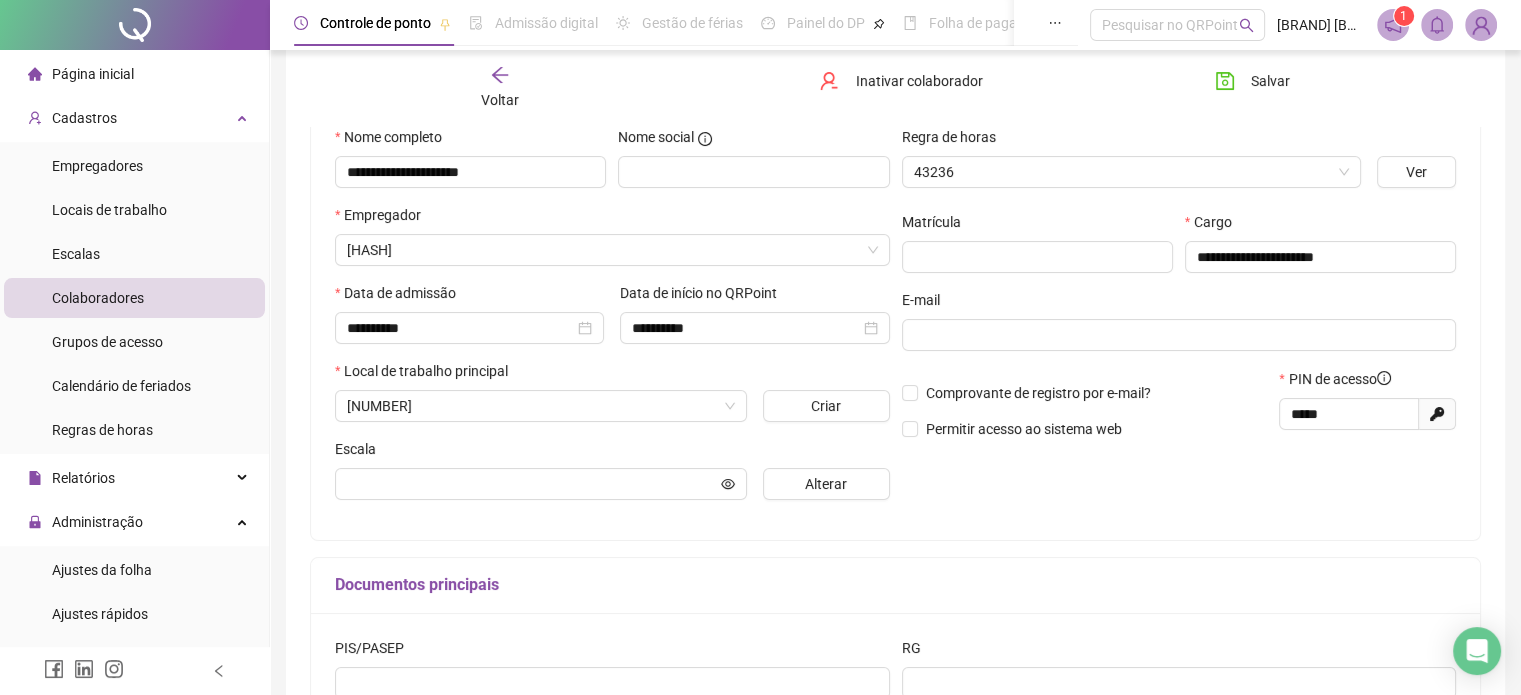 scroll, scrollTop: 210, scrollLeft: 0, axis: vertical 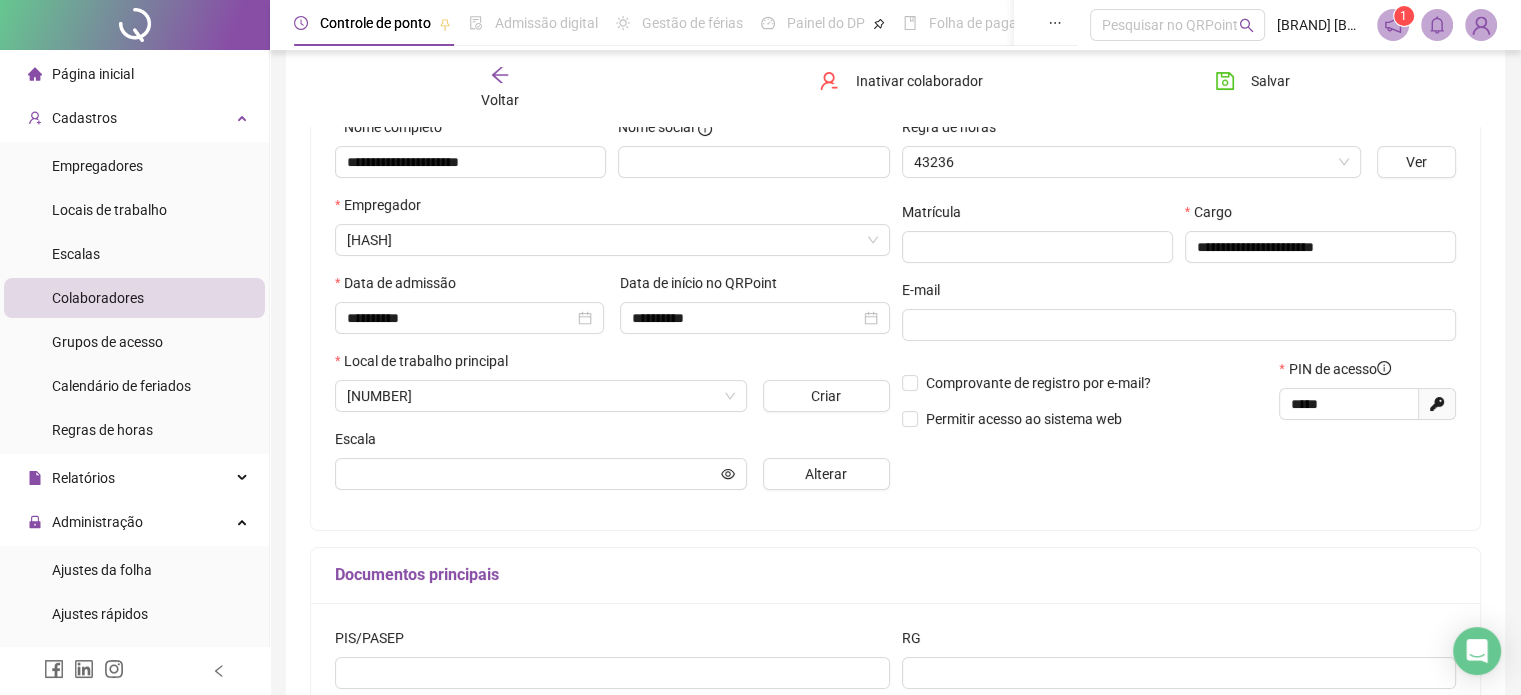 type on "**********" 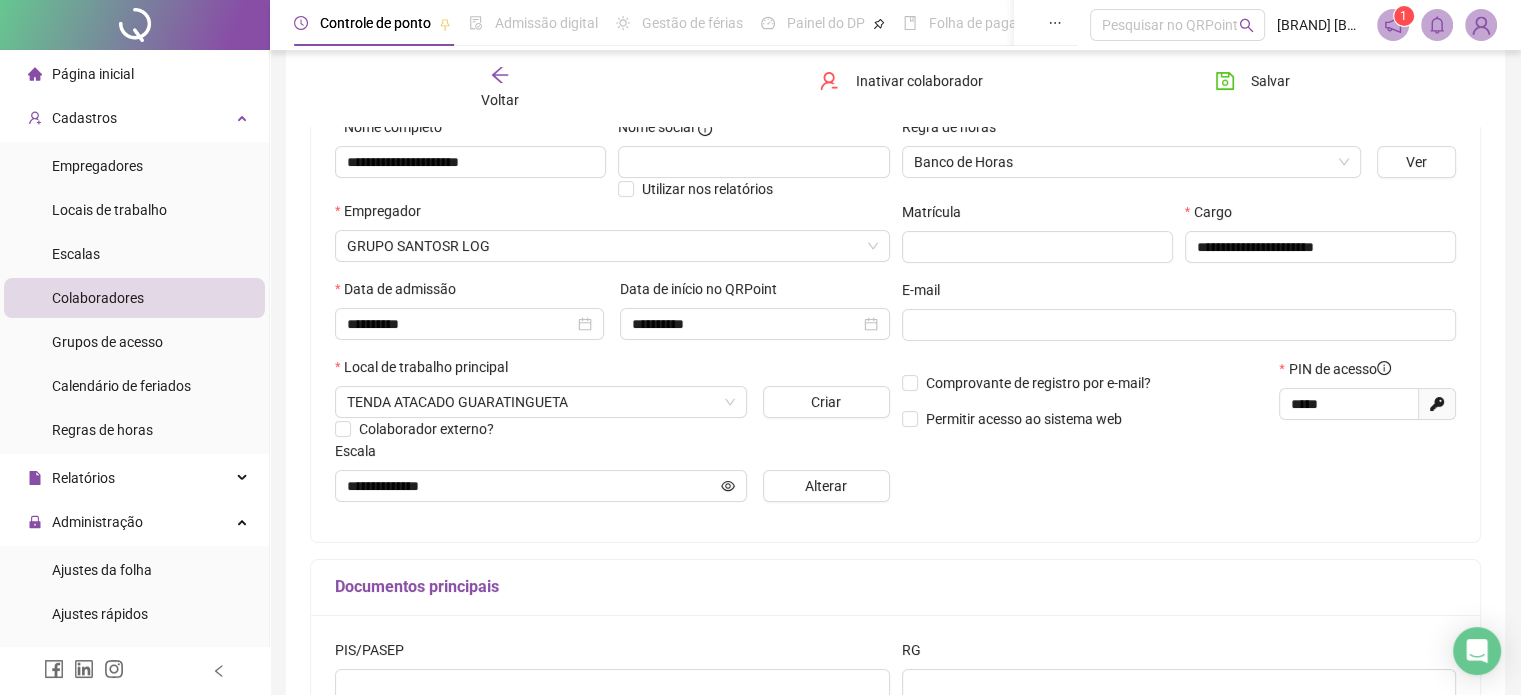 click on "Voltar" at bounding box center [500, 88] 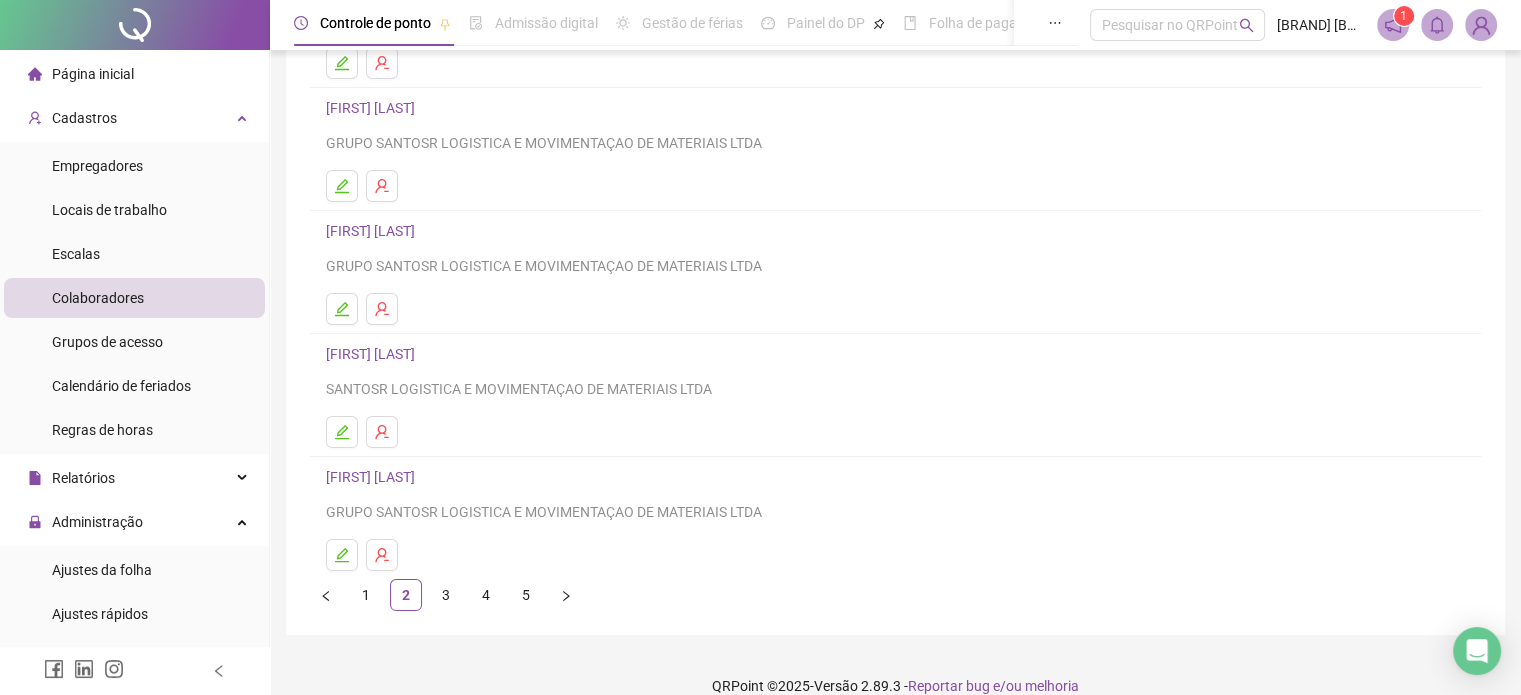 scroll, scrollTop: 271, scrollLeft: 0, axis: vertical 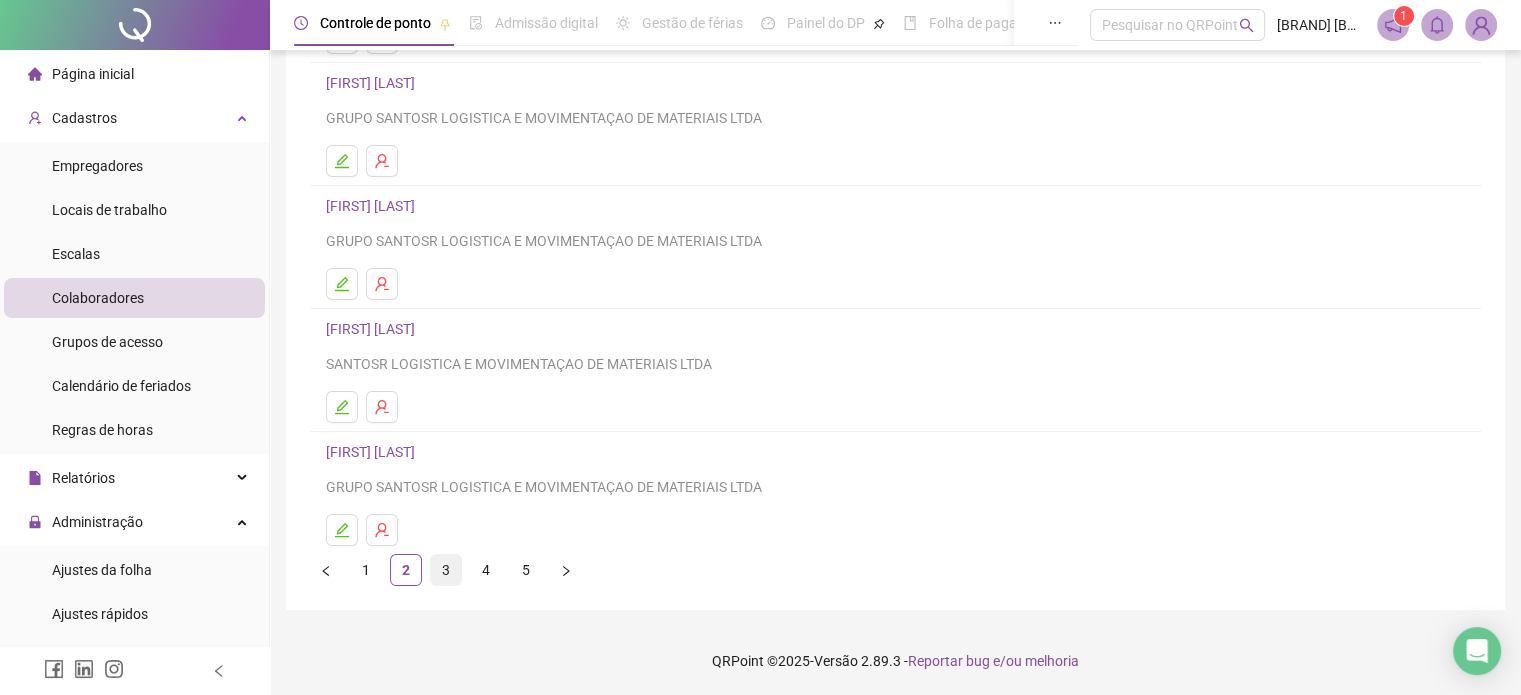 click on "3" at bounding box center [446, 570] 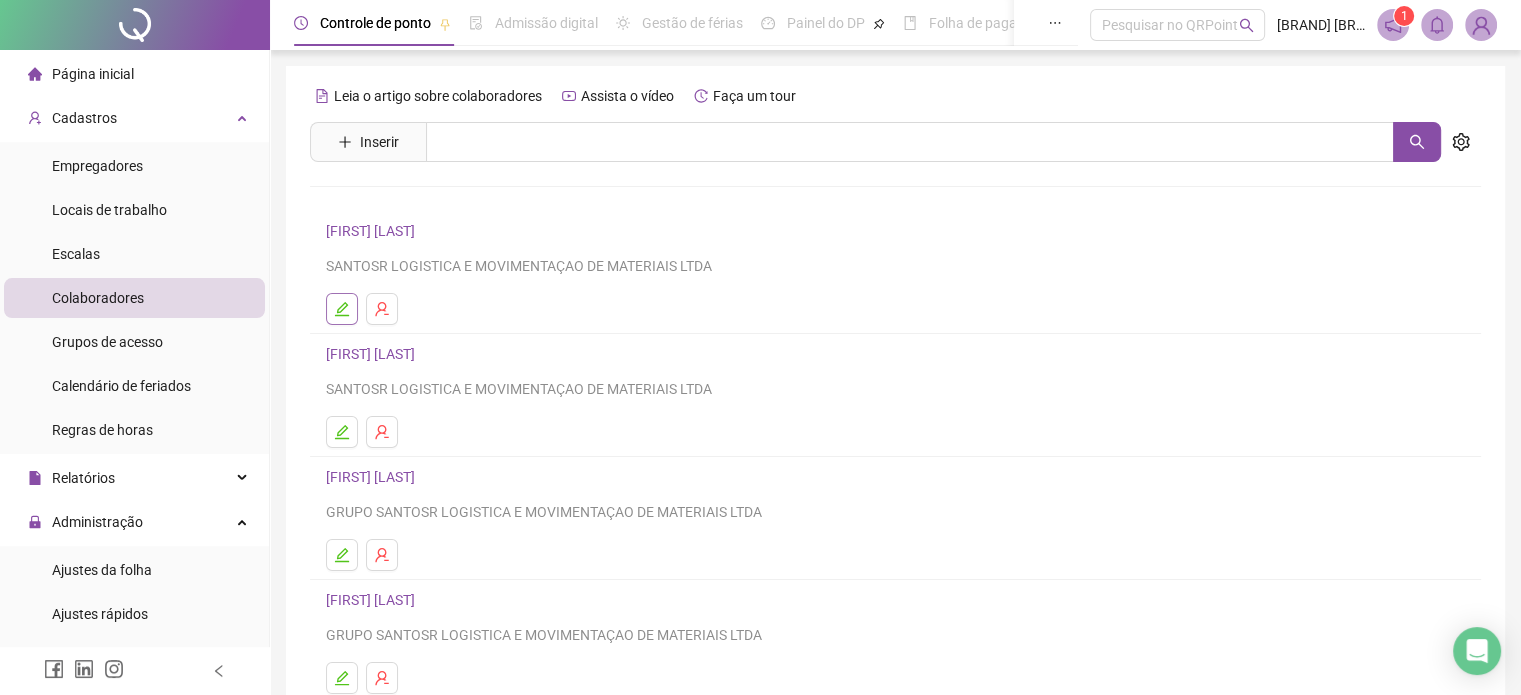 click 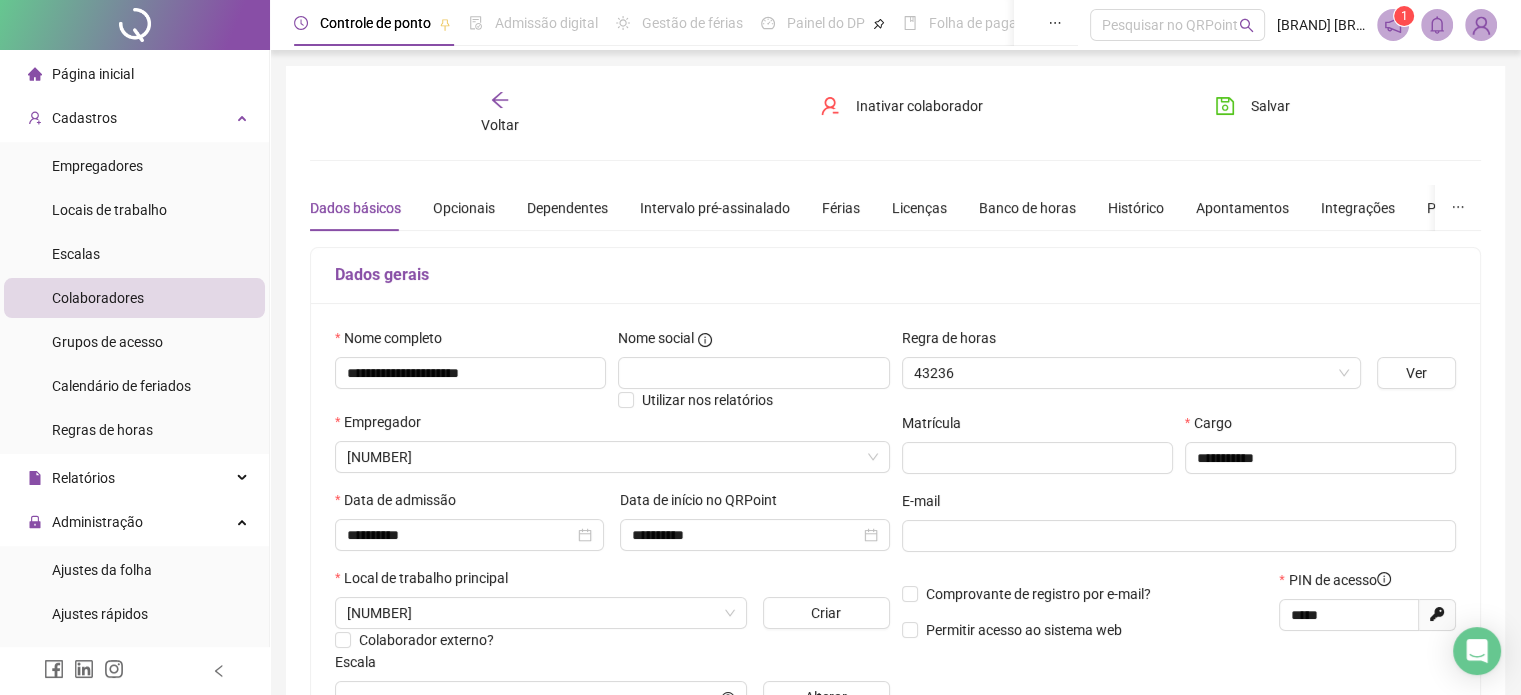 type on "**********" 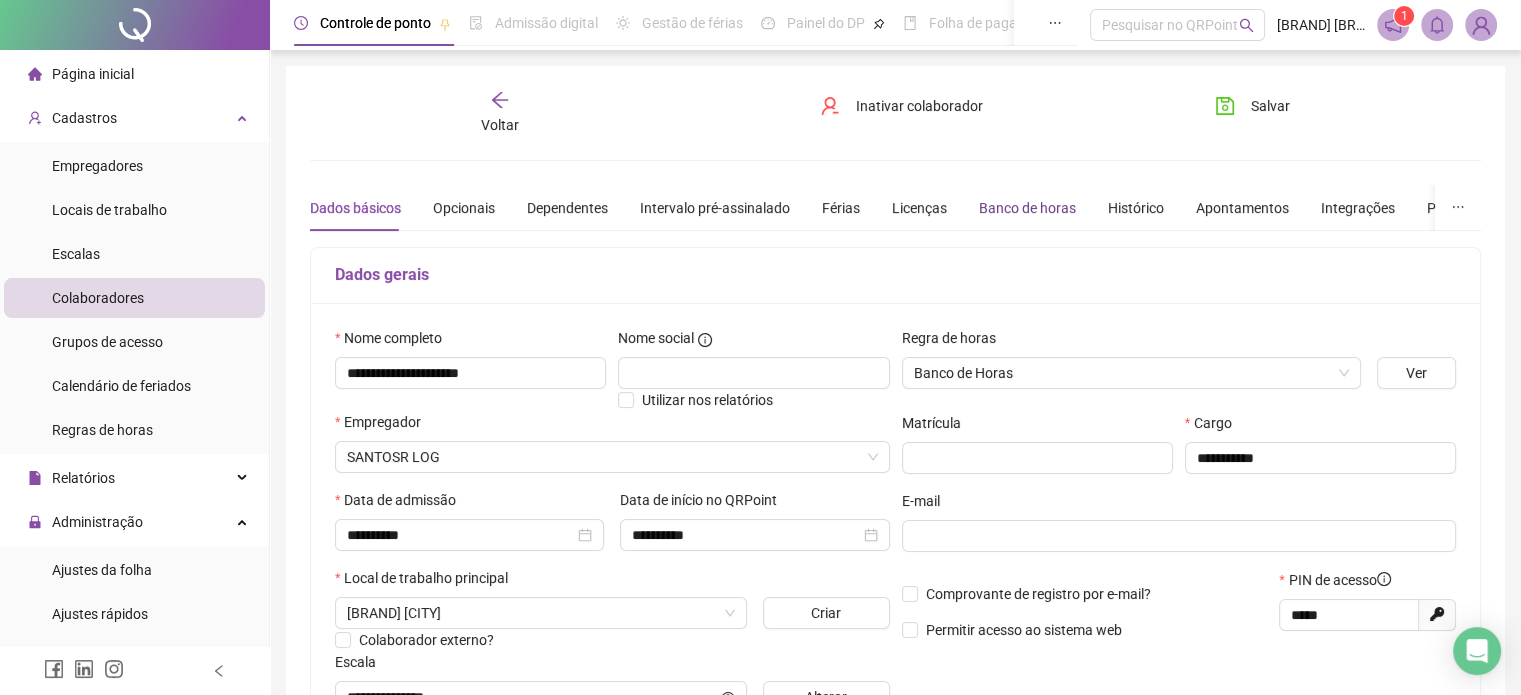 click on "Banco de horas" at bounding box center (1027, 208) 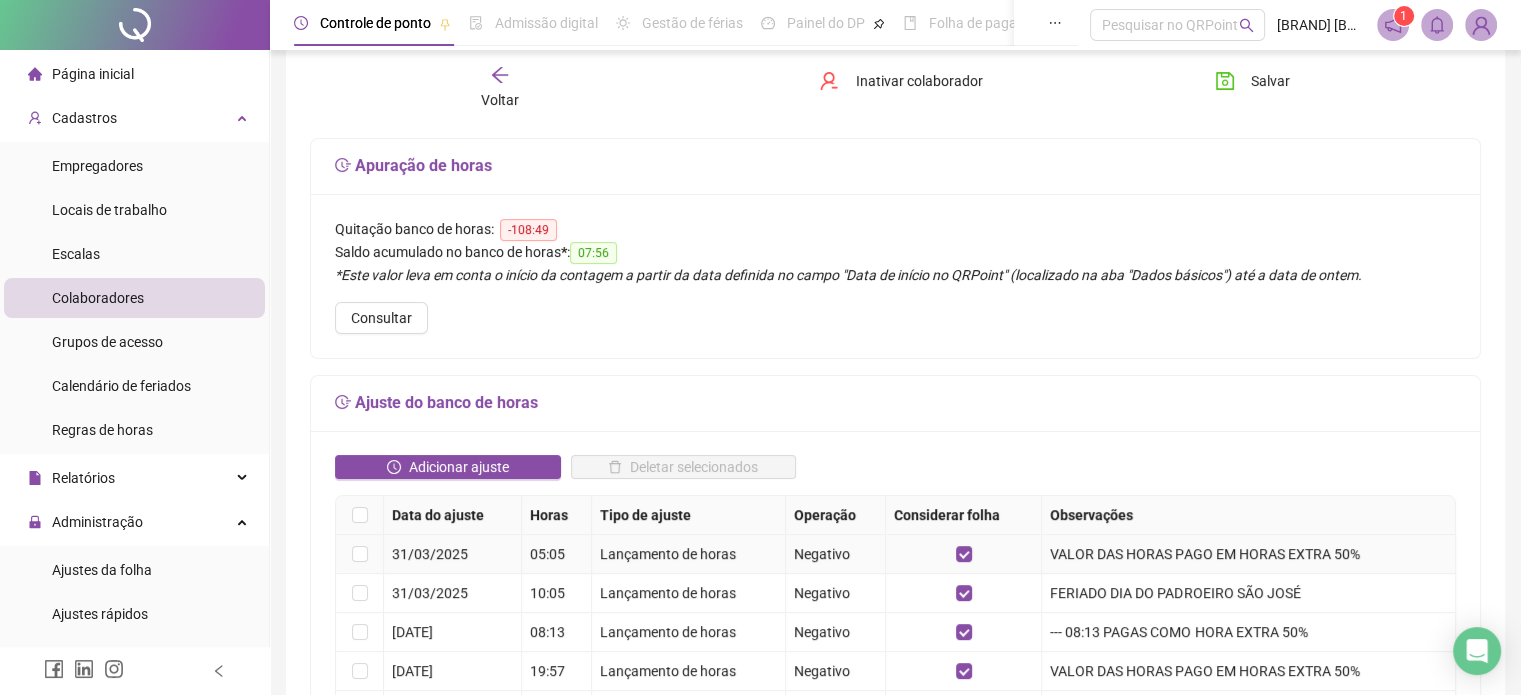 scroll, scrollTop: 300, scrollLeft: 0, axis: vertical 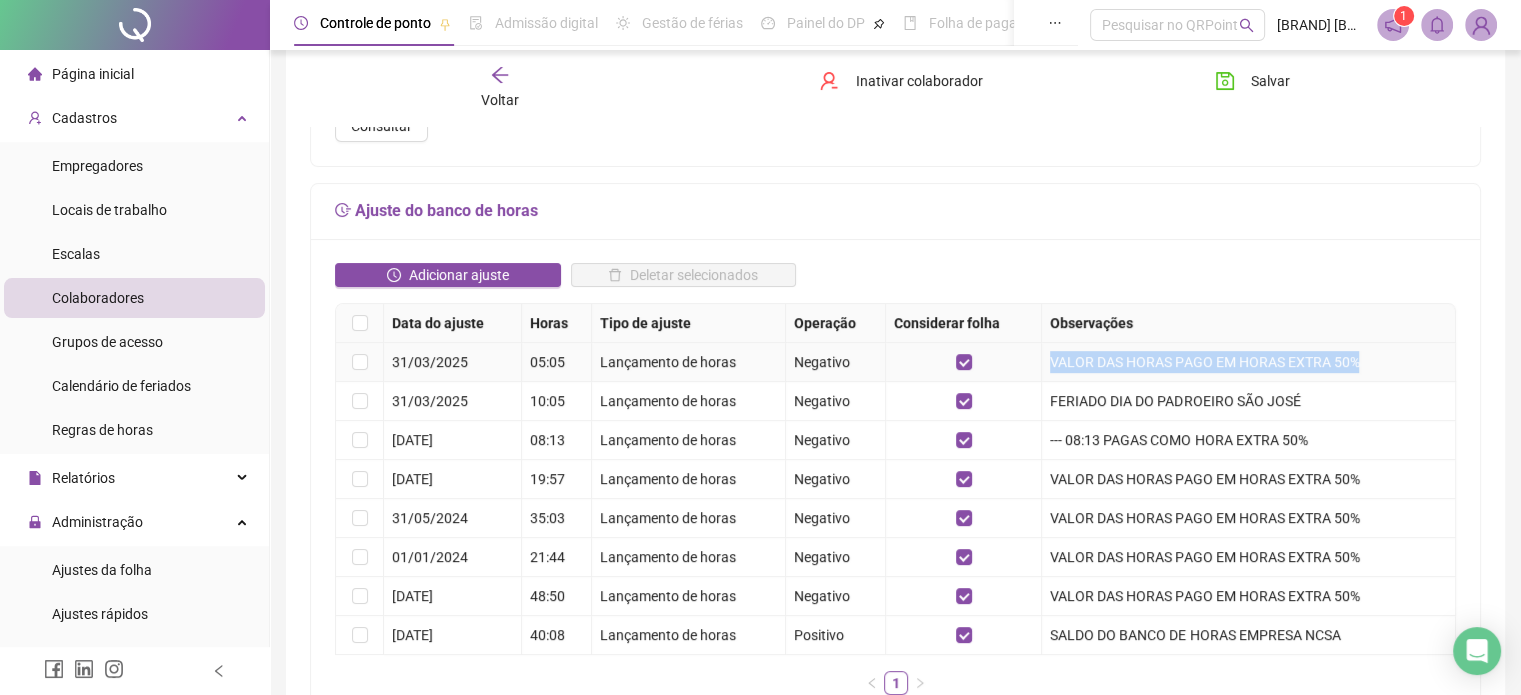 drag, startPoint x: 1050, startPoint y: 357, endPoint x: 1362, endPoint y: 372, distance: 312.36038 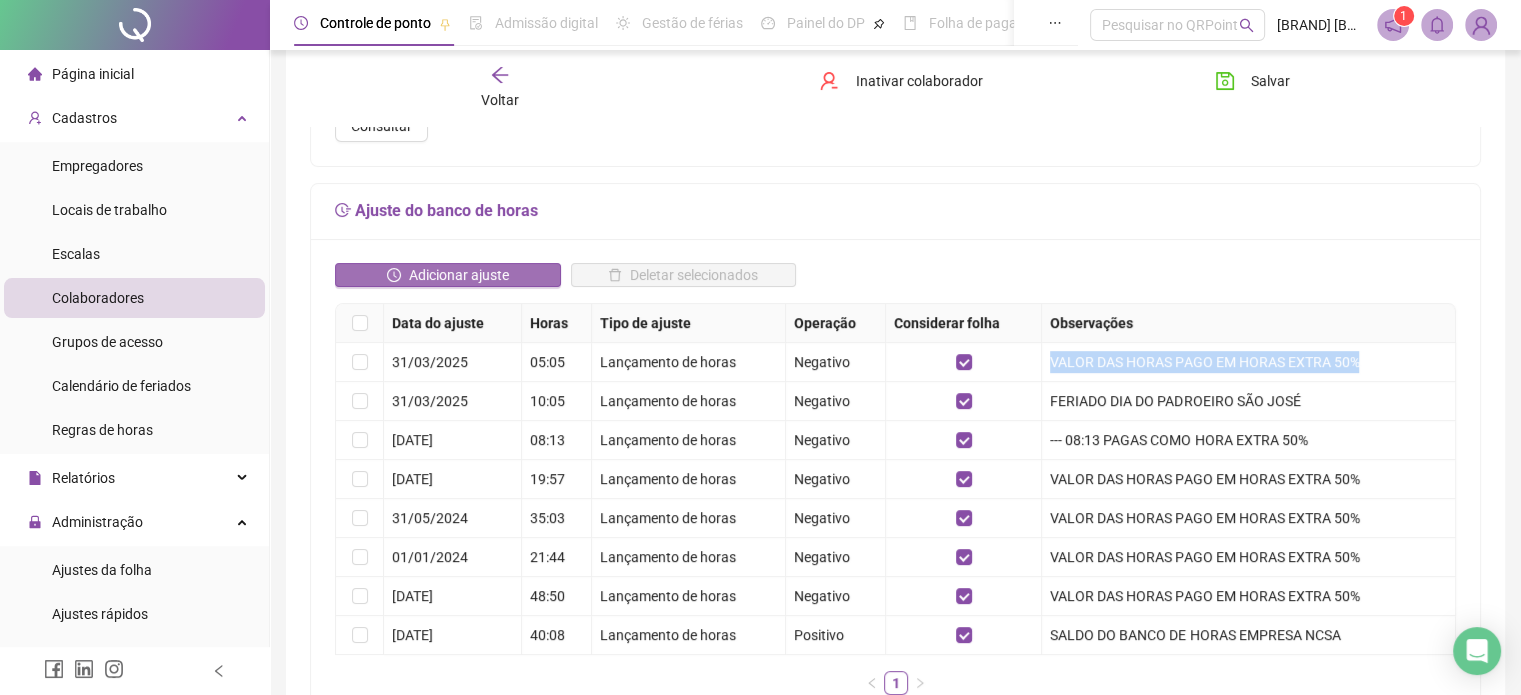 click on "Adicionar ajuste" at bounding box center (459, 275) 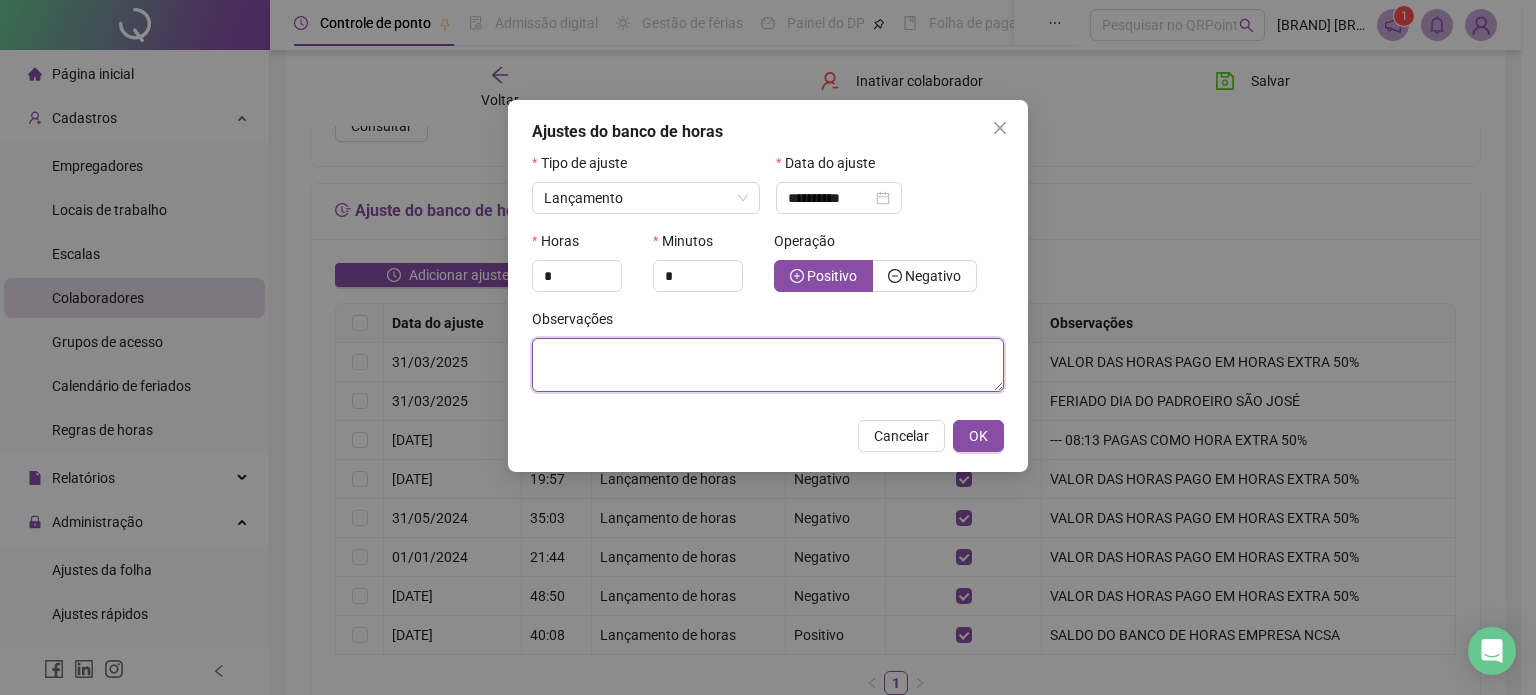 click at bounding box center (768, 365) 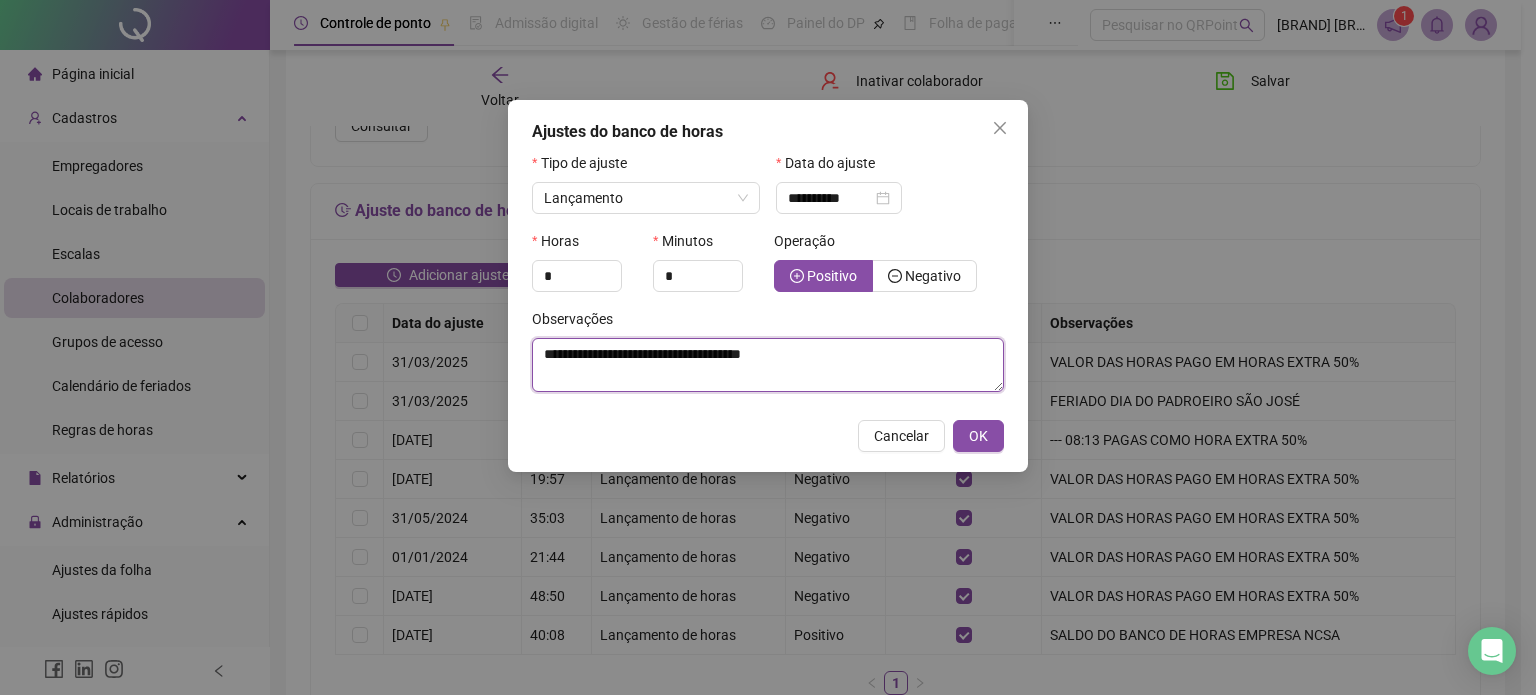 drag, startPoint x: 544, startPoint y: 351, endPoint x: 527, endPoint y: 351, distance: 17 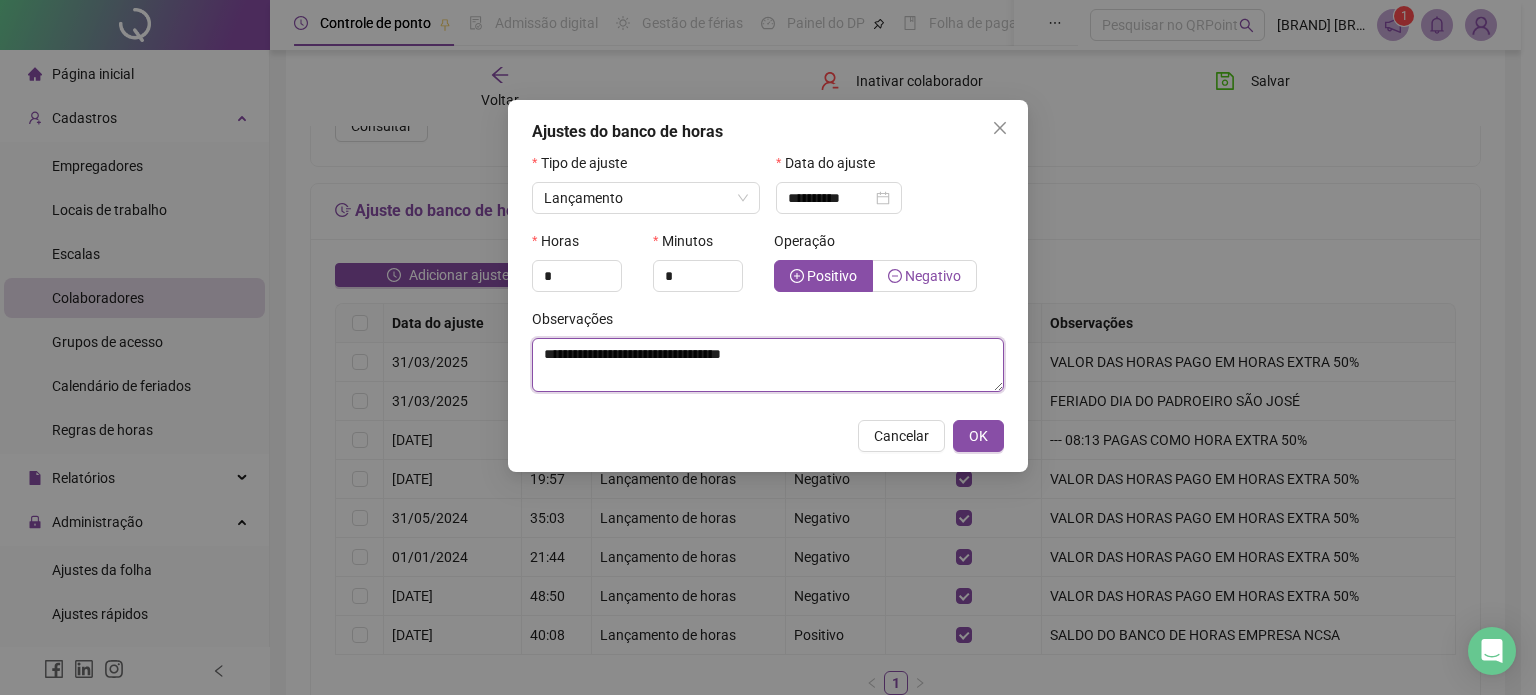 type on "**********" 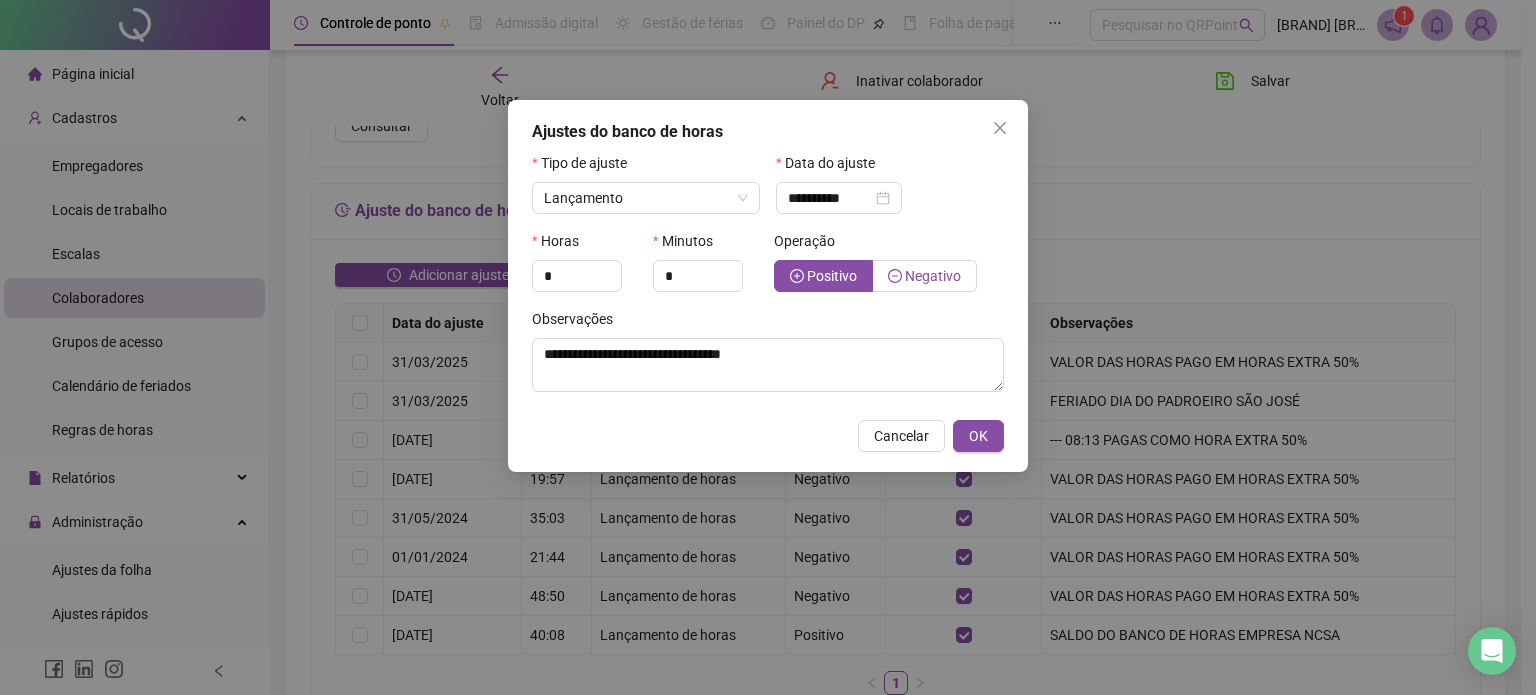 click on "Negativo" at bounding box center (933, 276) 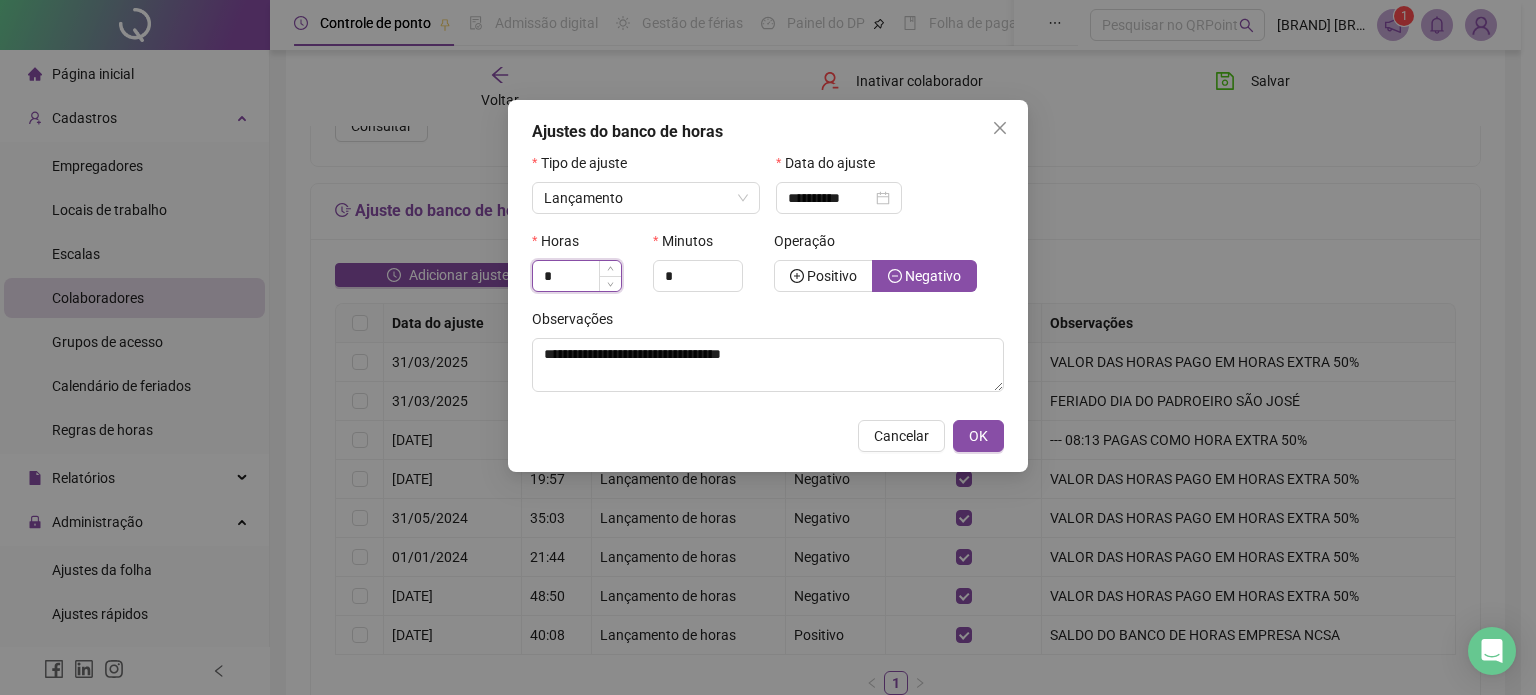 drag, startPoint x: 596, startPoint y: 283, endPoint x: 536, endPoint y: 283, distance: 60 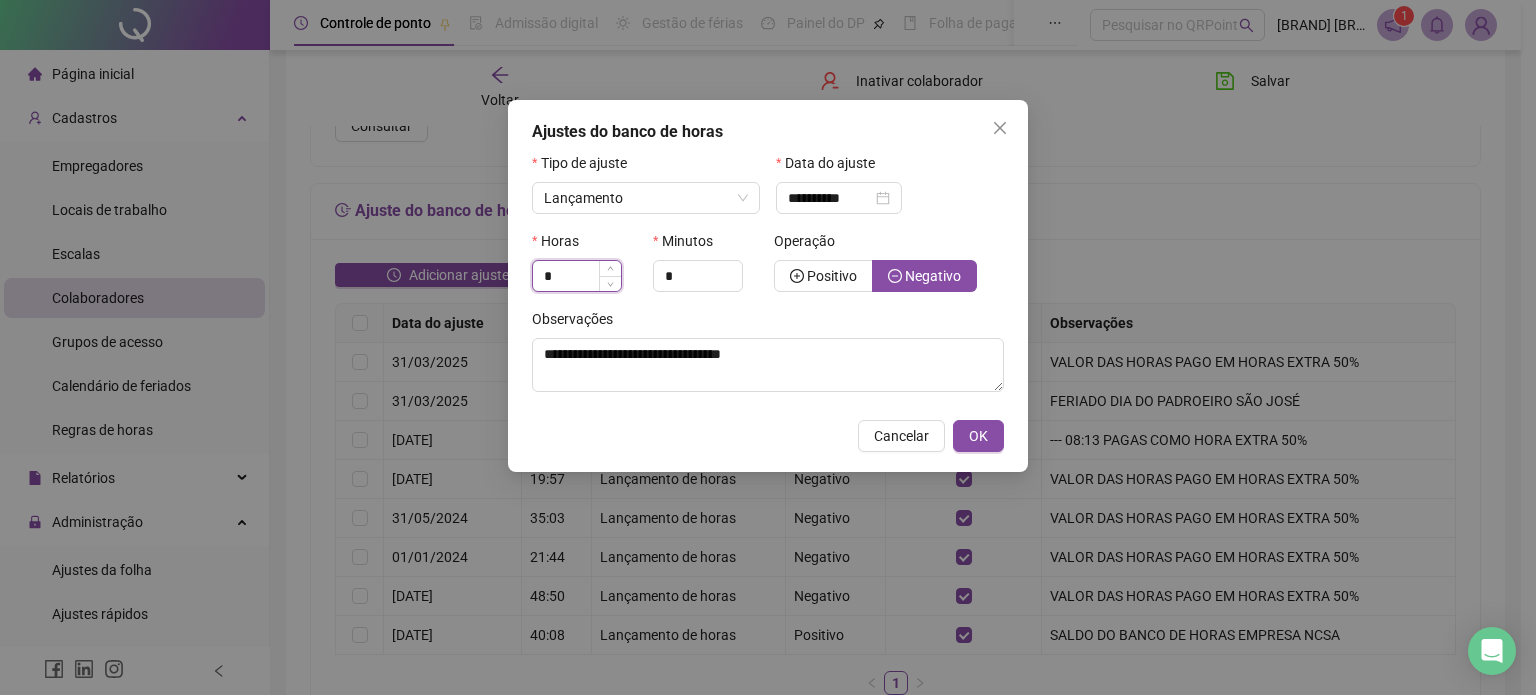 click on "*" at bounding box center [577, 276] 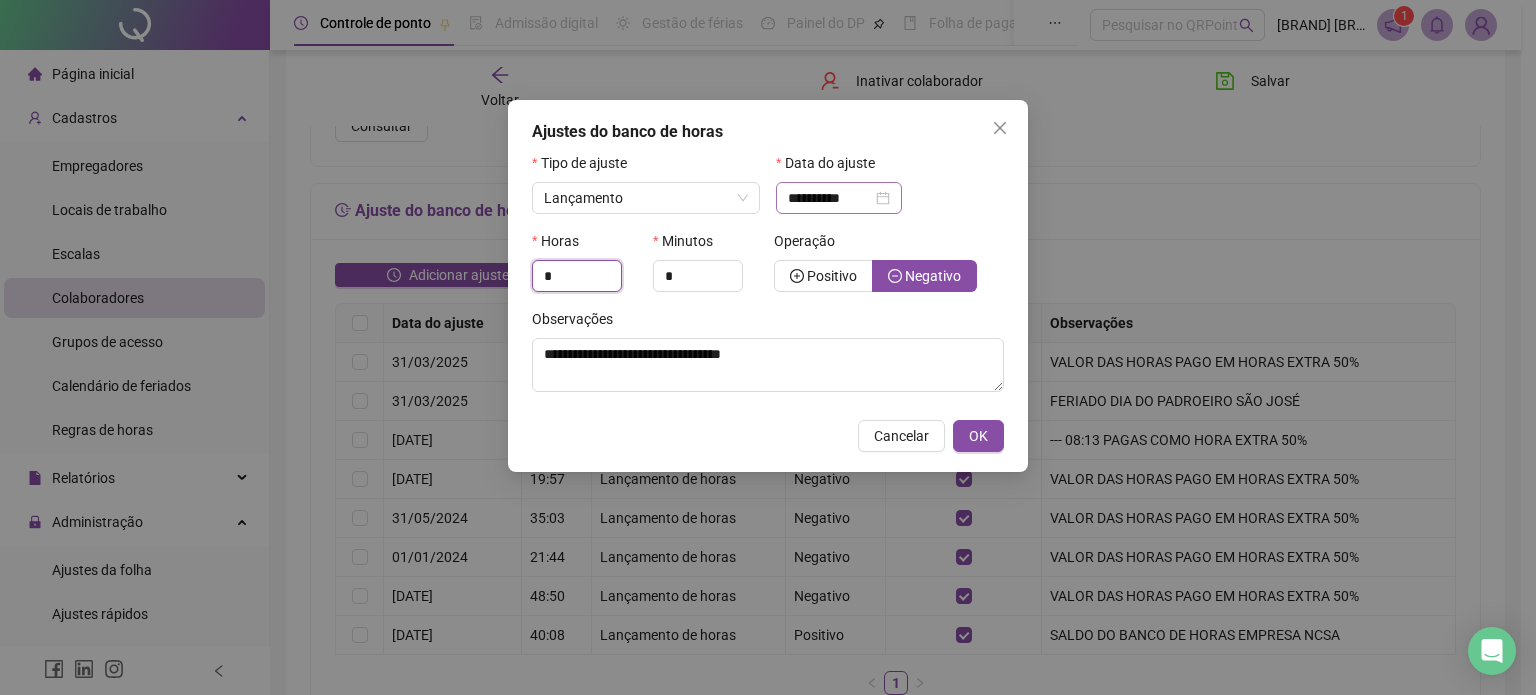 type on "*" 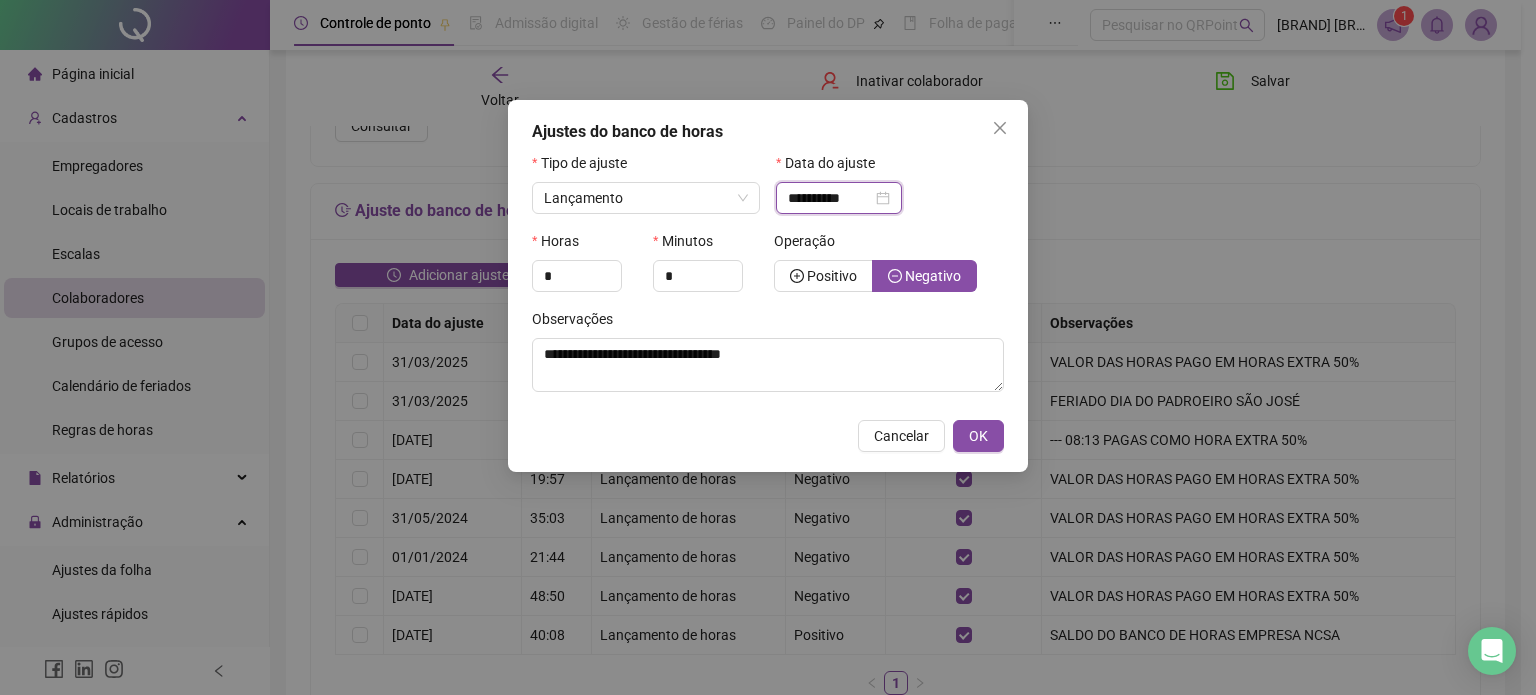 click on "**********" at bounding box center [830, 198] 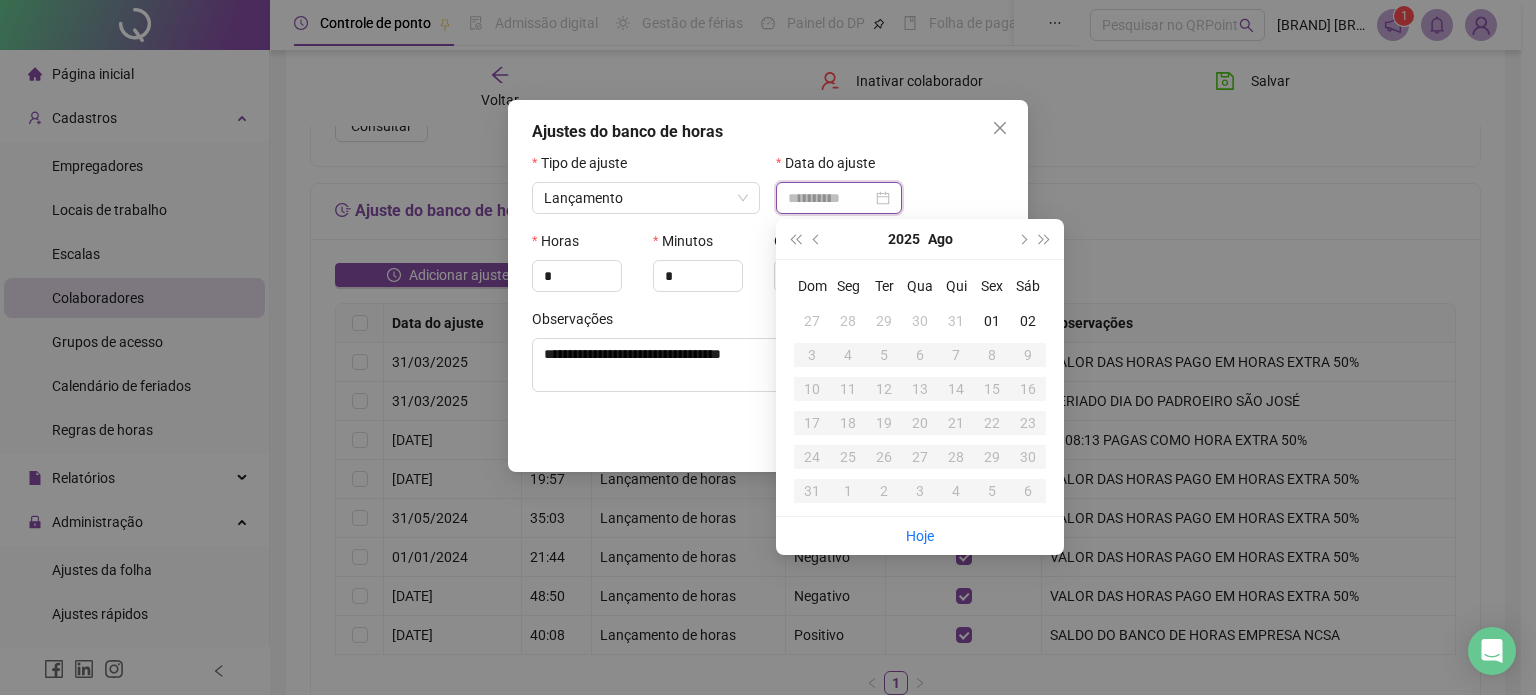 type on "**********" 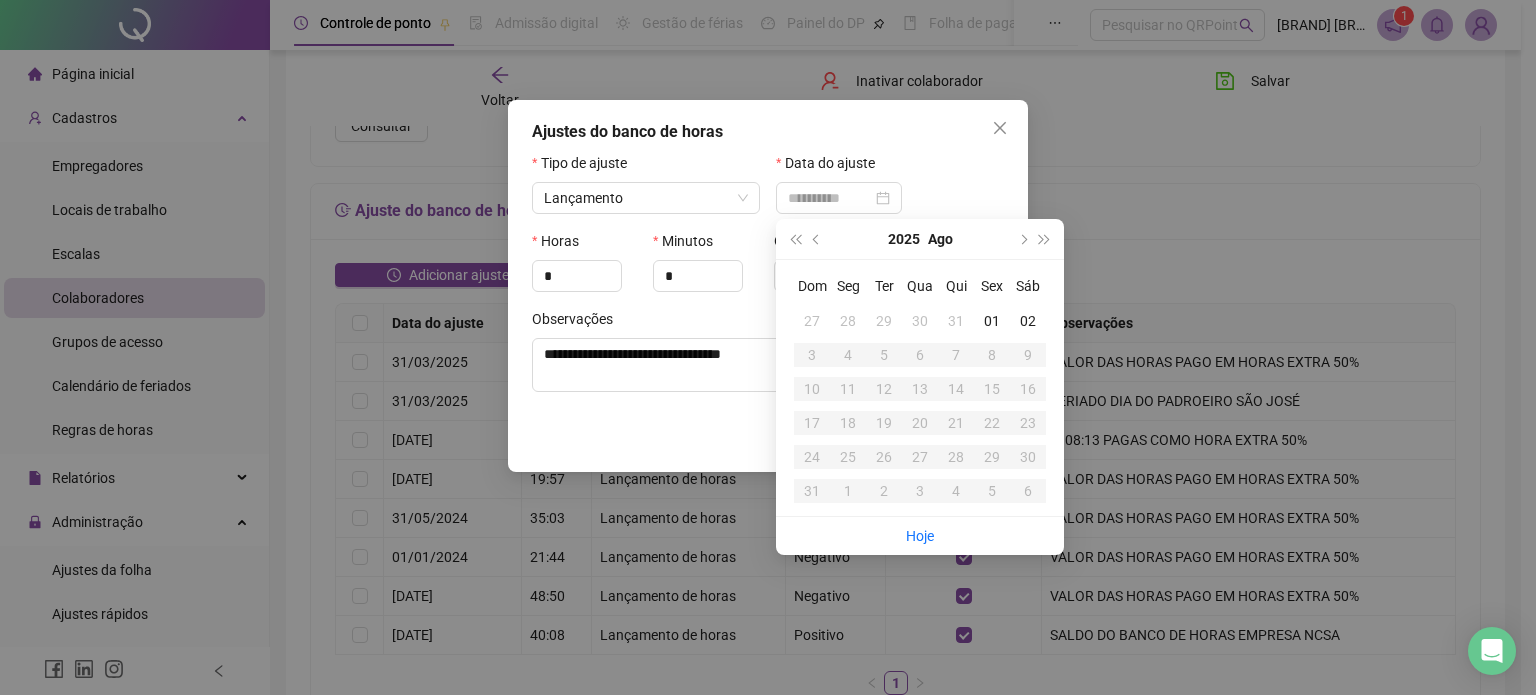 click on "31" at bounding box center [956, 321] 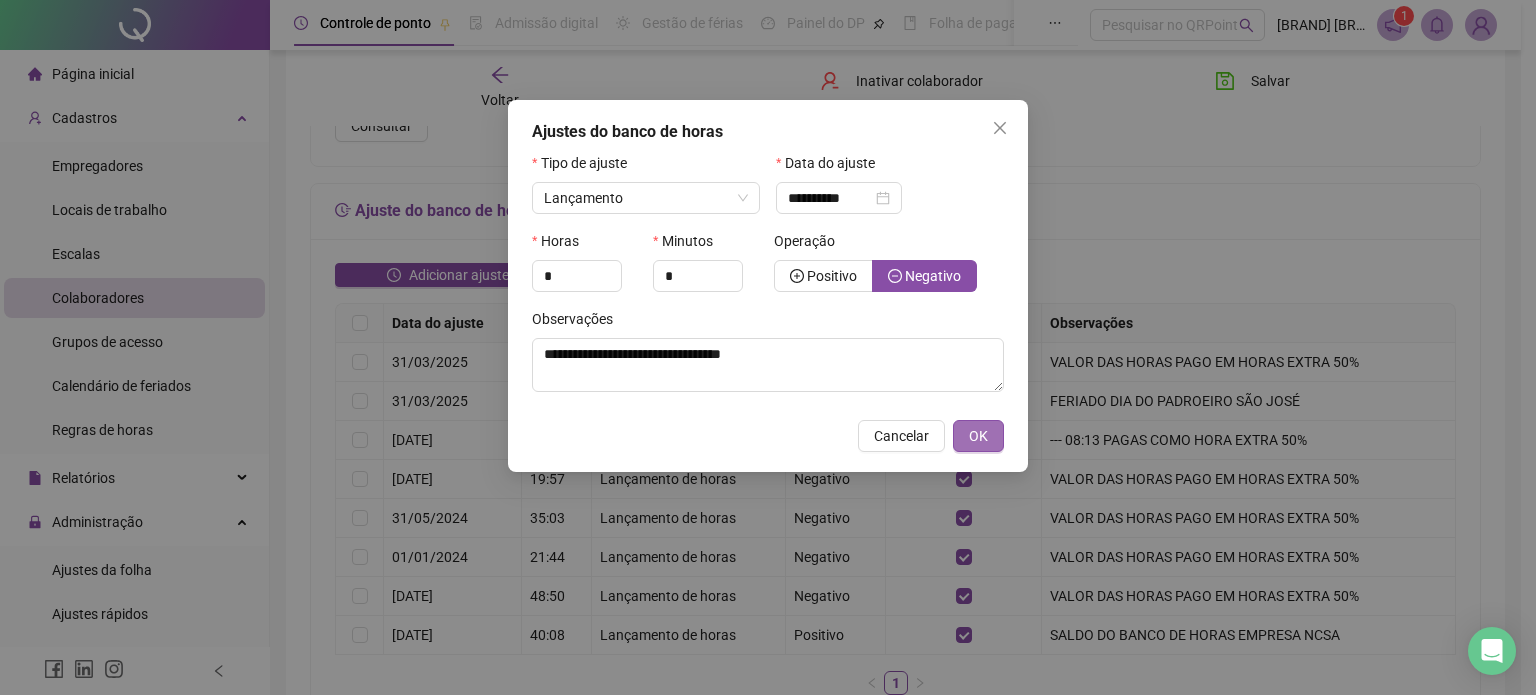 click on "OK" at bounding box center (978, 436) 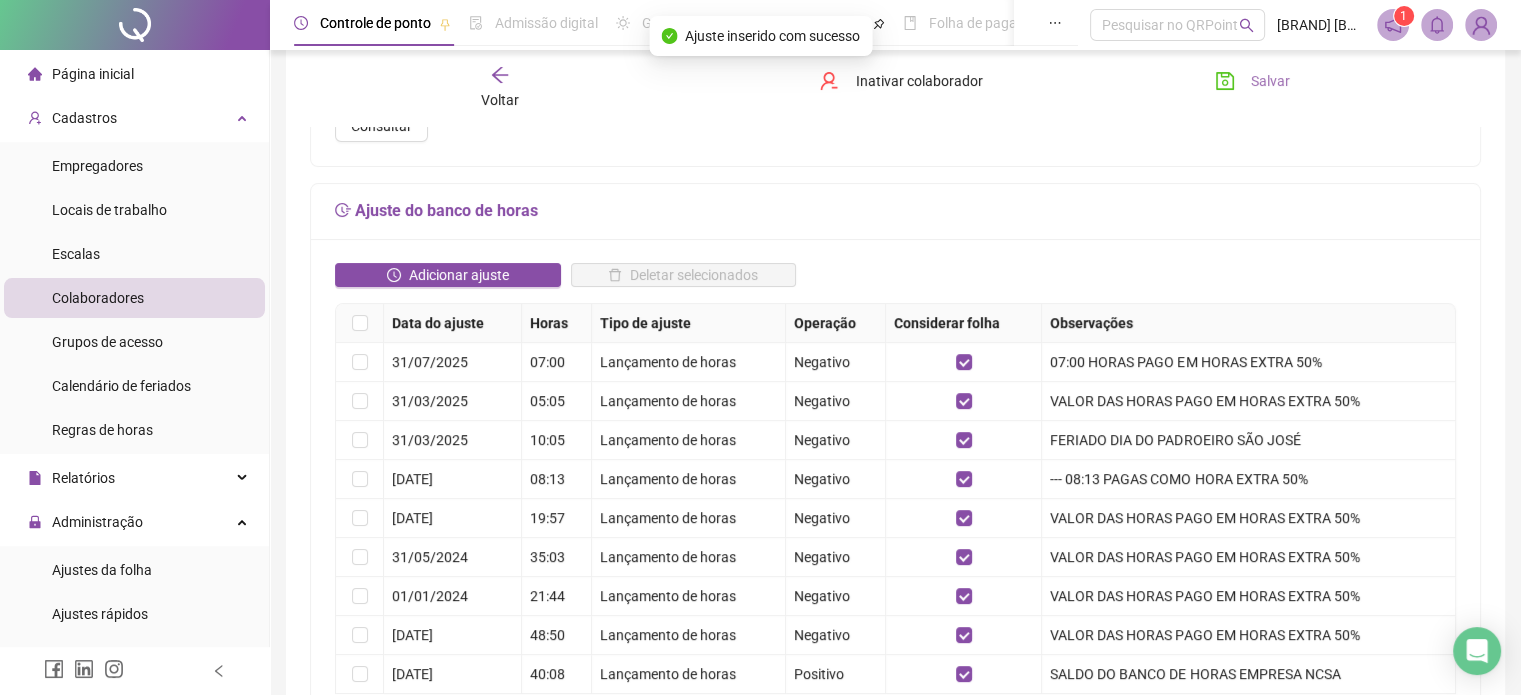 click 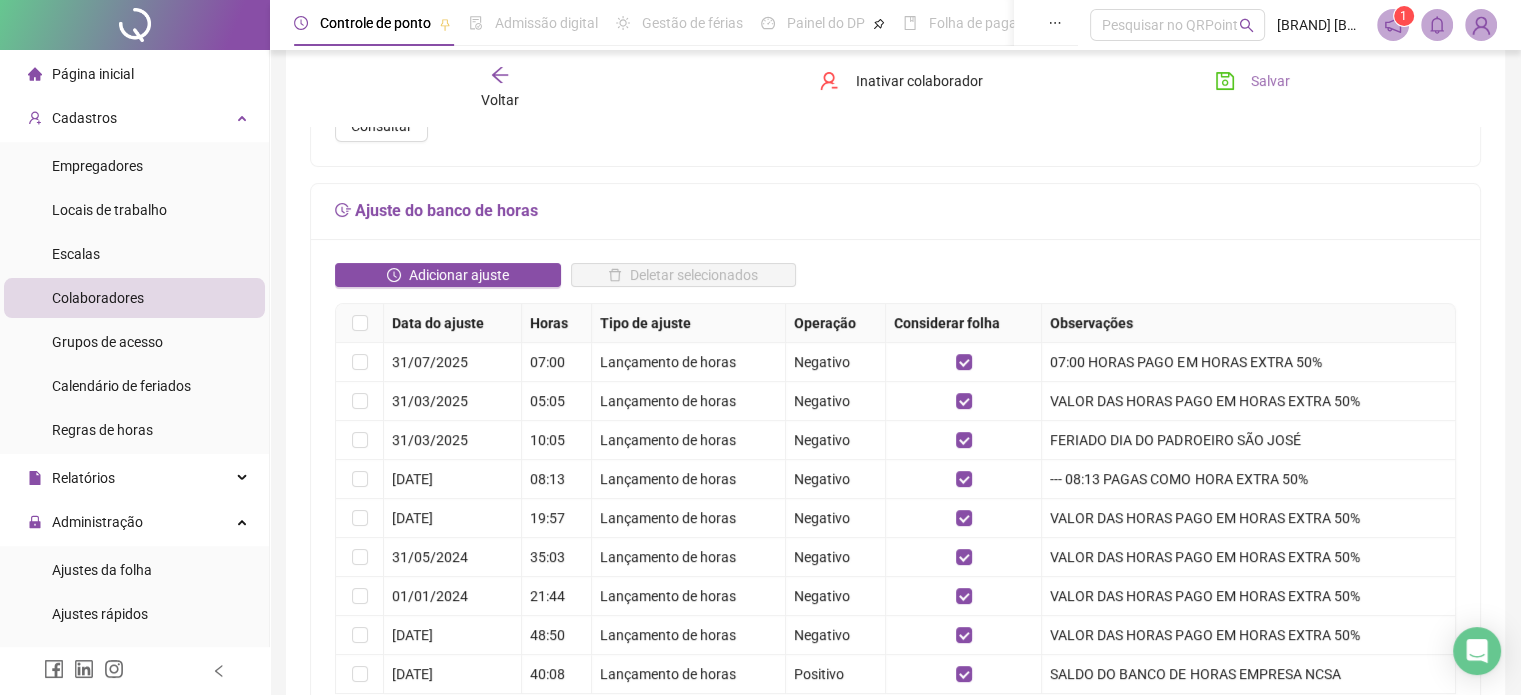 click 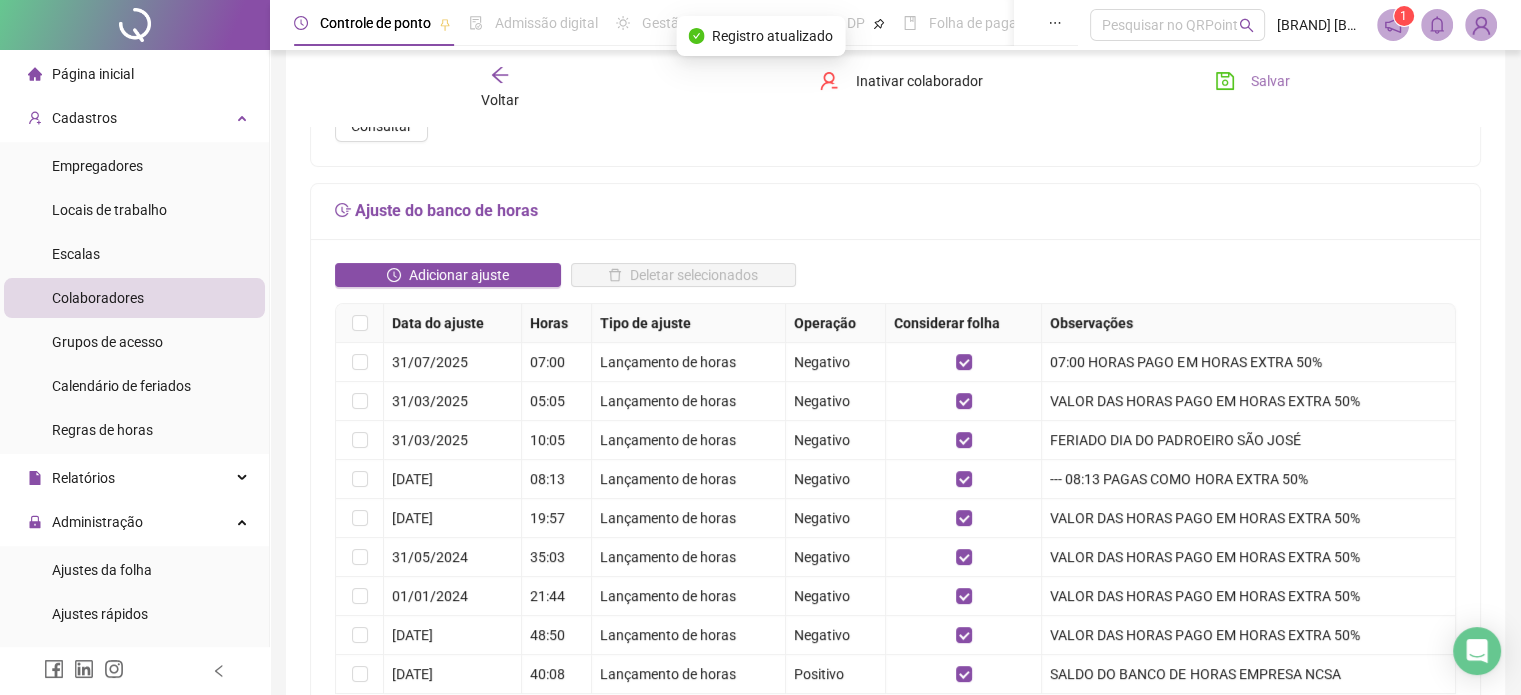 click 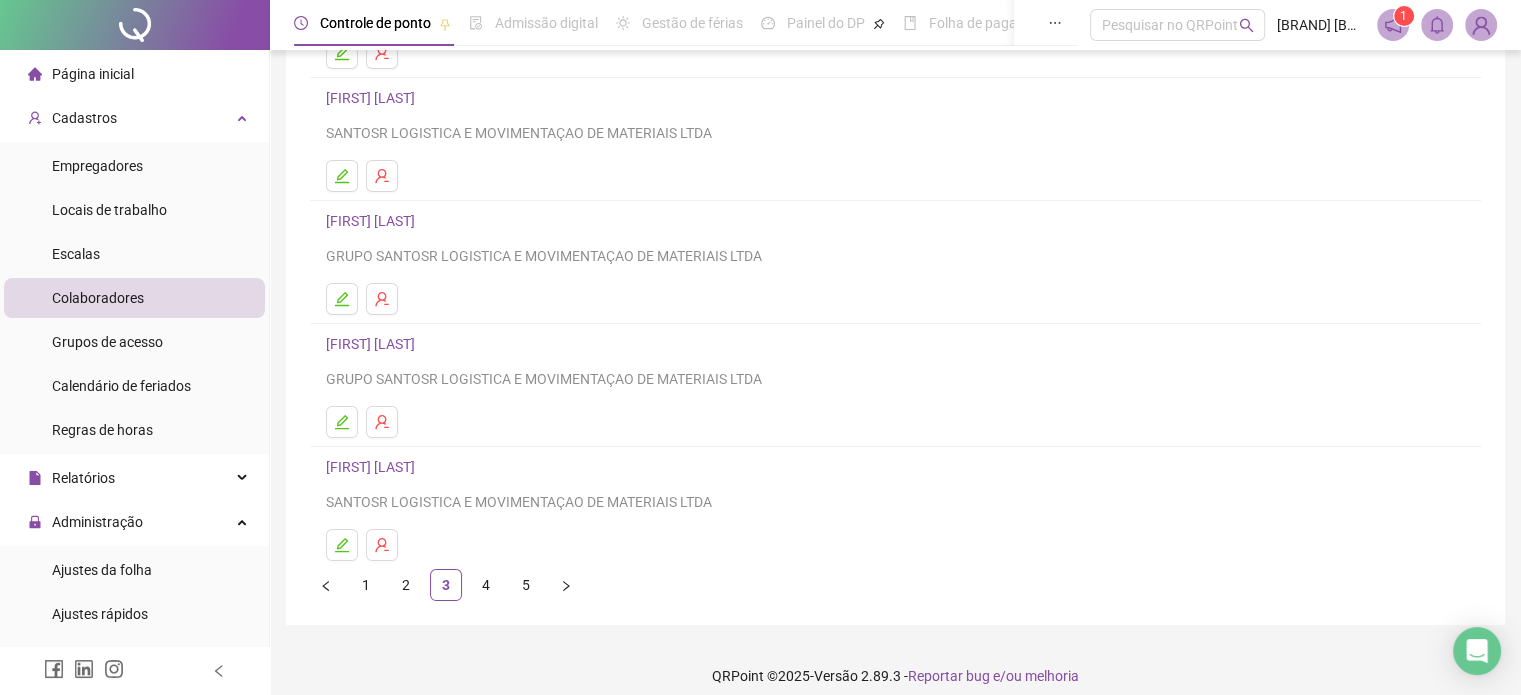scroll, scrollTop: 271, scrollLeft: 0, axis: vertical 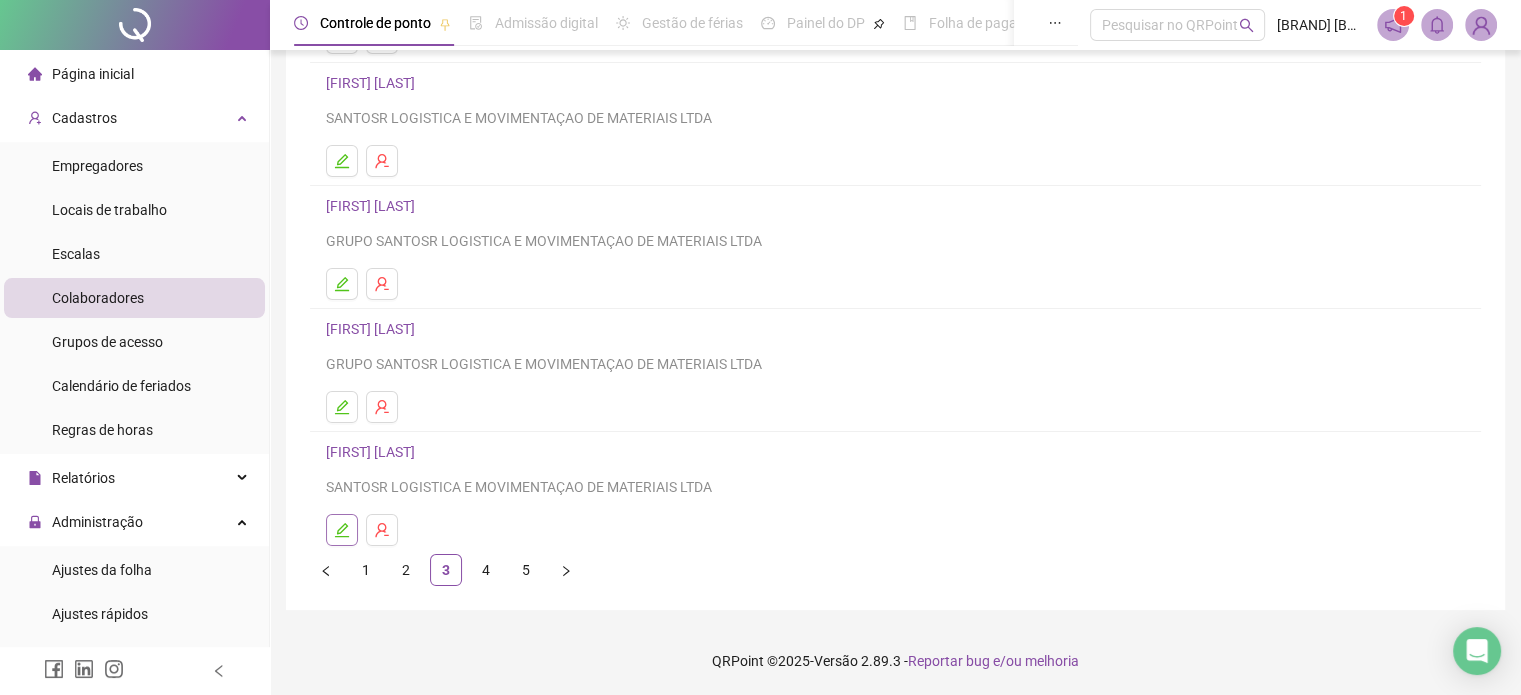 click 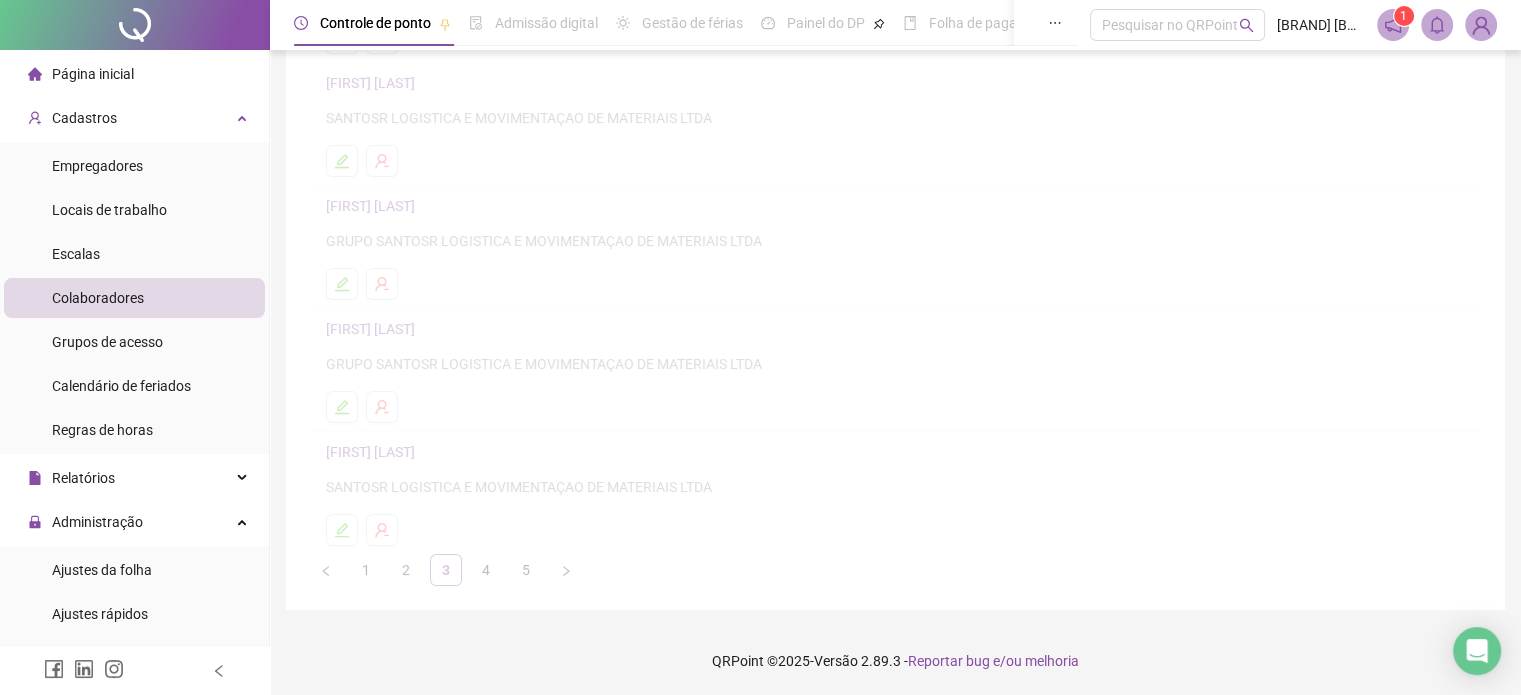 scroll, scrollTop: 281, scrollLeft: 0, axis: vertical 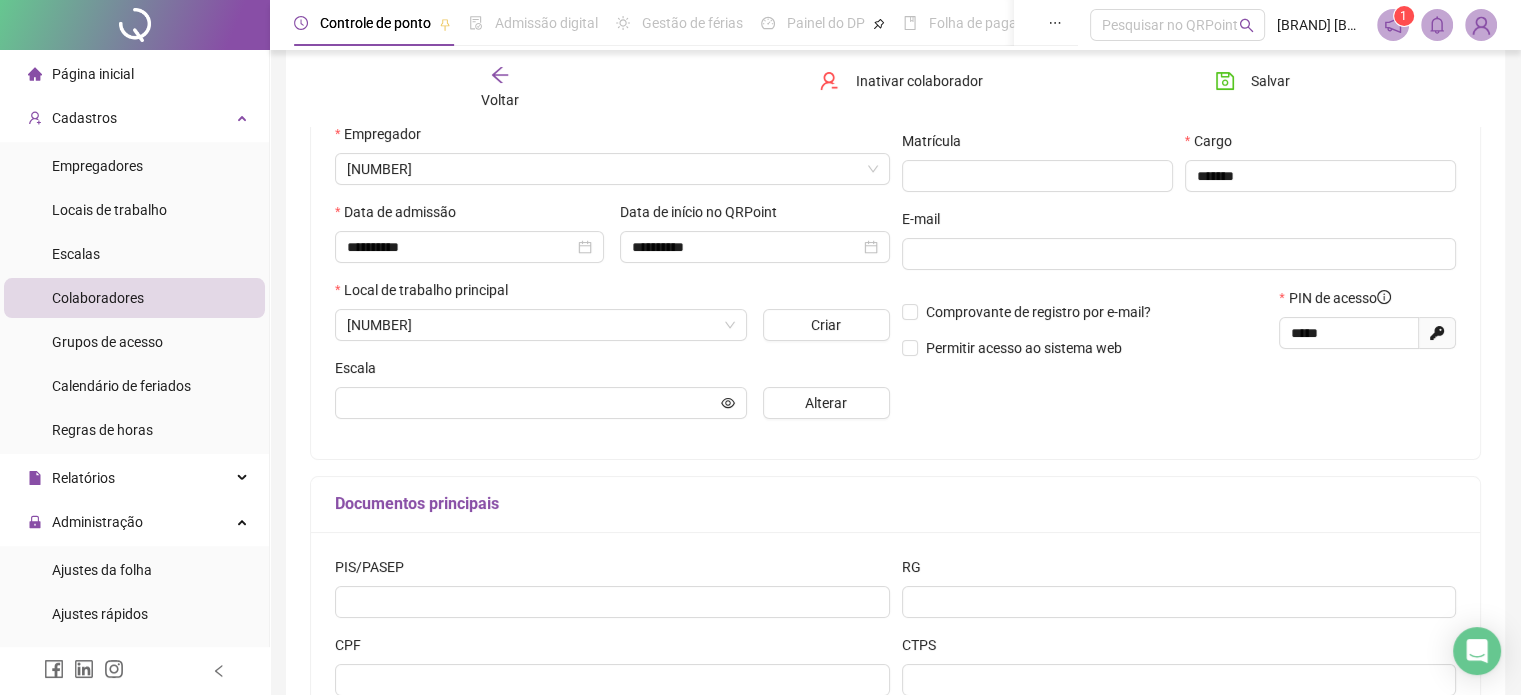 type on "**********" 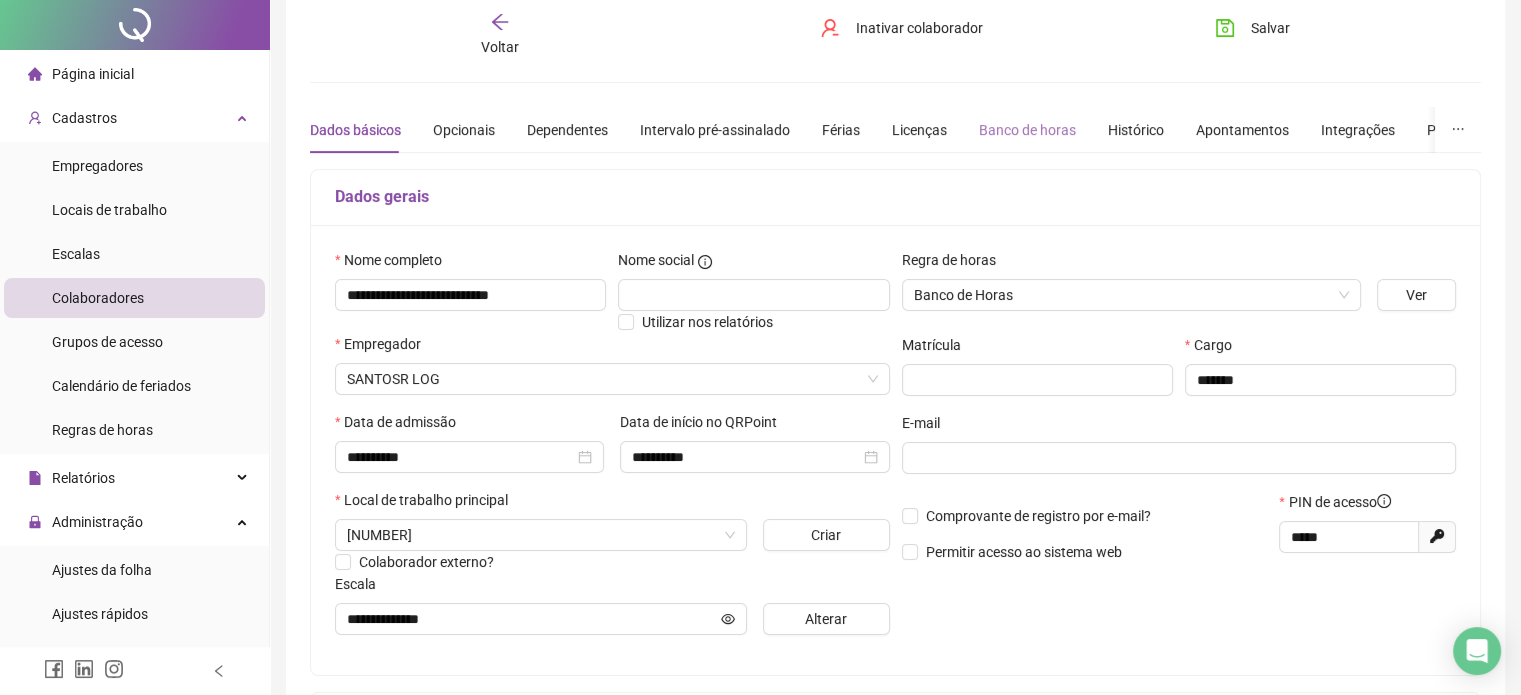 scroll, scrollTop: 0, scrollLeft: 0, axis: both 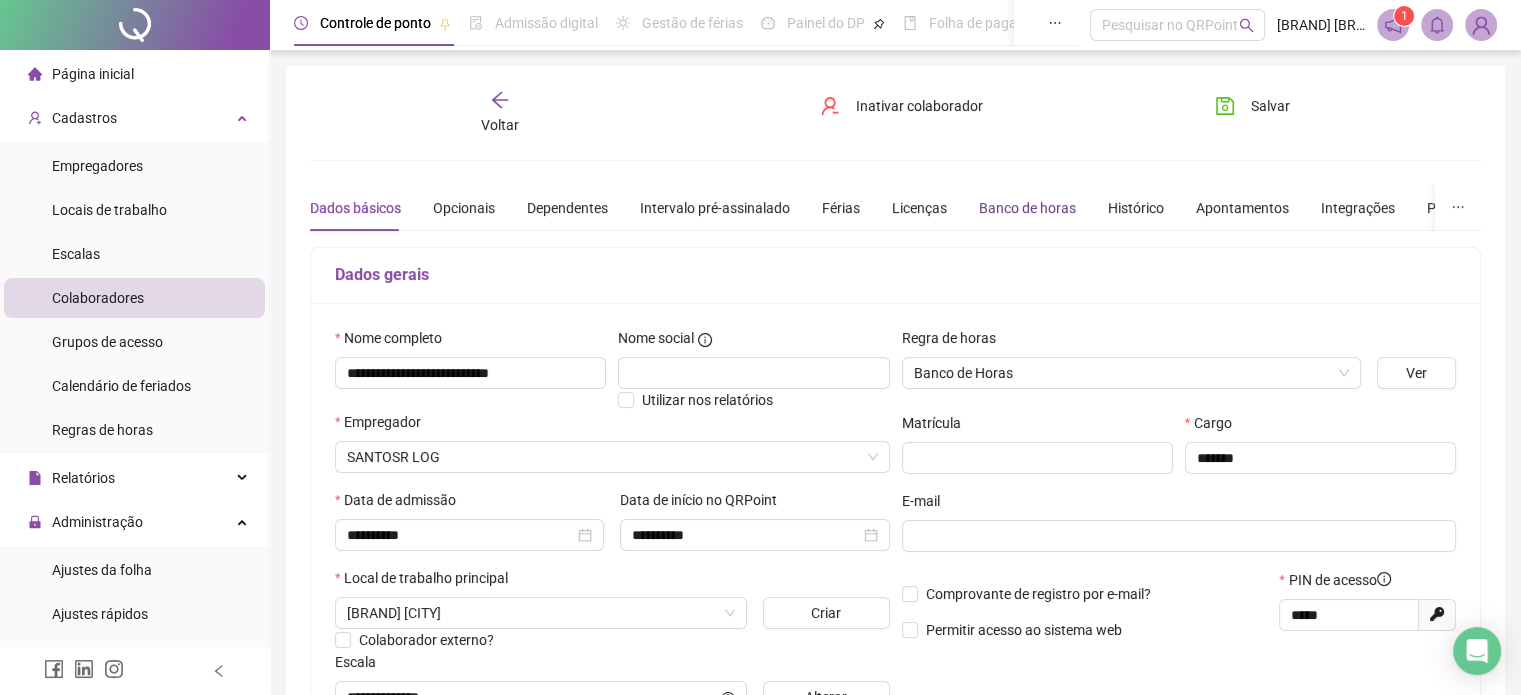 click on "Banco de horas" at bounding box center [1027, 208] 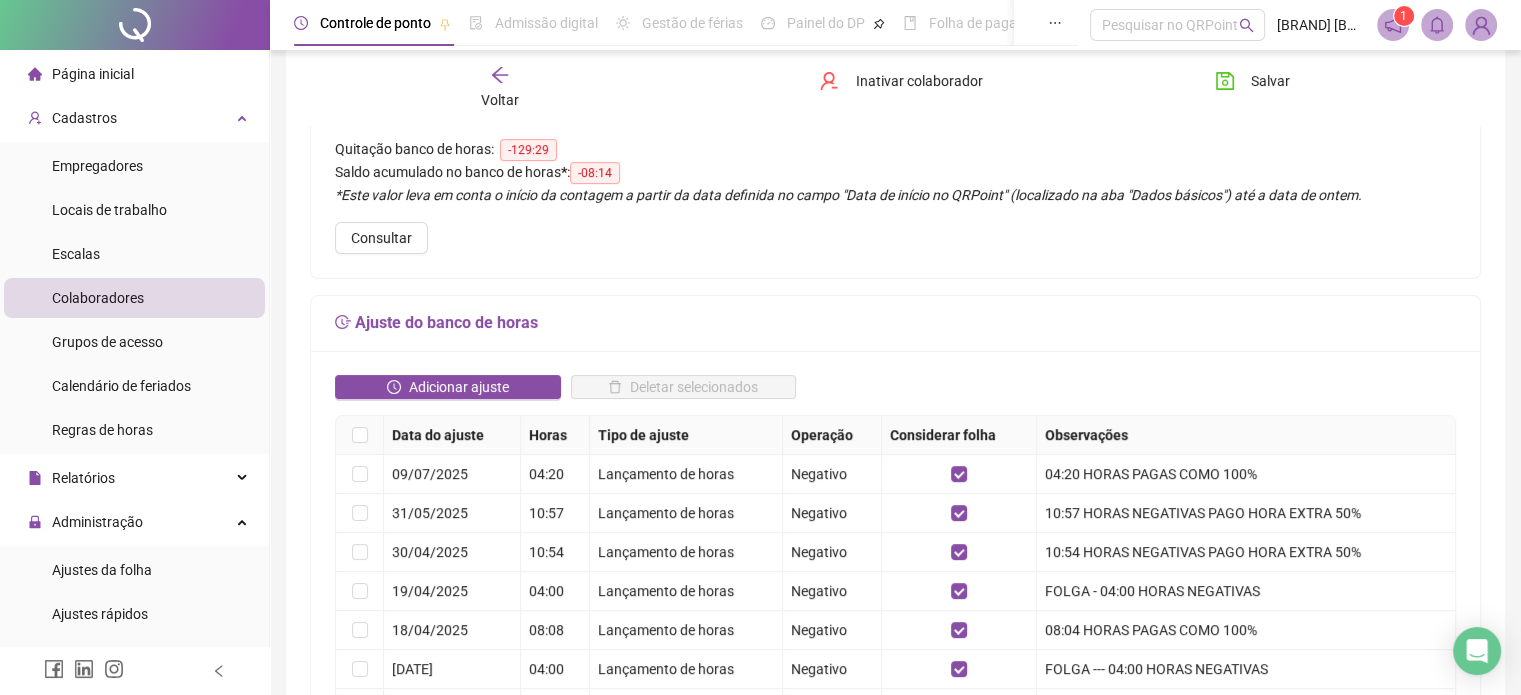 scroll, scrollTop: 300, scrollLeft: 0, axis: vertical 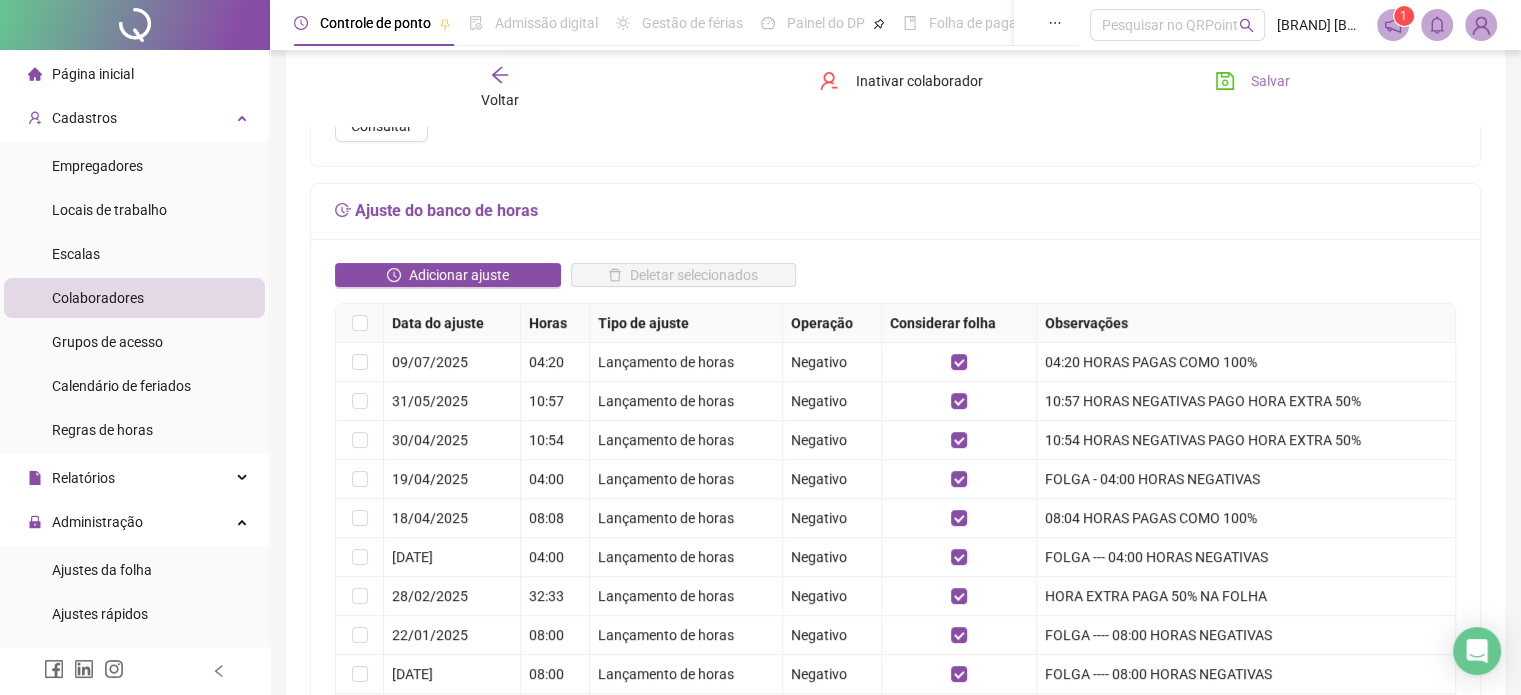 click 